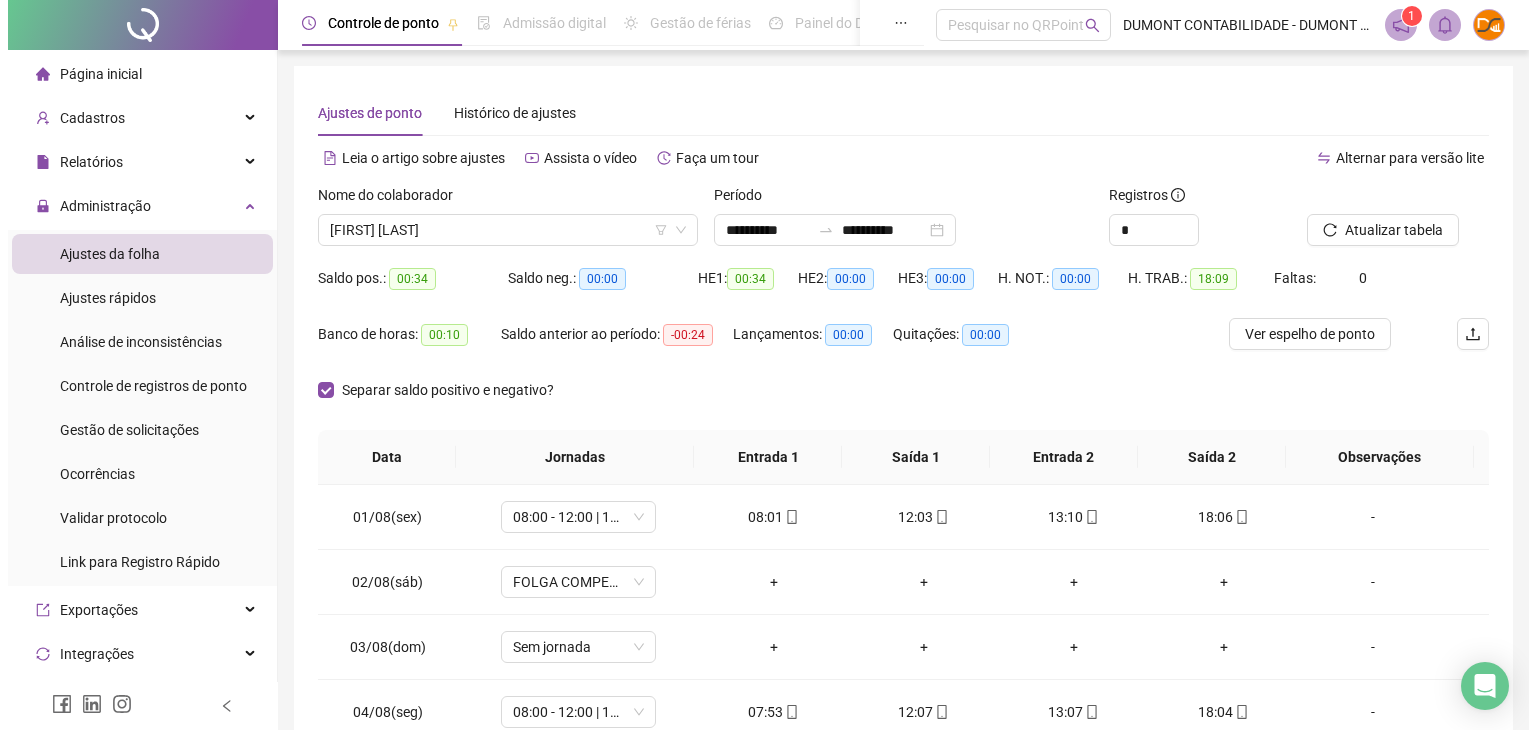 scroll, scrollTop: 124, scrollLeft: 0, axis: vertical 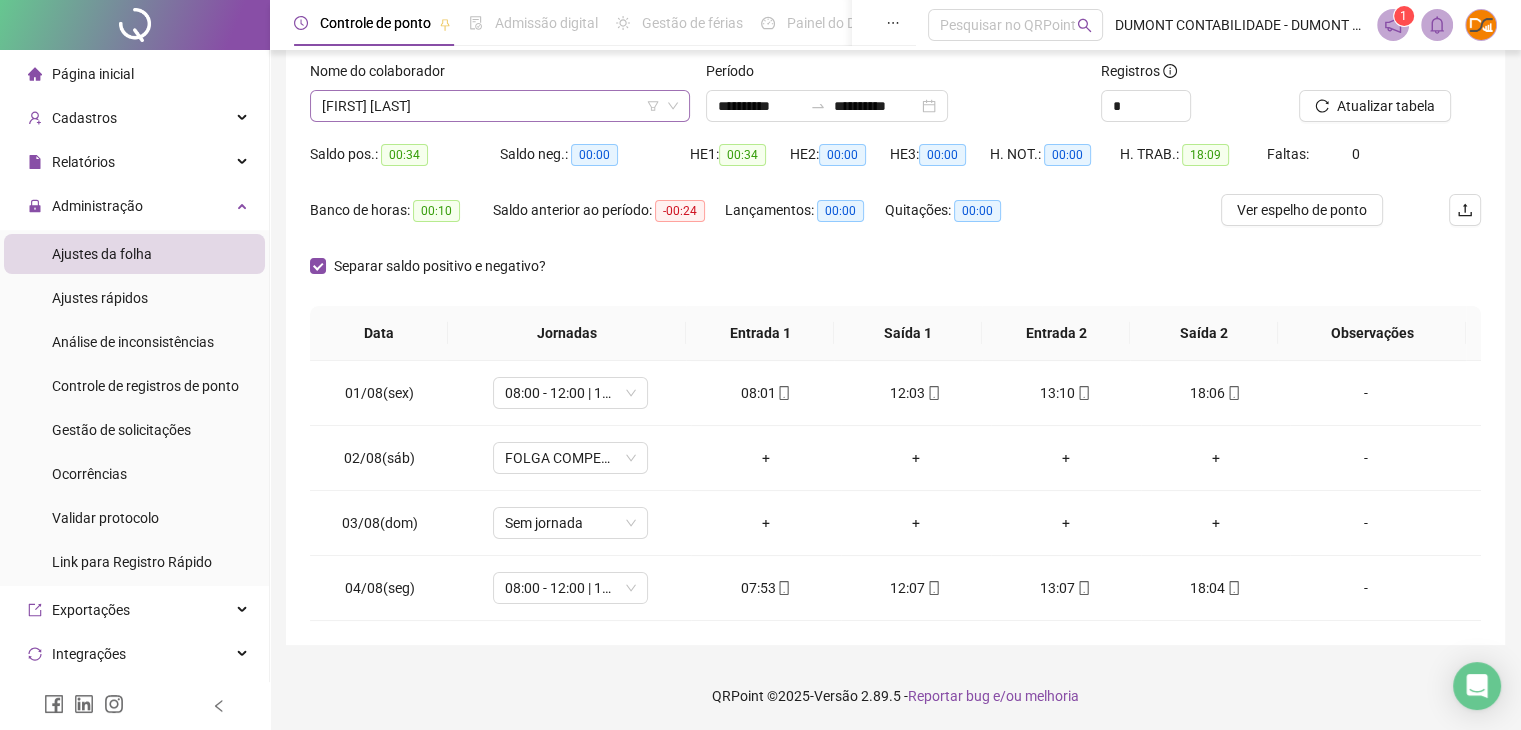 click on "[FIRST] [LAST]" at bounding box center [500, 106] 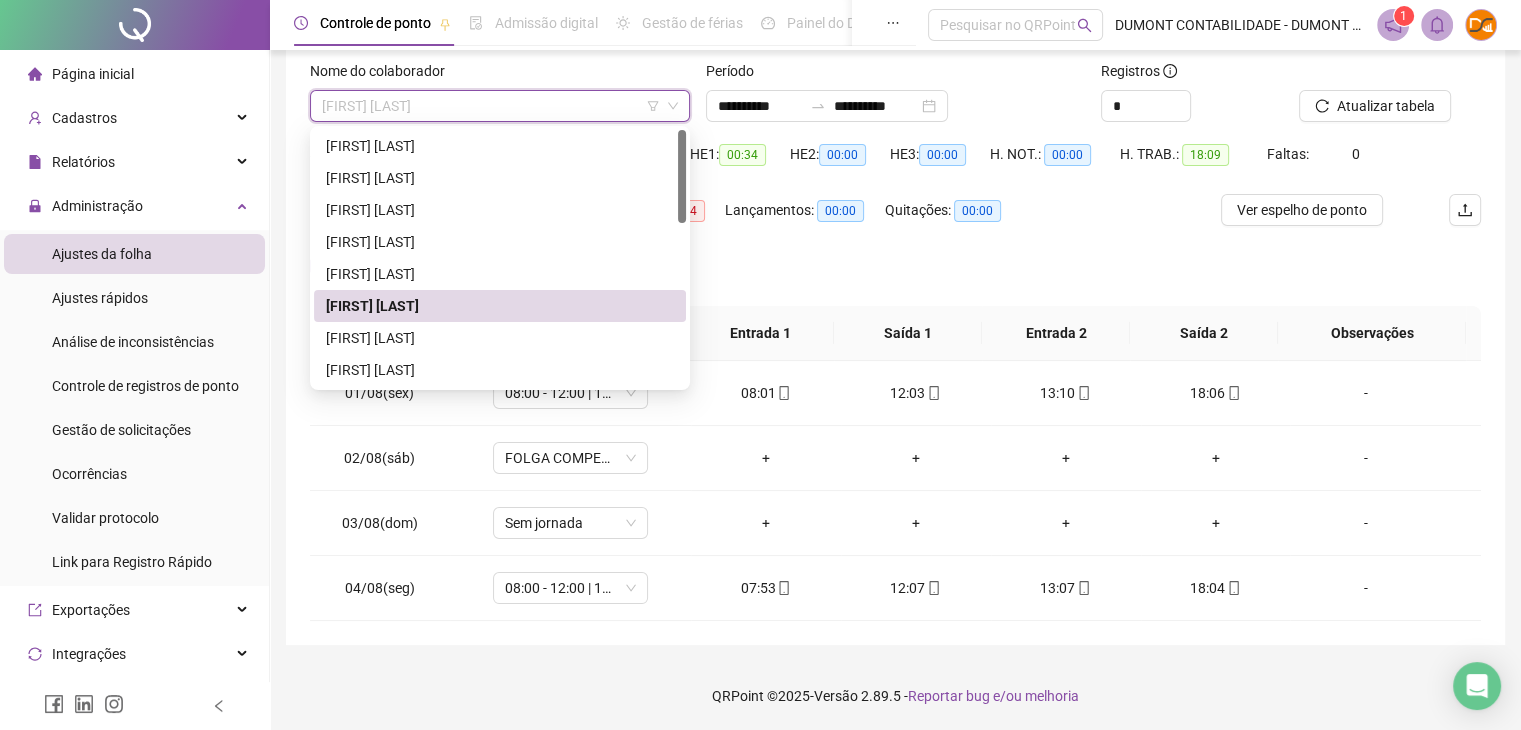 click on "[FIRST] [LAST]" at bounding box center [500, 106] 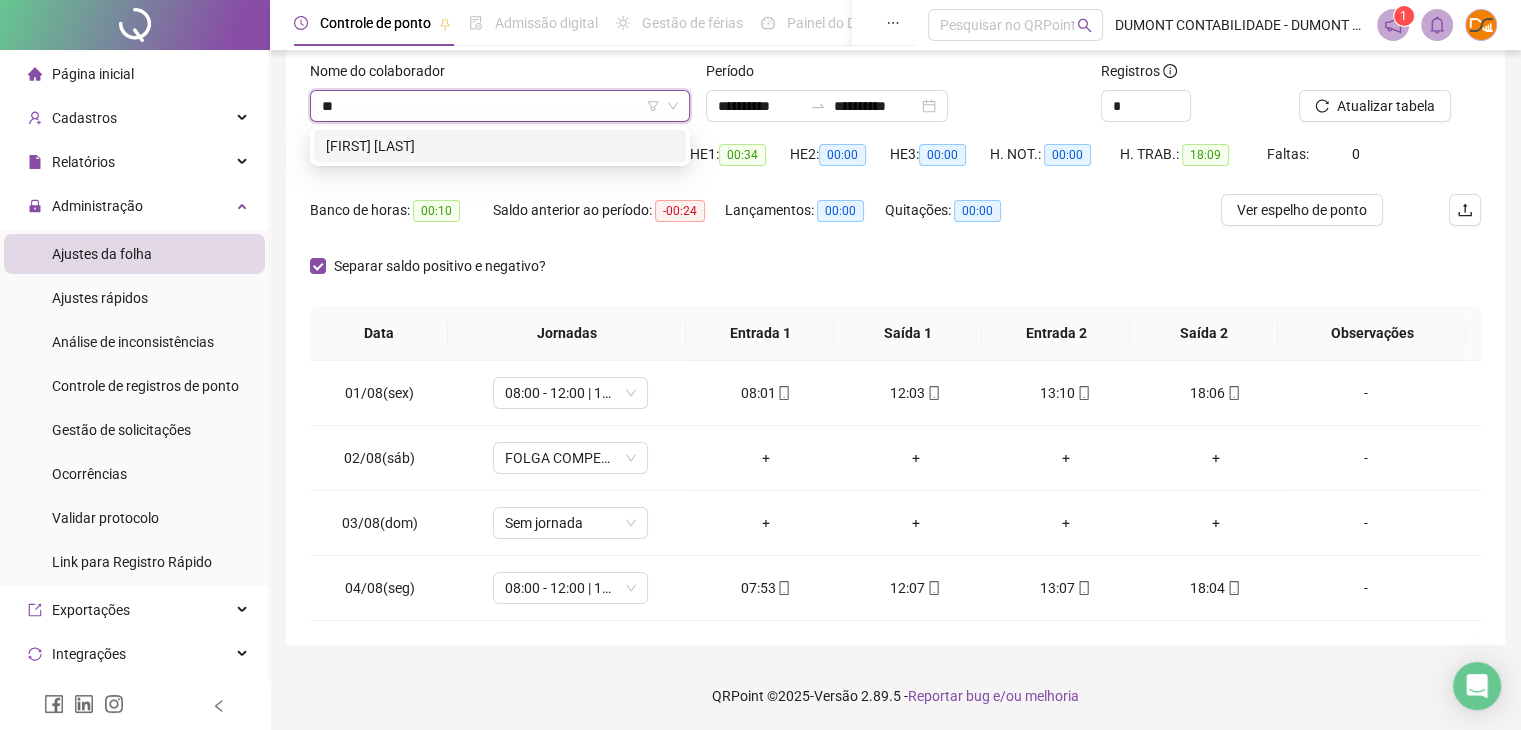 type on "***" 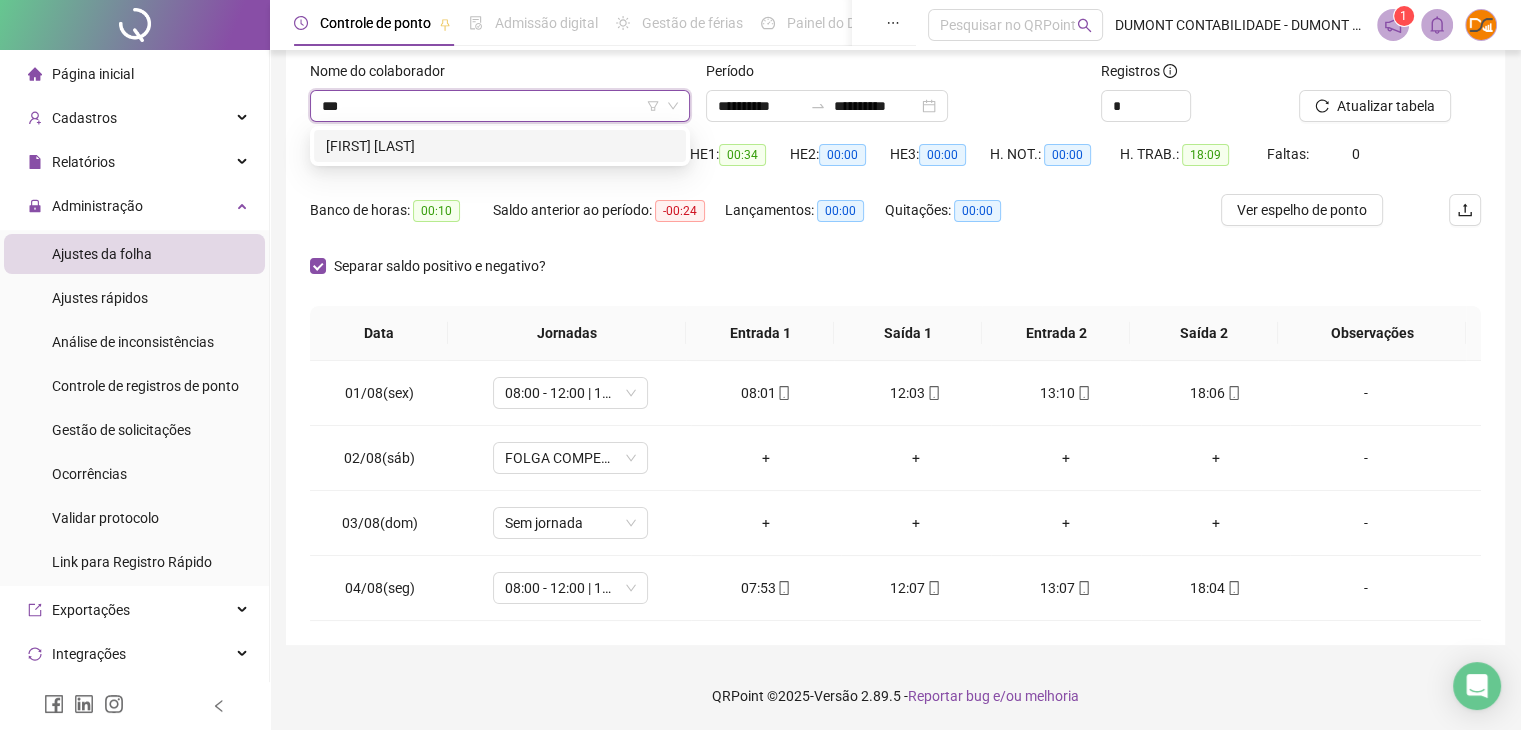 click on "[FIRST] [LAST]" at bounding box center [500, 146] 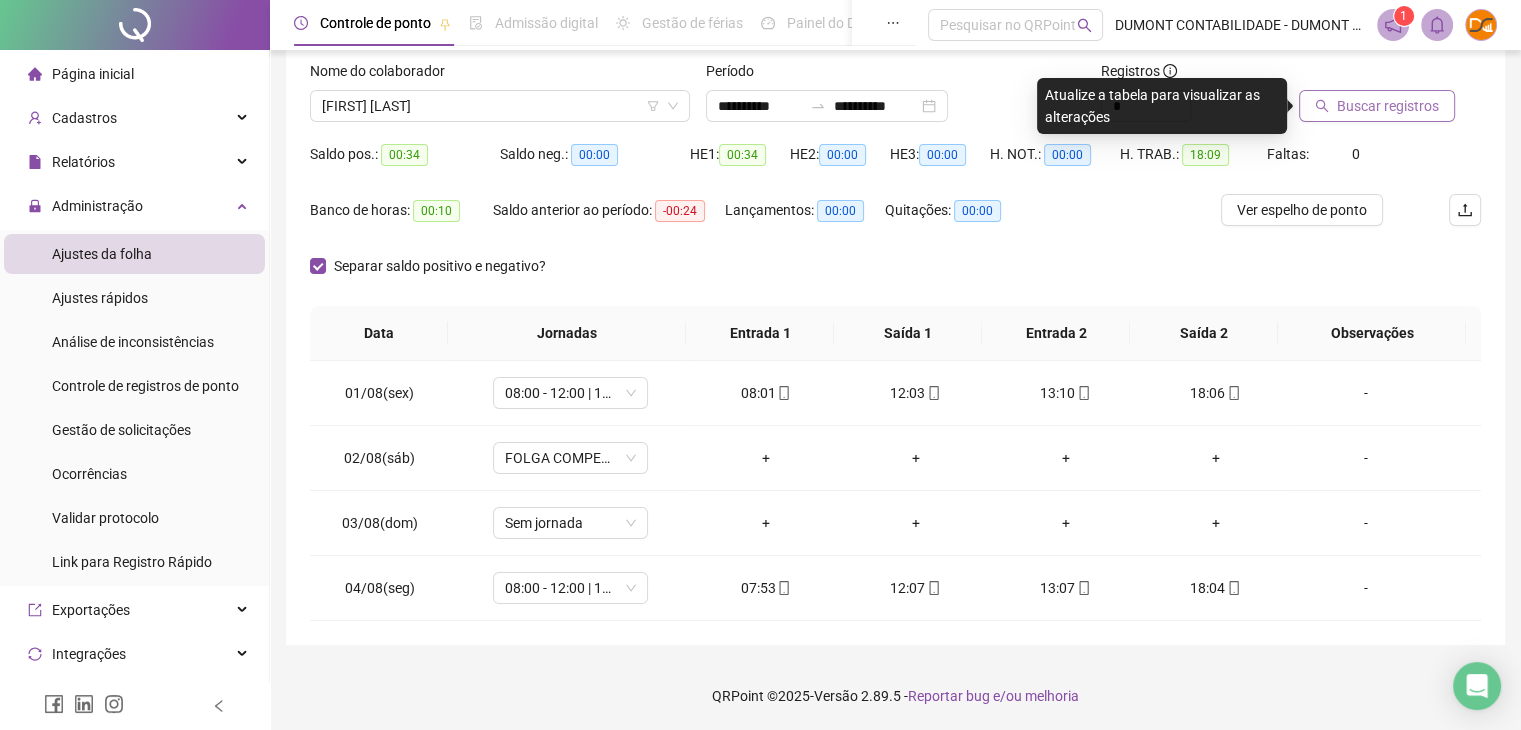 click on "Buscar registros" at bounding box center (1388, 106) 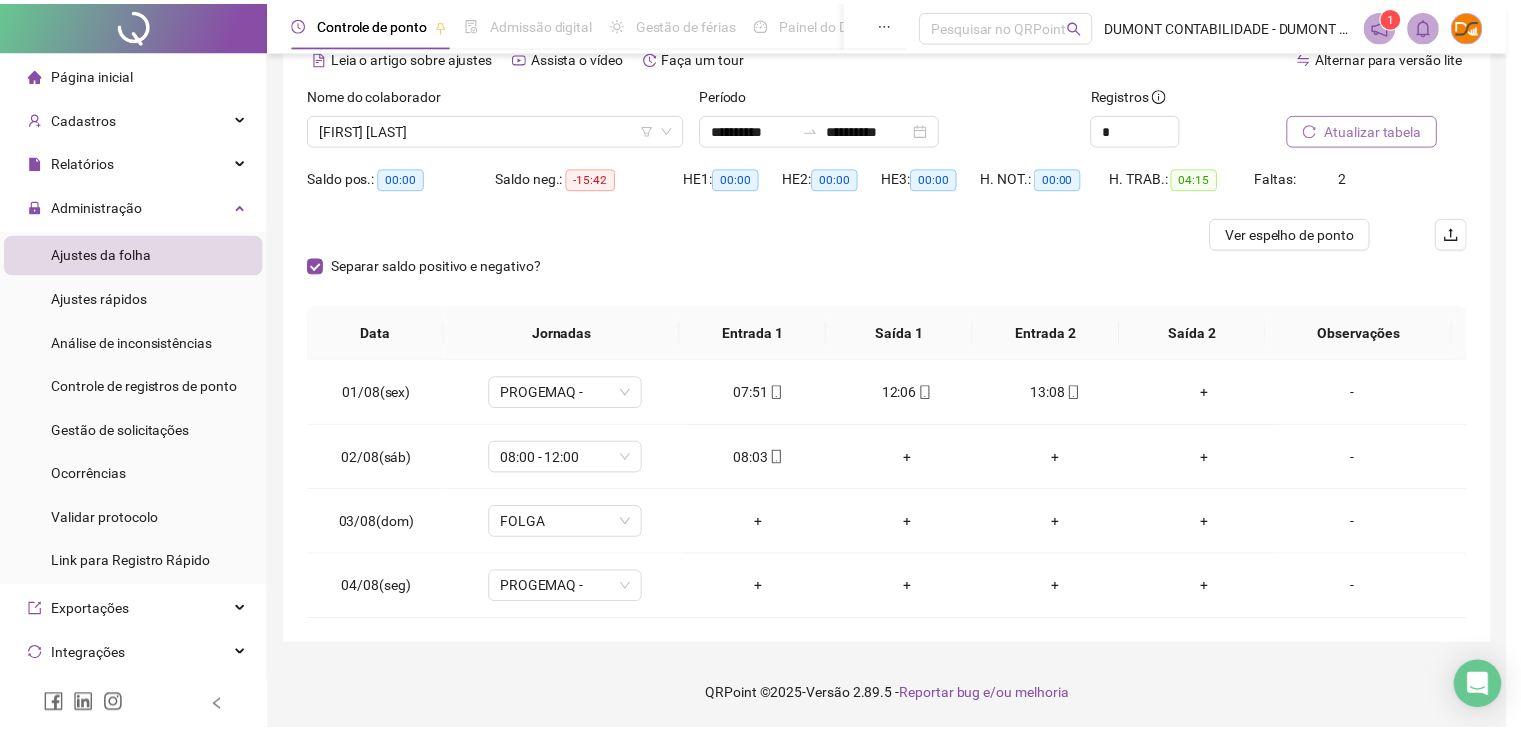 scroll, scrollTop: 100, scrollLeft: 0, axis: vertical 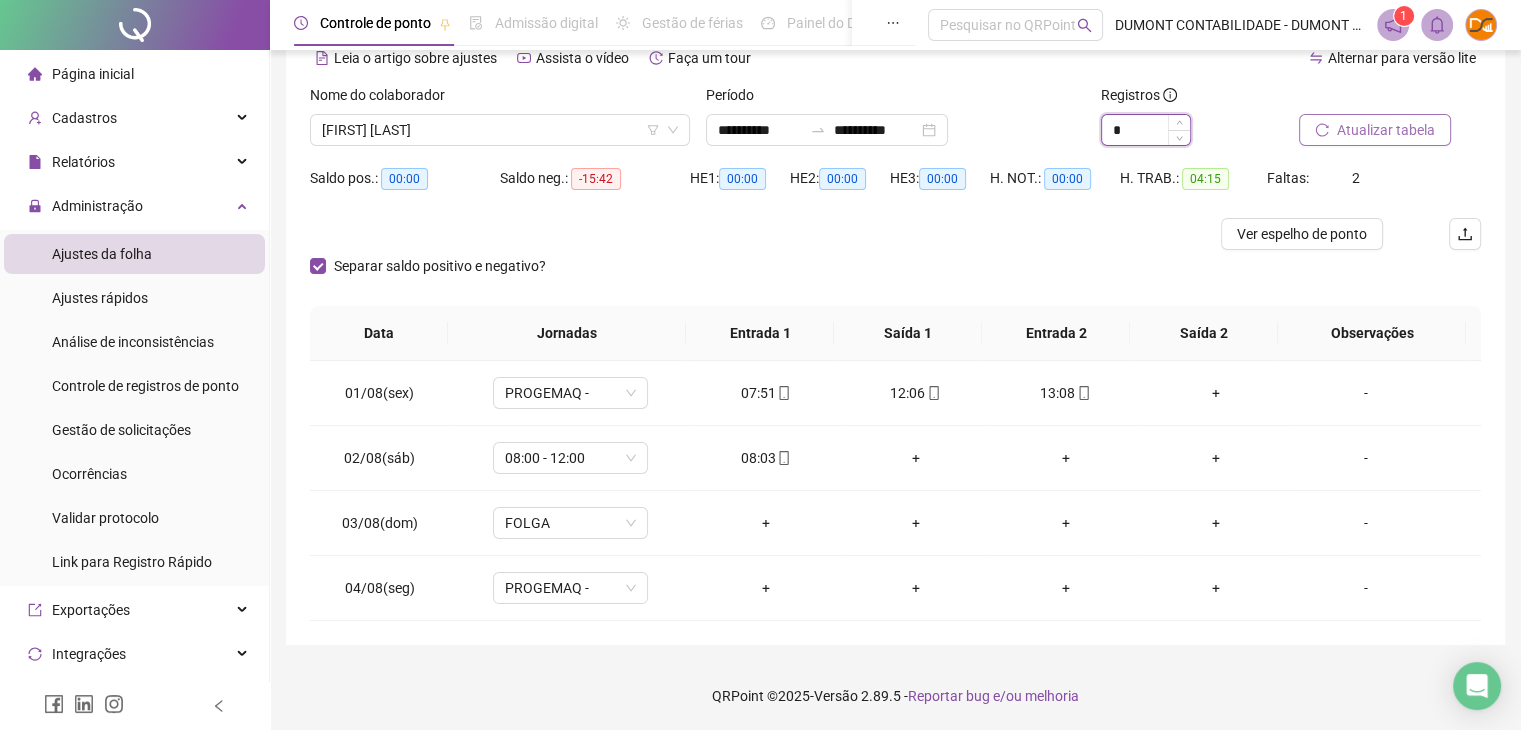 click on "*" at bounding box center [1146, 130] 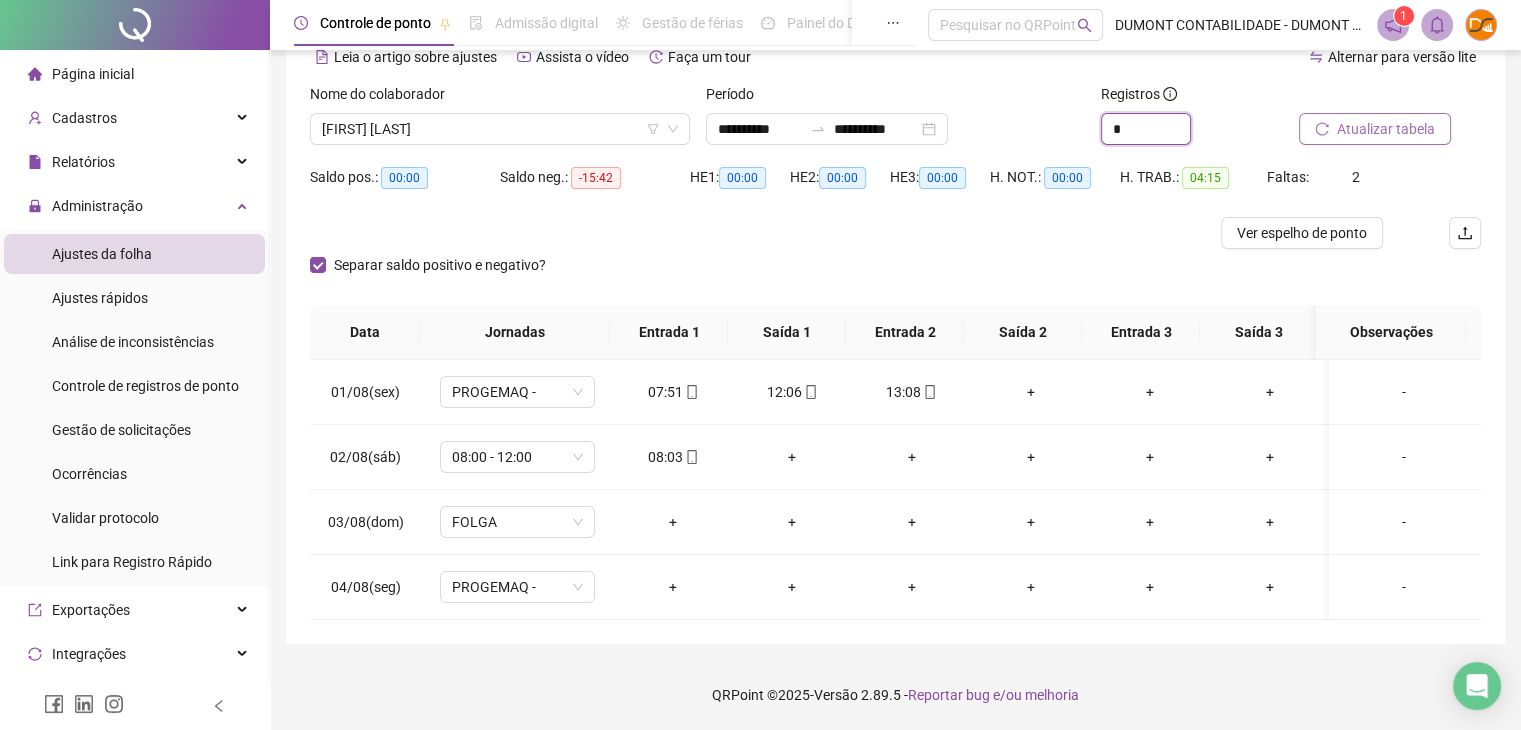 scroll, scrollTop: 116, scrollLeft: 0, axis: vertical 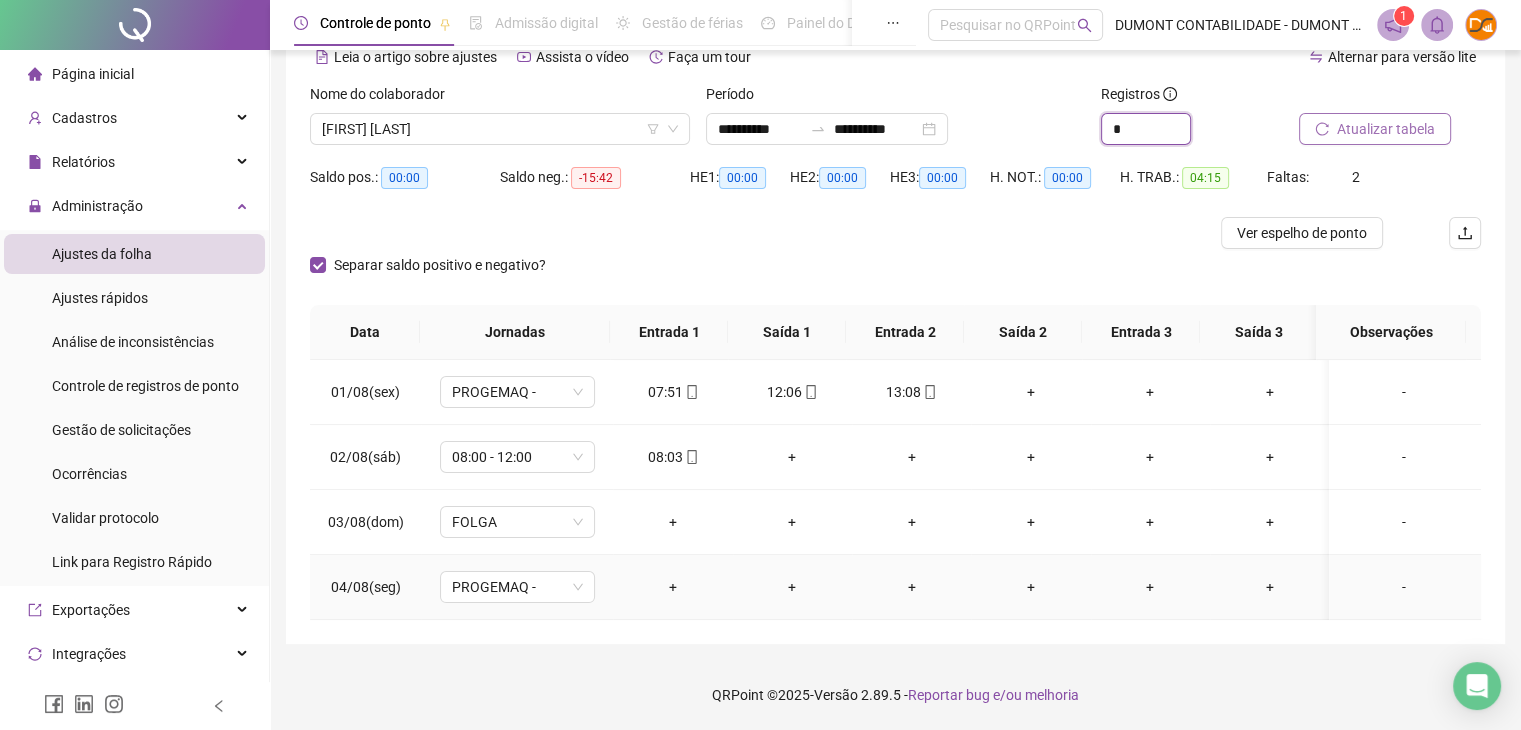 type on "*" 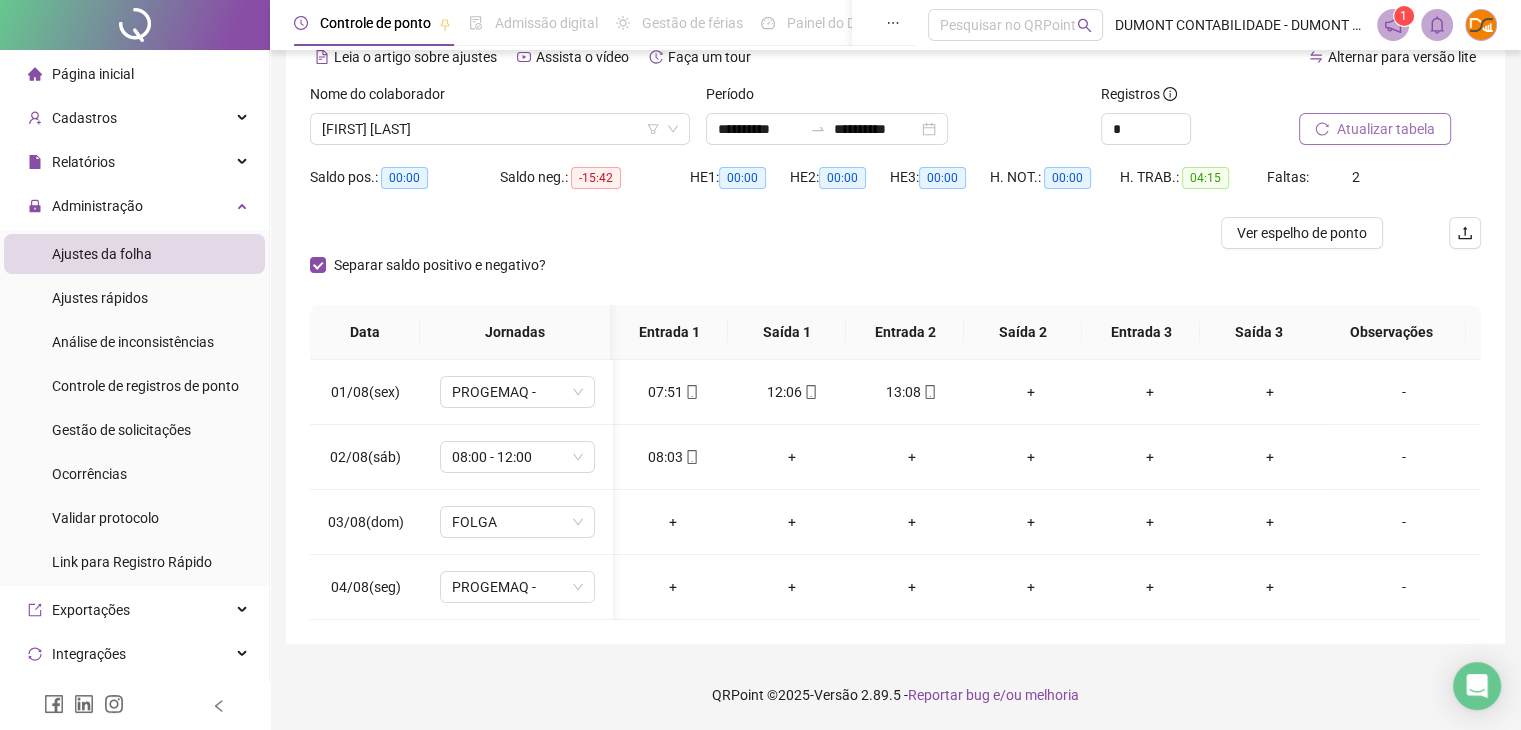scroll, scrollTop: 0, scrollLeft: 2, axis: horizontal 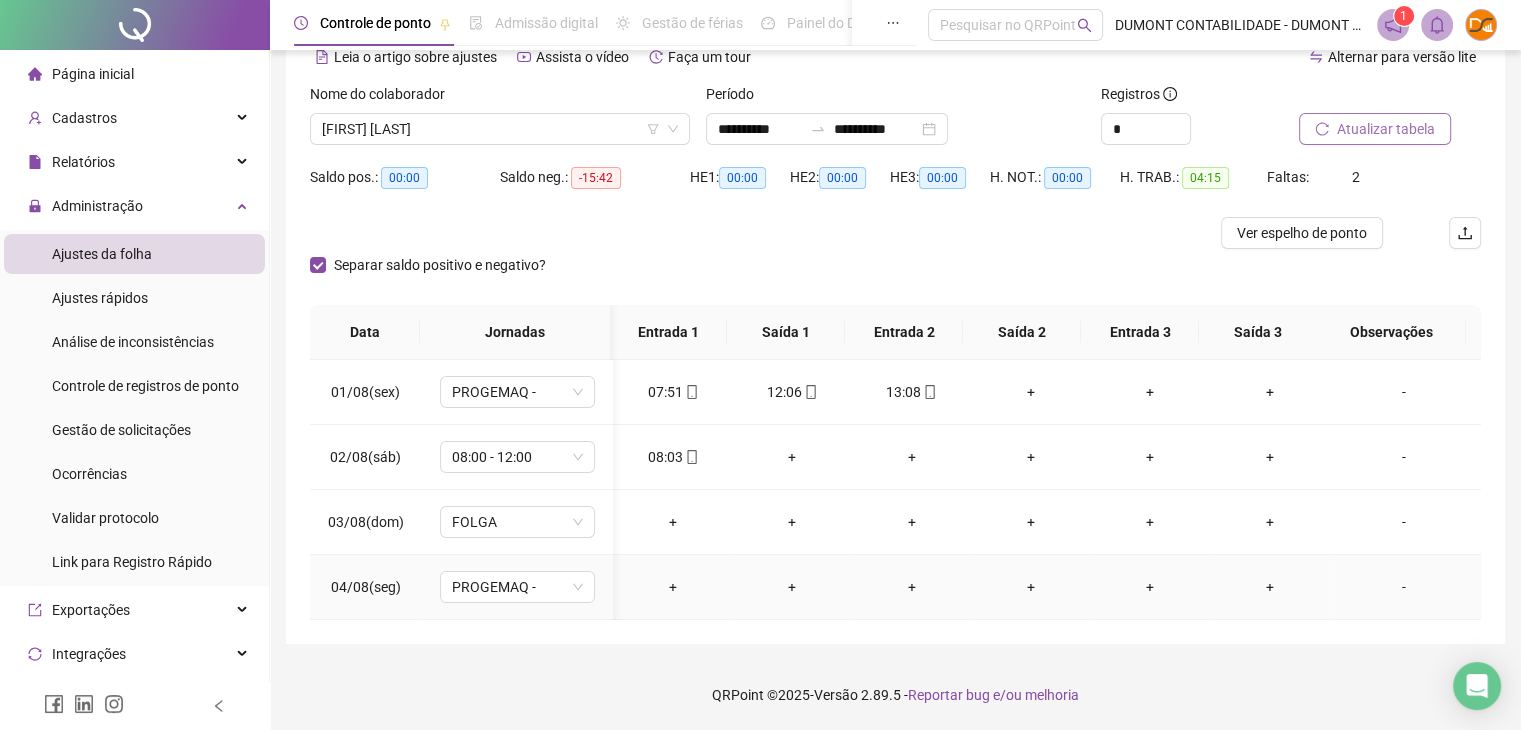 drag, startPoint x: 1069, startPoint y: 600, endPoint x: 1154, endPoint y: 529, distance: 110.751976 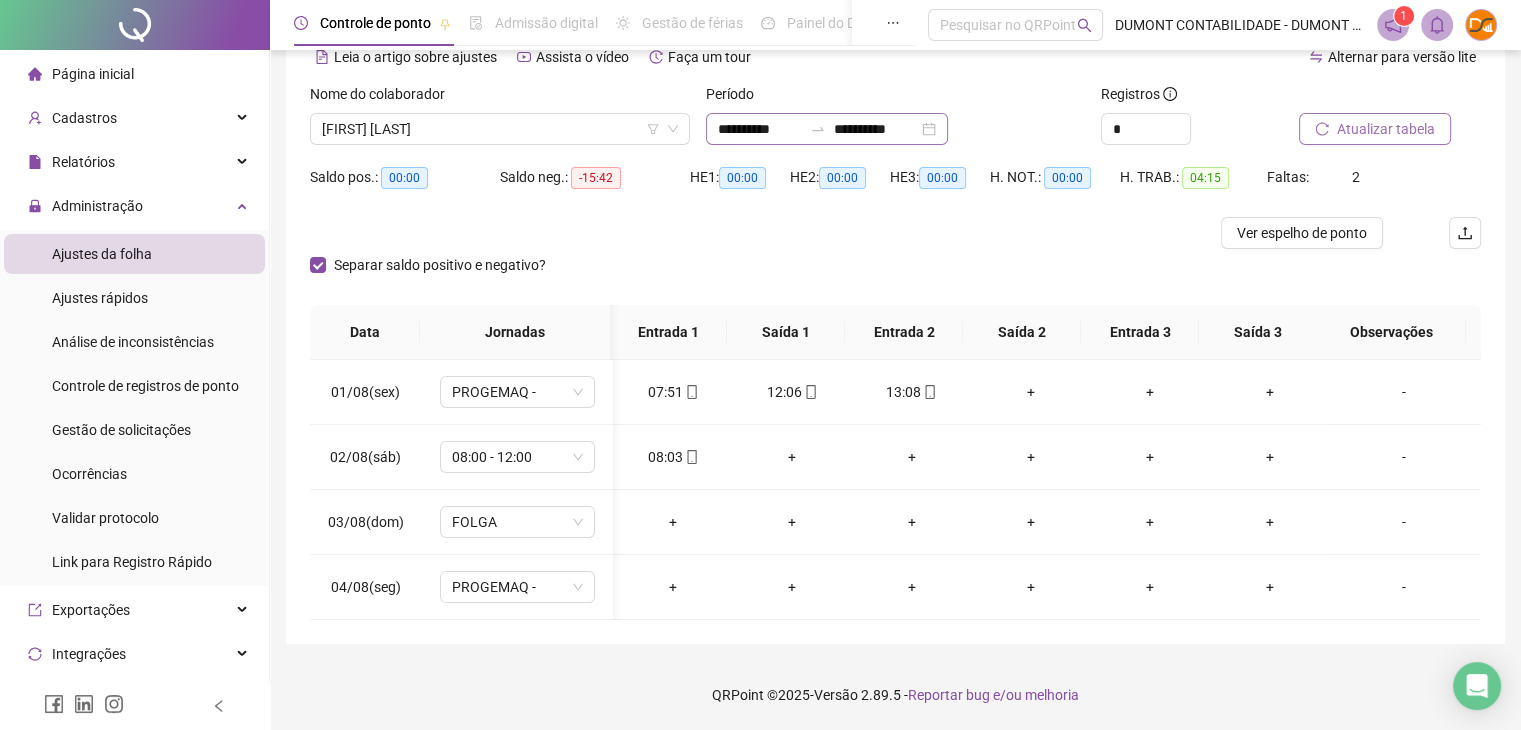 click 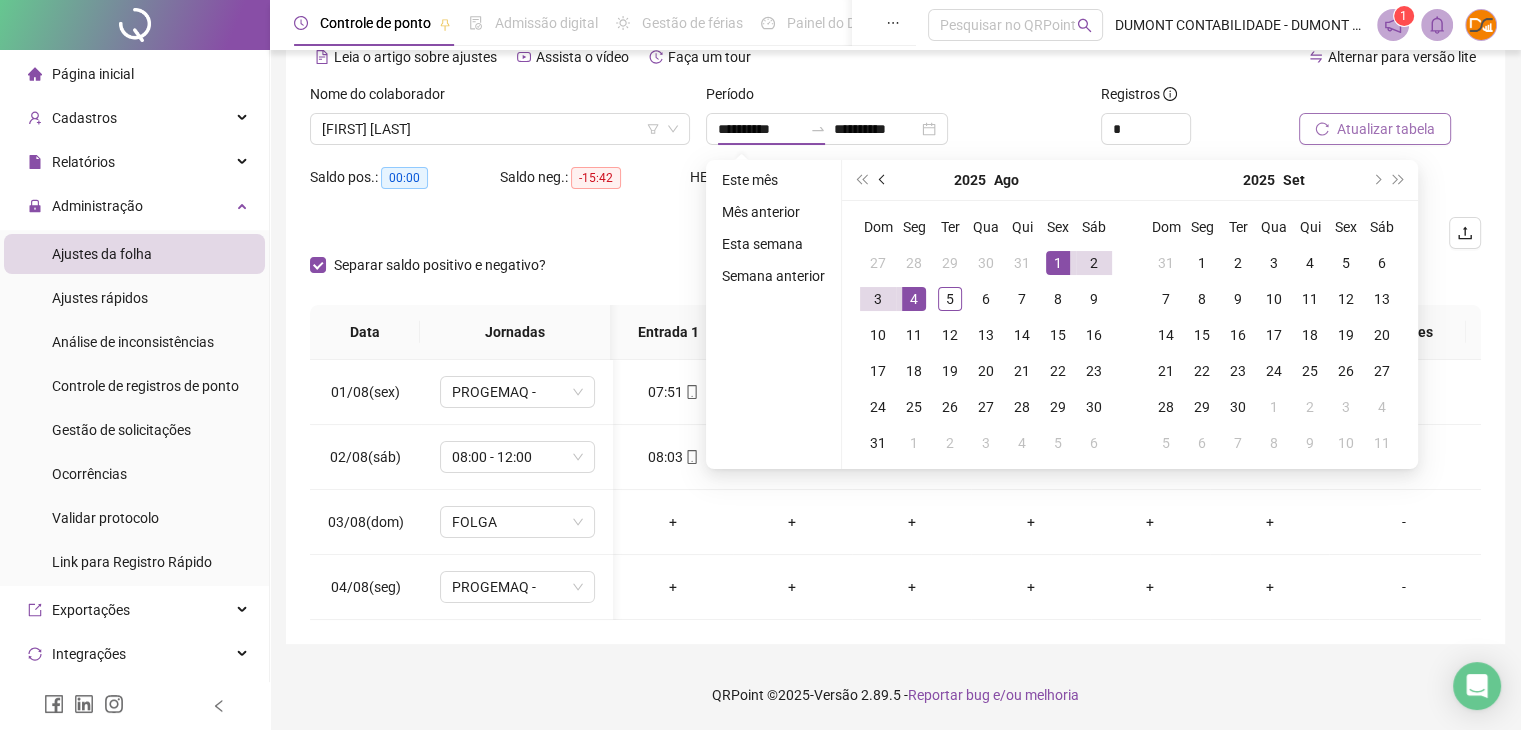 click at bounding box center [883, 180] 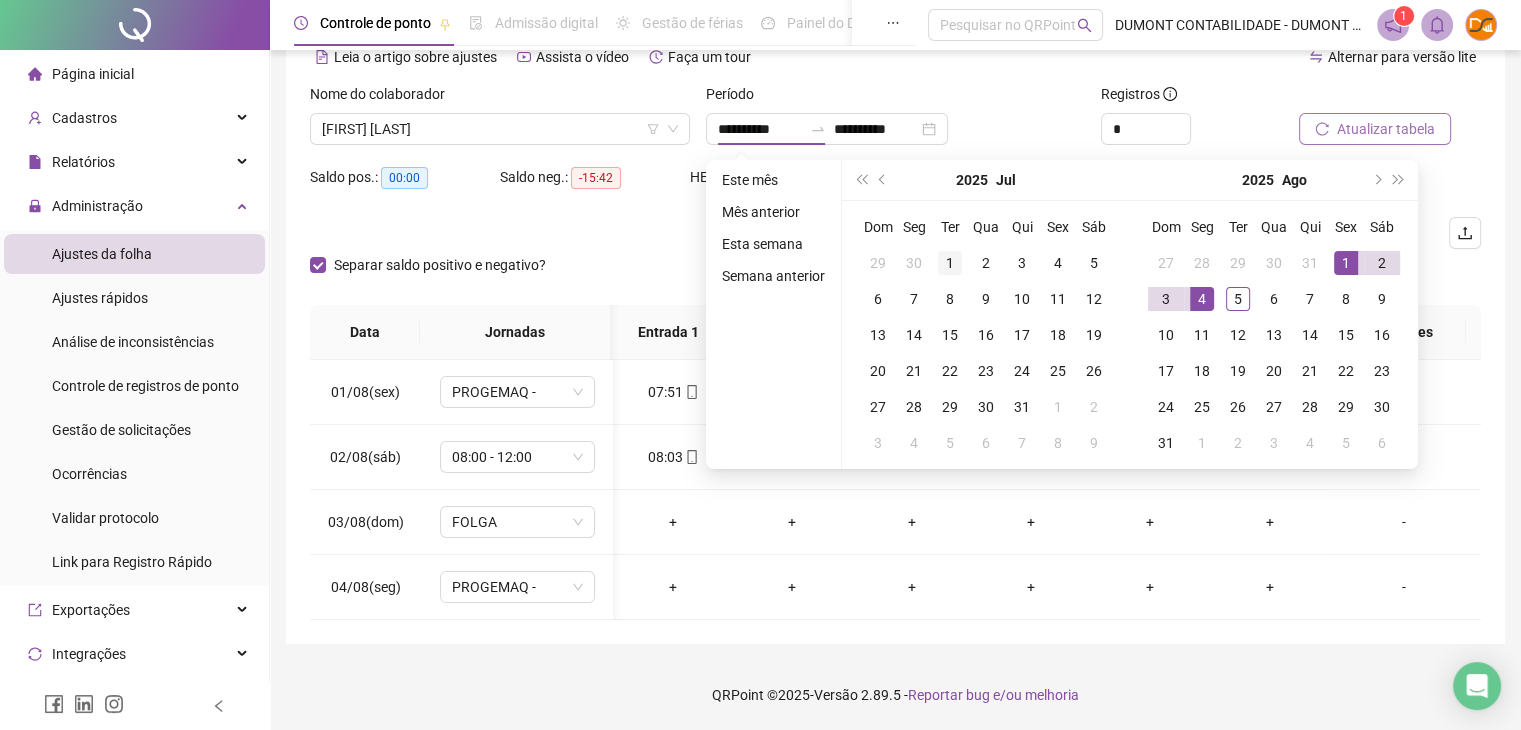 type on "**********" 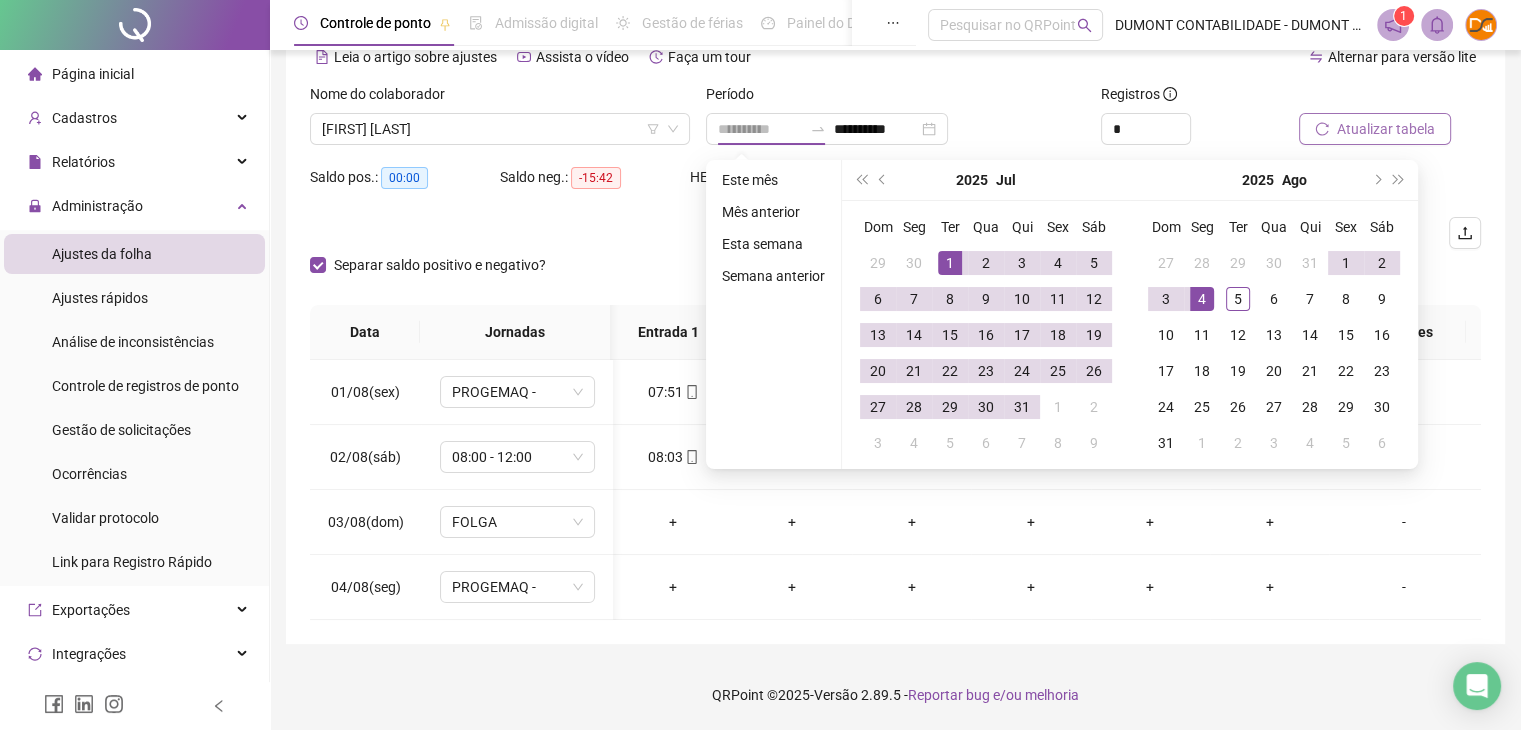 click on "1" at bounding box center [950, 263] 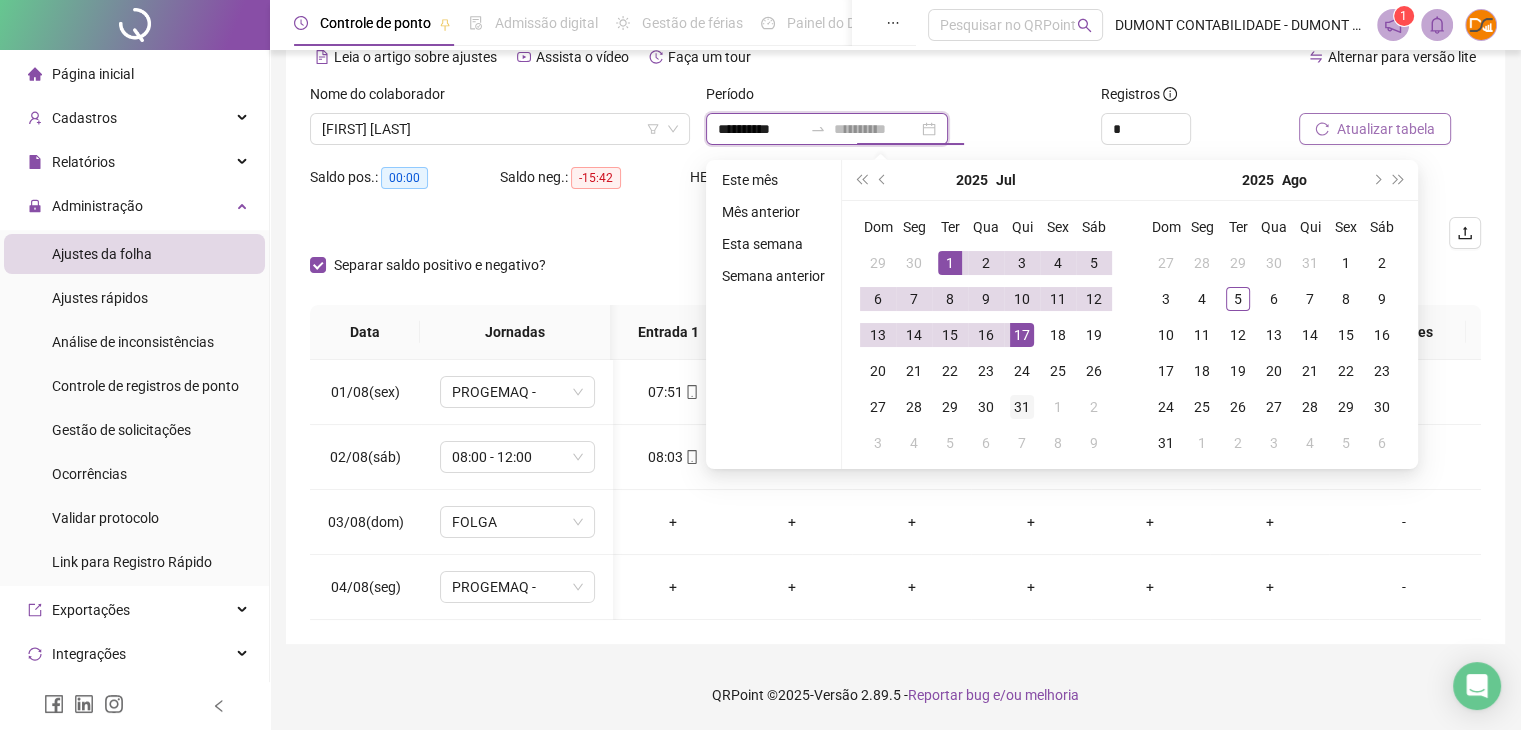 type on "**********" 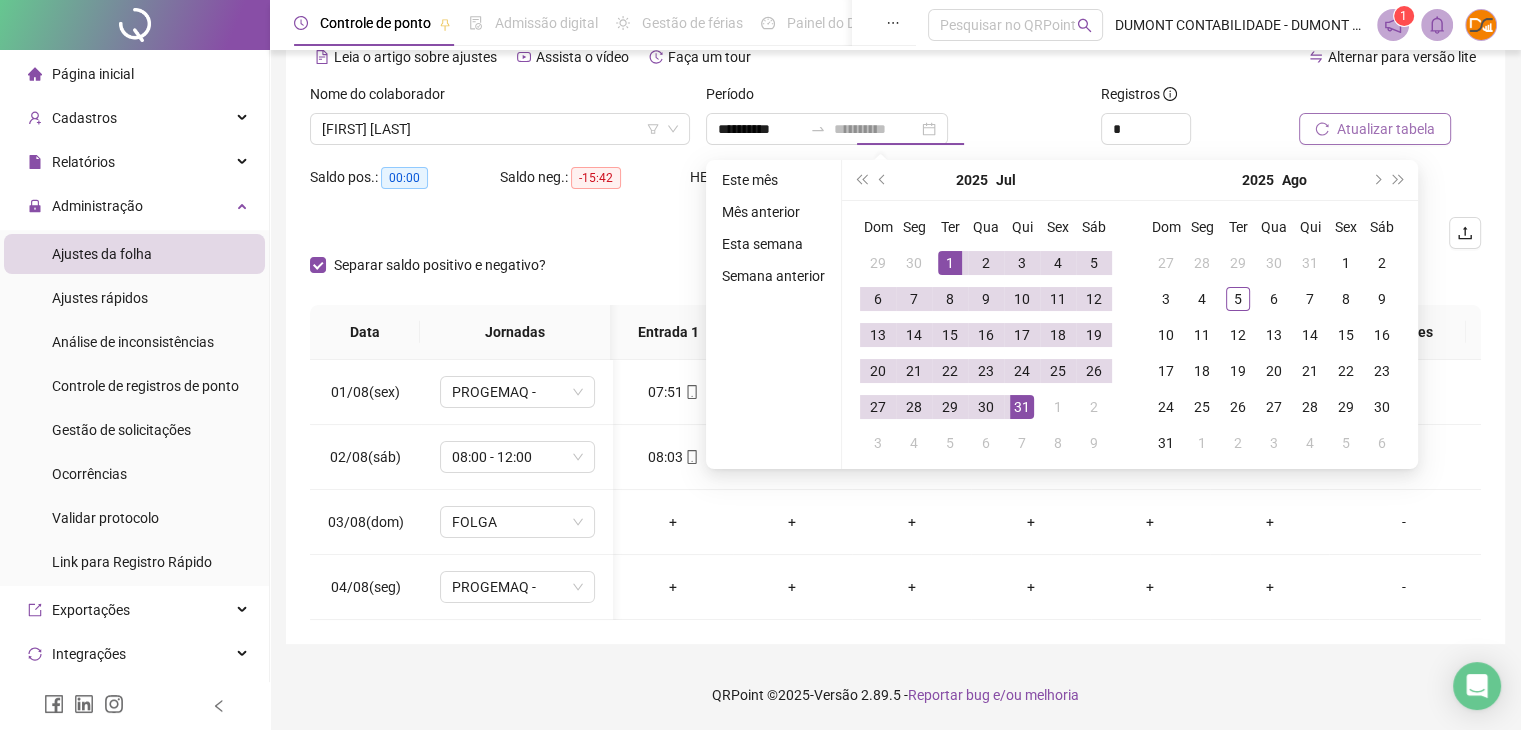 click on "31" at bounding box center [1022, 407] 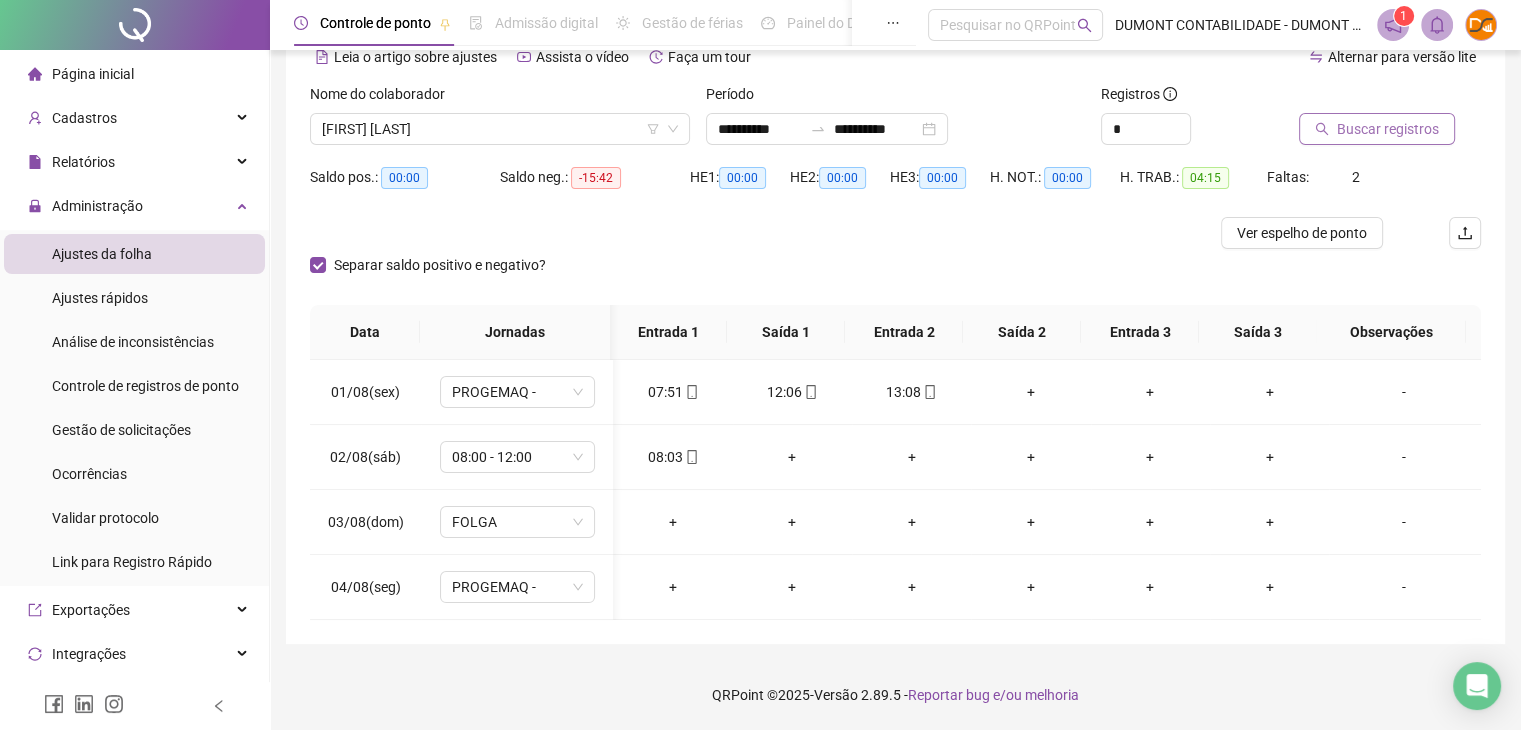 click on "Buscar registros" at bounding box center [1388, 129] 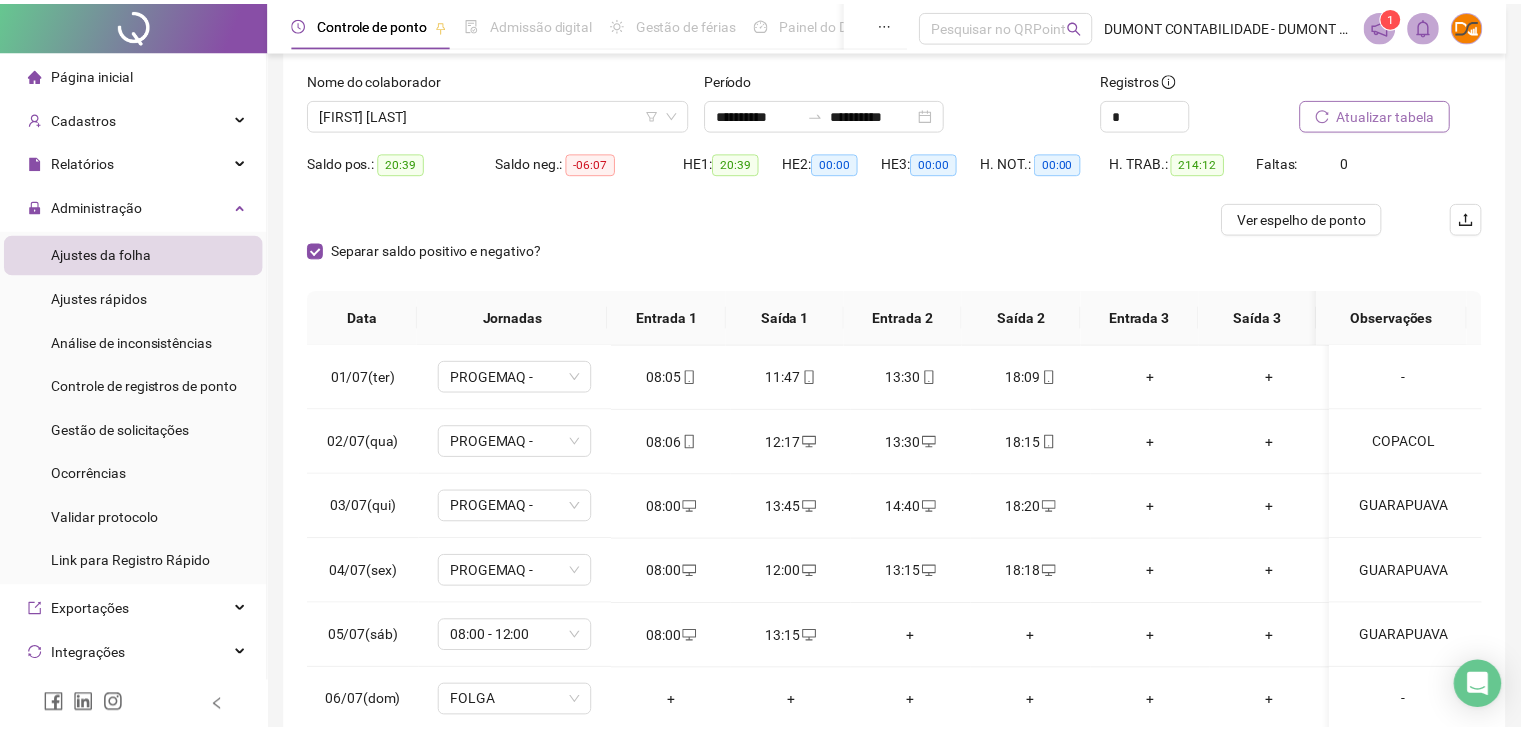 scroll, scrollTop: 0, scrollLeft: 0, axis: both 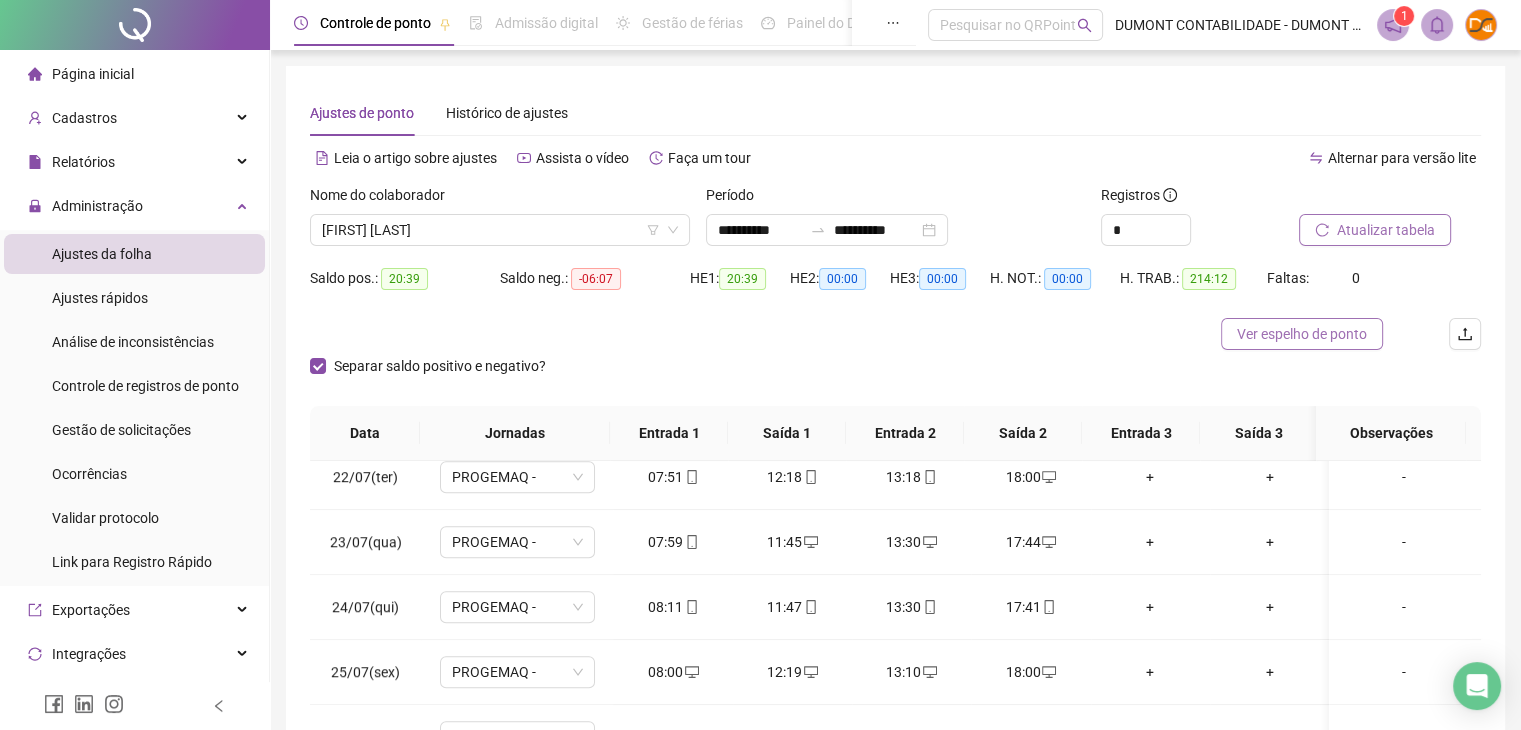 click on "Ver espelho de ponto" at bounding box center [1302, 334] 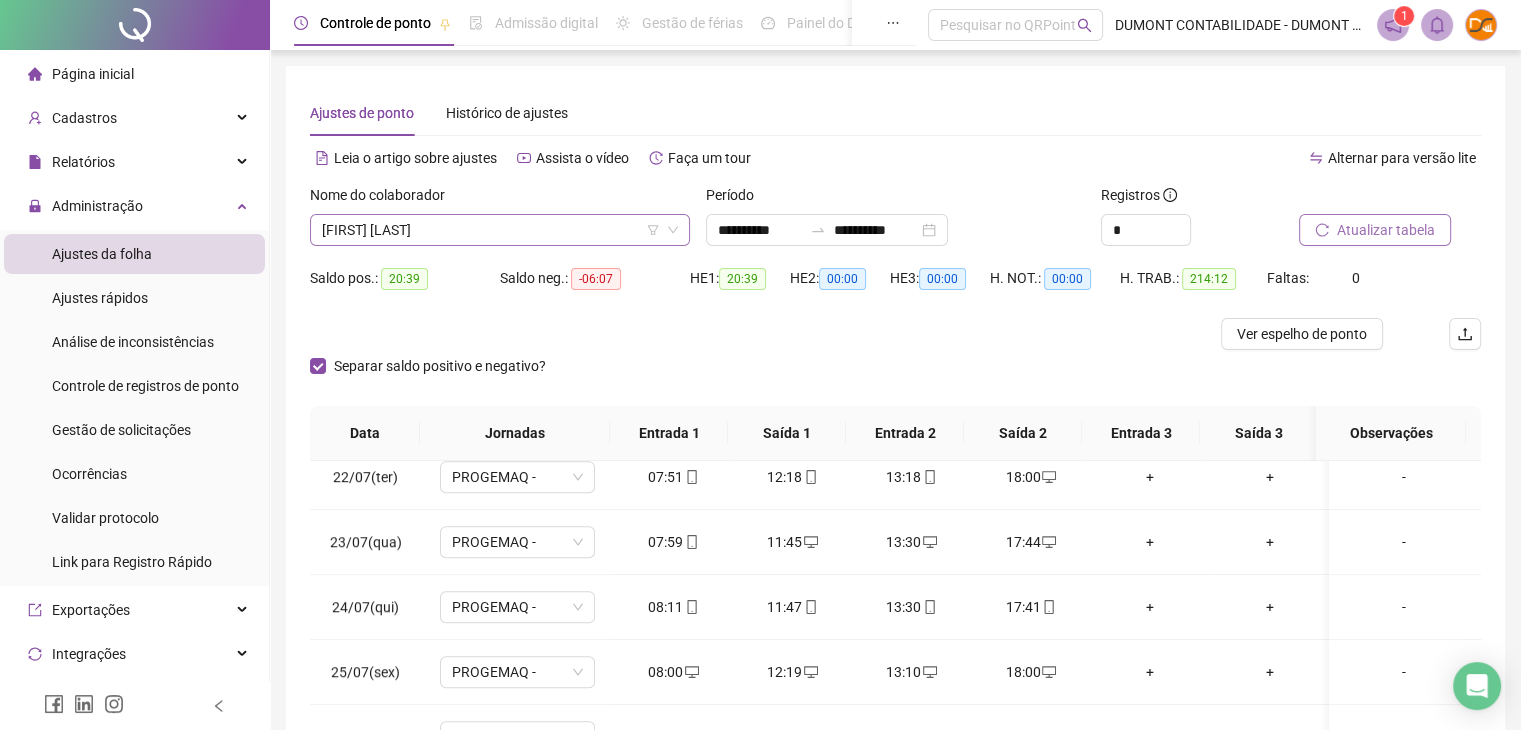 click on "[FIRST] [LAST]" at bounding box center (500, 230) 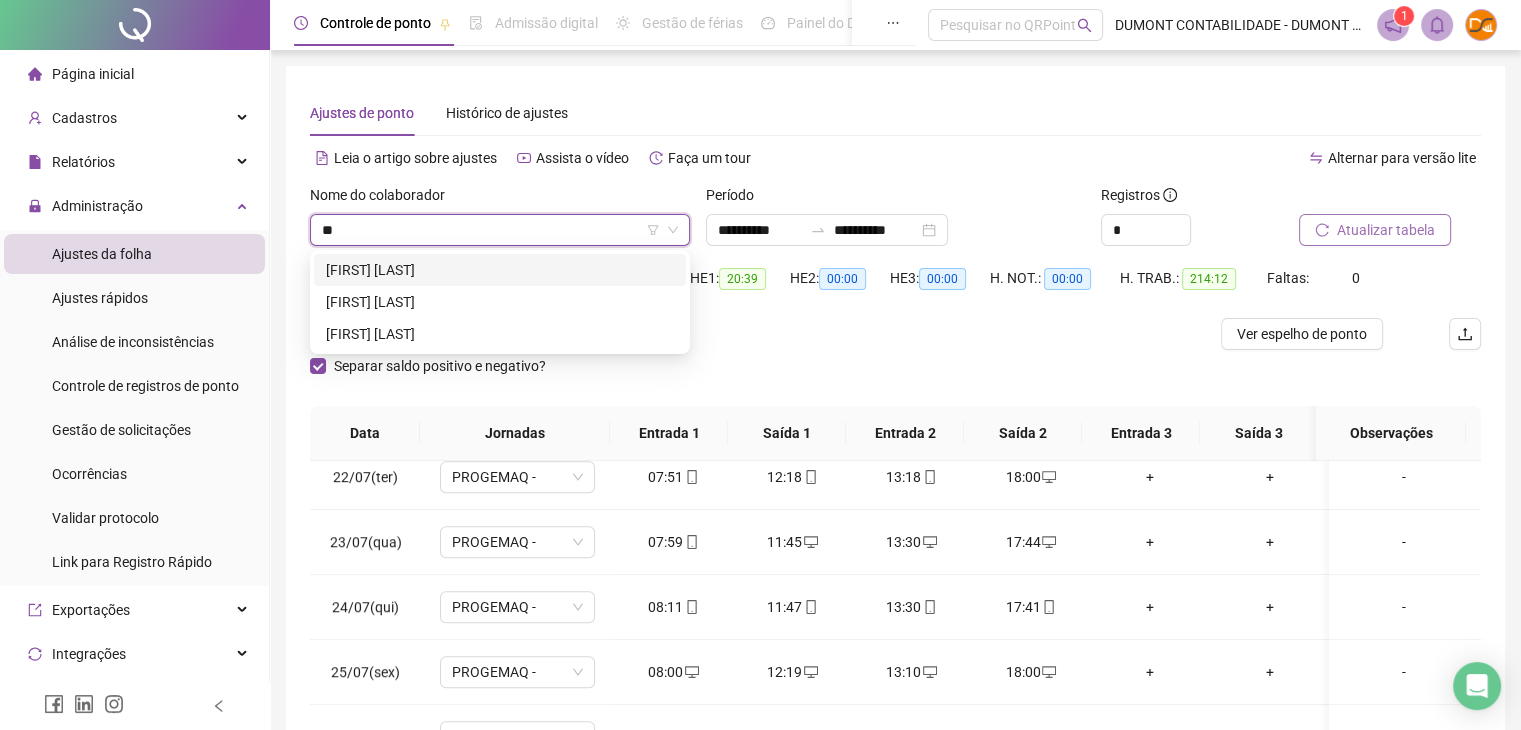 scroll, scrollTop: 0, scrollLeft: 0, axis: both 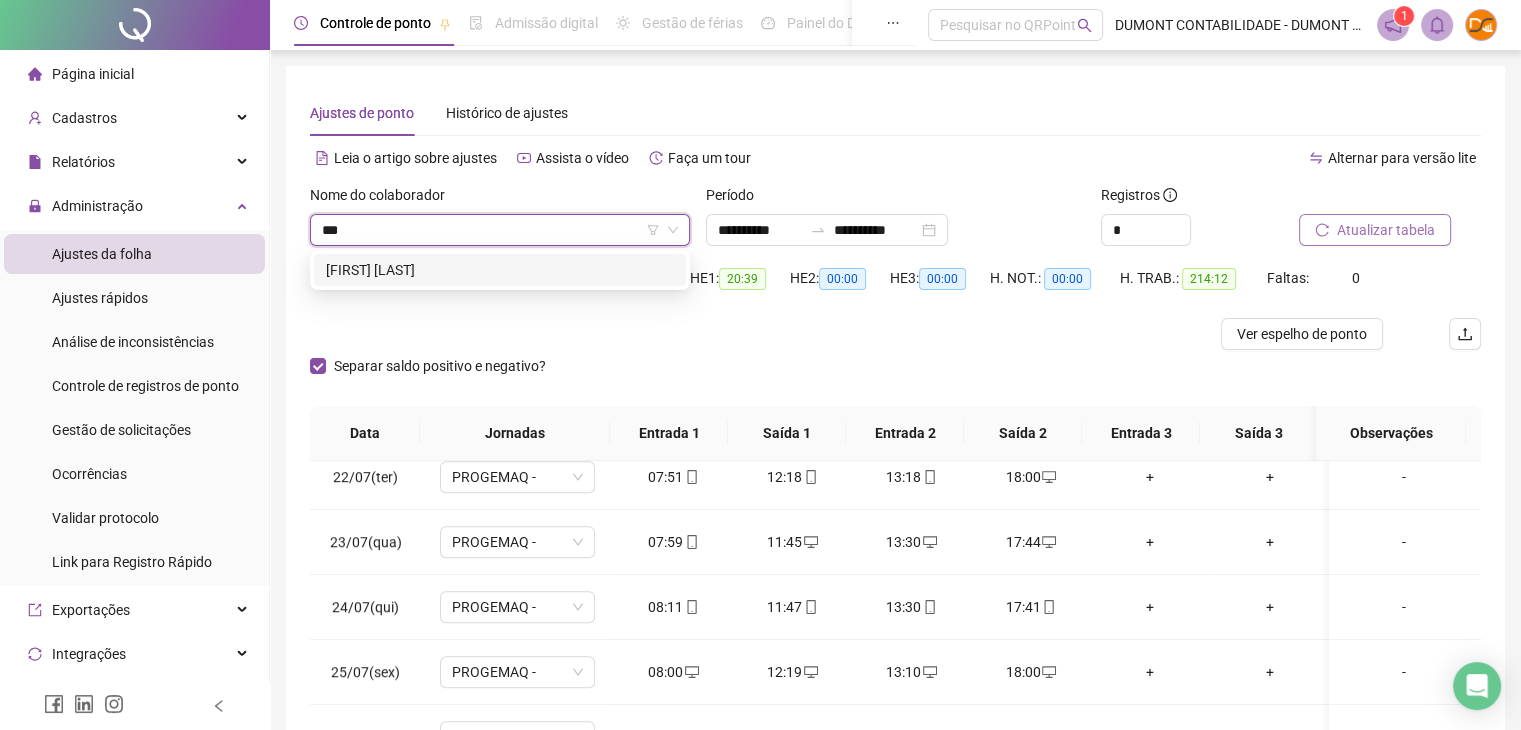 click on "[FIRST] [LAST]" at bounding box center (500, 270) 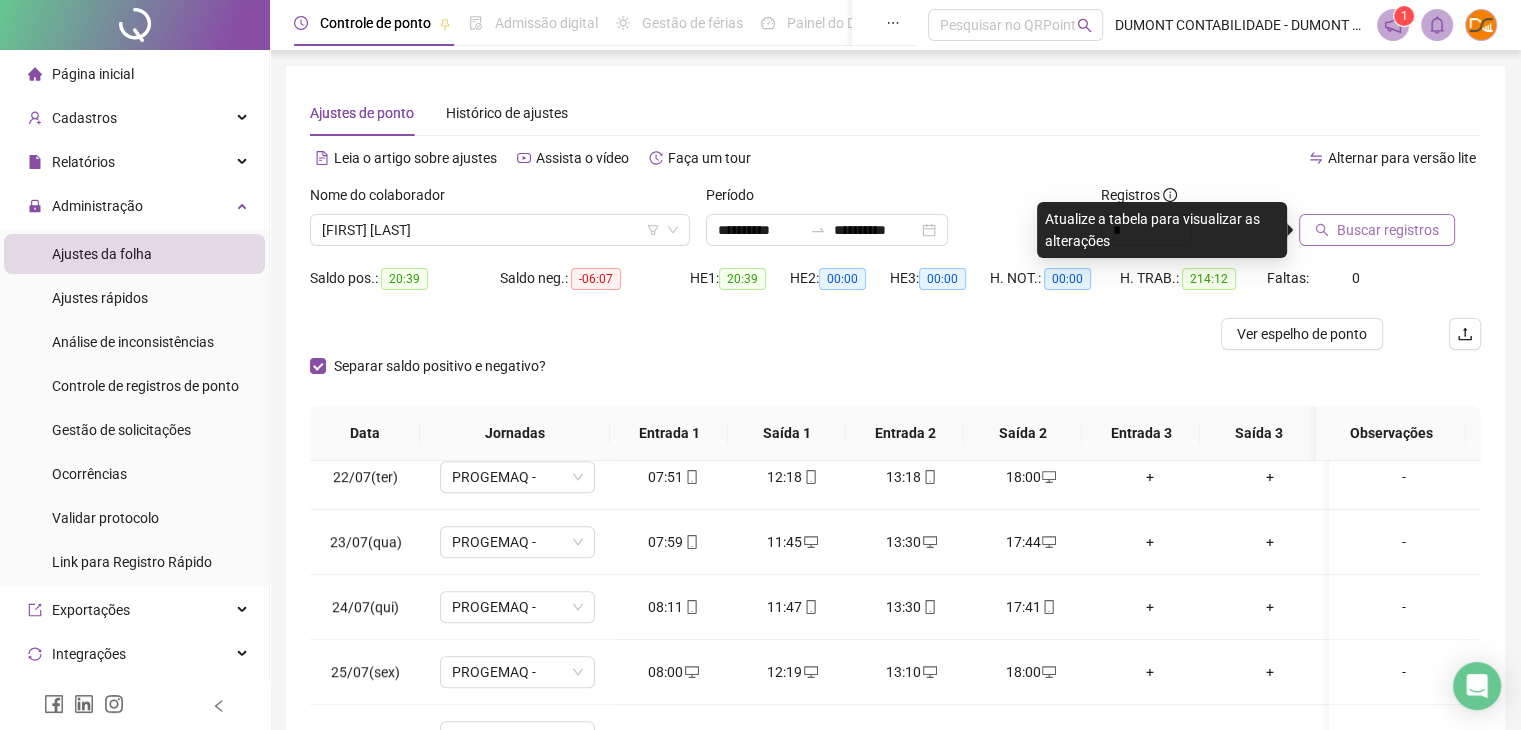 click on "Buscar registros" at bounding box center [1388, 230] 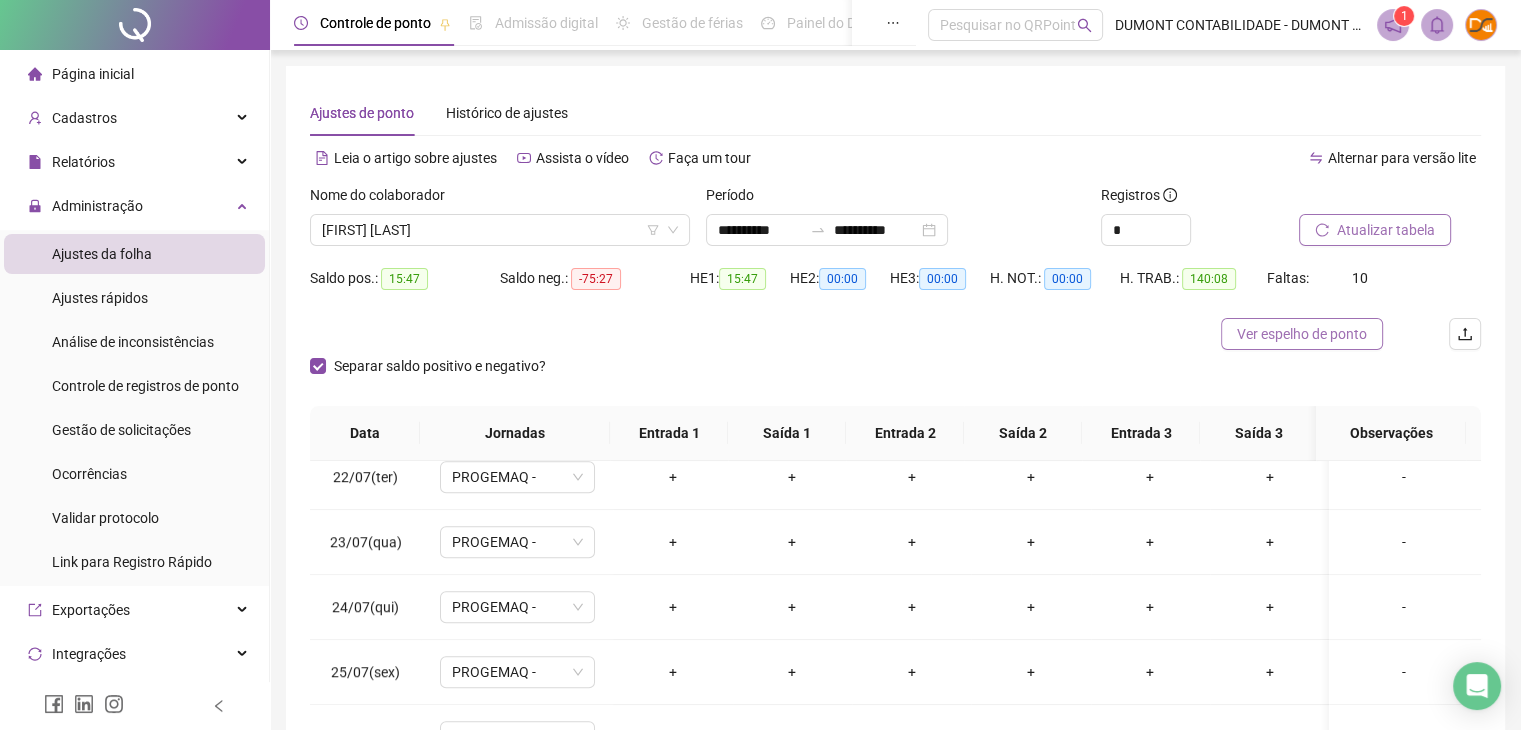 click on "Ver espelho de ponto" at bounding box center [1302, 334] 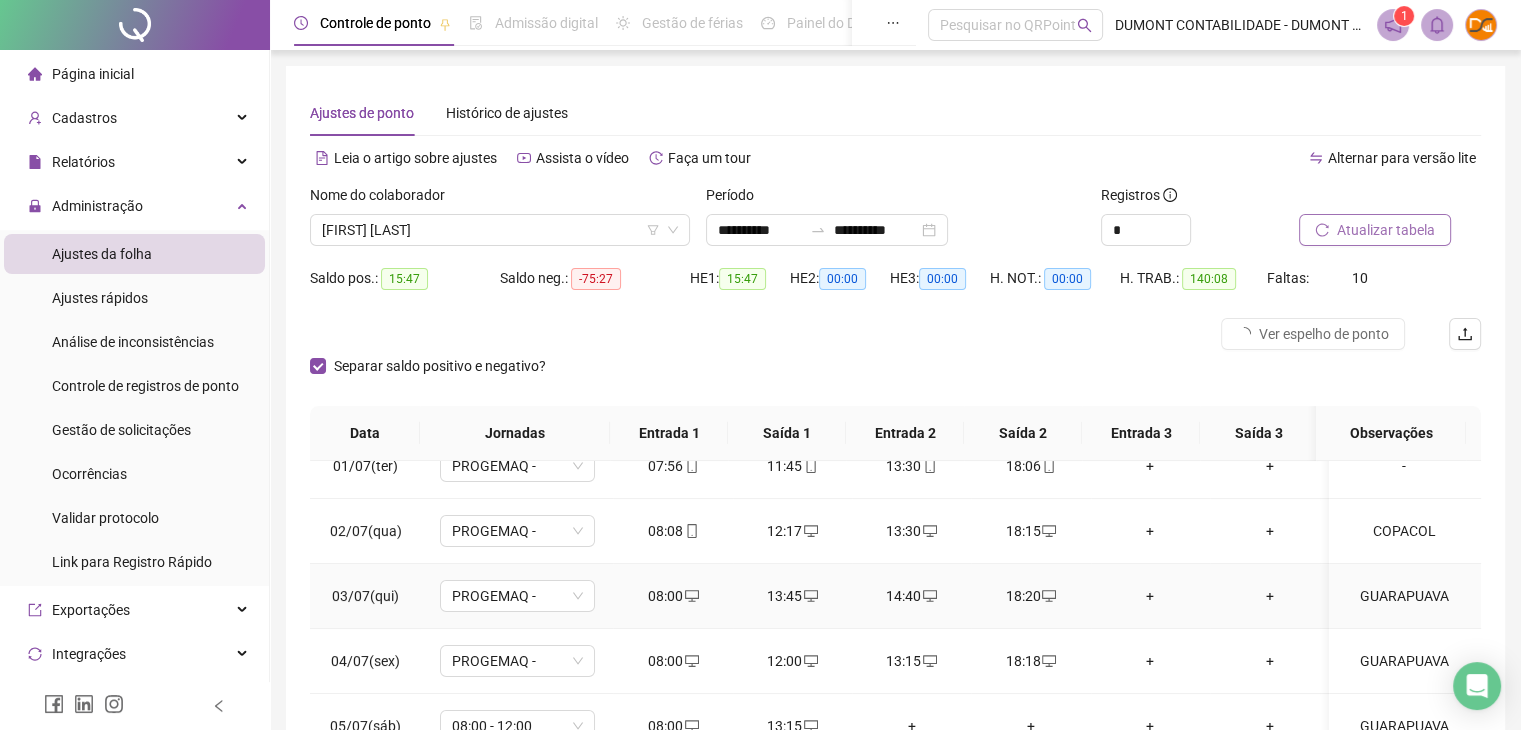 scroll, scrollTop: 0, scrollLeft: 0, axis: both 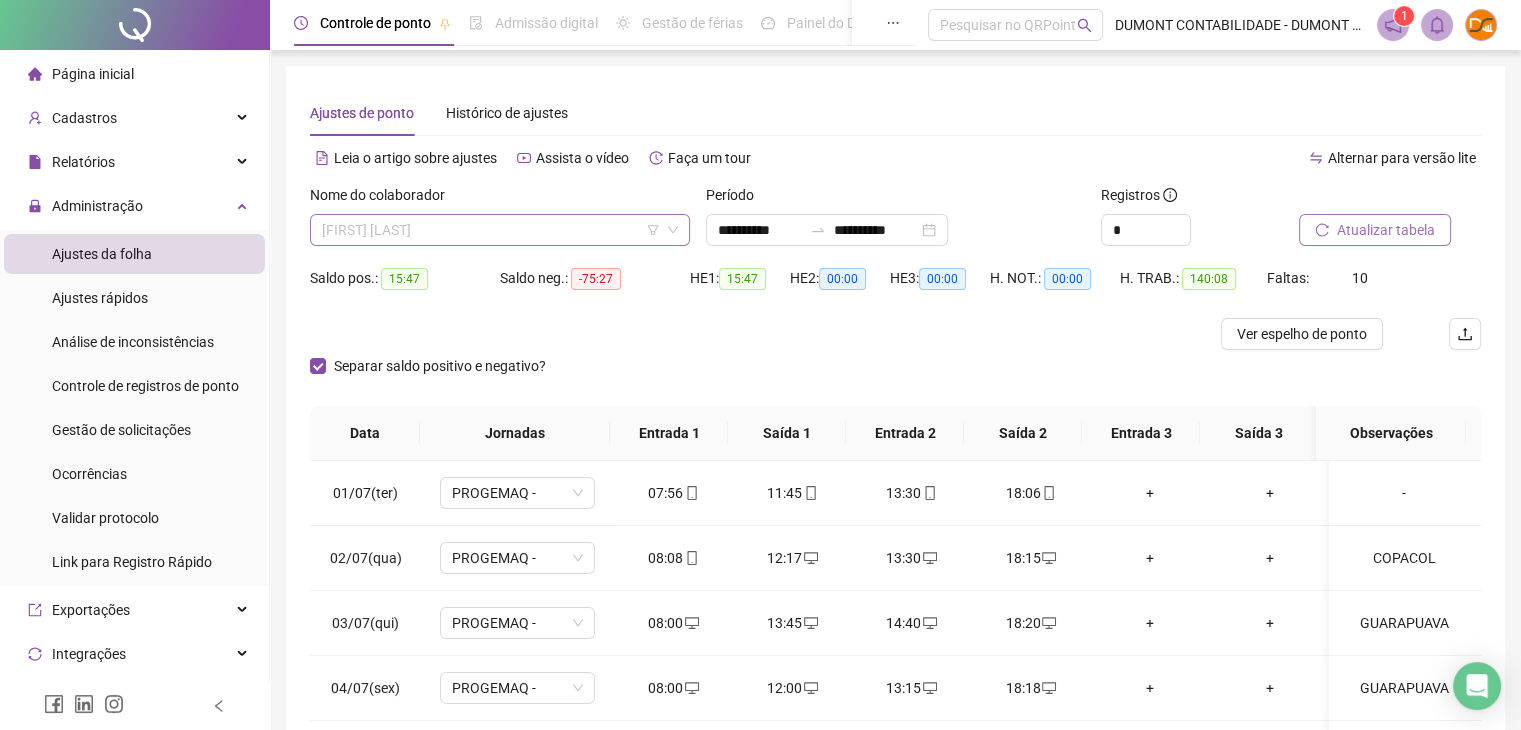 click on "[FIRST] [LAST]" at bounding box center [500, 230] 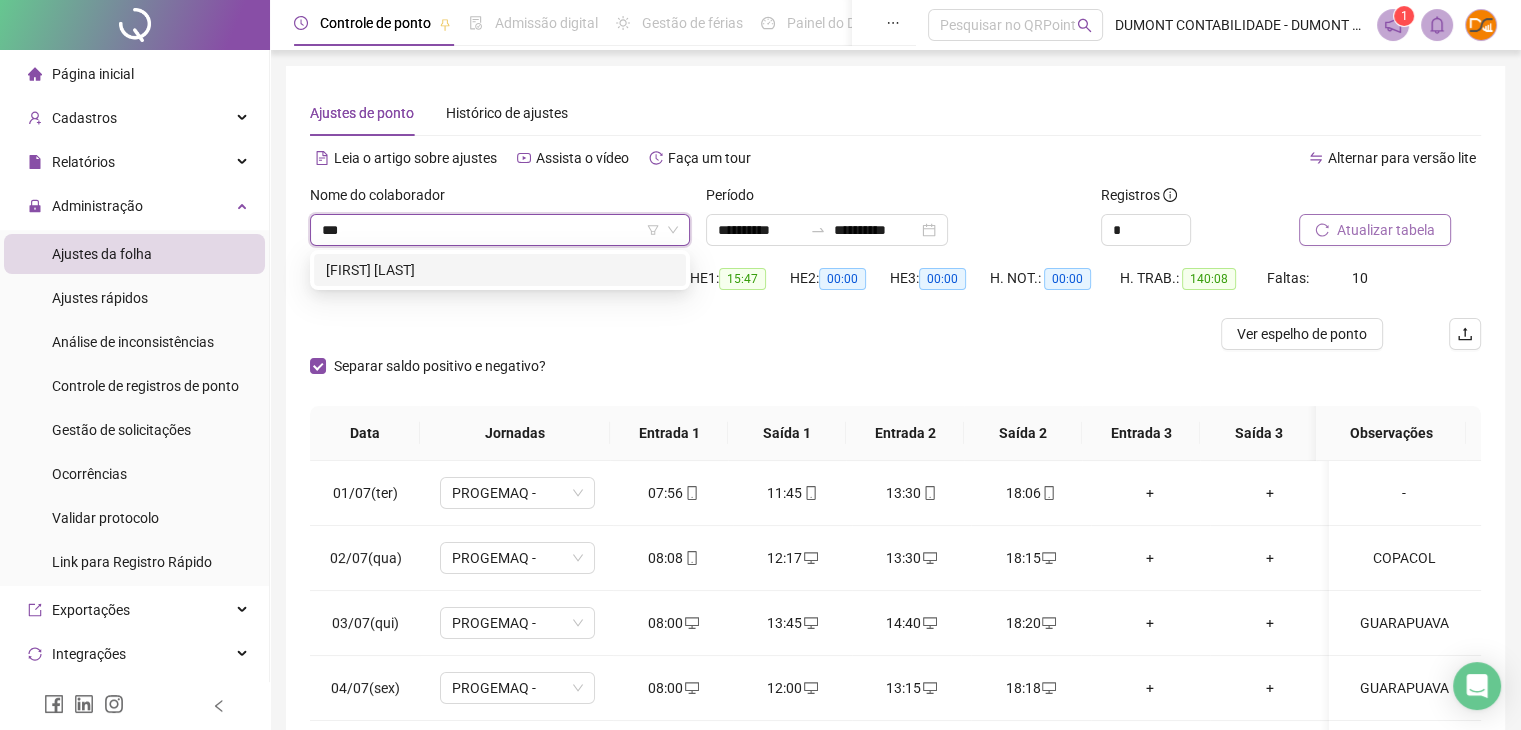 type on "****" 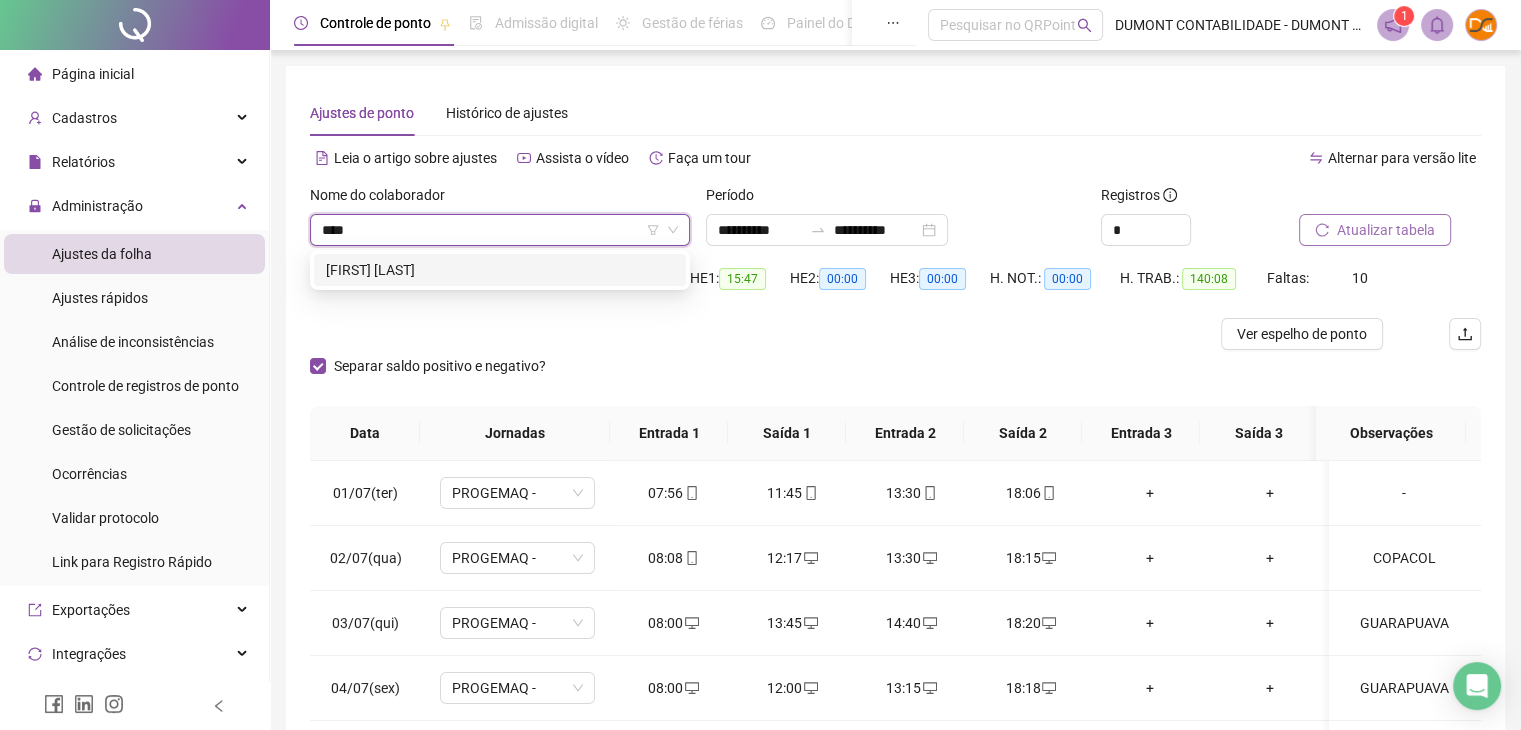 click on "[FIRST] [LAST]" at bounding box center (500, 270) 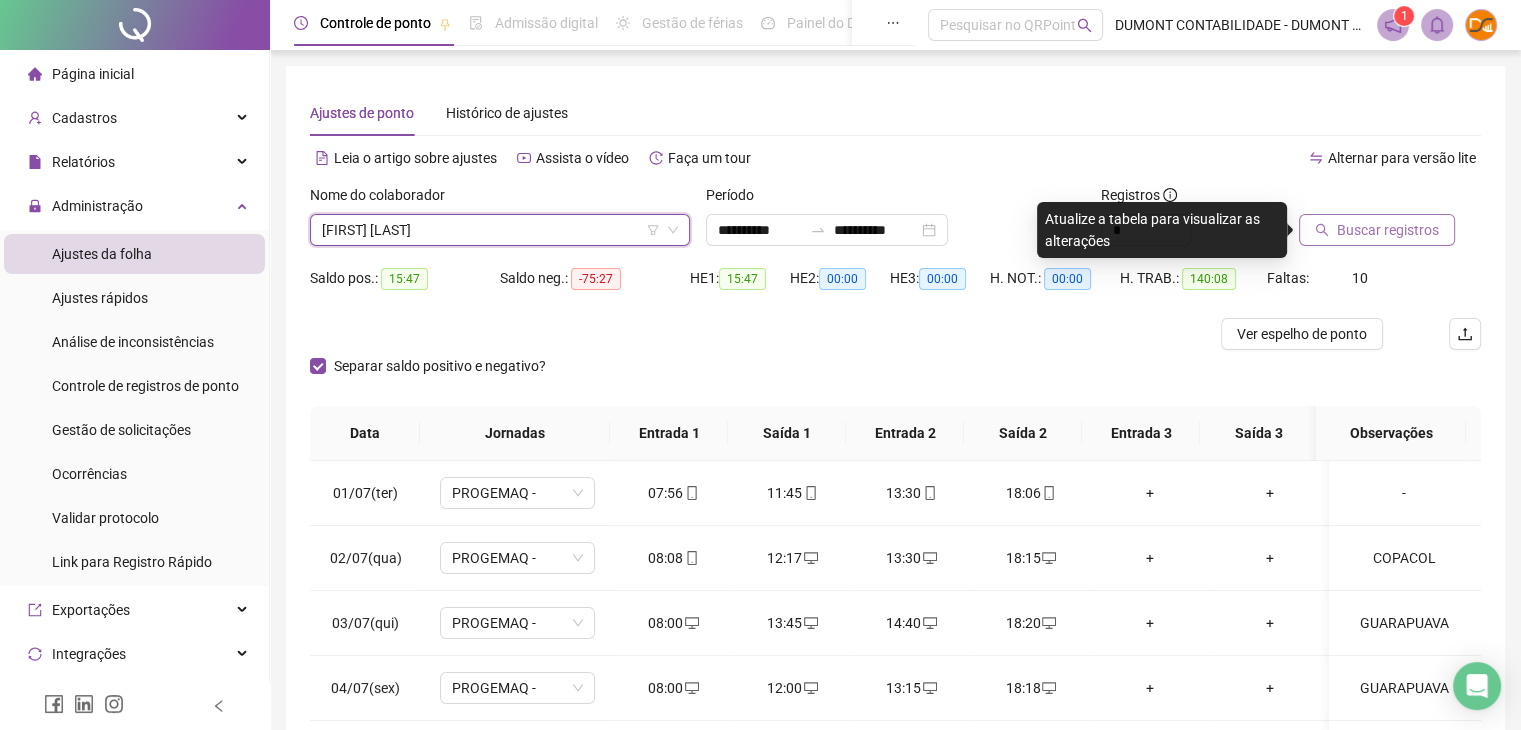 click on "Buscar registros" at bounding box center [1388, 230] 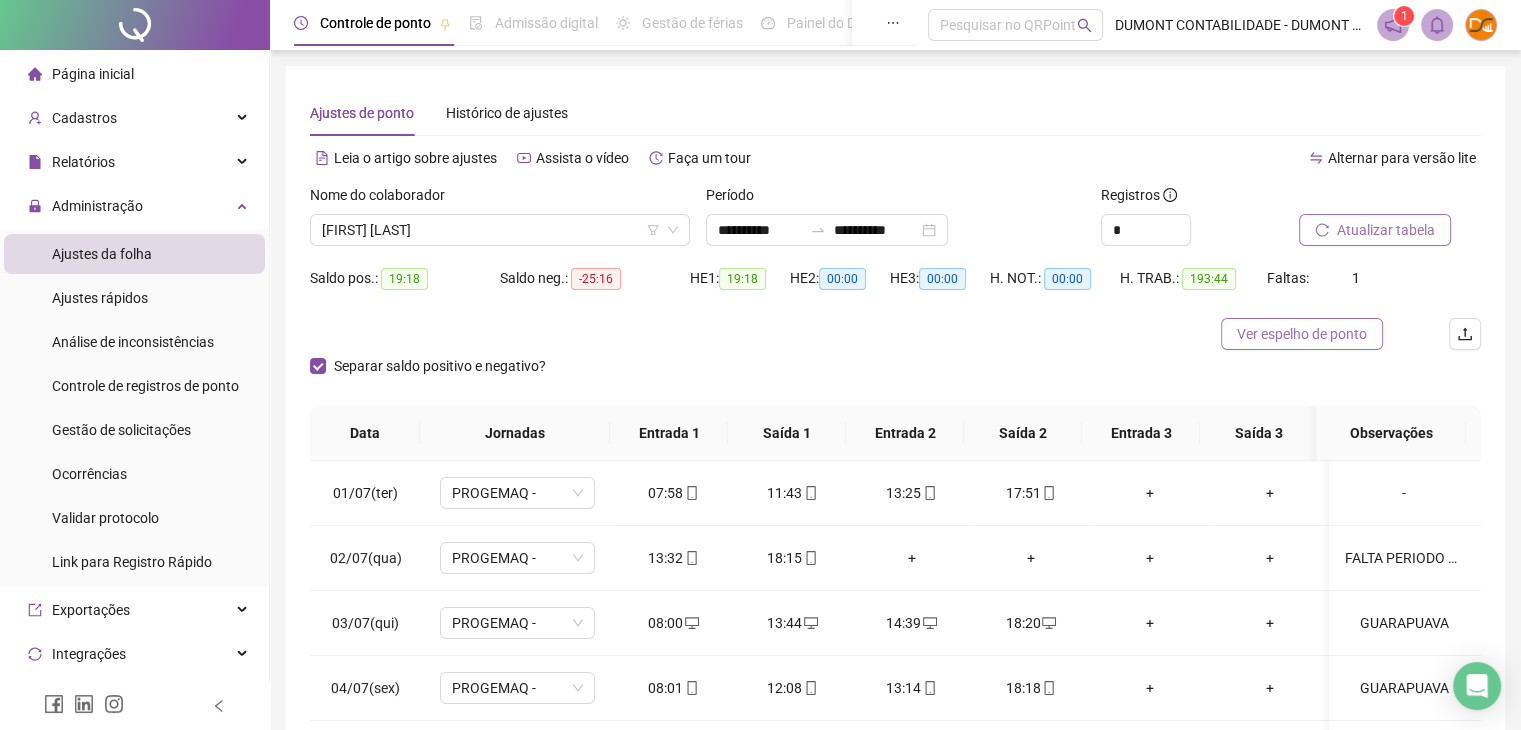 click on "Ver espelho de ponto" at bounding box center (1302, 334) 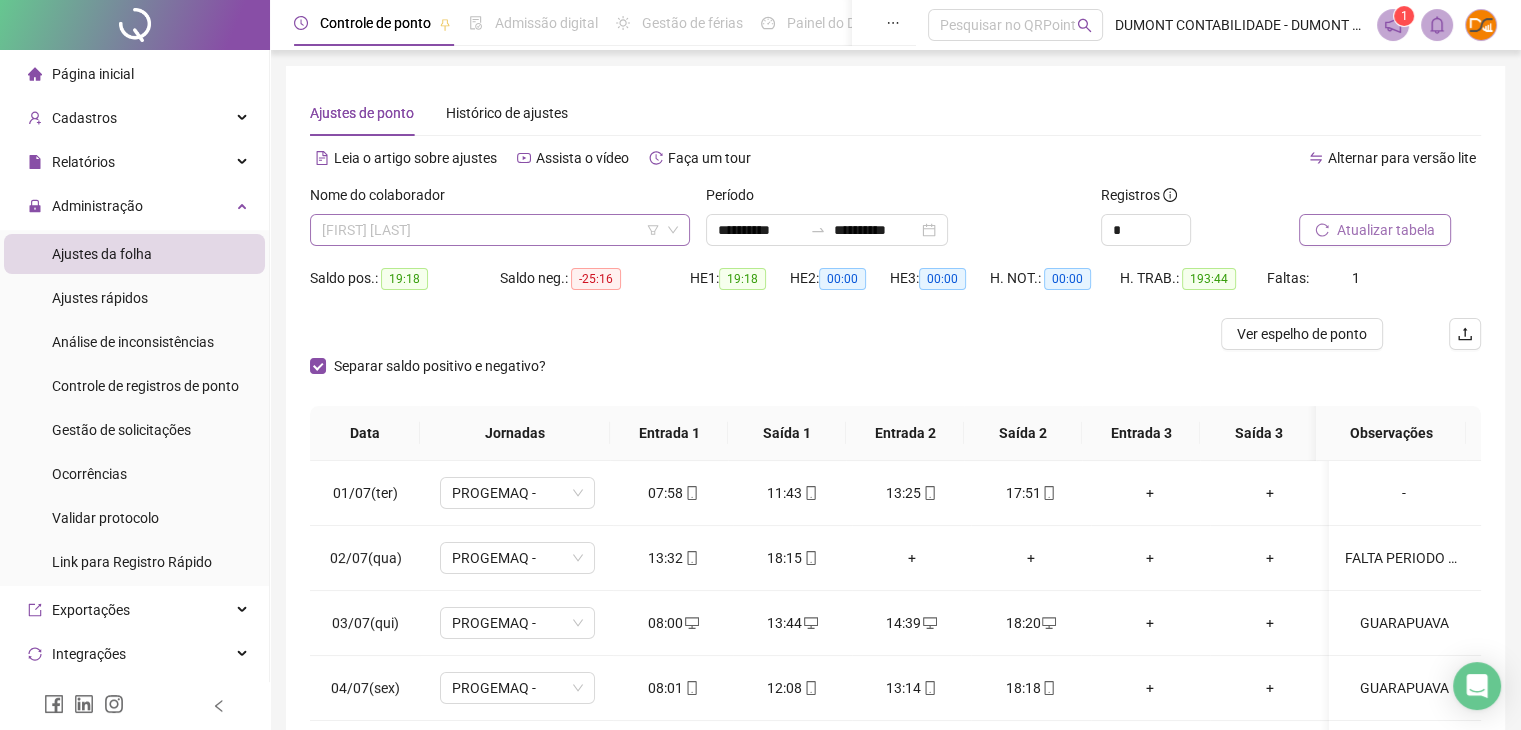 scroll, scrollTop: 448, scrollLeft: 0, axis: vertical 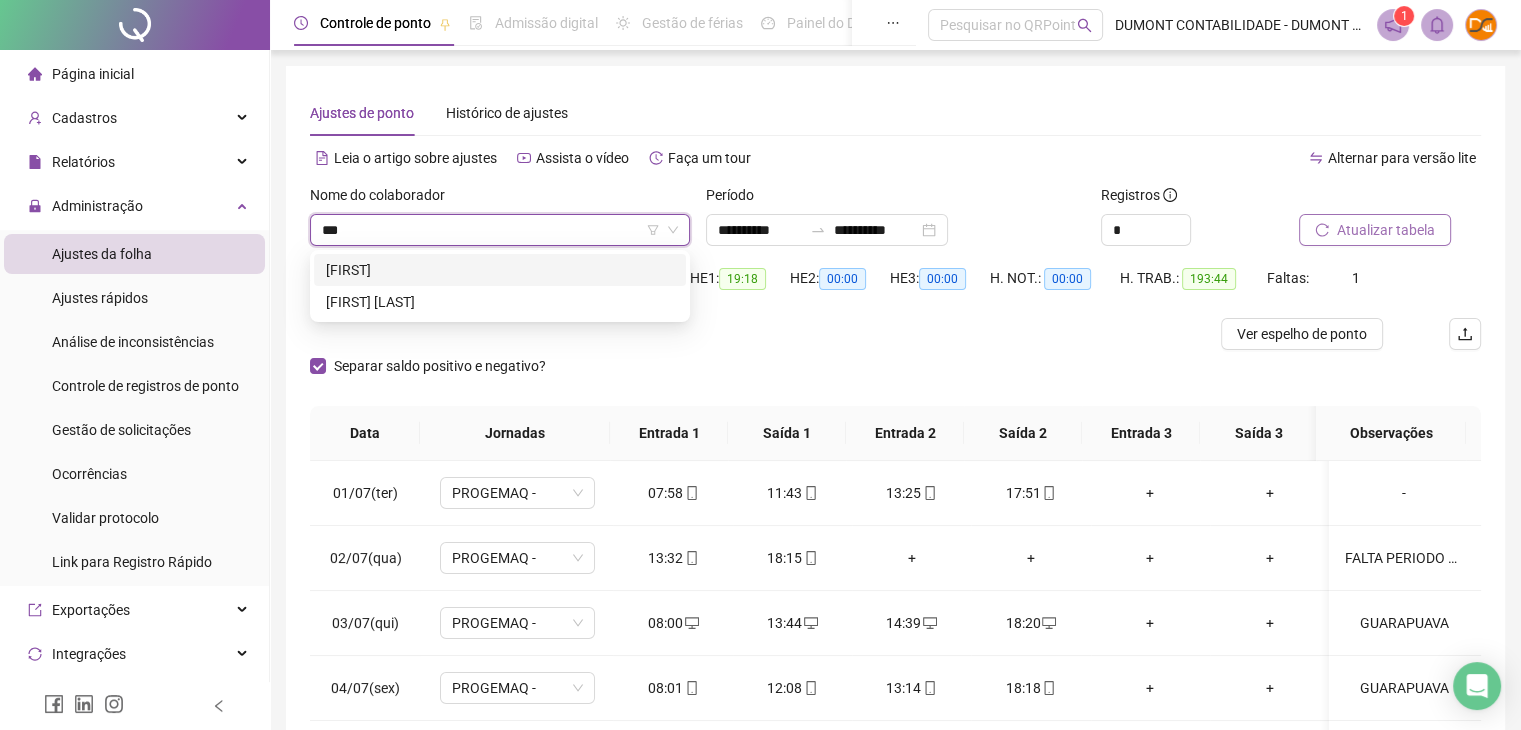 type on "****" 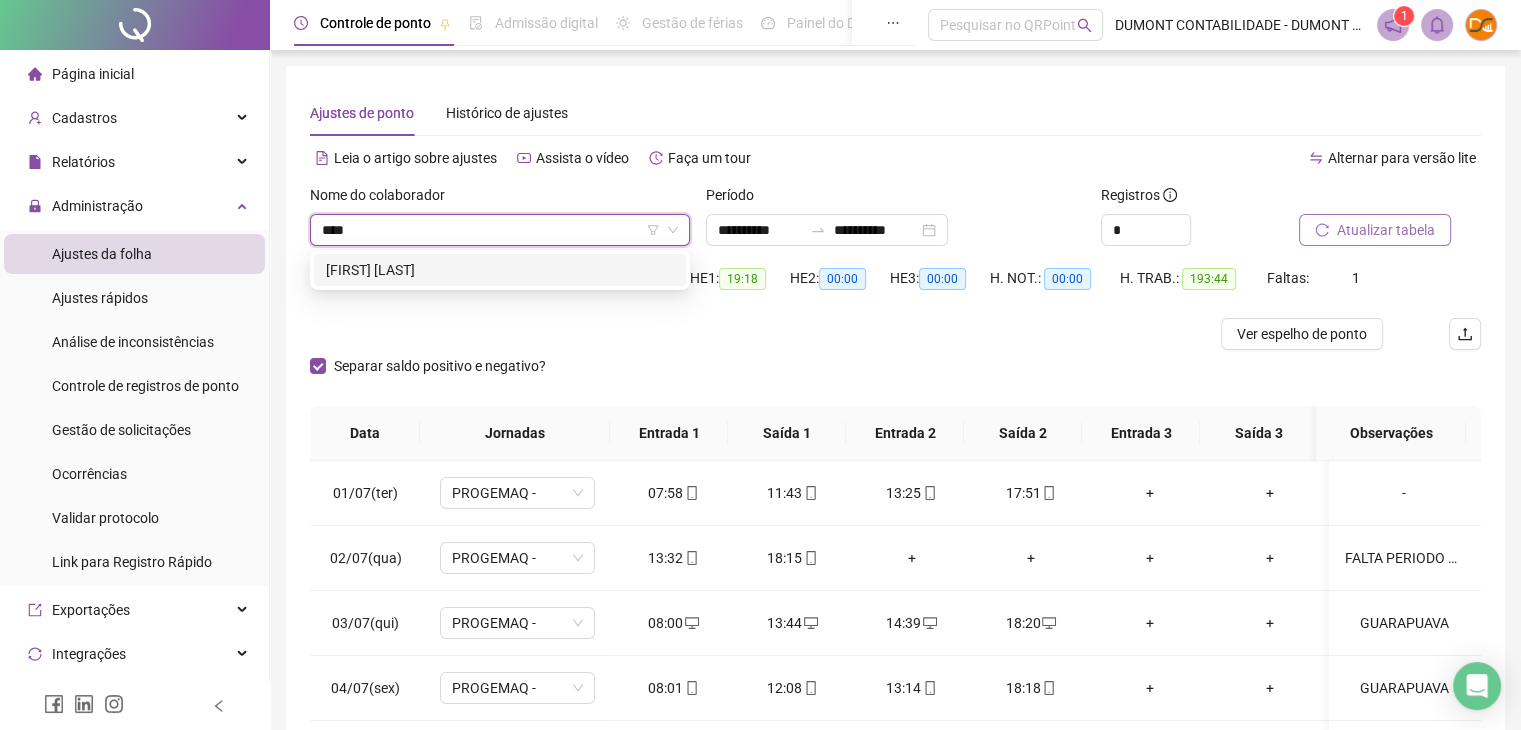 click on "[FIRST] [LAST]" at bounding box center (500, 270) 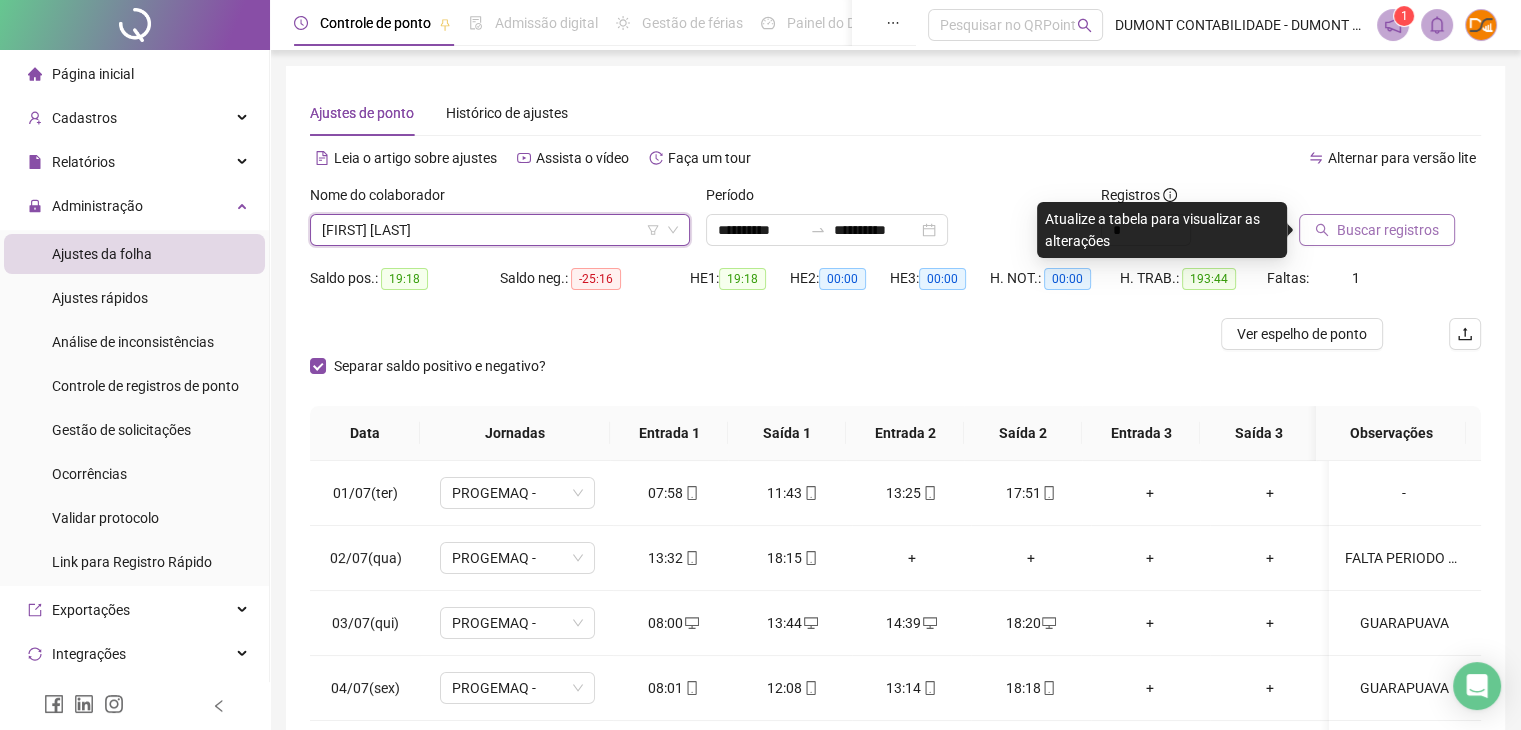 click on "Buscar registros" at bounding box center (1388, 230) 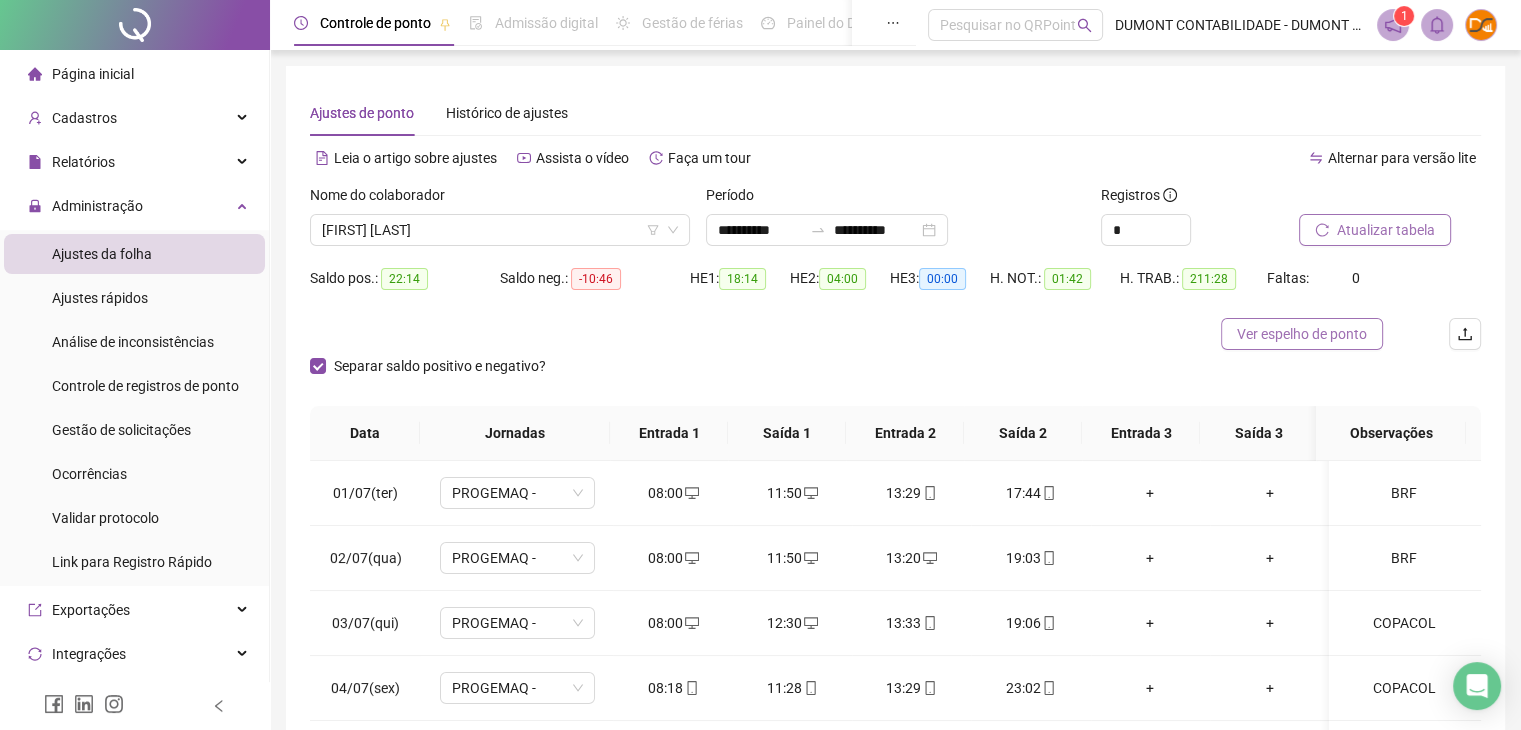 click on "Ver espelho de ponto" at bounding box center [1302, 334] 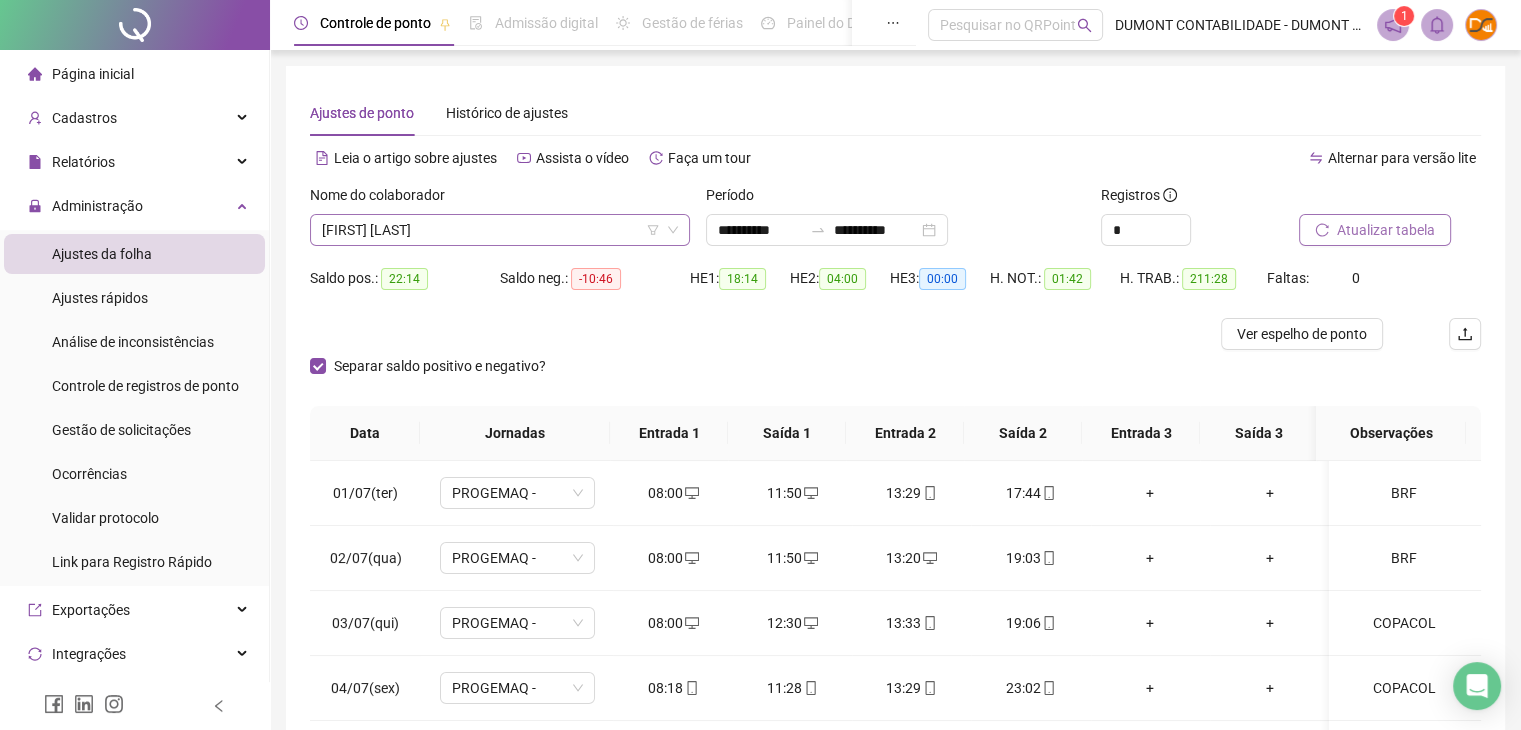 click at bounding box center [491, 230] 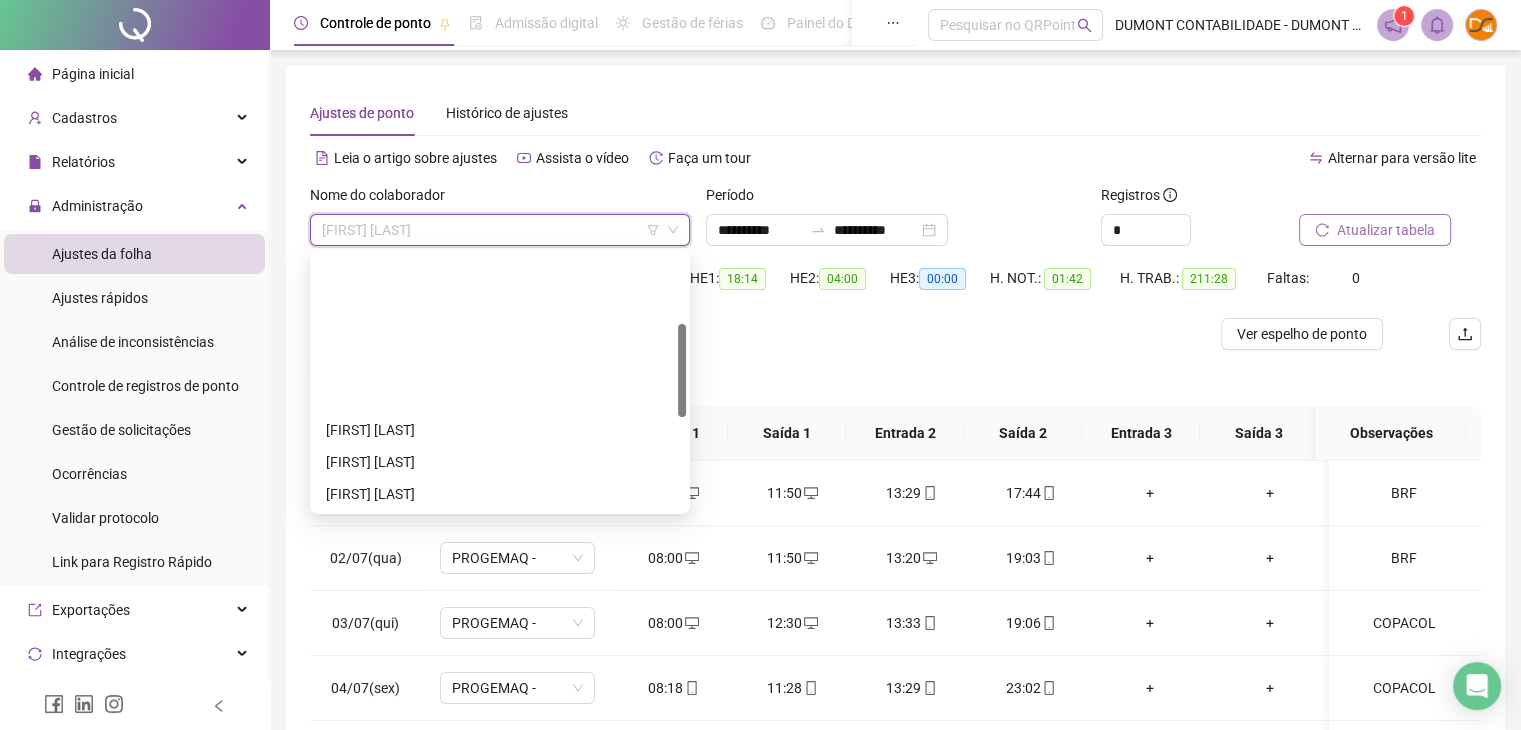 scroll, scrollTop: 192, scrollLeft: 0, axis: vertical 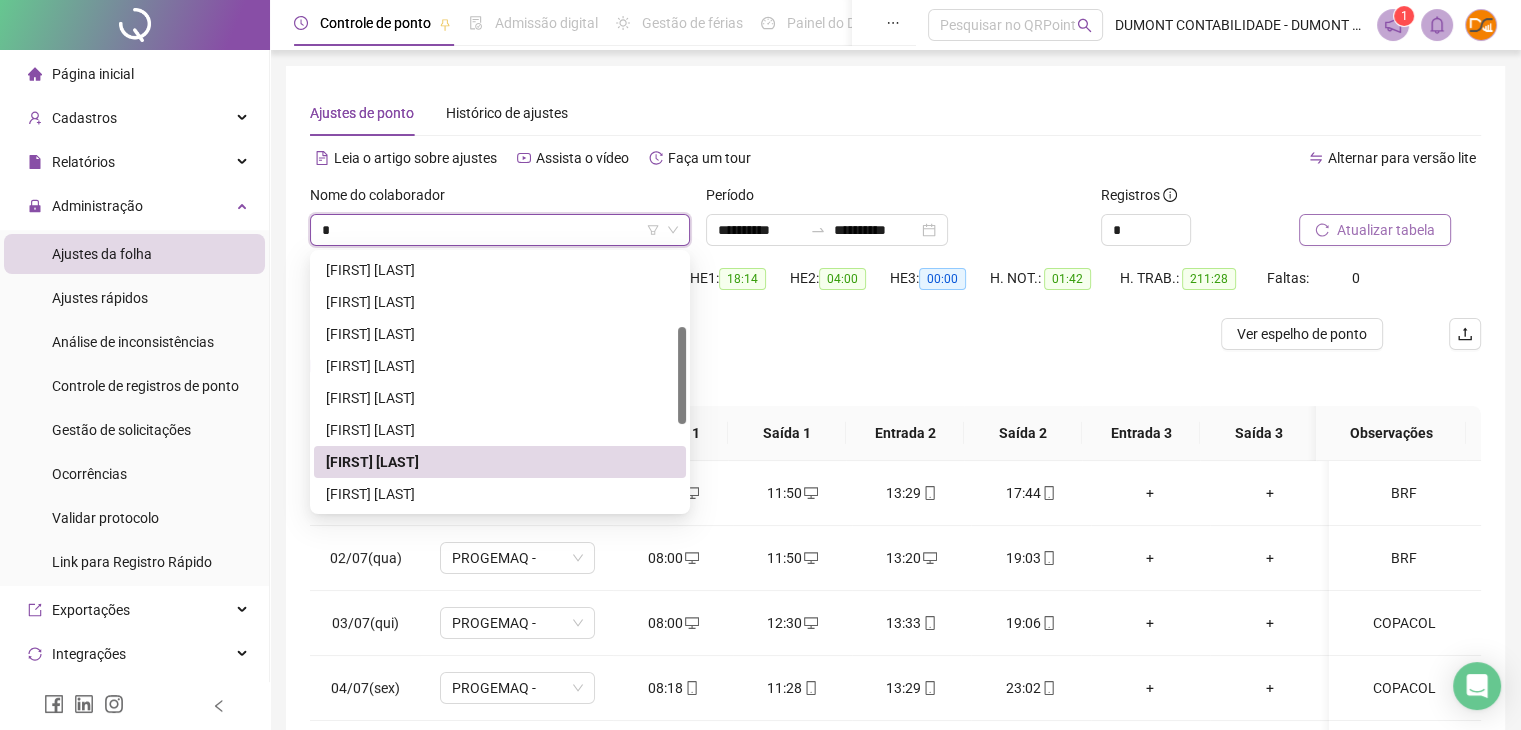 type on "**" 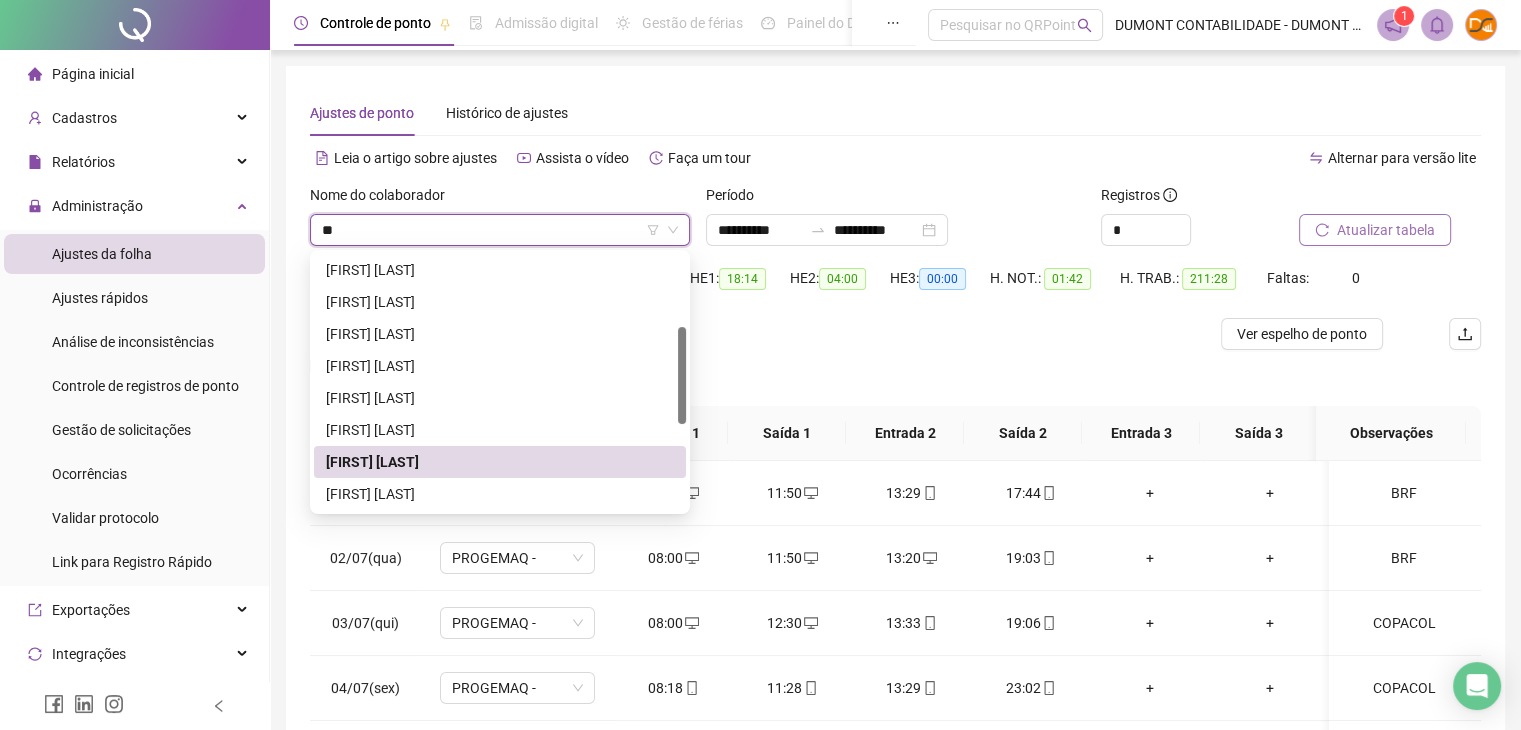 scroll, scrollTop: 0, scrollLeft: 0, axis: both 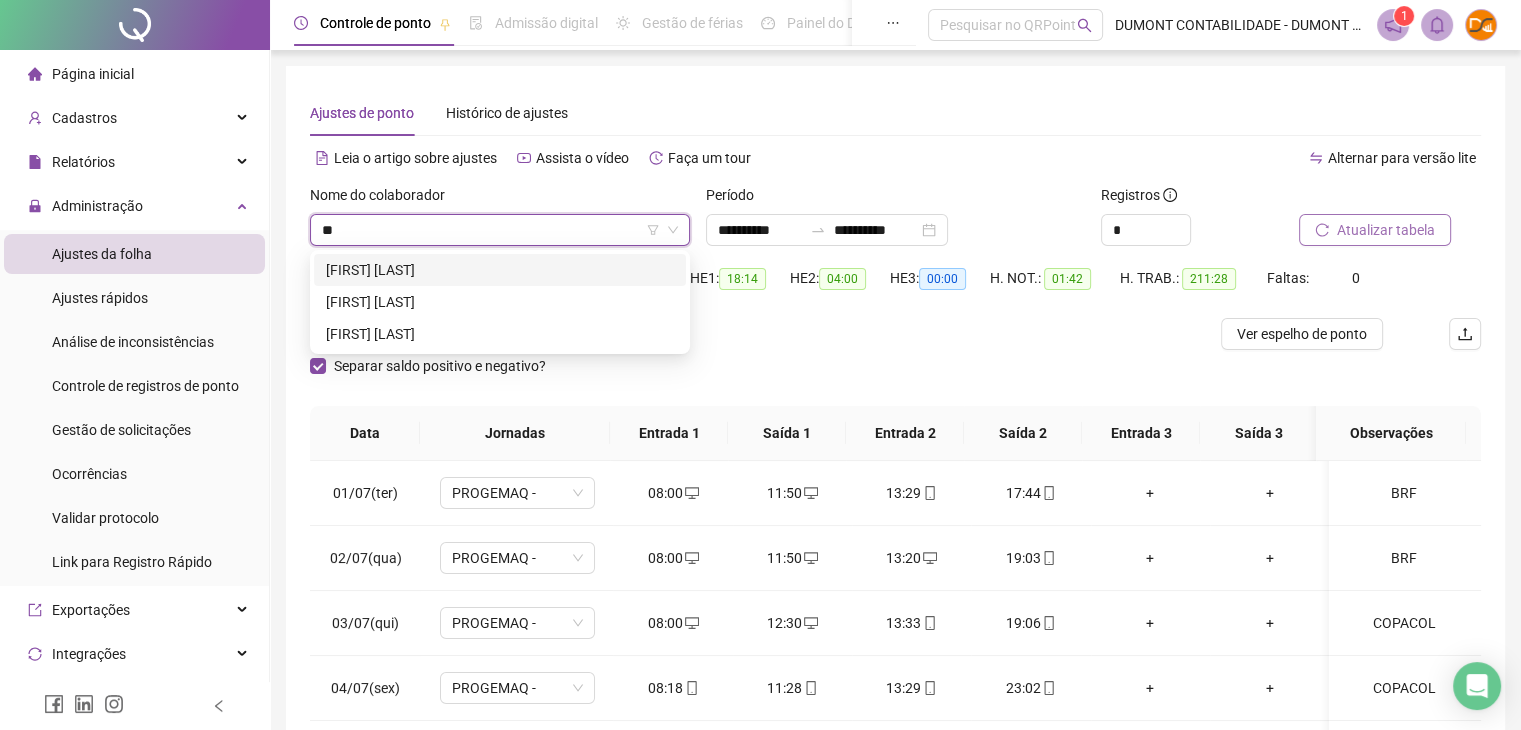 drag, startPoint x: 445, startPoint y: 269, endPoint x: 461, endPoint y: 273, distance: 16.492422 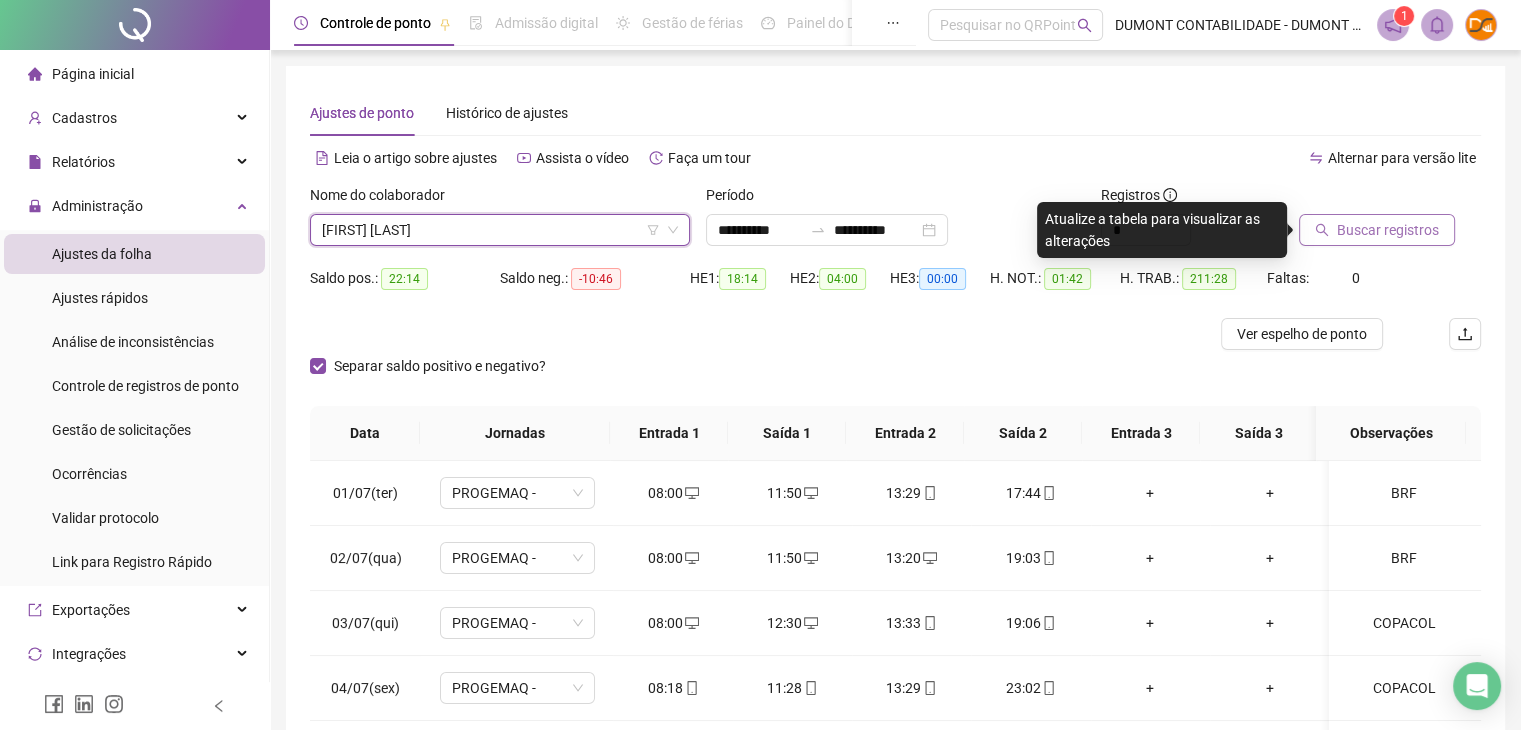 click on "Buscar registros" at bounding box center [1388, 230] 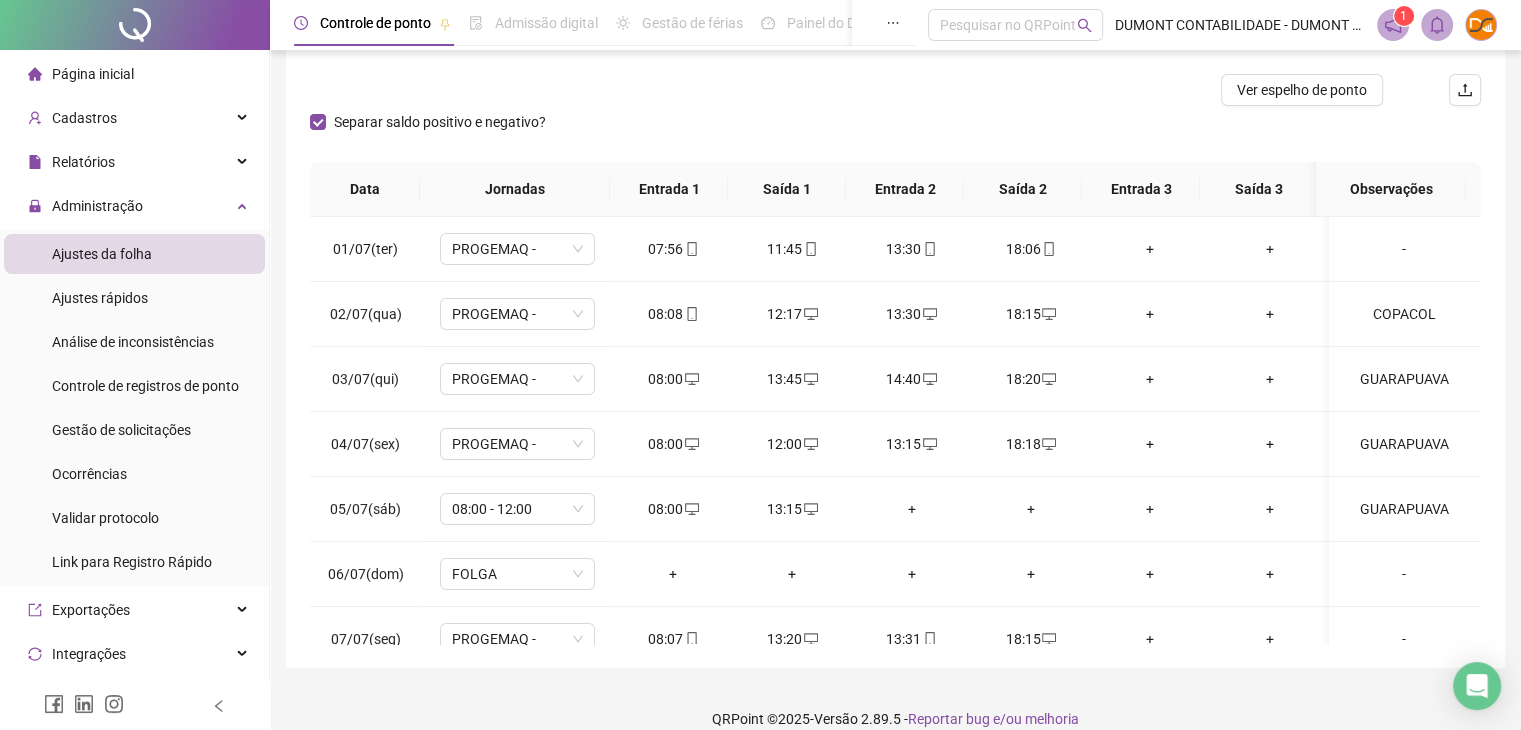 scroll, scrollTop: 268, scrollLeft: 0, axis: vertical 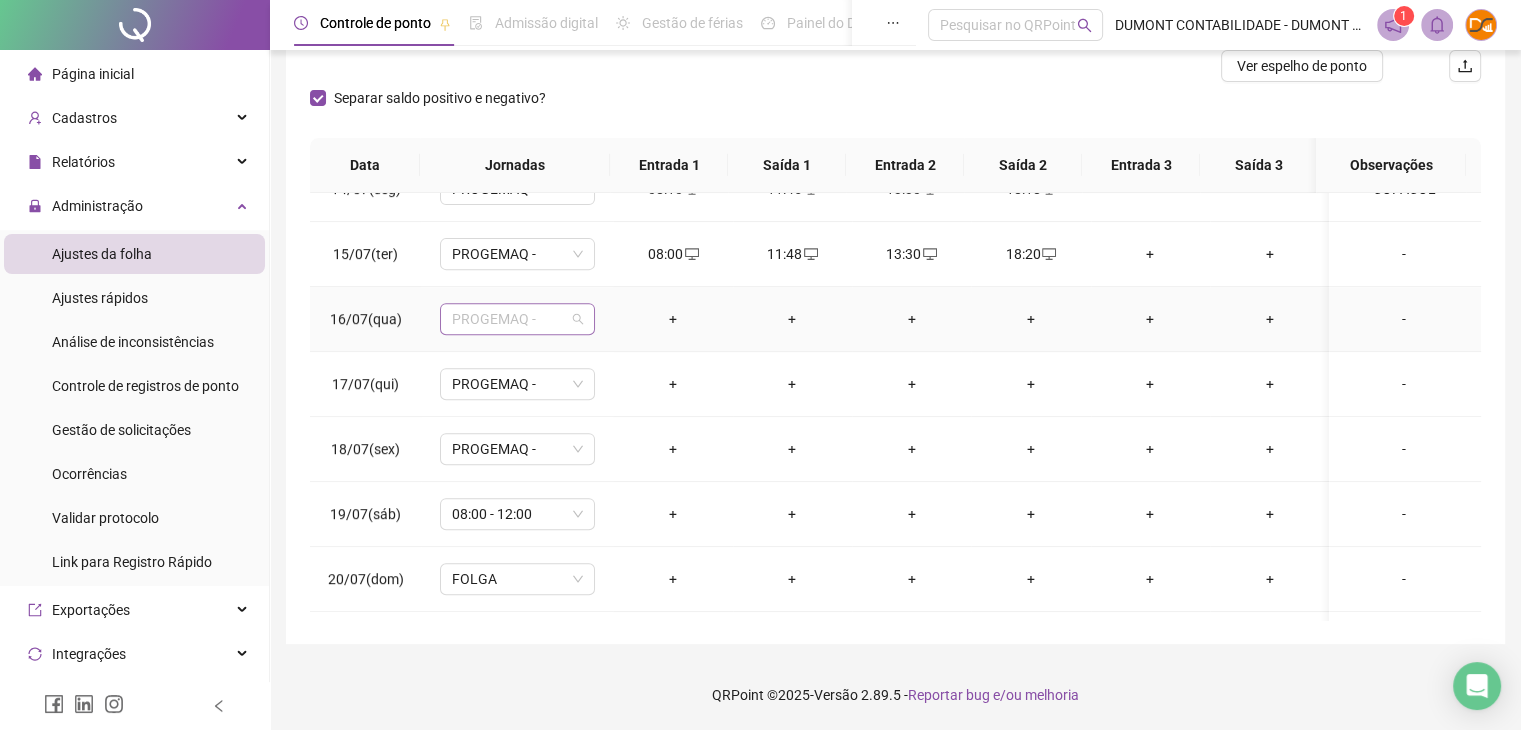click on "PROGEMAQ -" at bounding box center (517, 319) 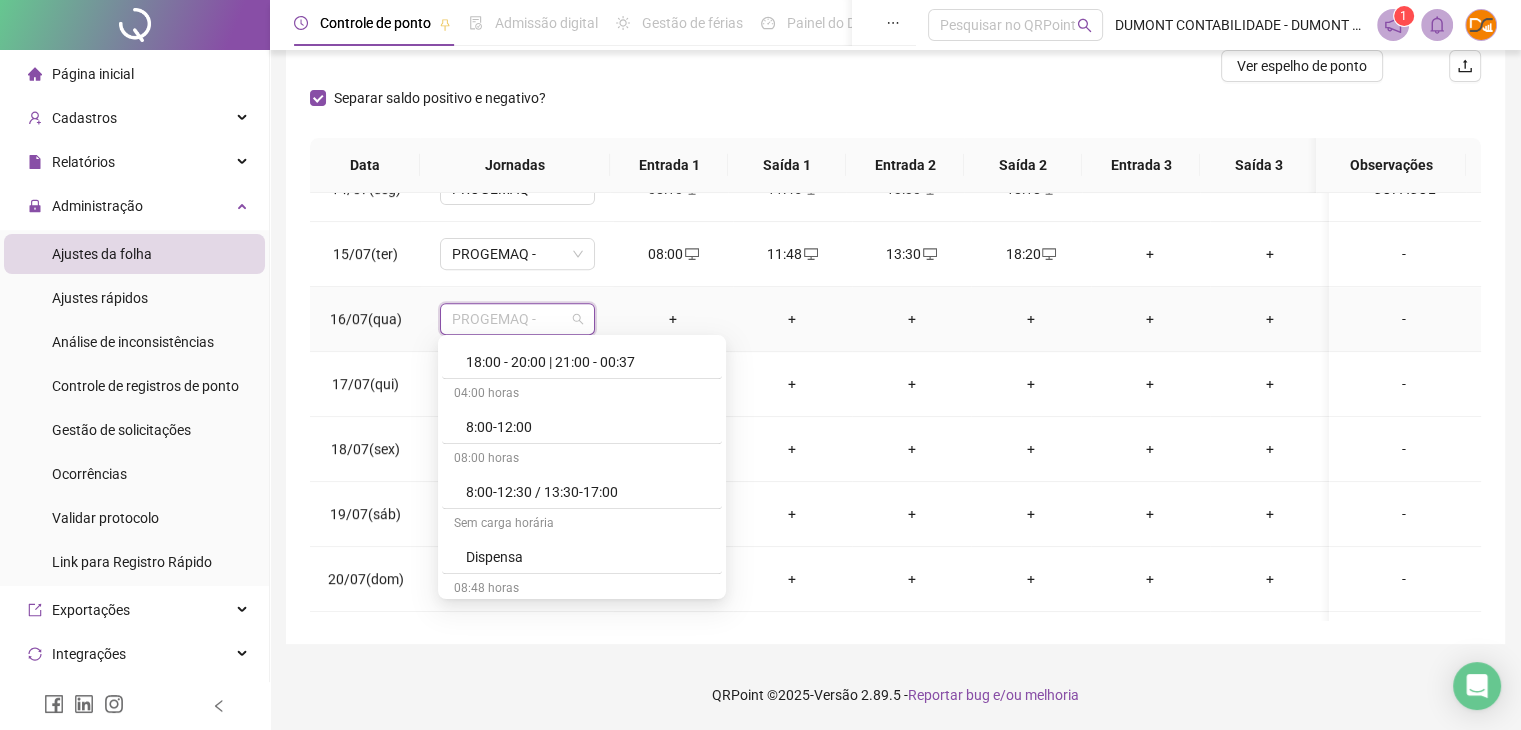 scroll, scrollTop: 2500, scrollLeft: 0, axis: vertical 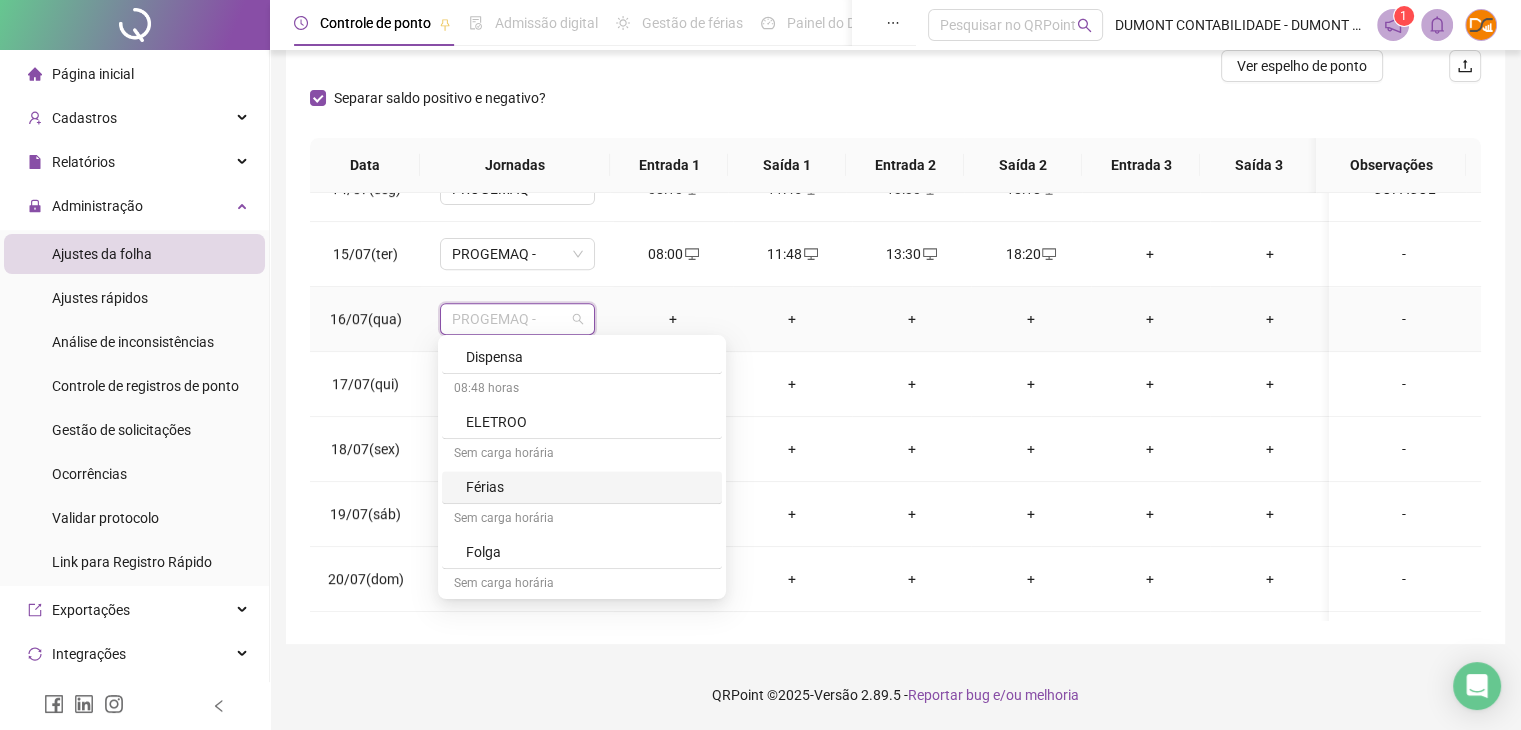 click on "Férias" at bounding box center [588, 487] 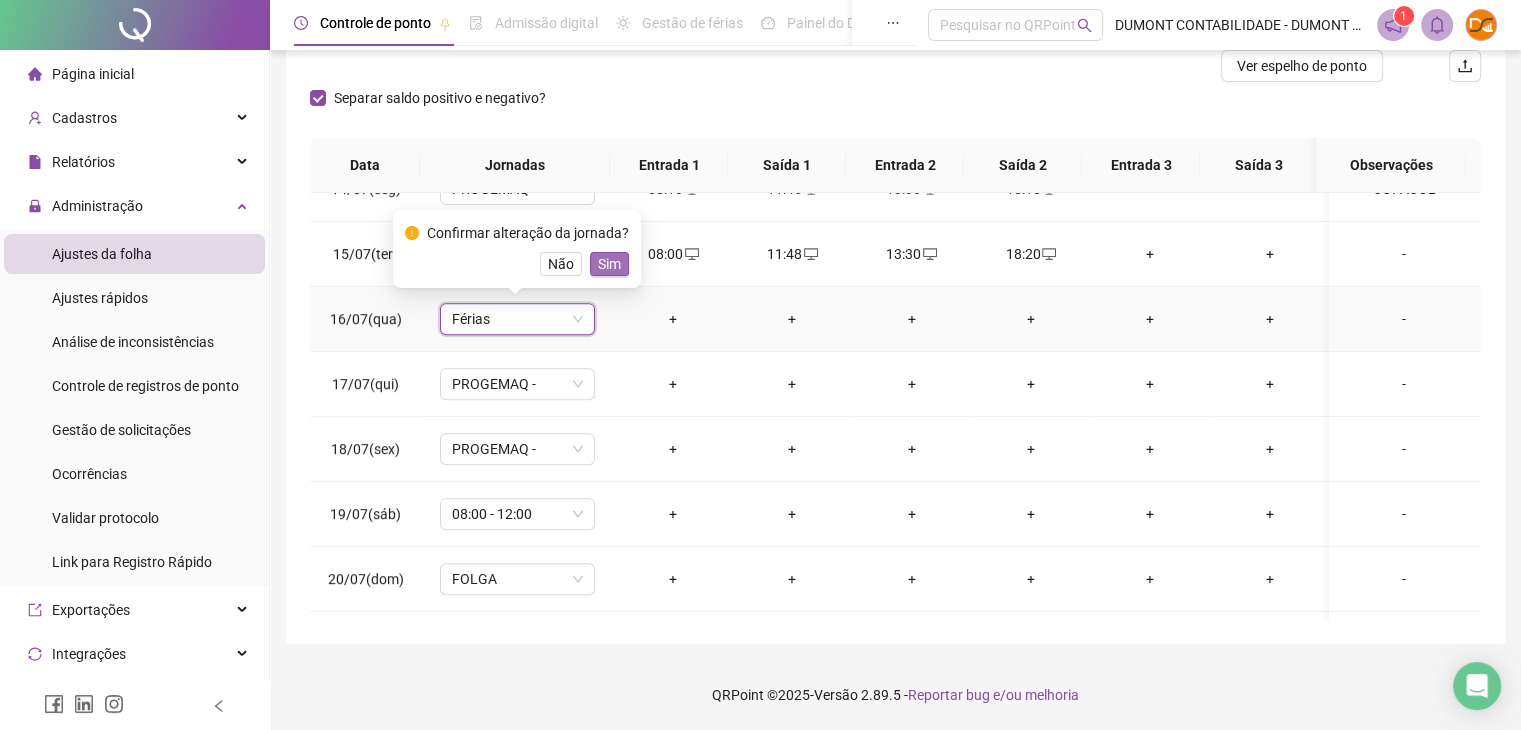 click on "Sim" at bounding box center [609, 264] 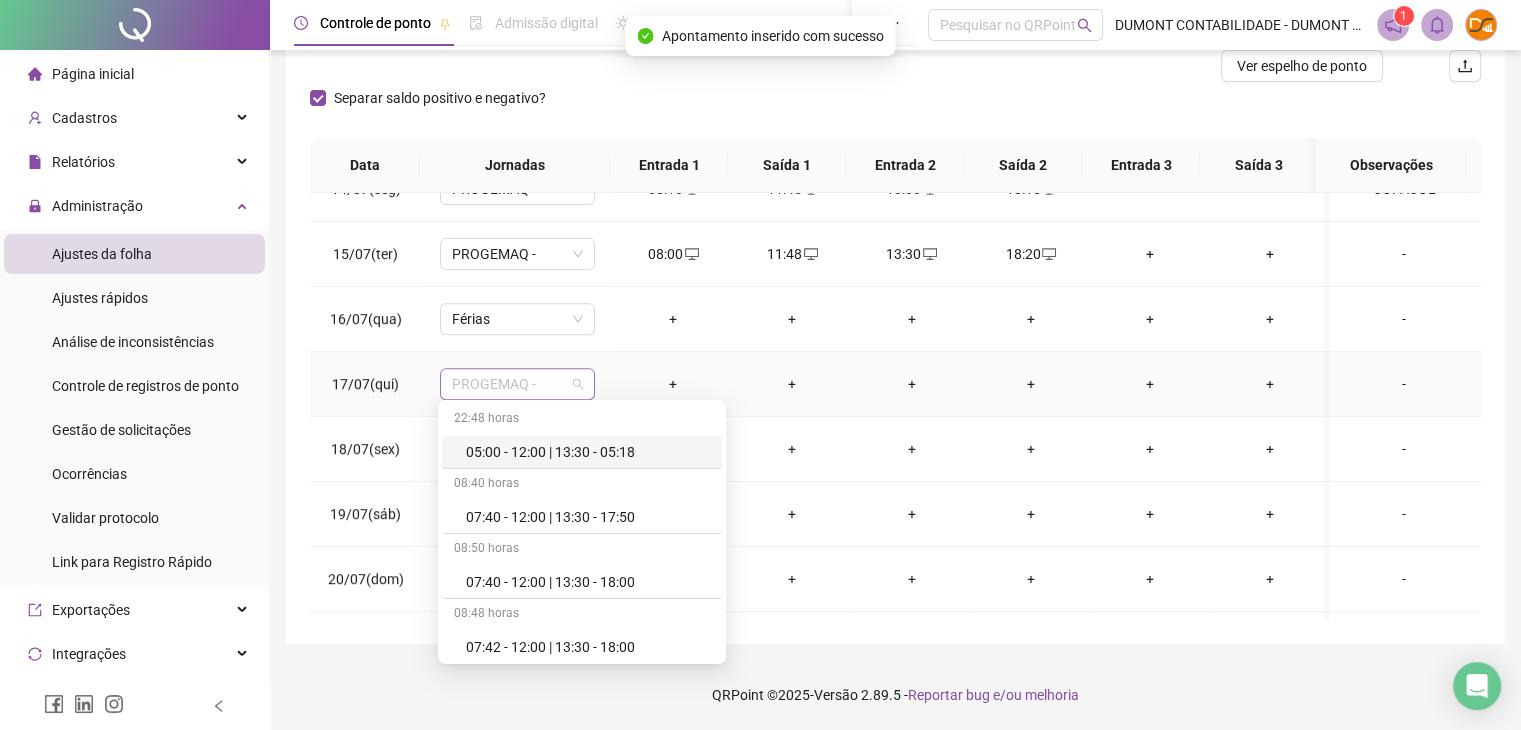 click on "PROGEMAQ -" at bounding box center [517, 384] 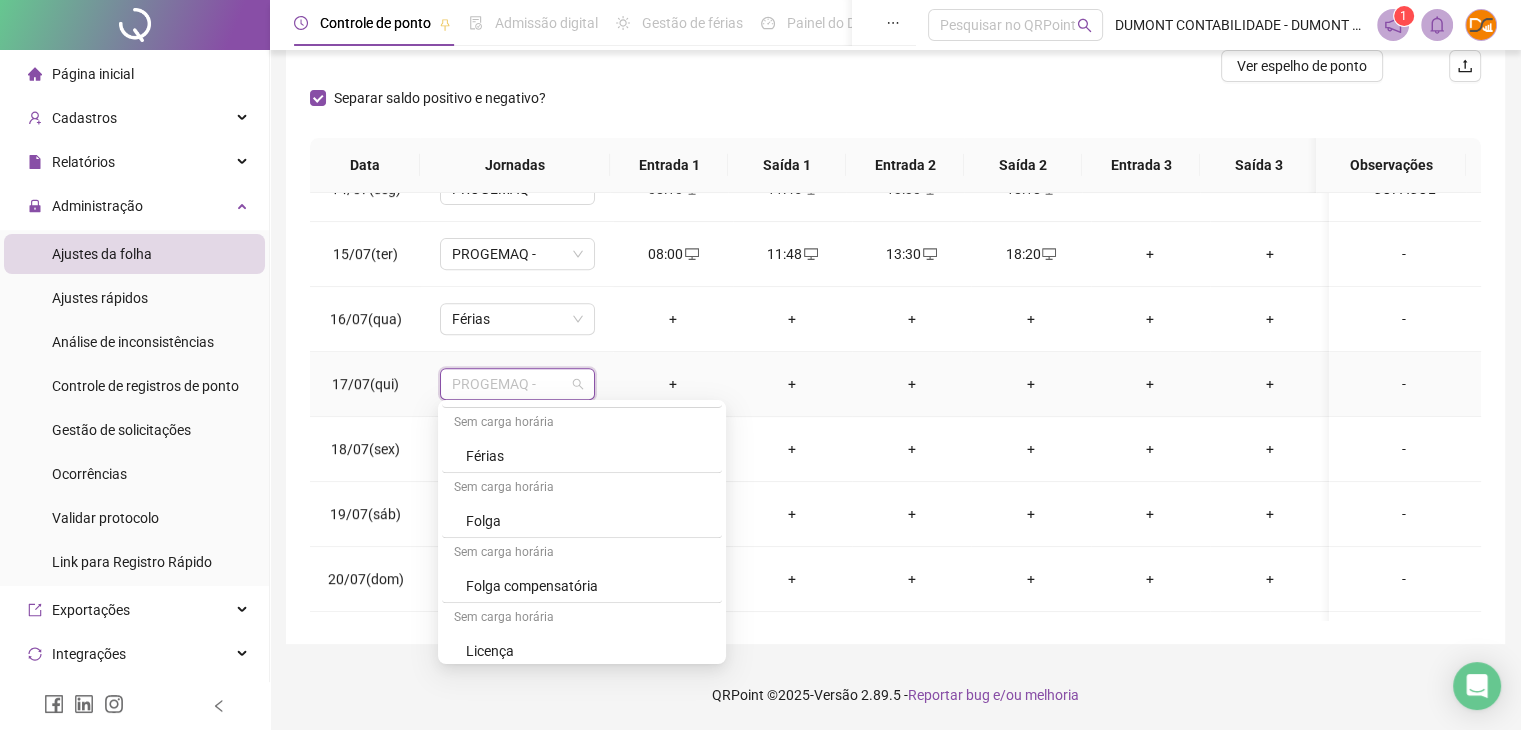 scroll, scrollTop: 2600, scrollLeft: 0, axis: vertical 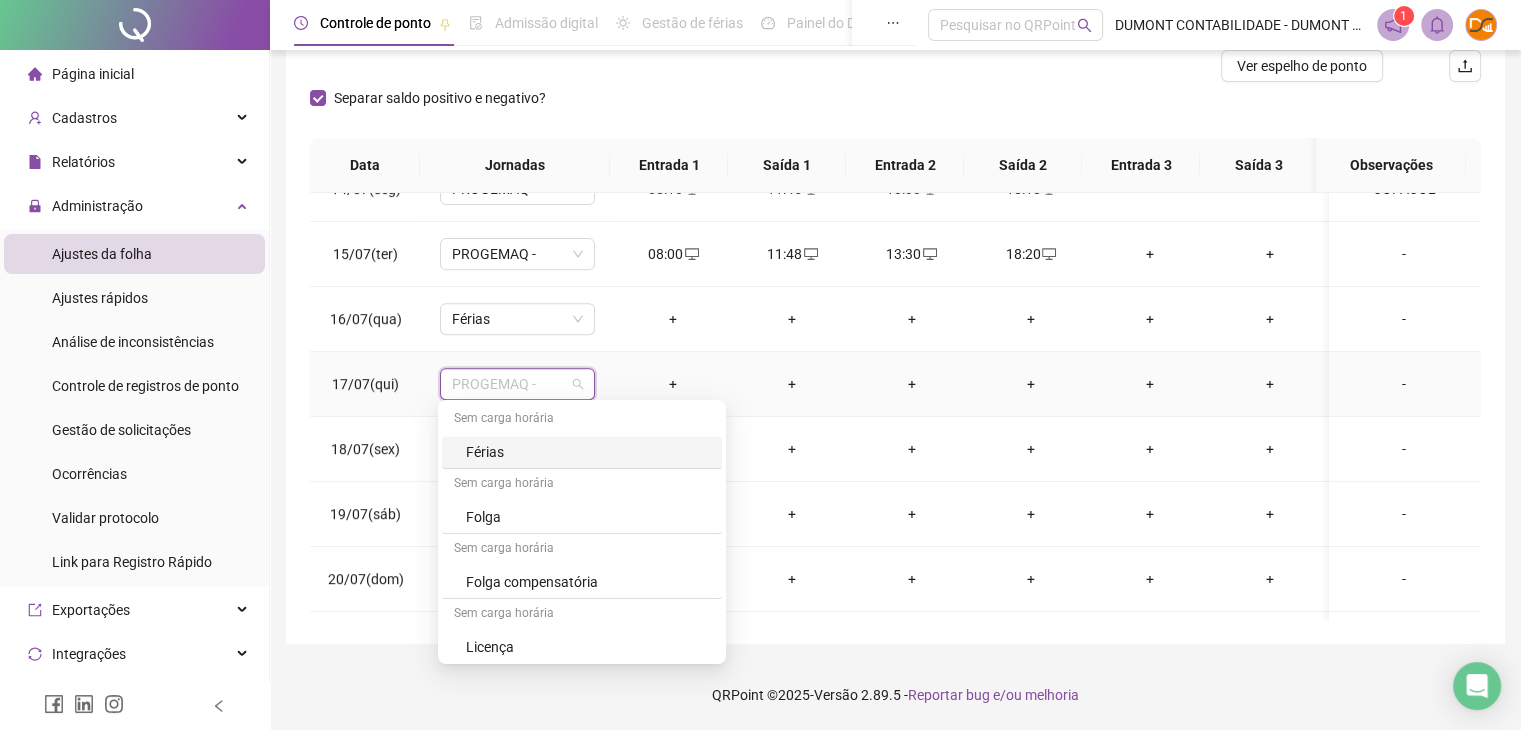 click on "Férias" at bounding box center [588, 452] 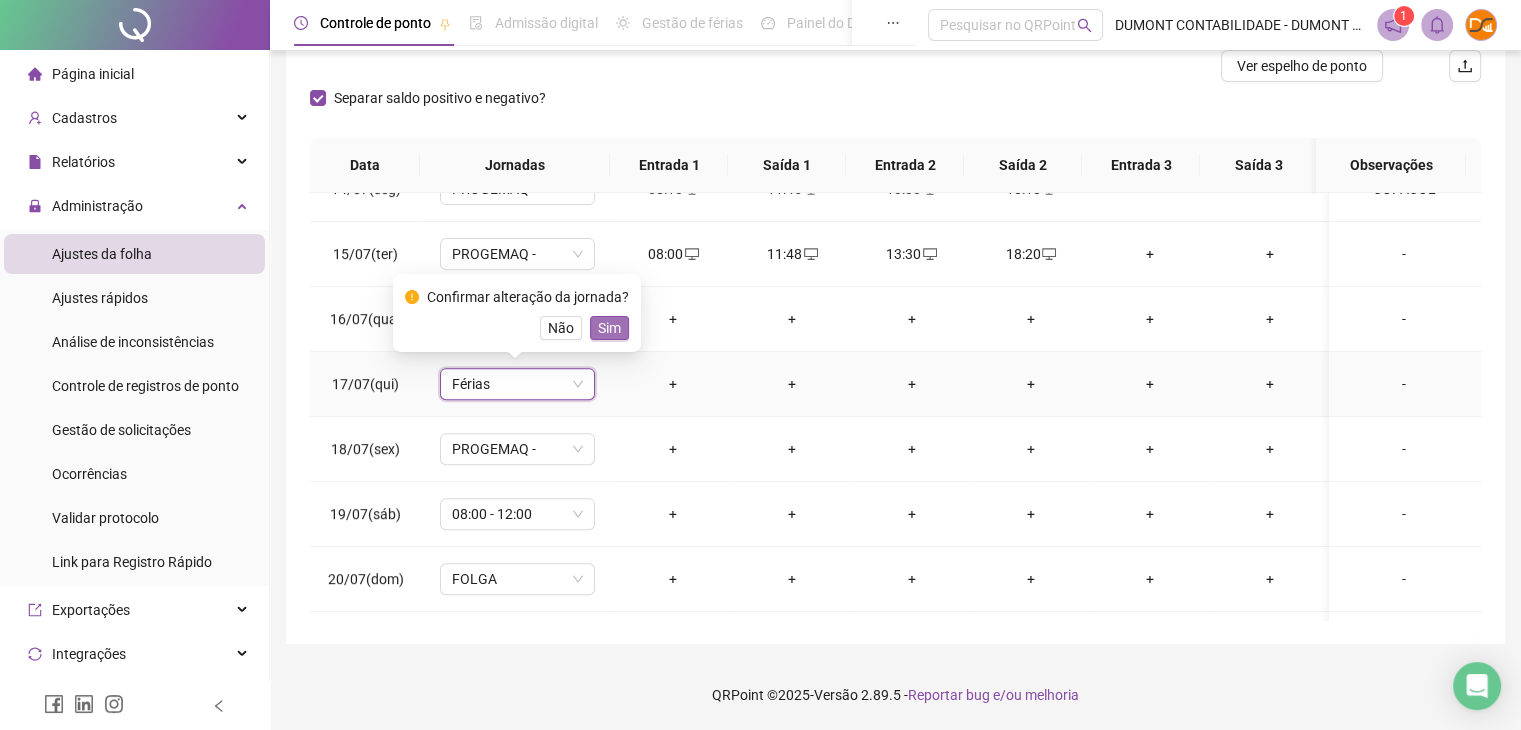 click on "Sim" at bounding box center [609, 328] 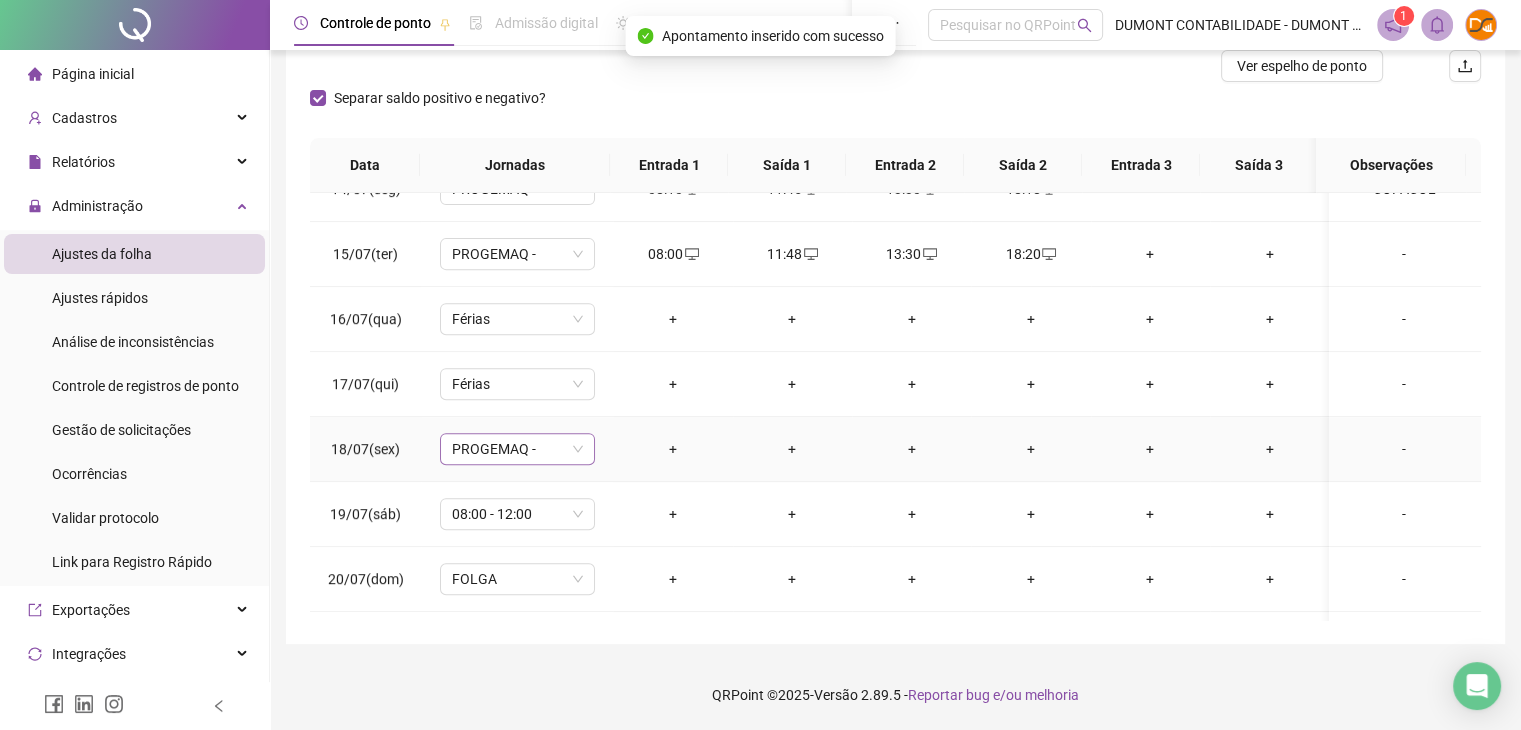 click on "PROGEMAQ -" at bounding box center [517, 449] 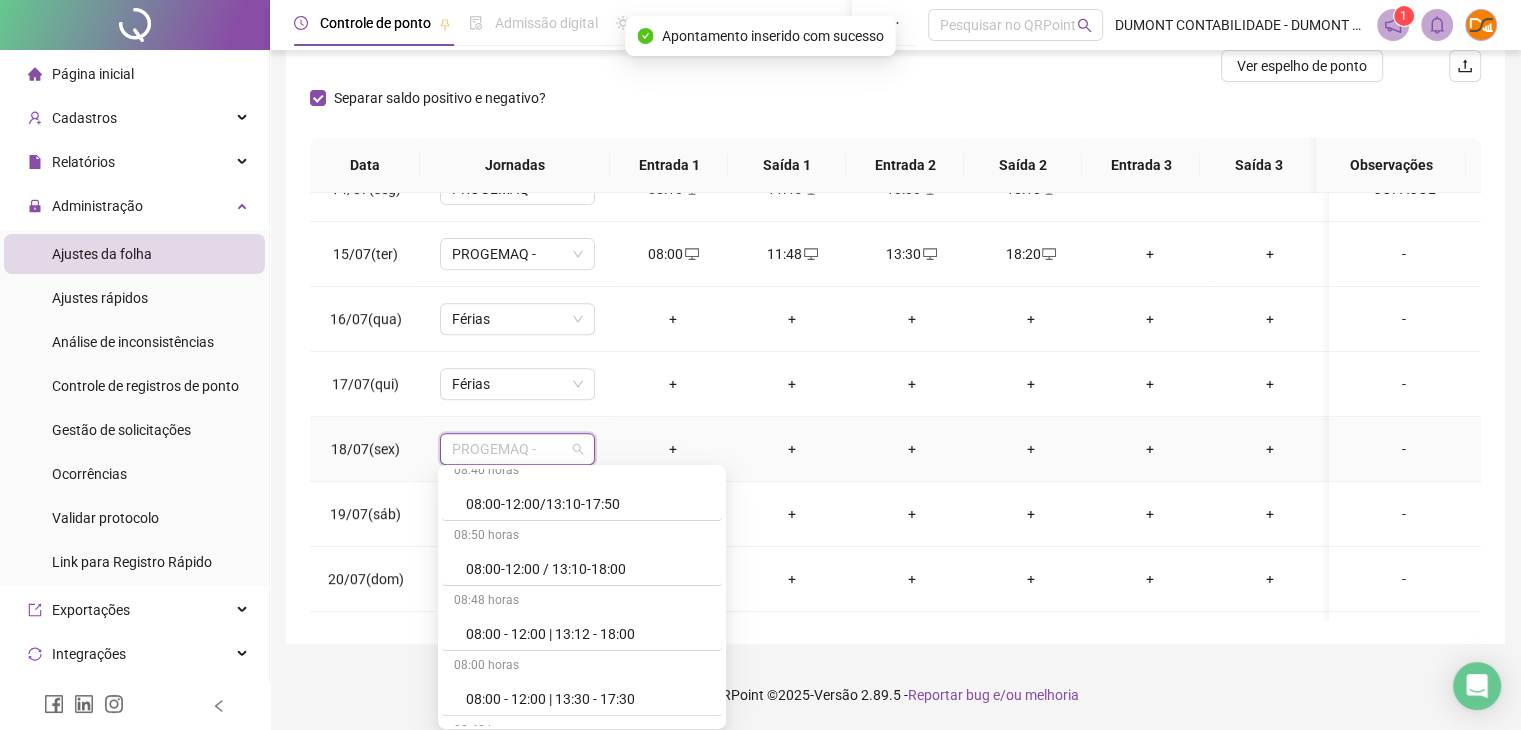 scroll, scrollTop: 900, scrollLeft: 0, axis: vertical 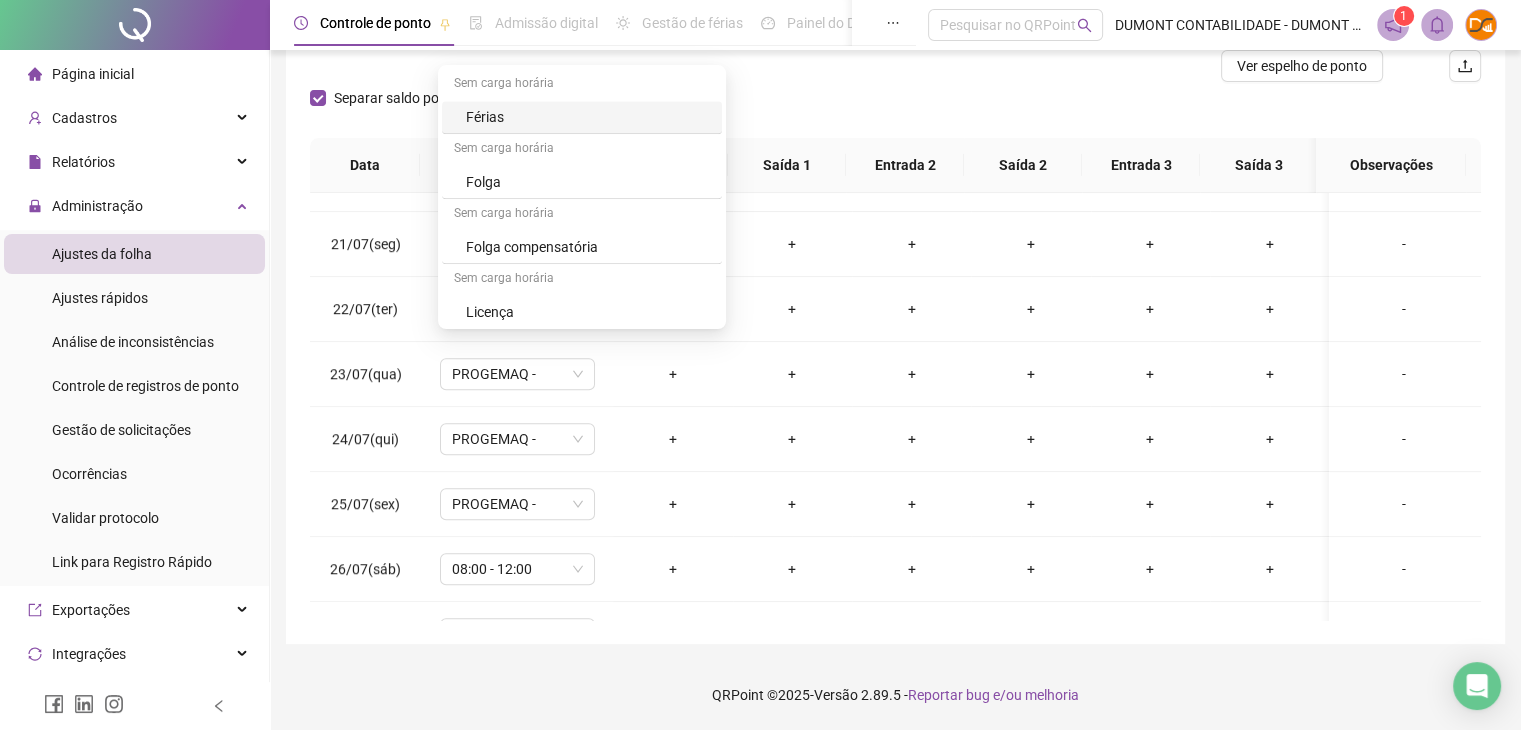 click on "Férias" at bounding box center [588, 117] 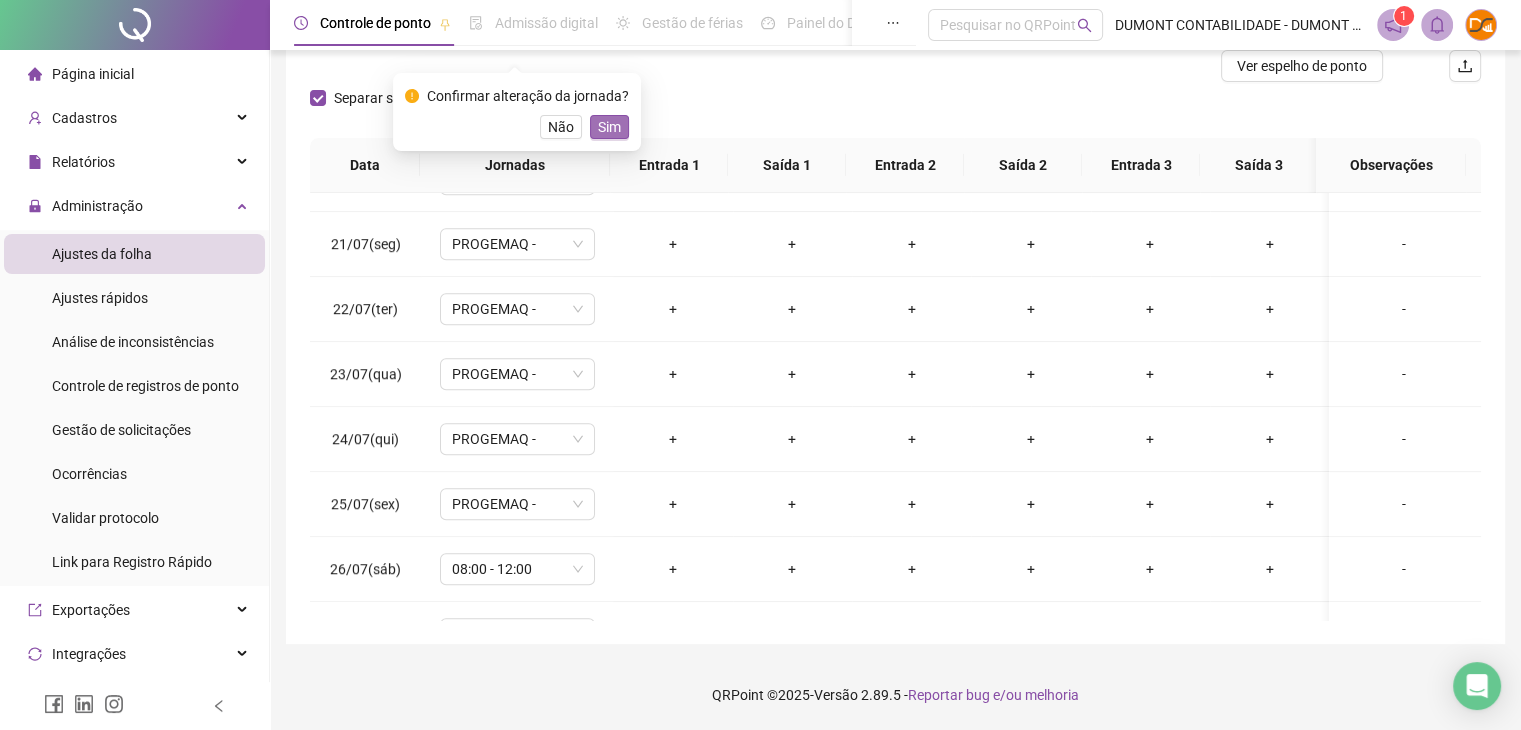 click on "Sim" at bounding box center [609, 127] 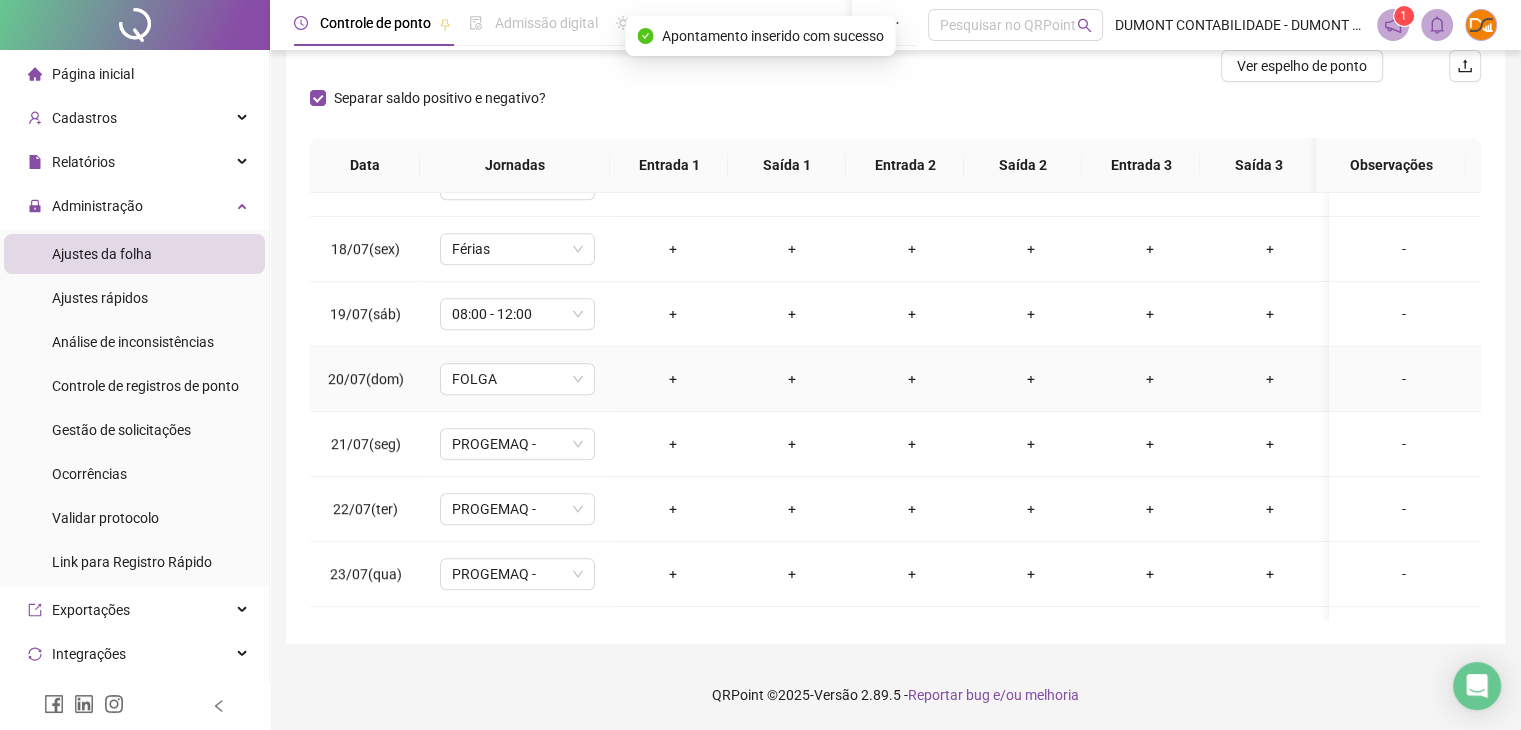 scroll, scrollTop: 981, scrollLeft: 0, axis: vertical 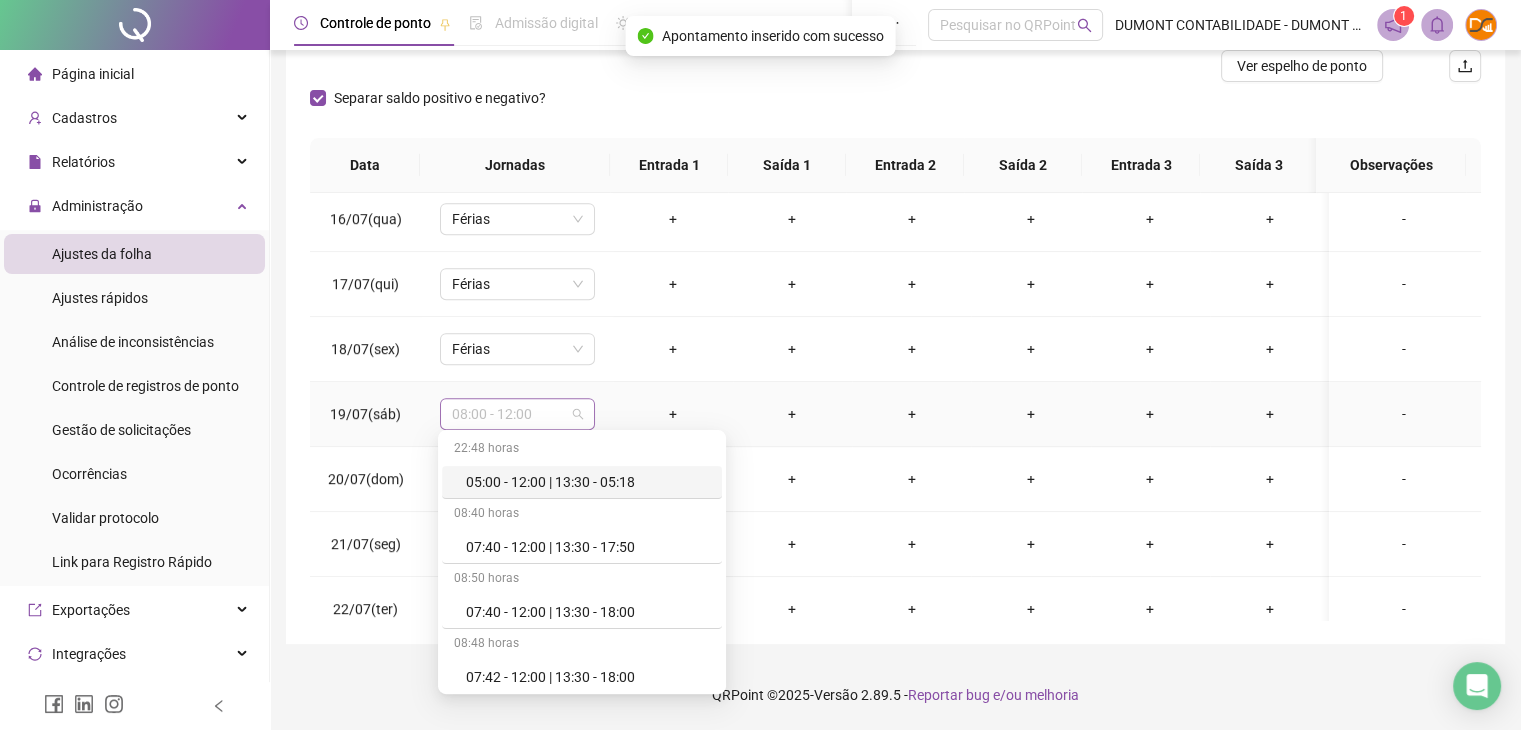 click on "08:00 - 12:00" at bounding box center [517, 414] 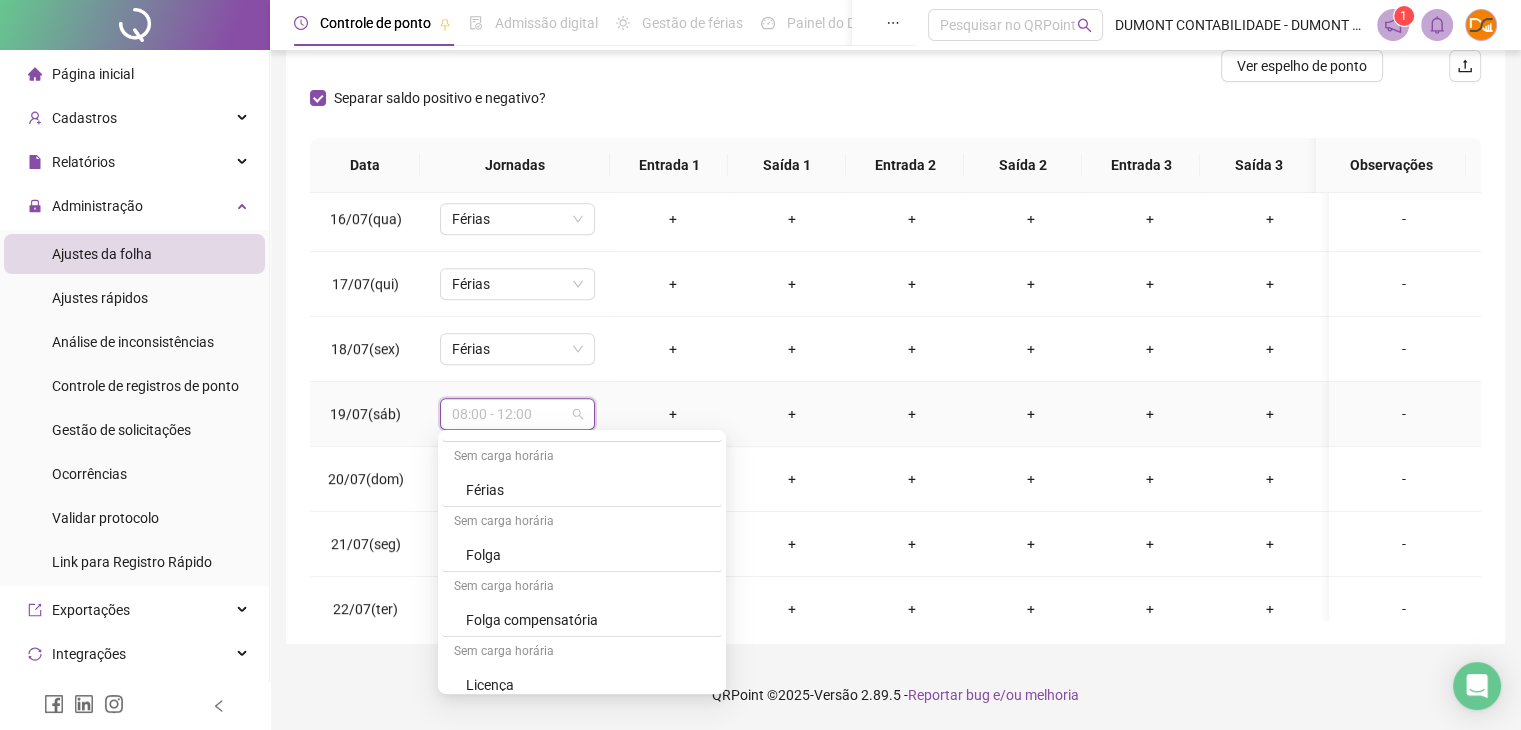 scroll, scrollTop: 2600, scrollLeft: 0, axis: vertical 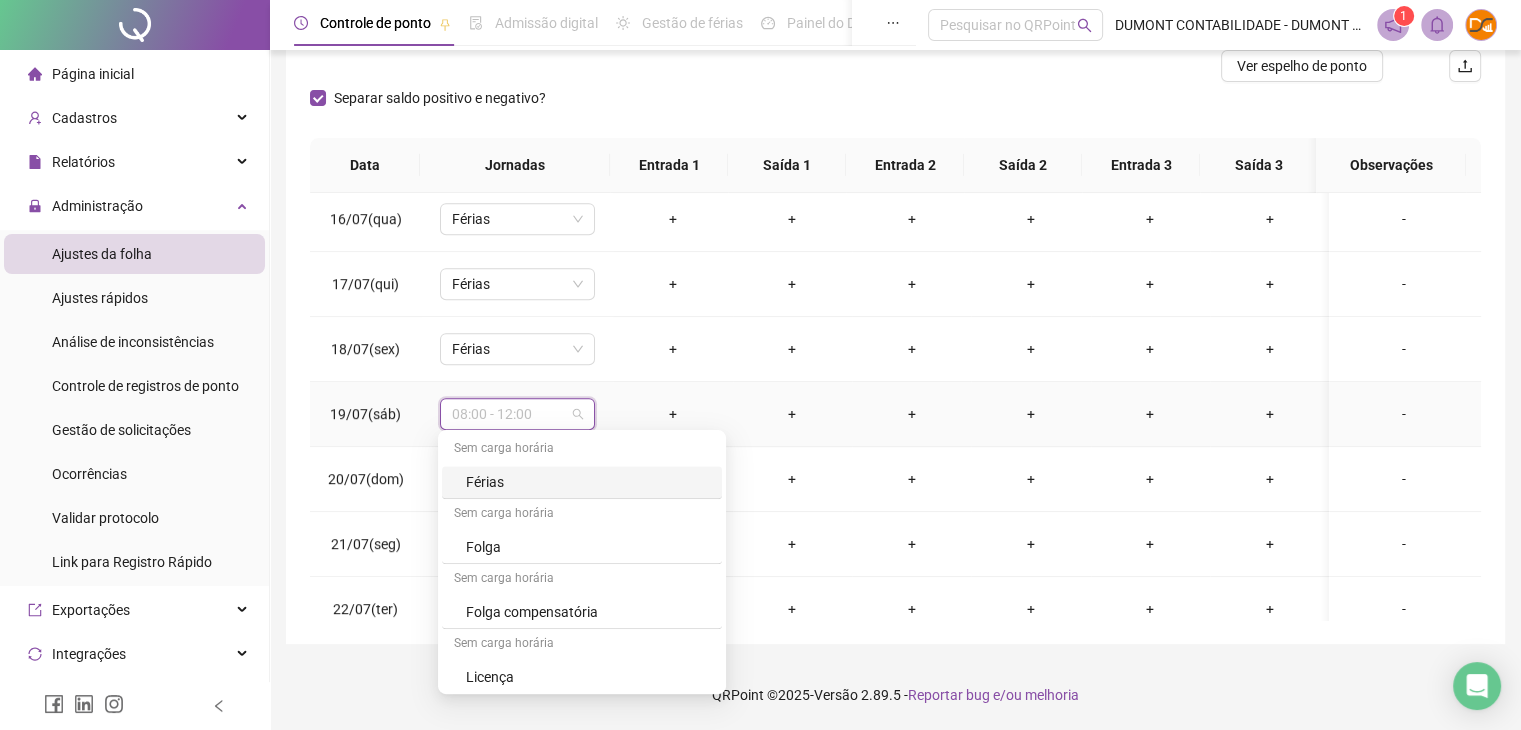click on "Férias" at bounding box center [588, 482] 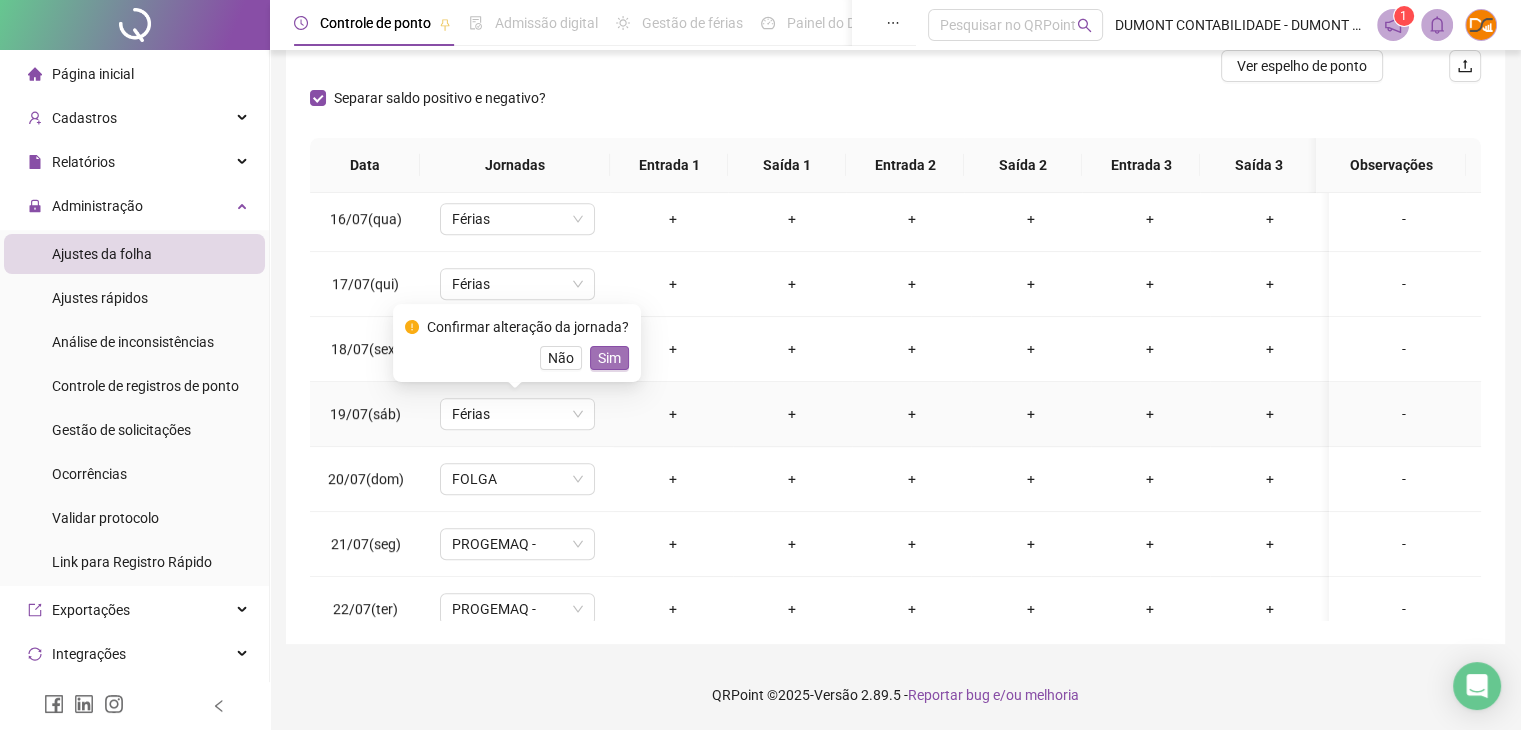 click on "Sim" at bounding box center [609, 358] 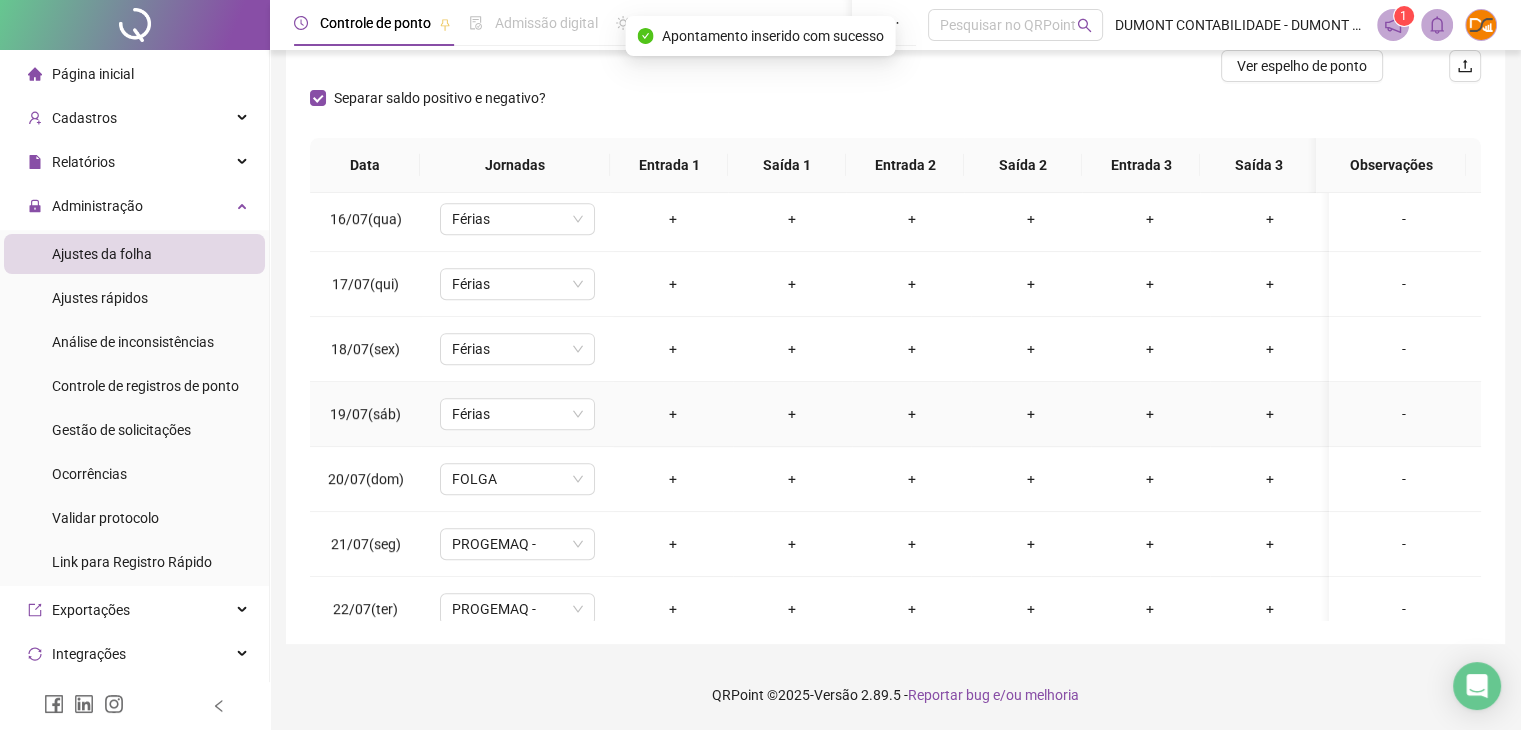 scroll, scrollTop: 1081, scrollLeft: 0, axis: vertical 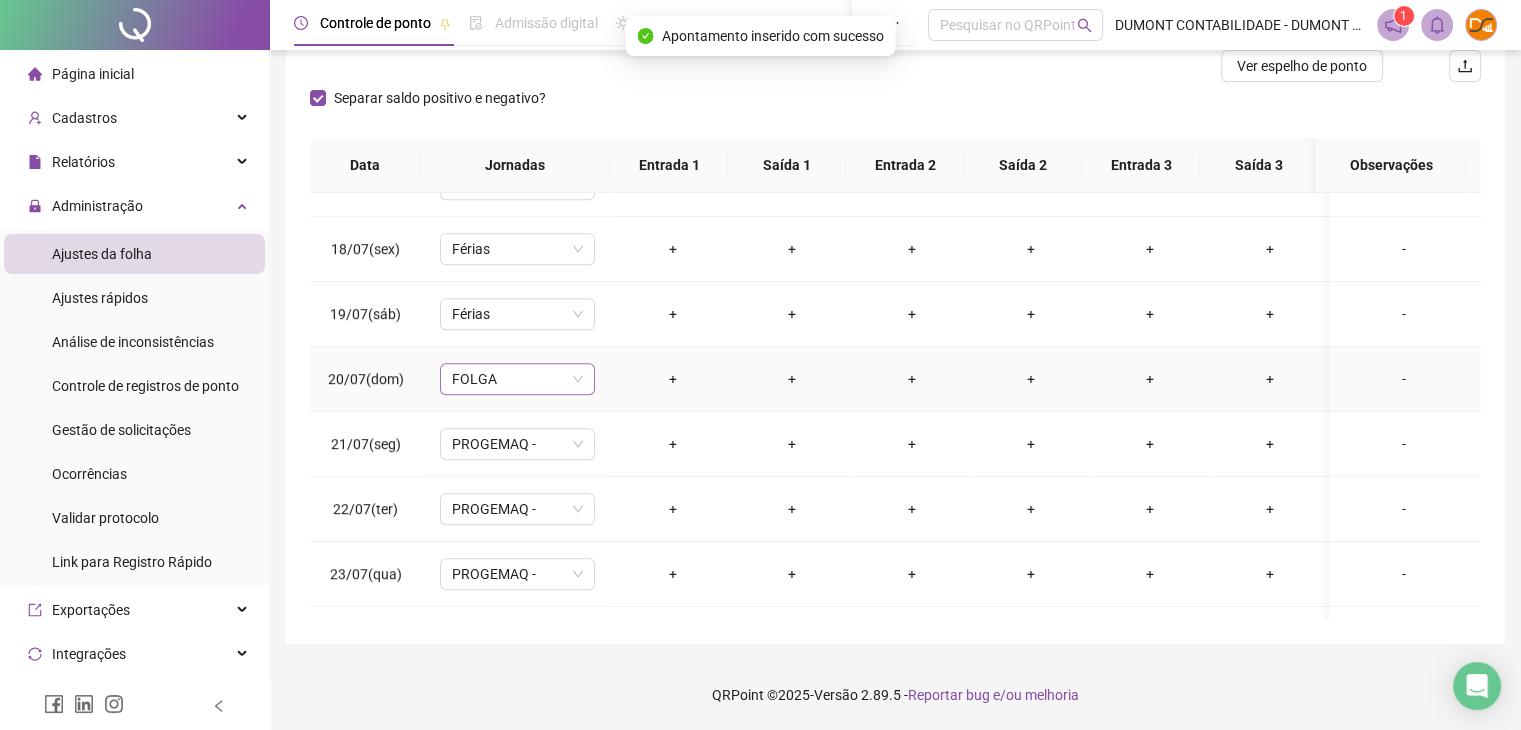 click on "FOLGA" at bounding box center (517, 379) 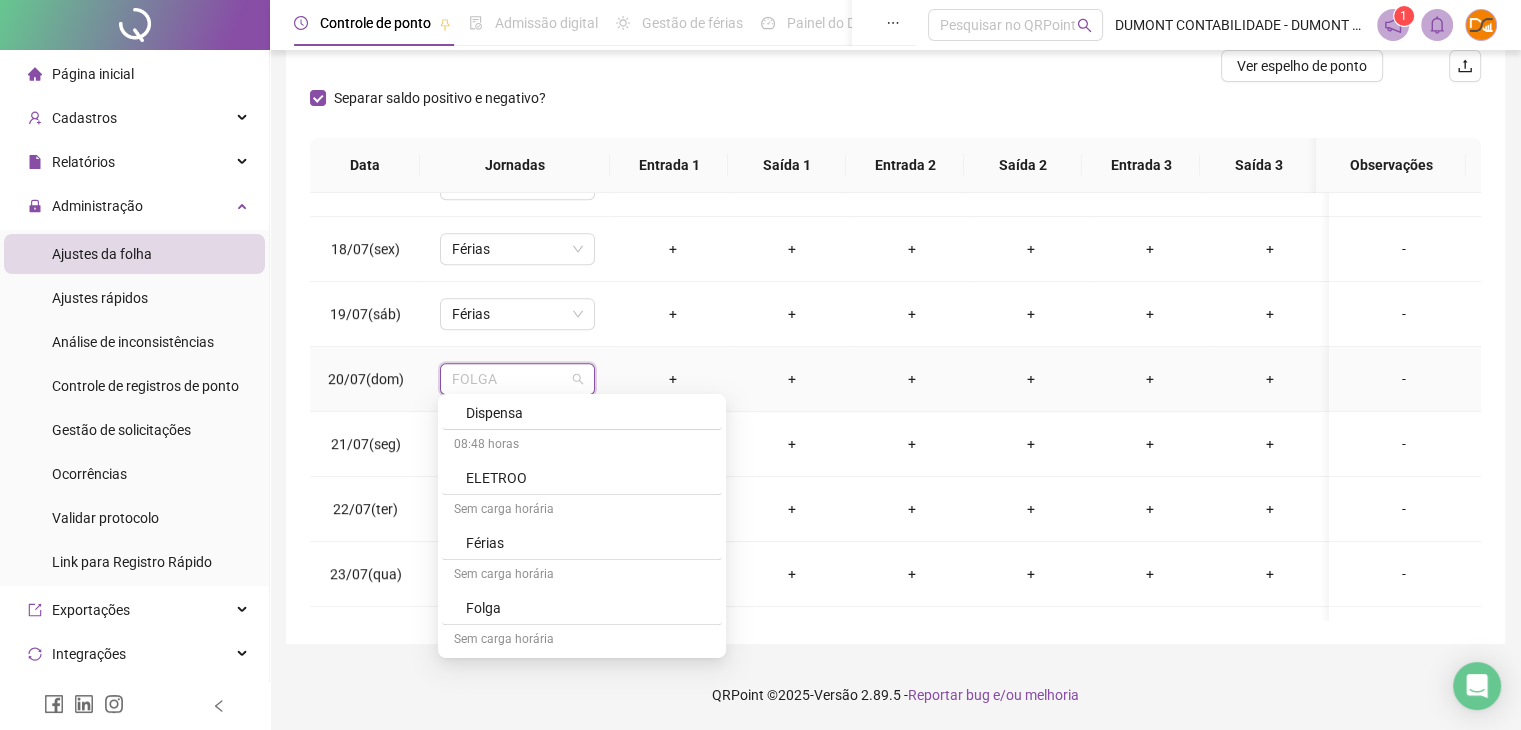scroll, scrollTop: 2600, scrollLeft: 0, axis: vertical 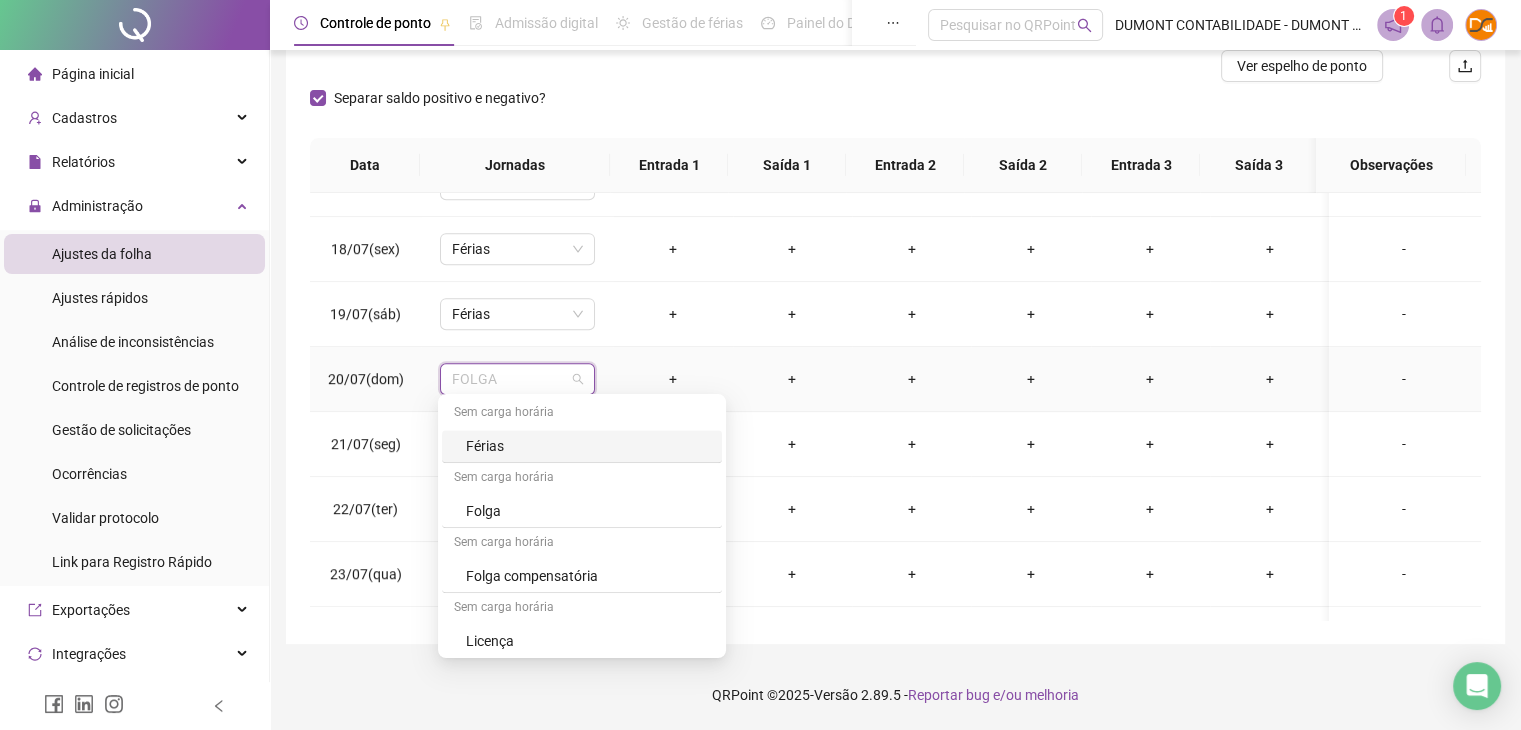 click on "Férias" at bounding box center [588, 446] 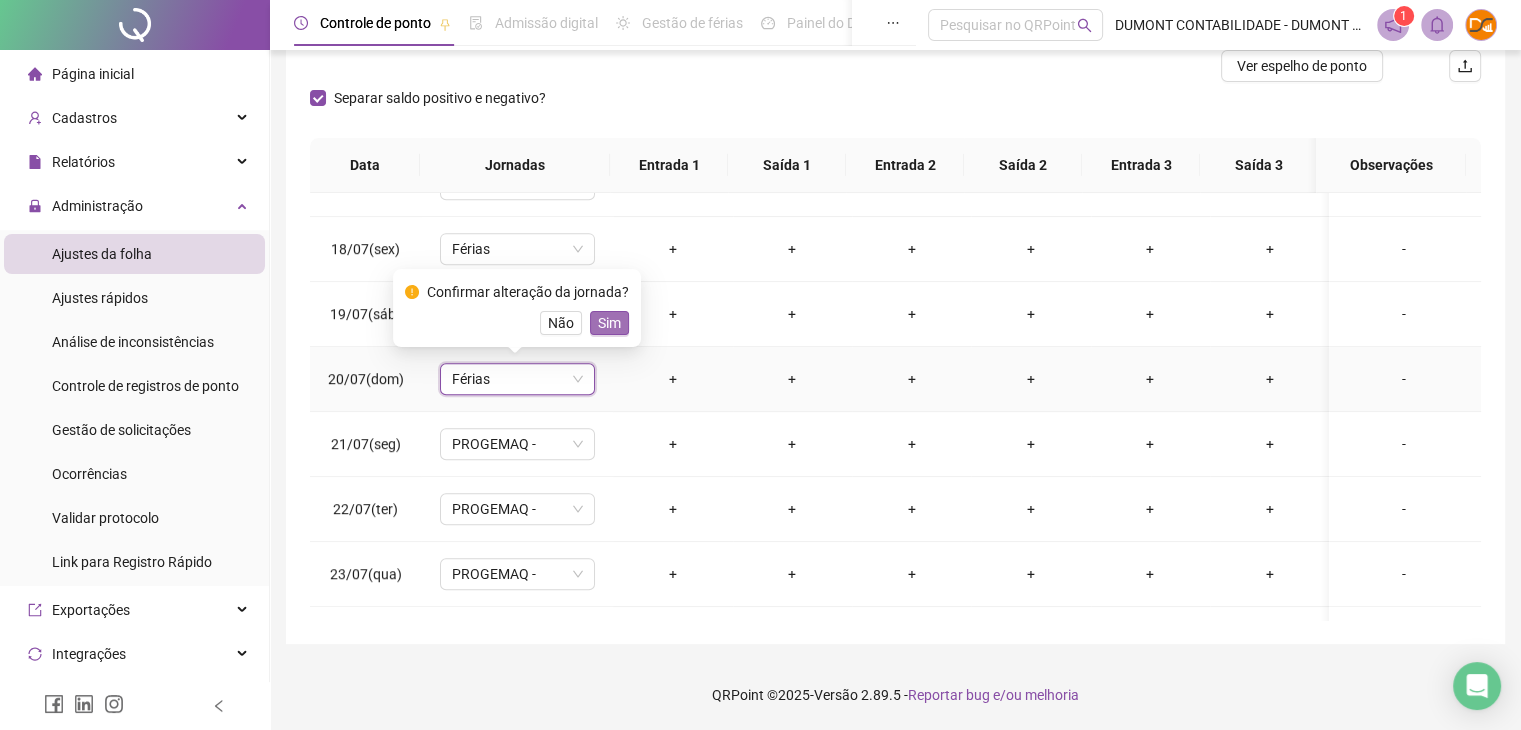 click on "Sim" at bounding box center (609, 323) 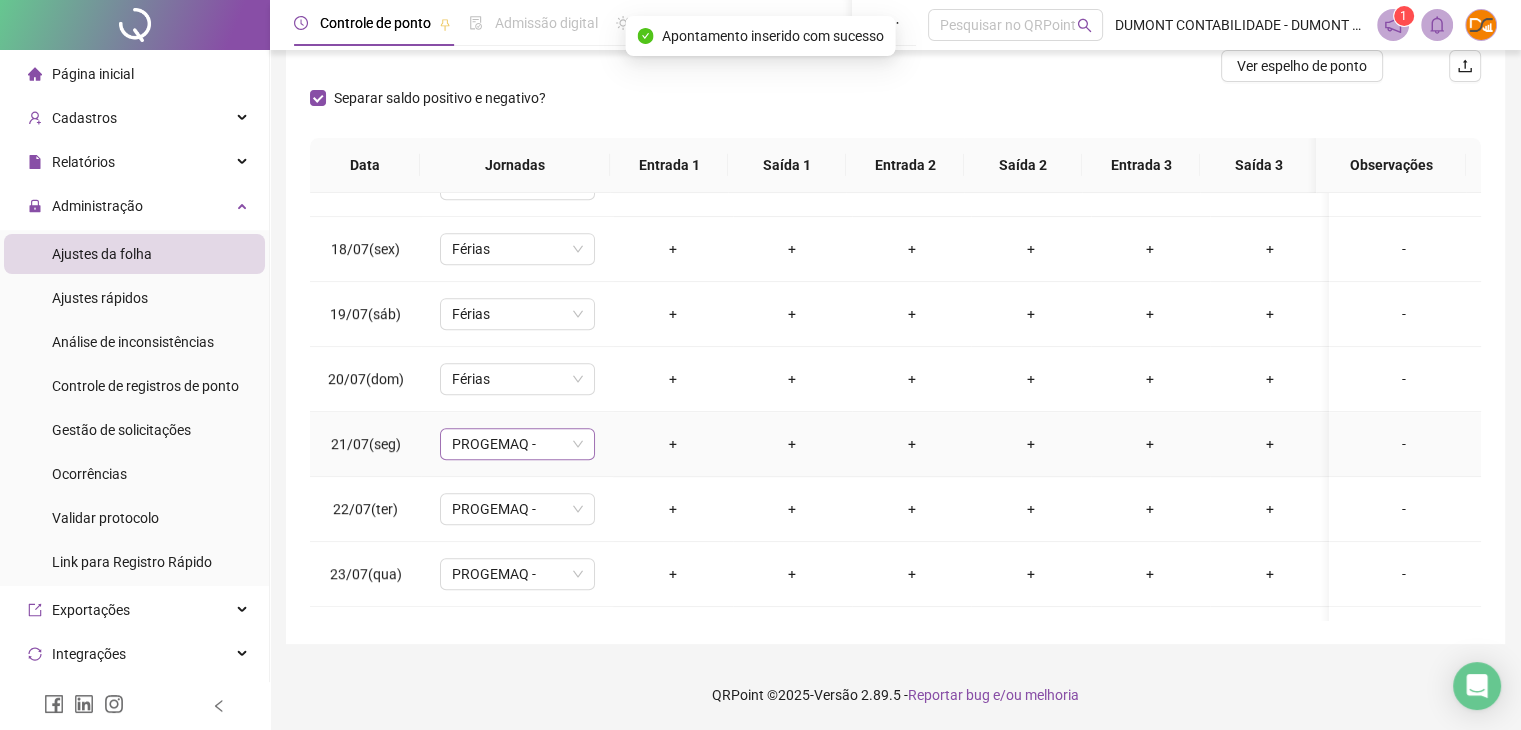 click on "PROGEMAQ -" at bounding box center (517, 444) 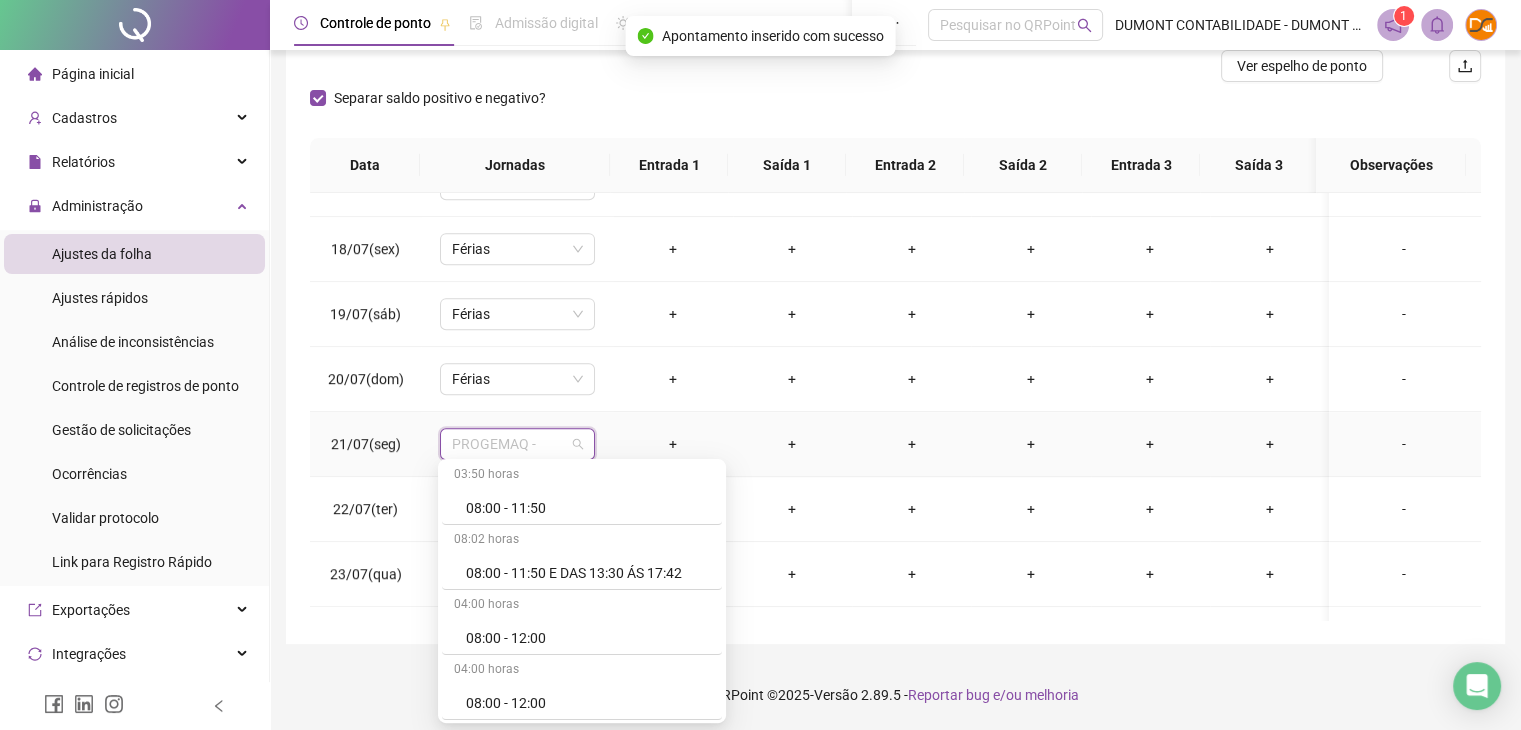 scroll, scrollTop: 500, scrollLeft: 0, axis: vertical 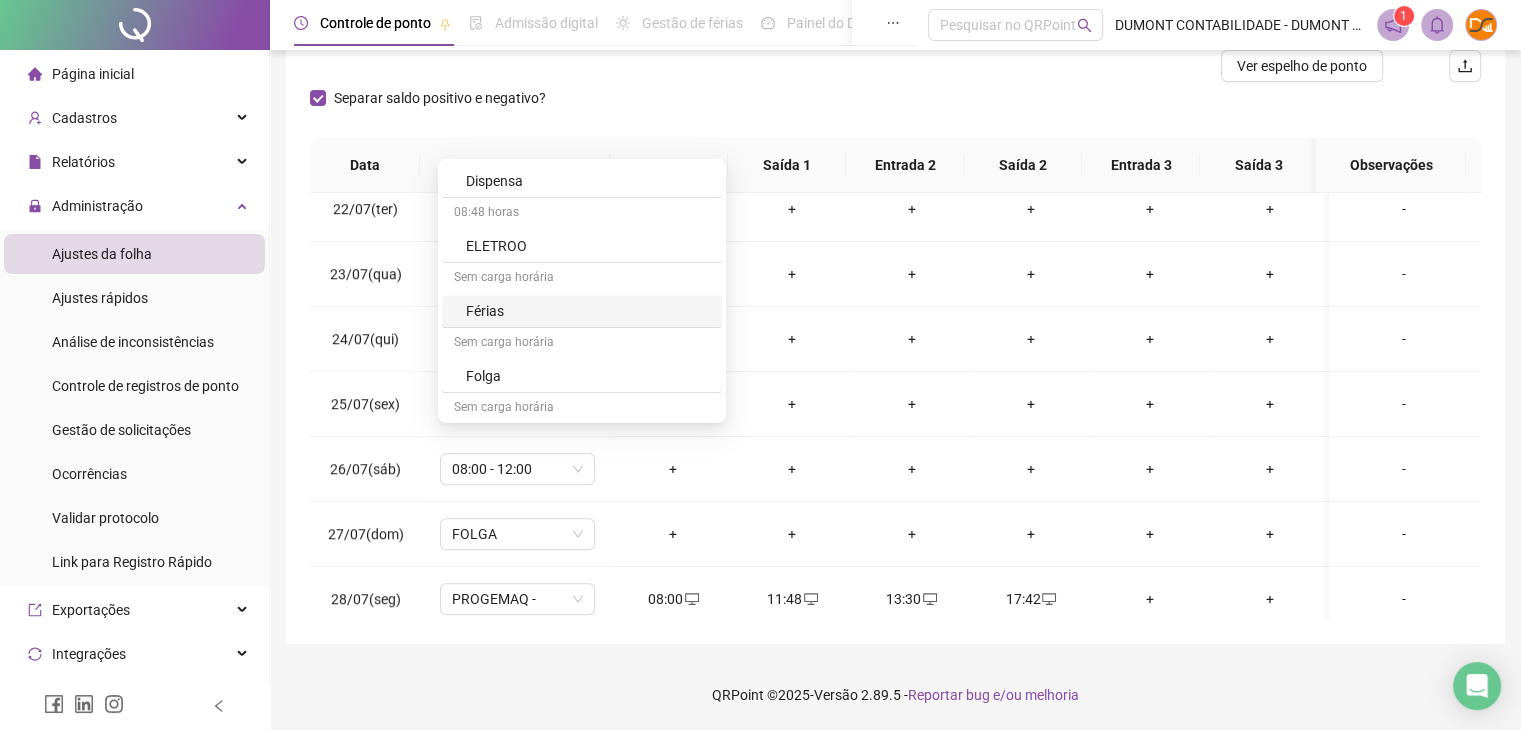 click on "Férias" at bounding box center [588, 311] 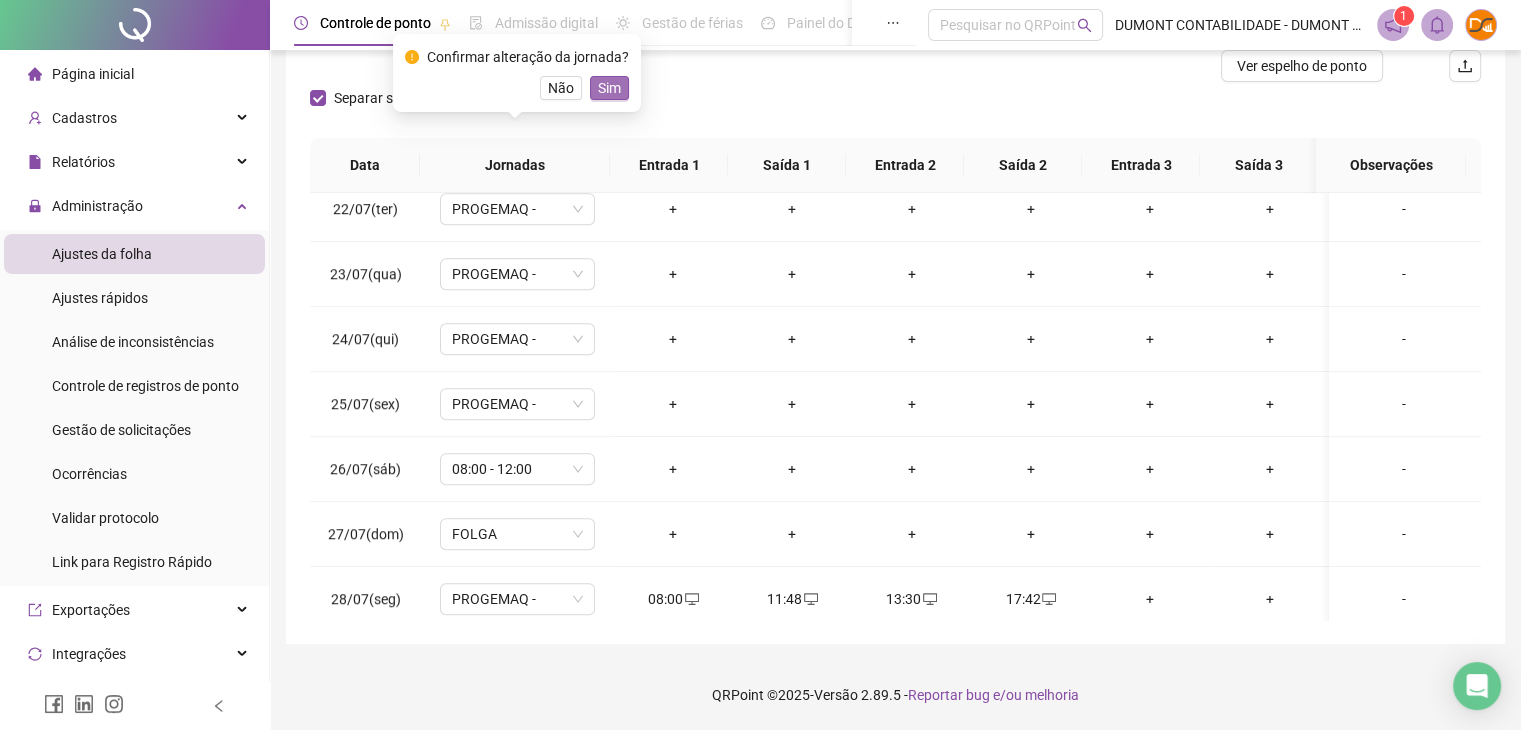click on "Sim" at bounding box center (609, 88) 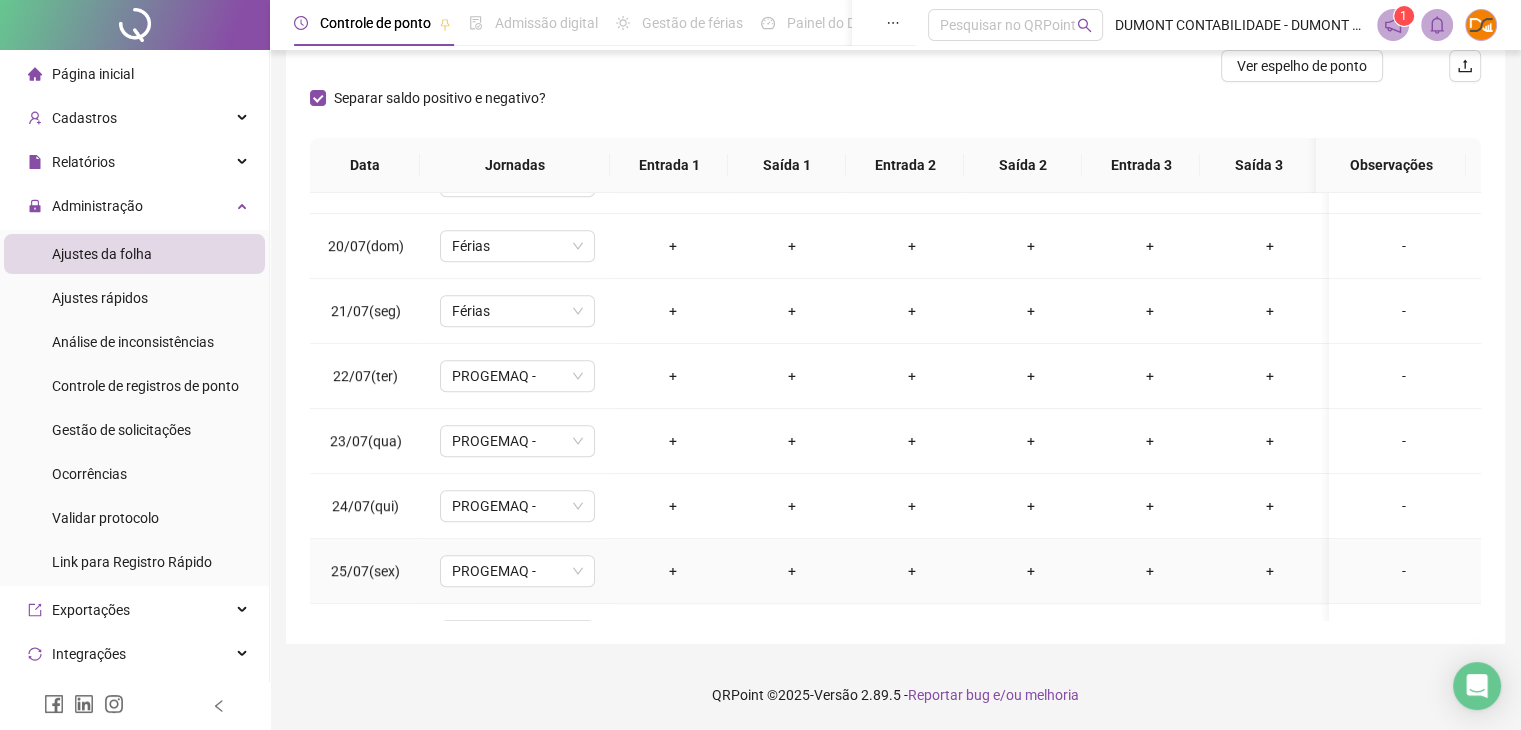 scroll, scrollTop: 1181, scrollLeft: 0, axis: vertical 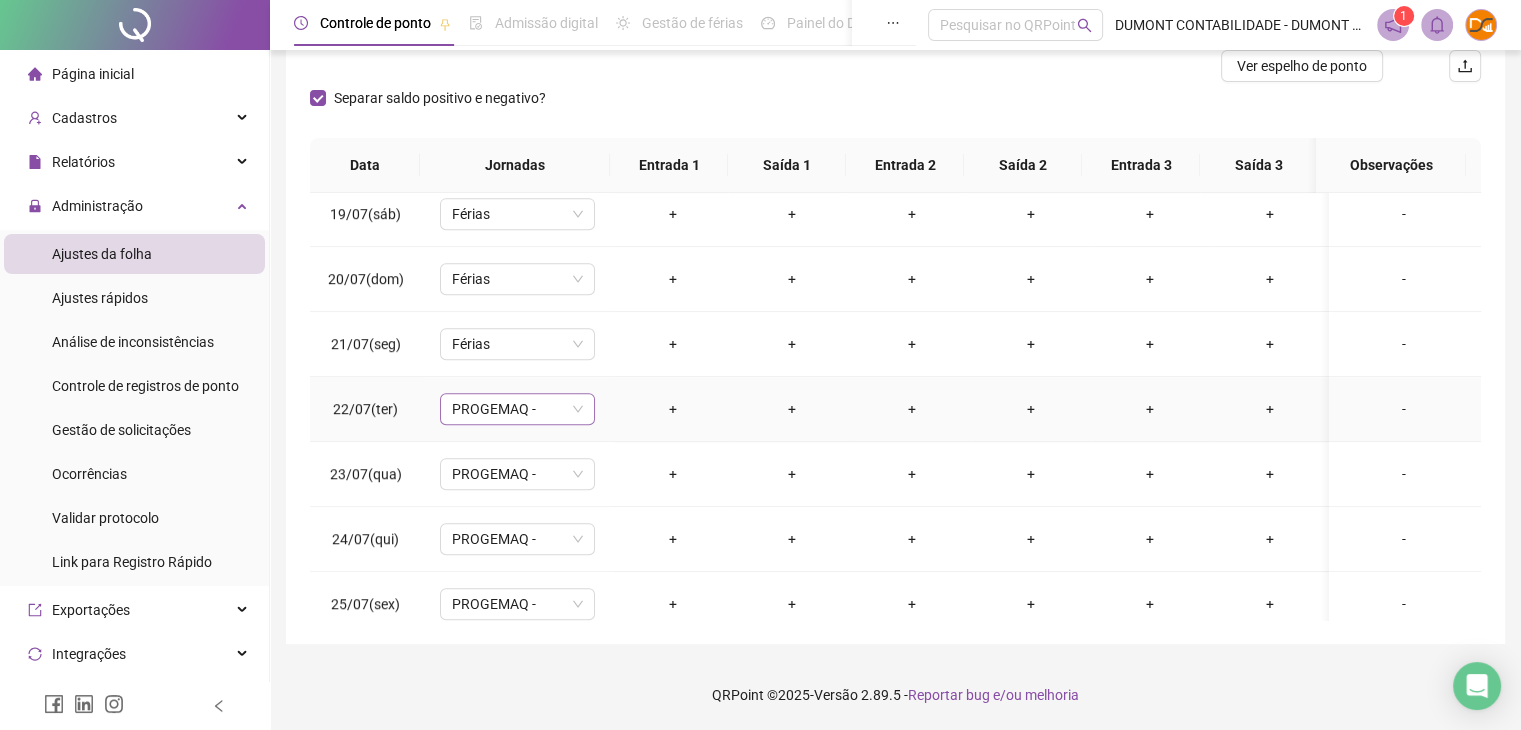 click on "PROGEMAQ -" at bounding box center (517, 409) 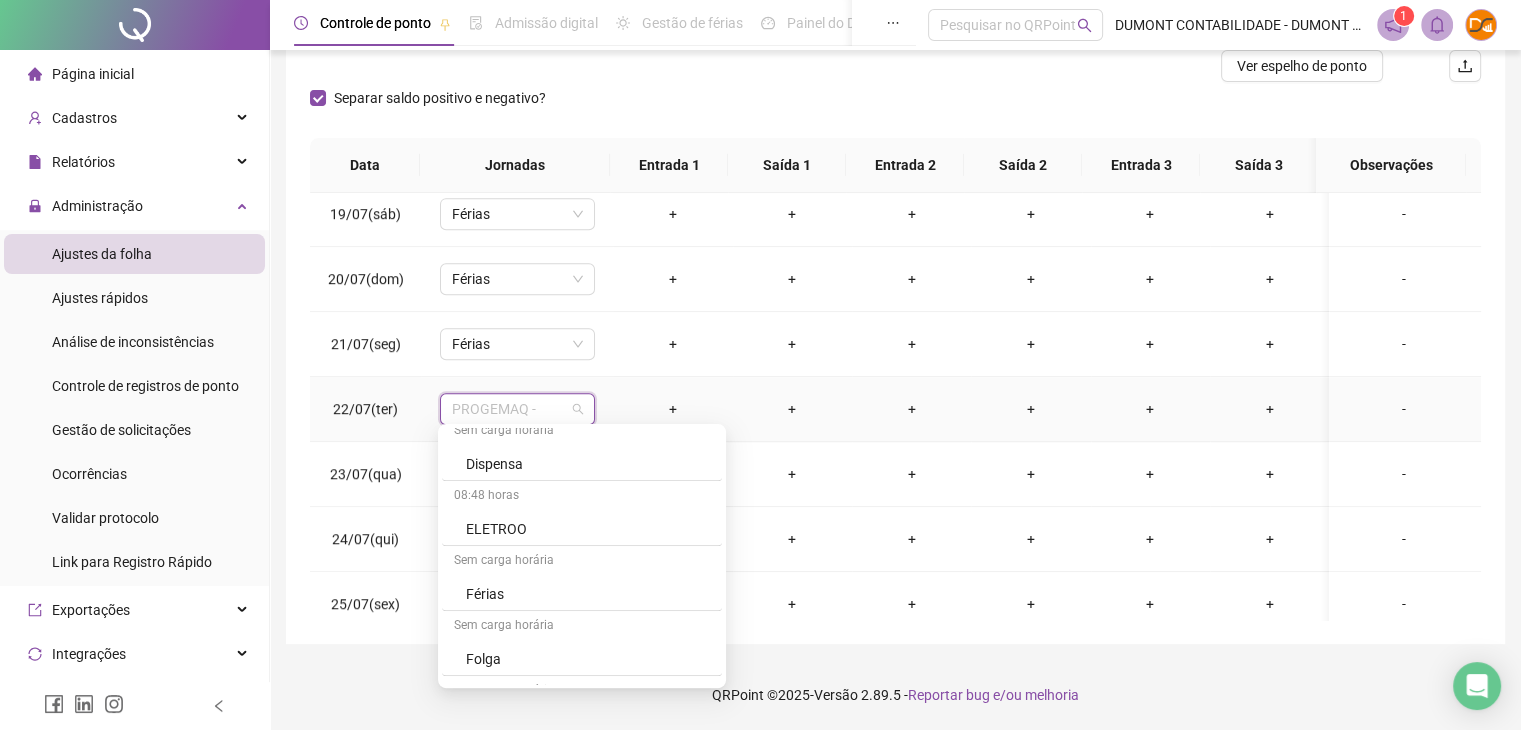 scroll, scrollTop: 2600, scrollLeft: 0, axis: vertical 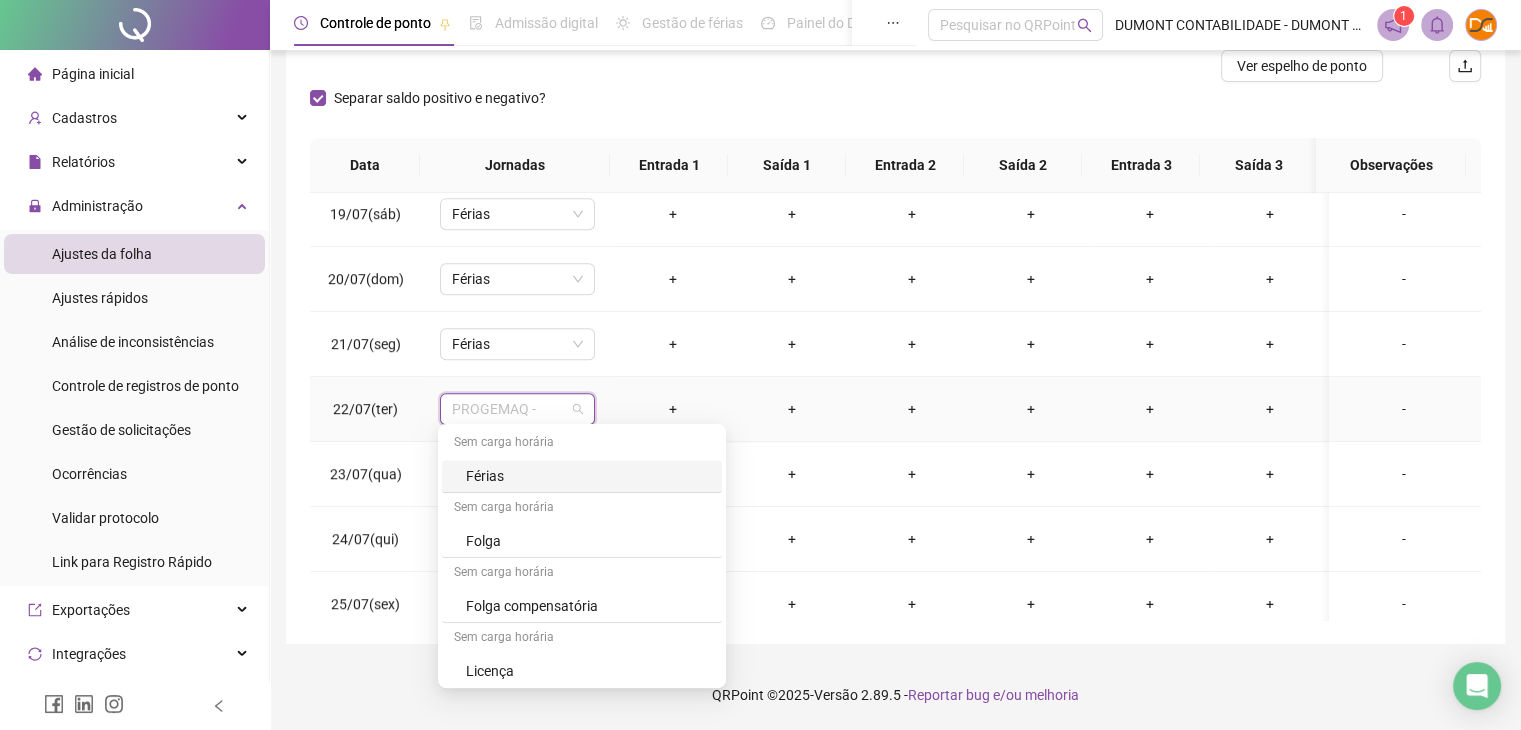 click on "Férias" at bounding box center [588, 476] 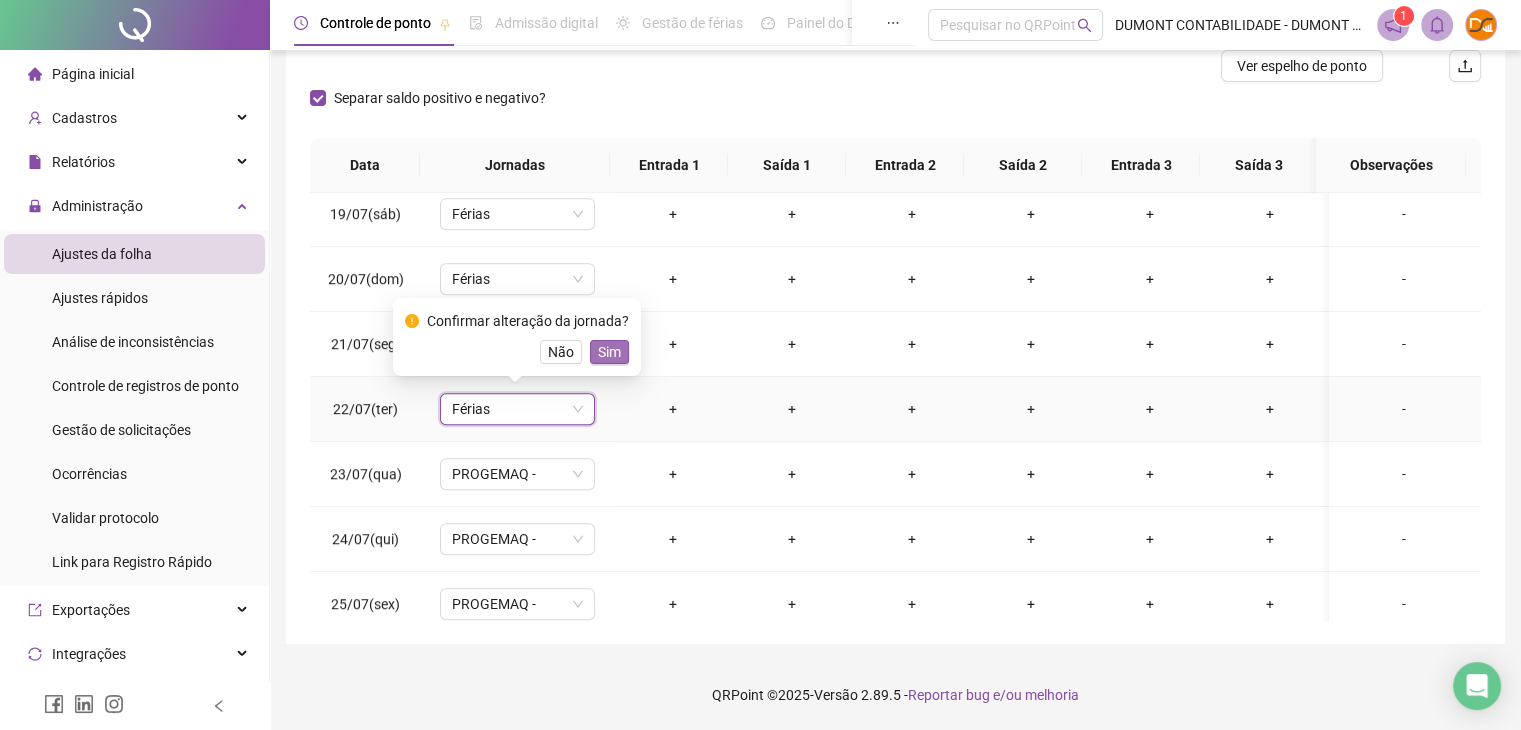 click on "Sim" at bounding box center (609, 352) 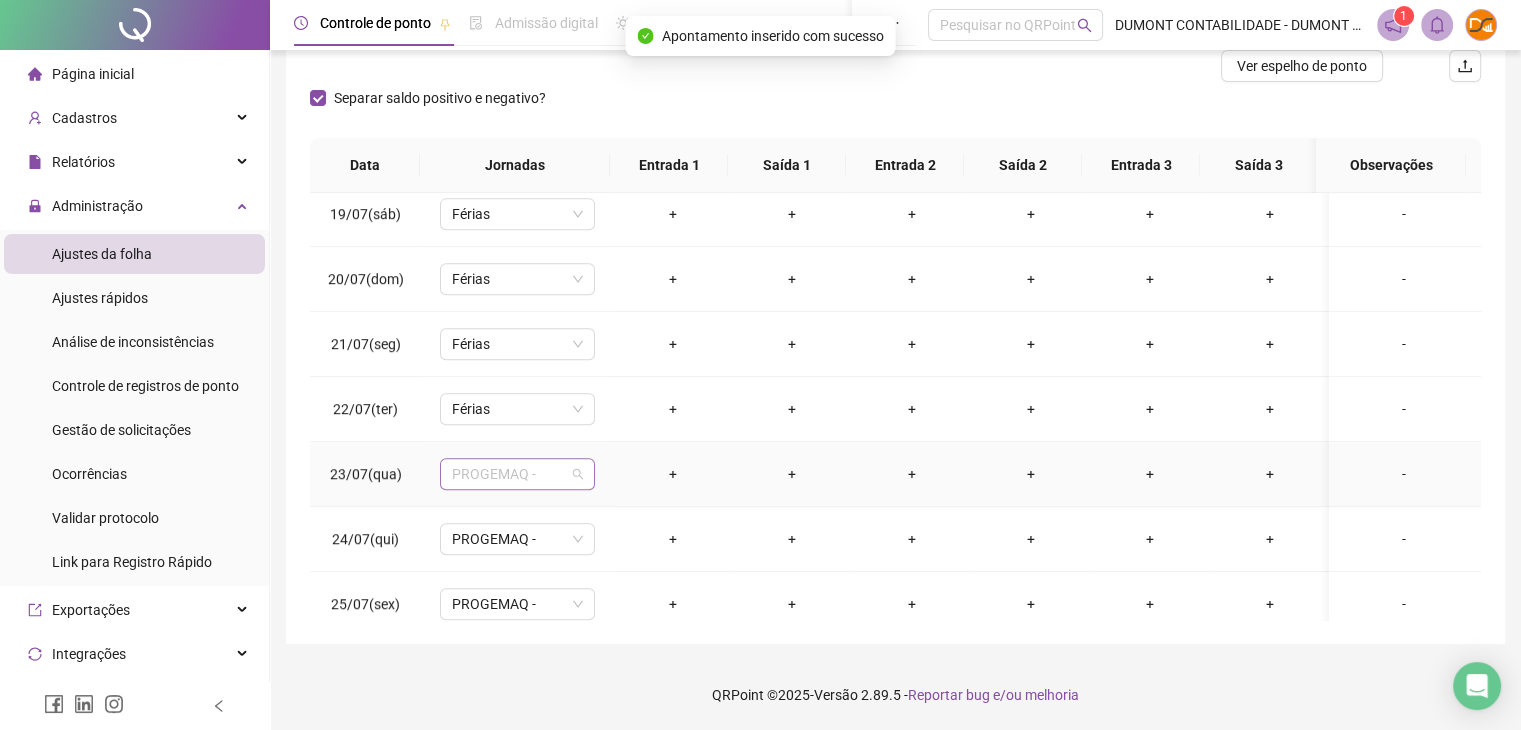 click on "PROGEMAQ -" at bounding box center [517, 474] 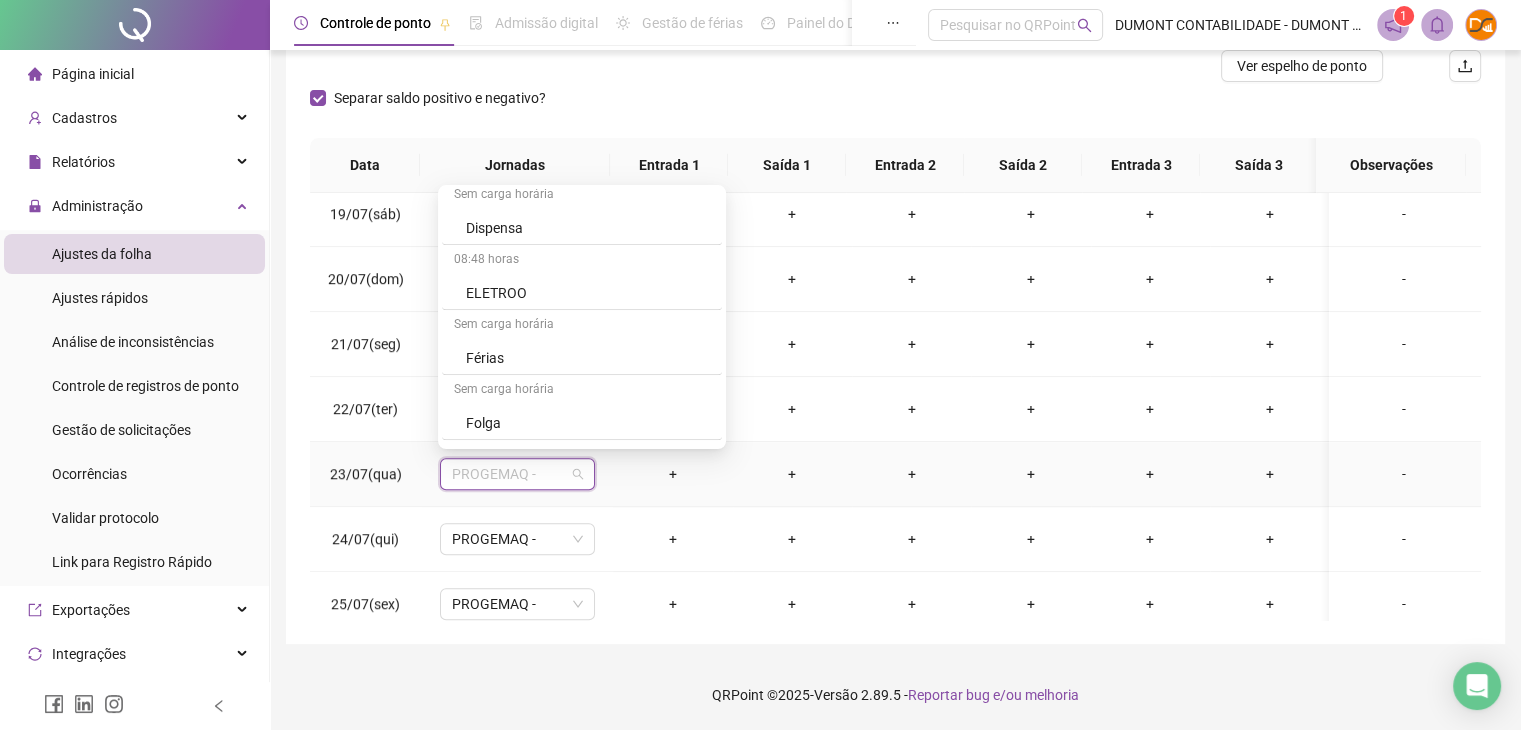 scroll, scrollTop: 2500, scrollLeft: 0, axis: vertical 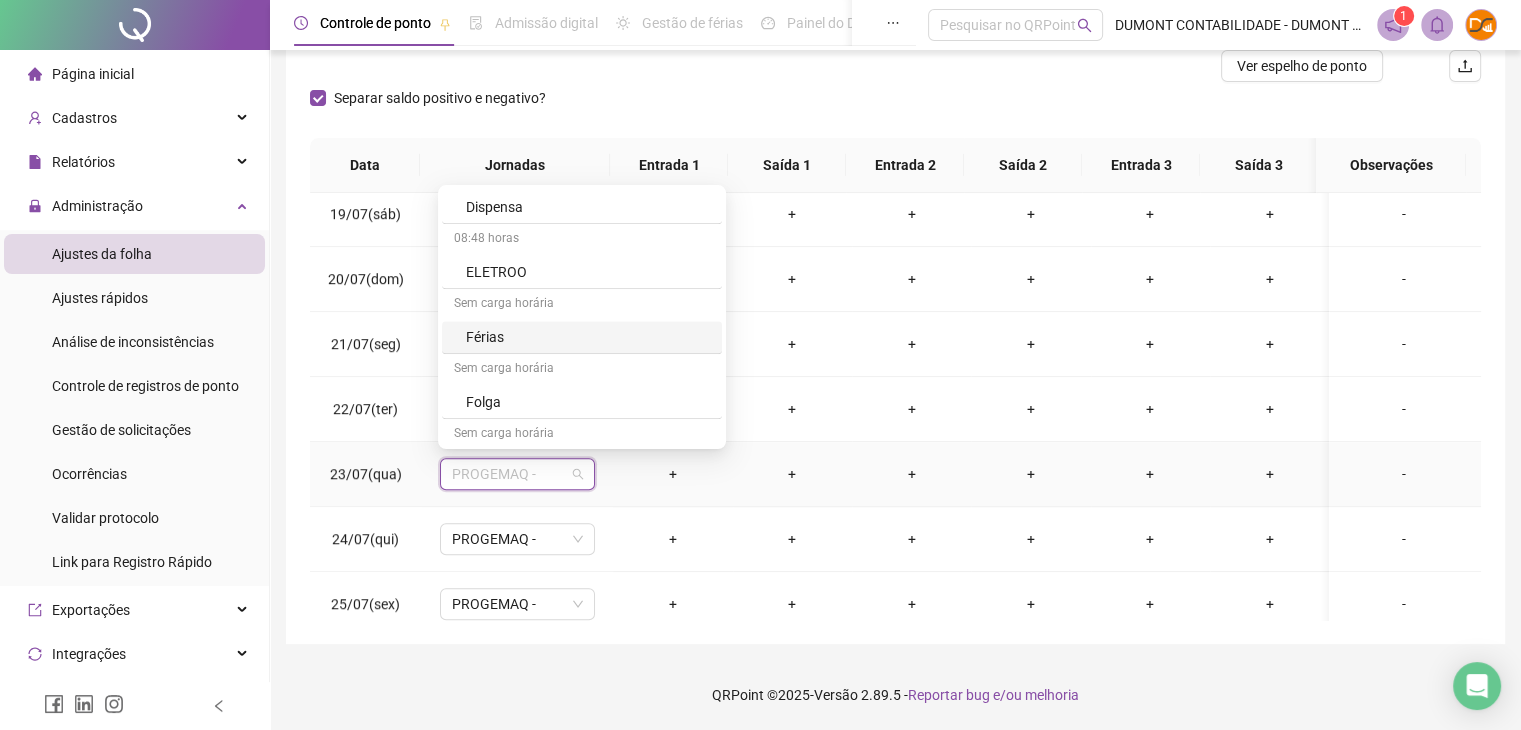 click on "Férias" at bounding box center [588, 337] 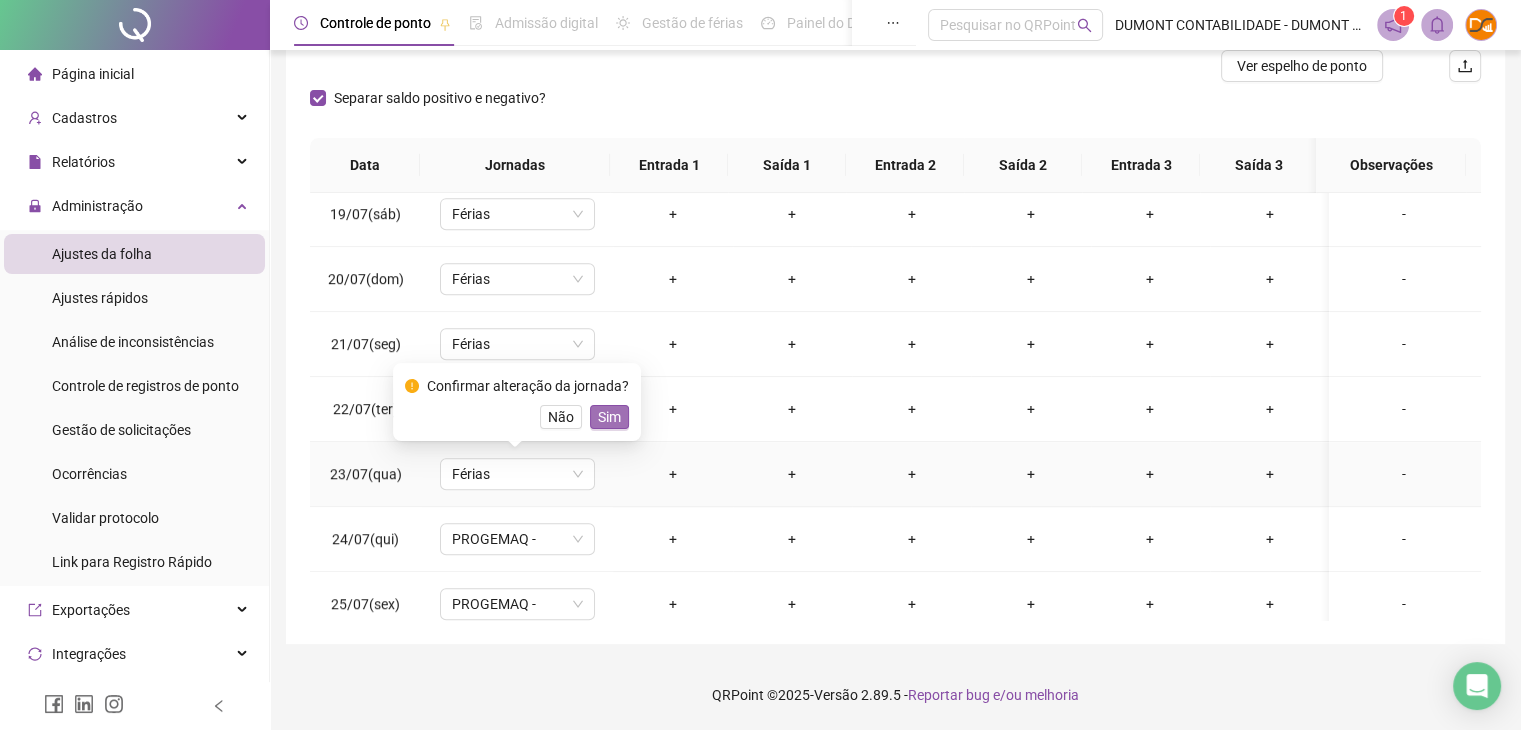 click on "Sim" at bounding box center [609, 417] 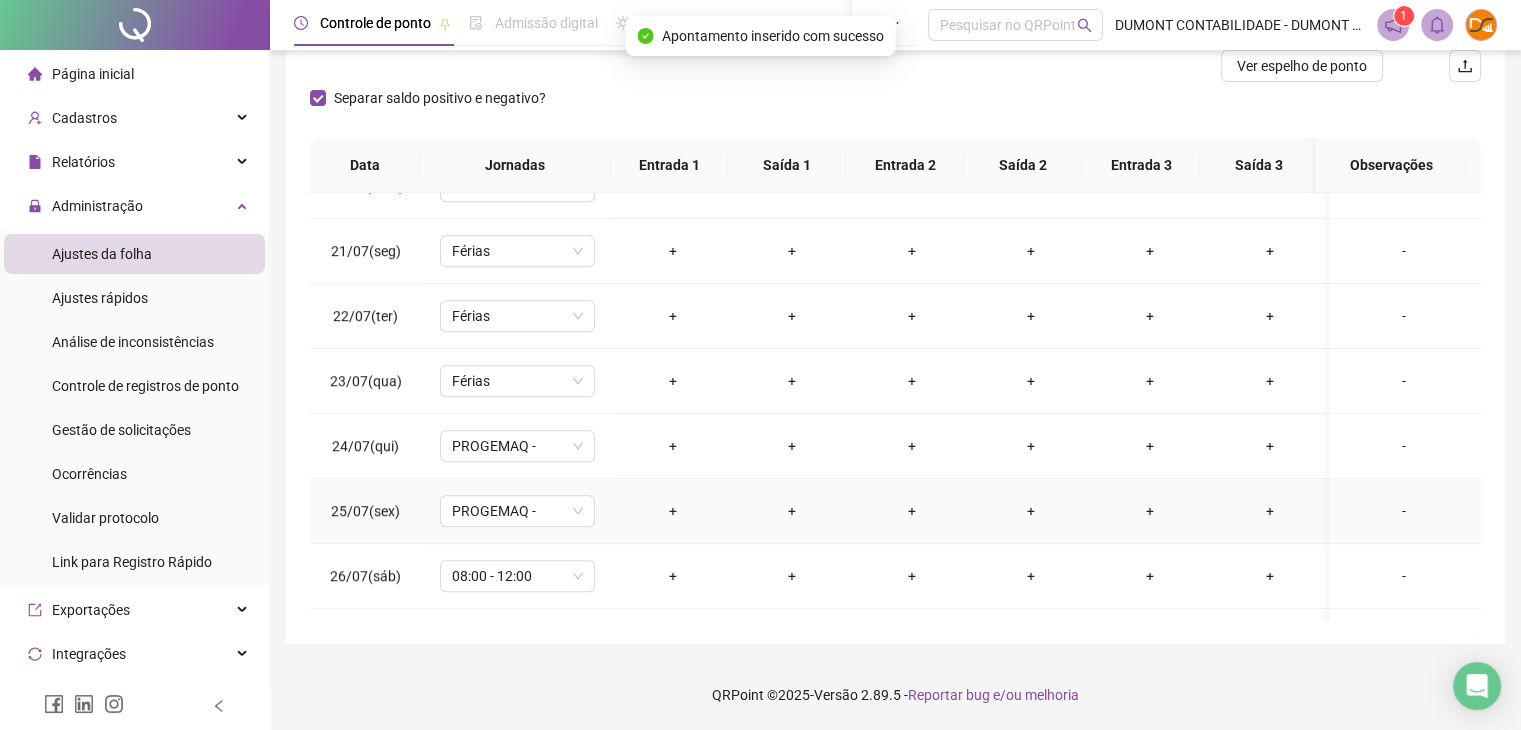 scroll, scrollTop: 1381, scrollLeft: 0, axis: vertical 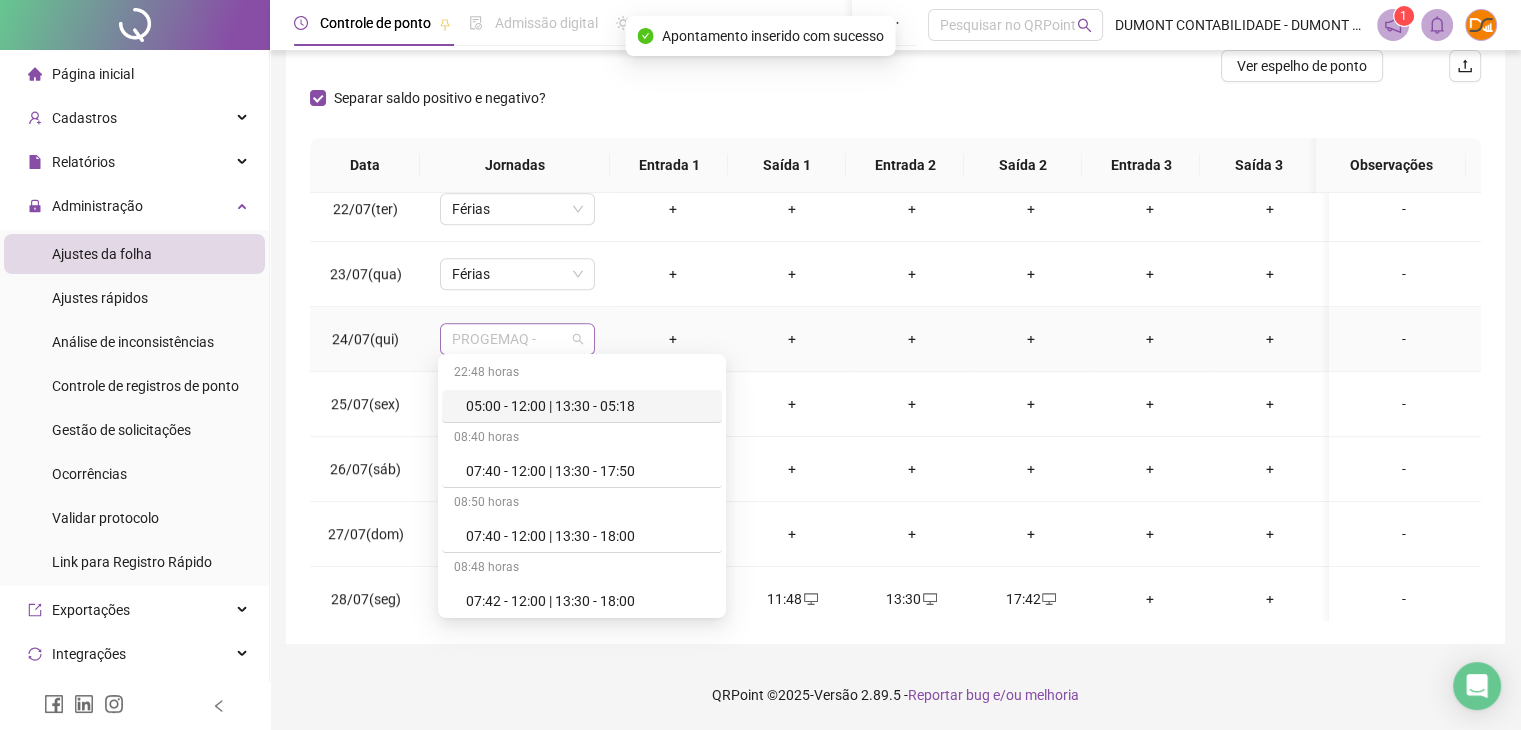 click on "PROGEMAQ -" at bounding box center [517, 339] 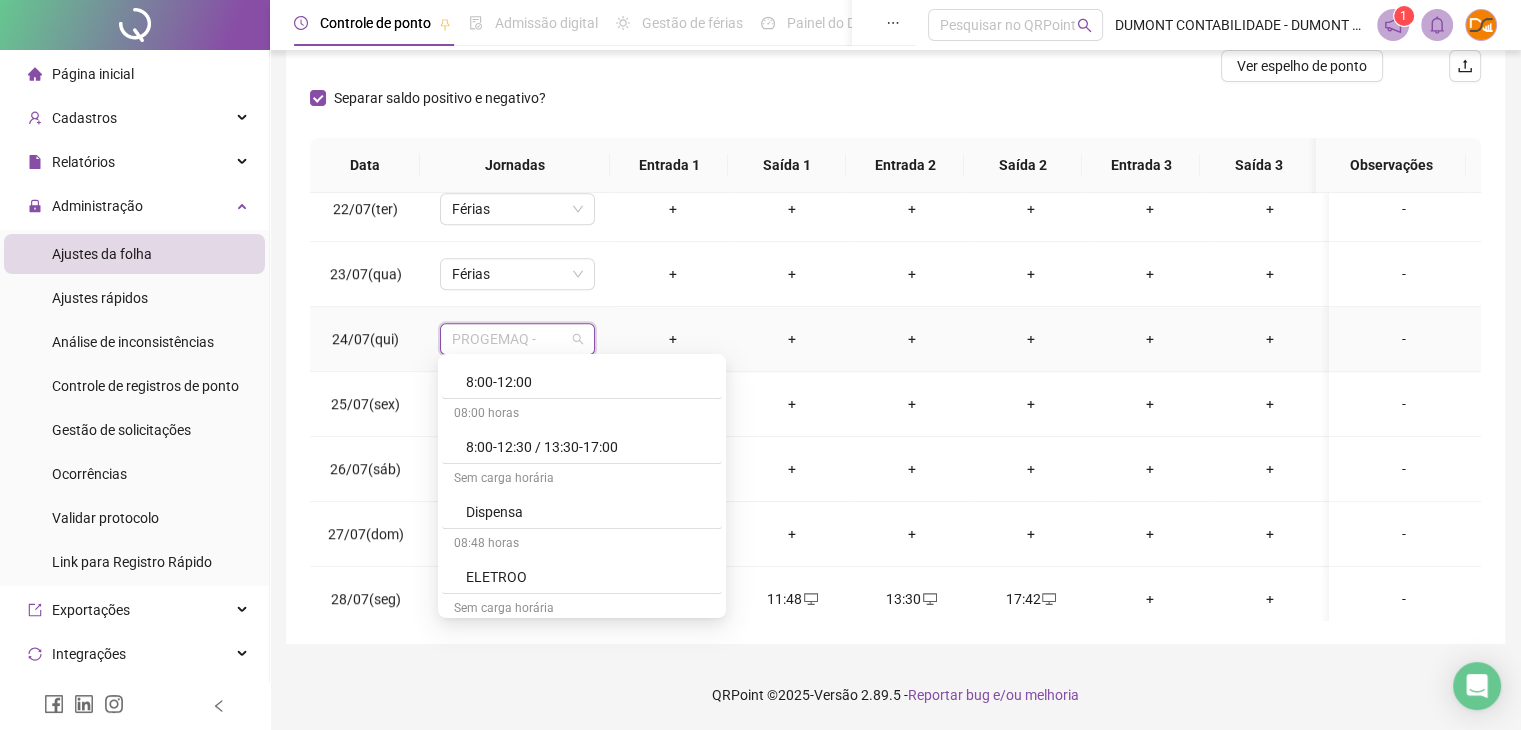 scroll, scrollTop: 2500, scrollLeft: 0, axis: vertical 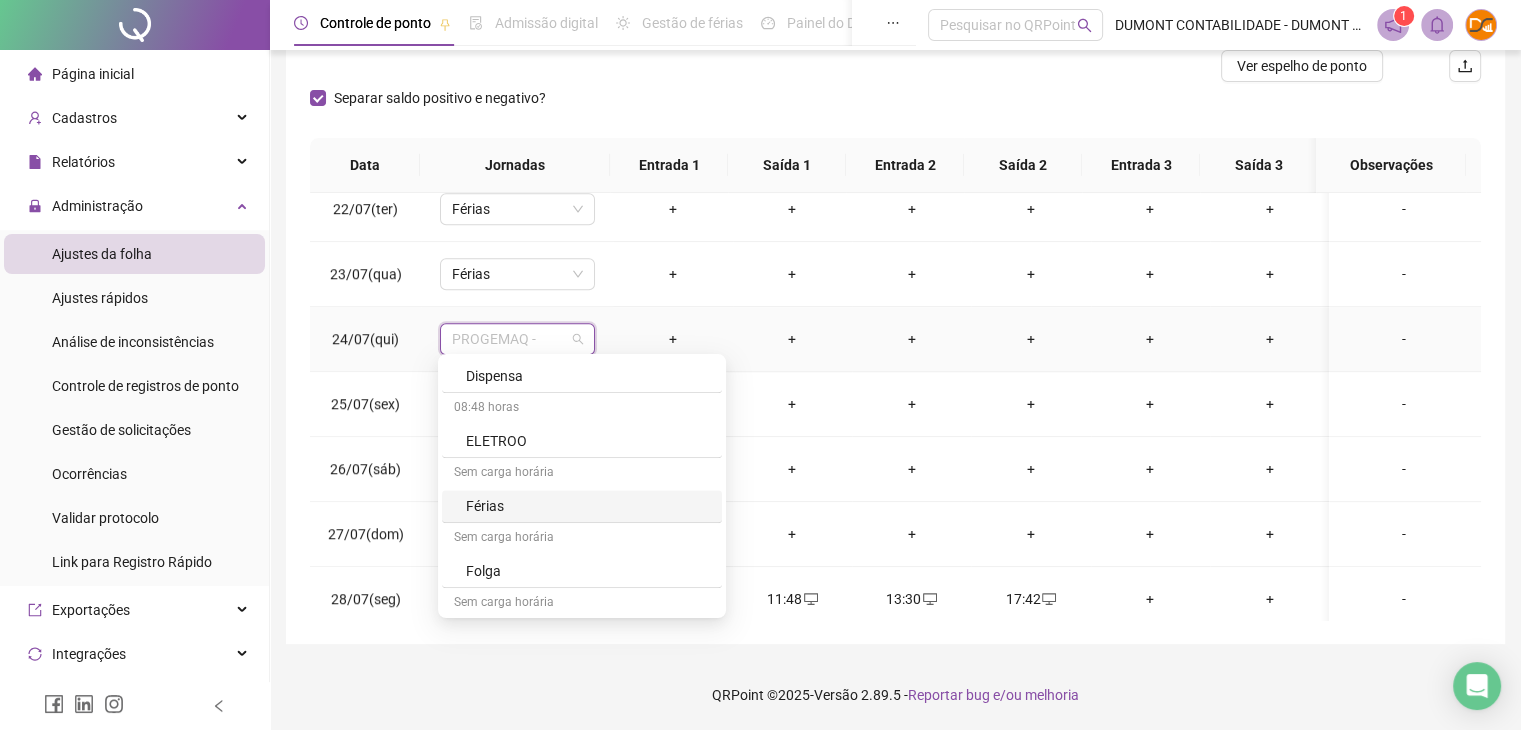 click on "Férias" at bounding box center [588, 506] 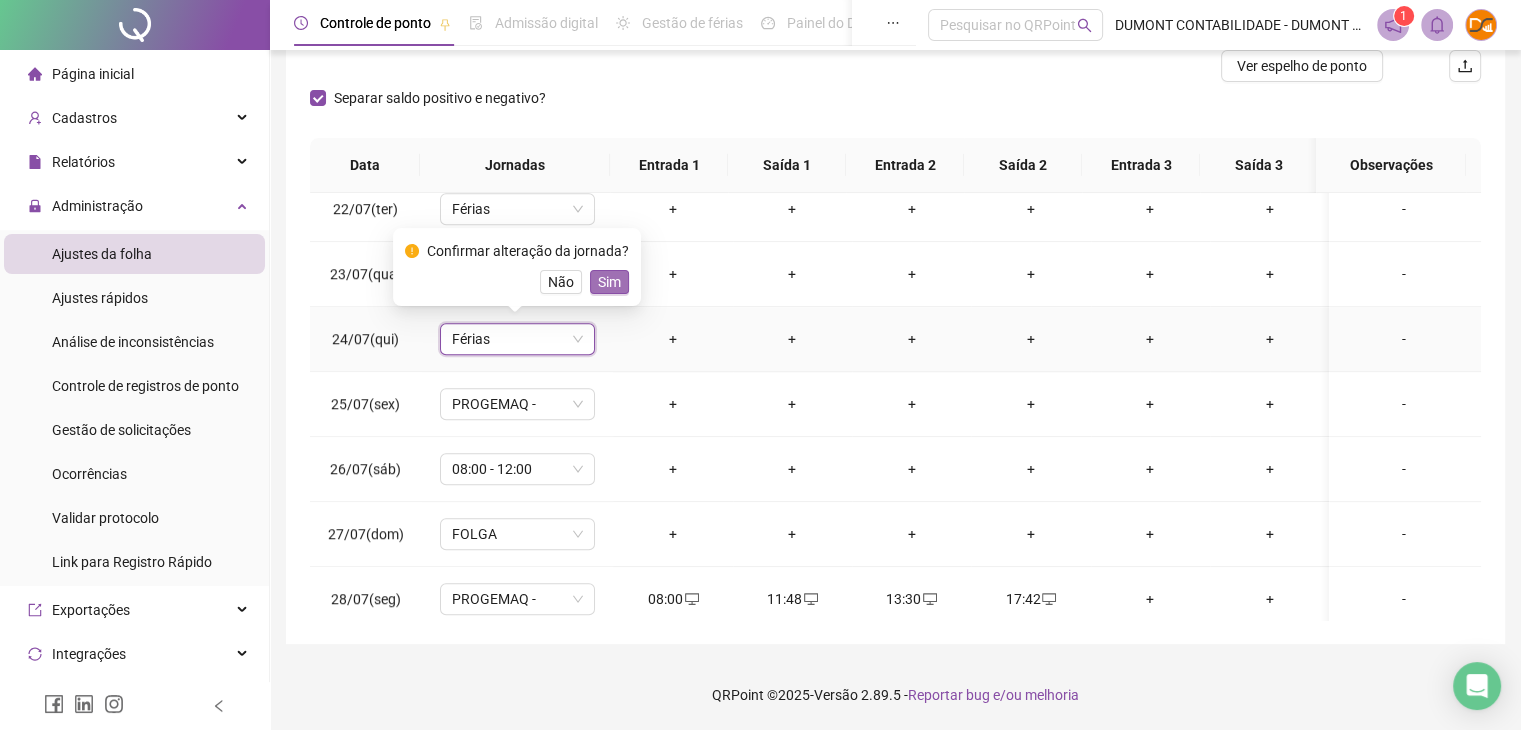 click on "Sim" at bounding box center [609, 282] 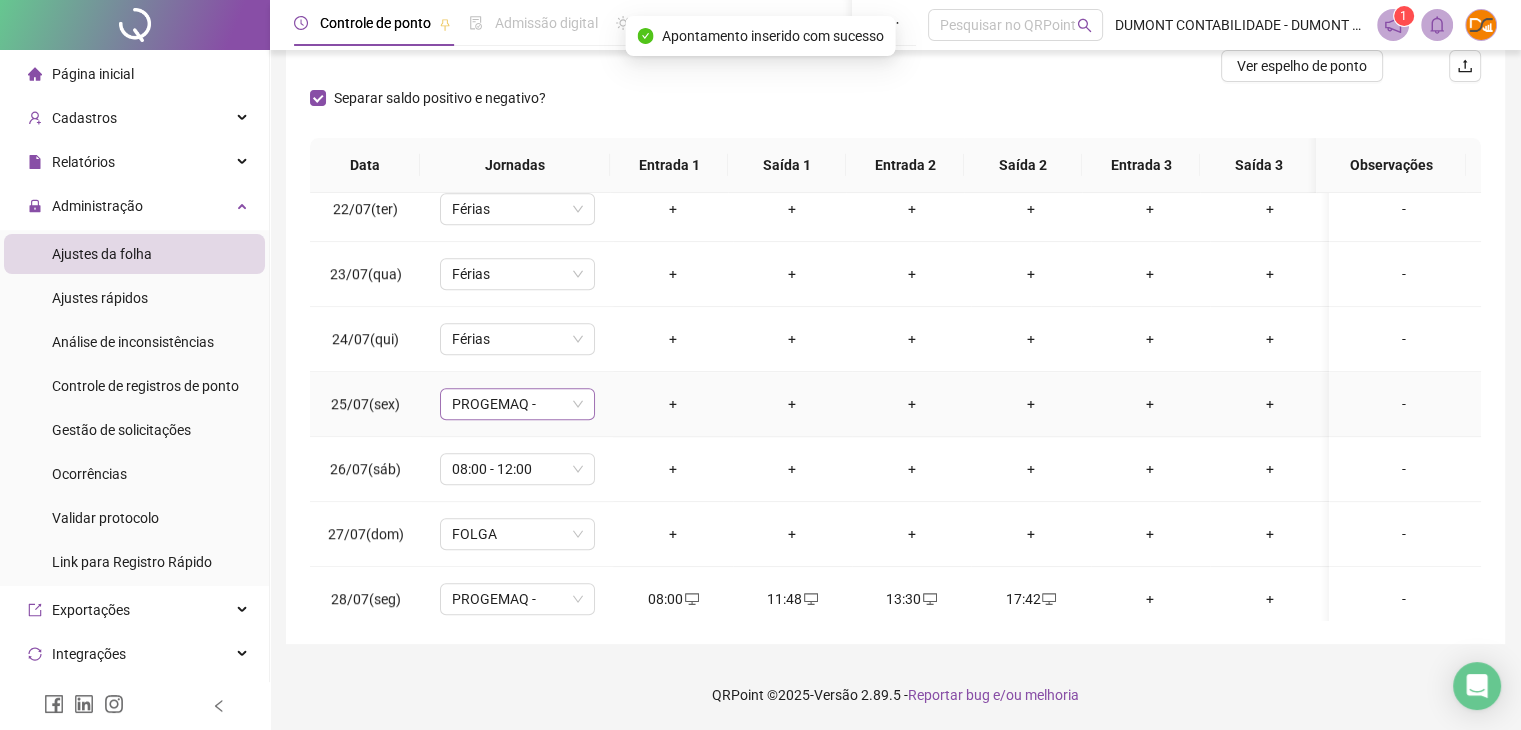 click on "PROGEMAQ -" at bounding box center [517, 404] 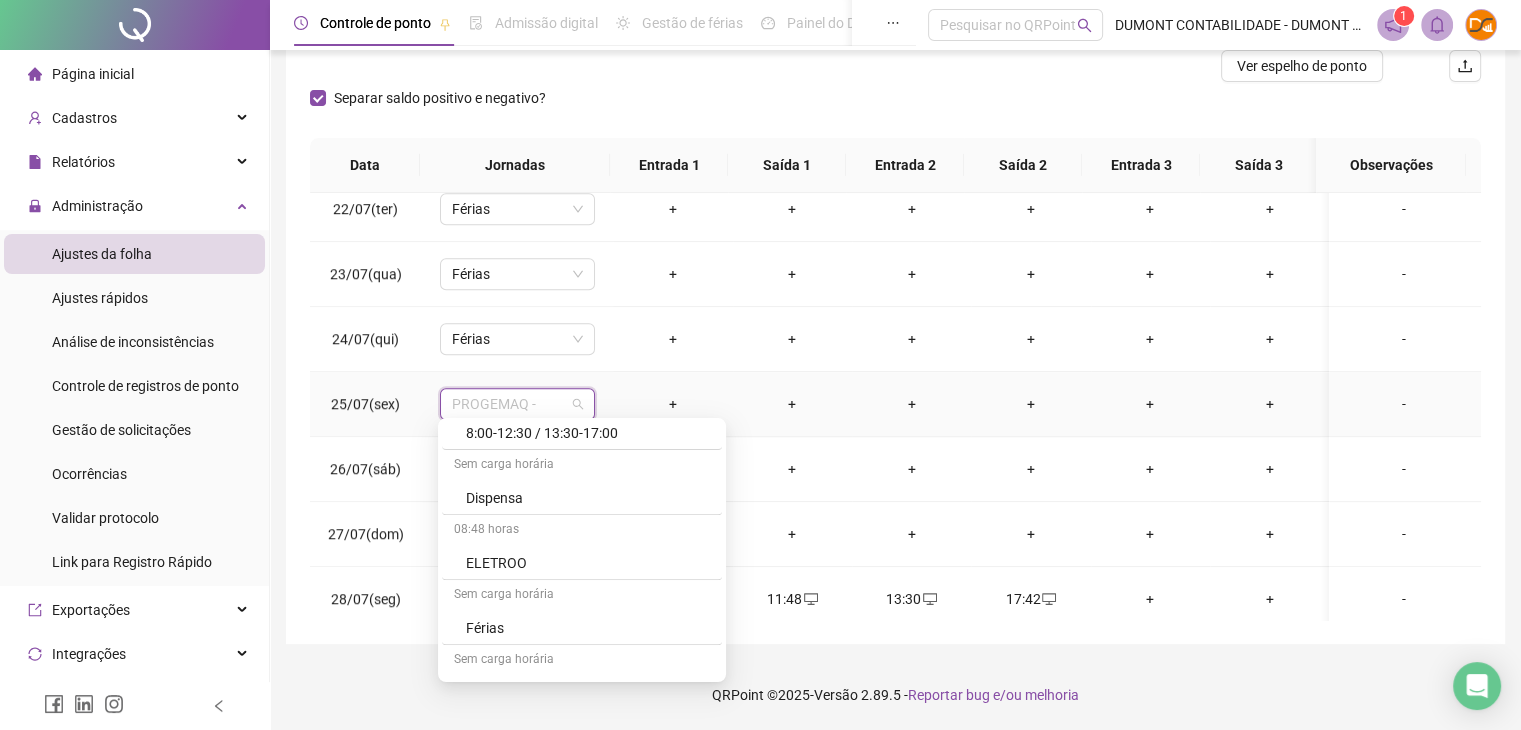 scroll, scrollTop: 2500, scrollLeft: 0, axis: vertical 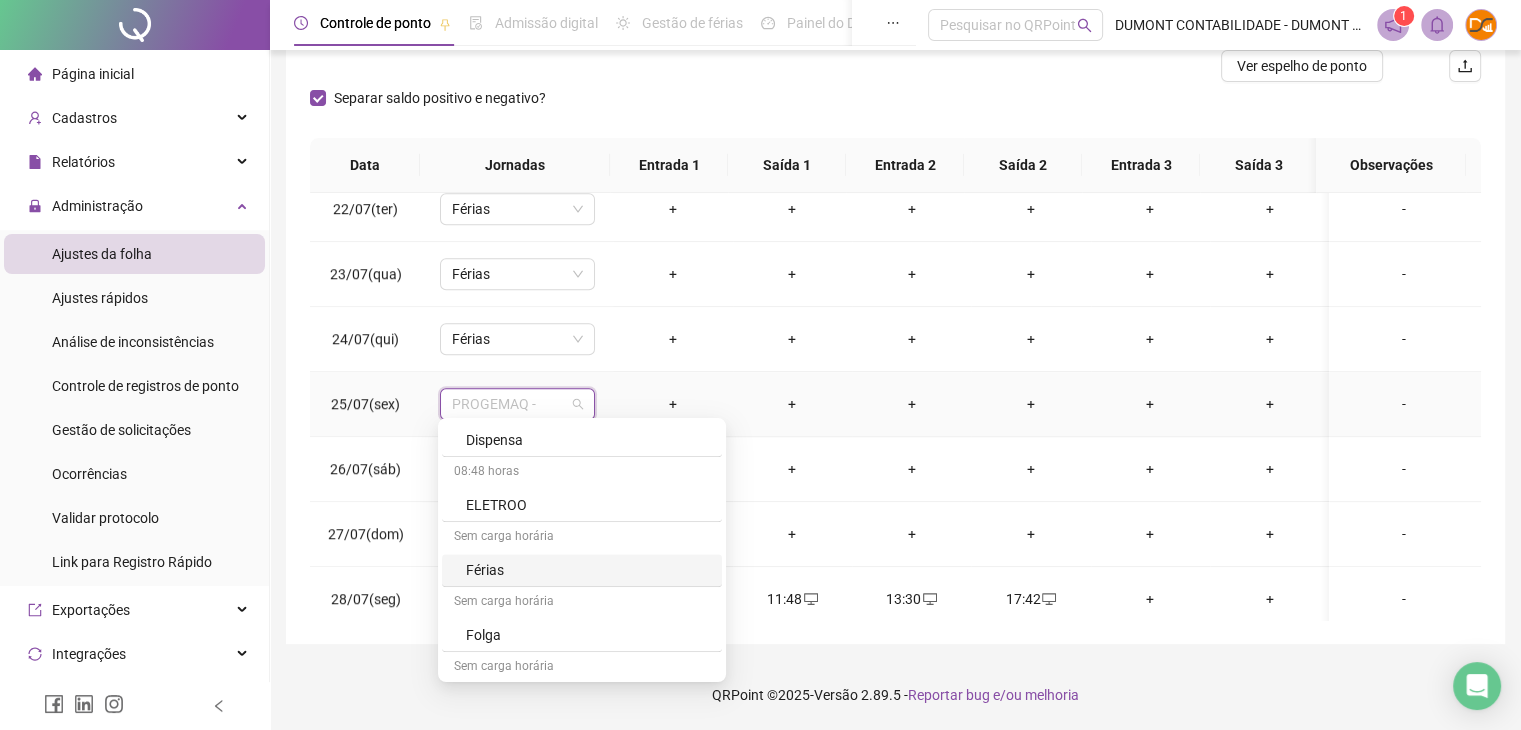 click on "Férias" at bounding box center [588, 570] 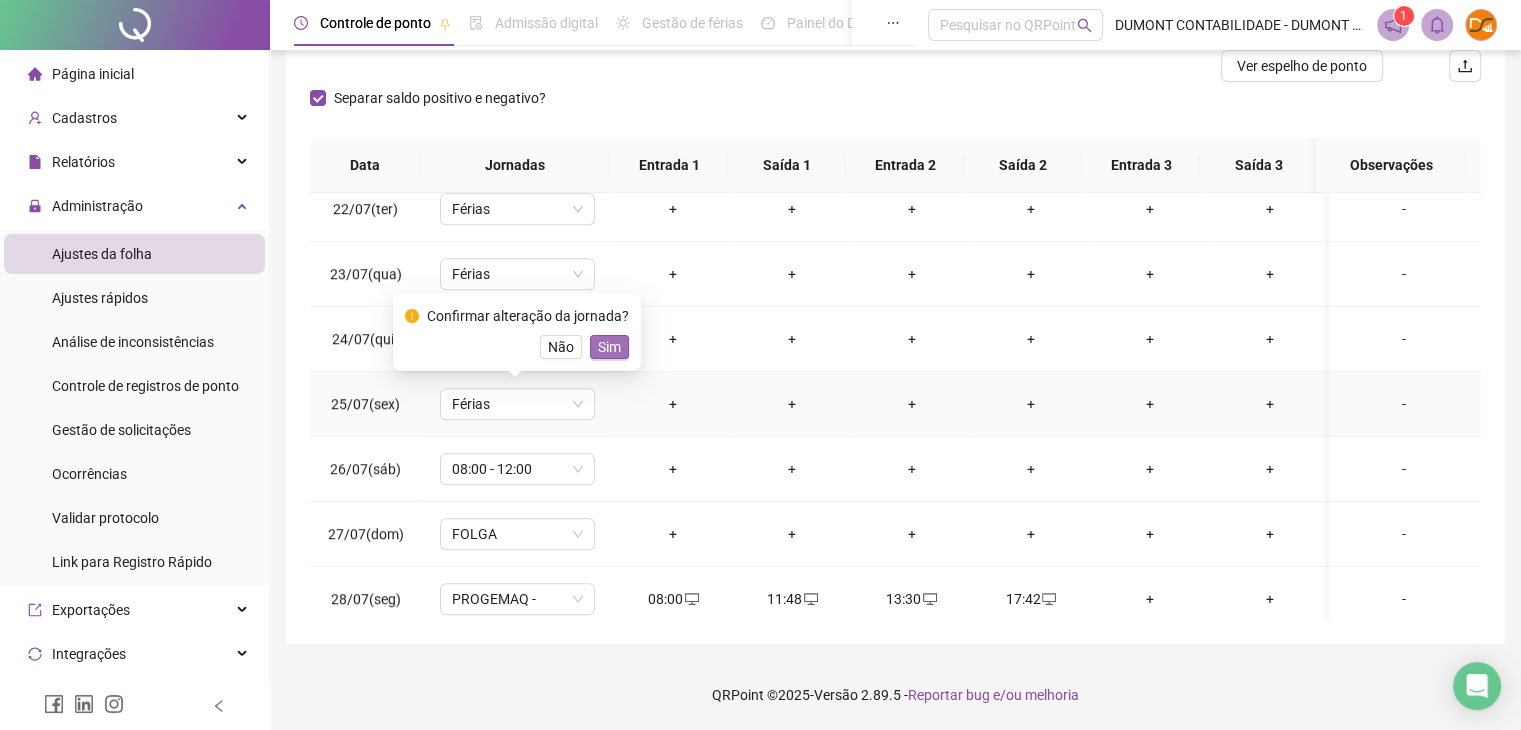 click on "Sim" at bounding box center [609, 347] 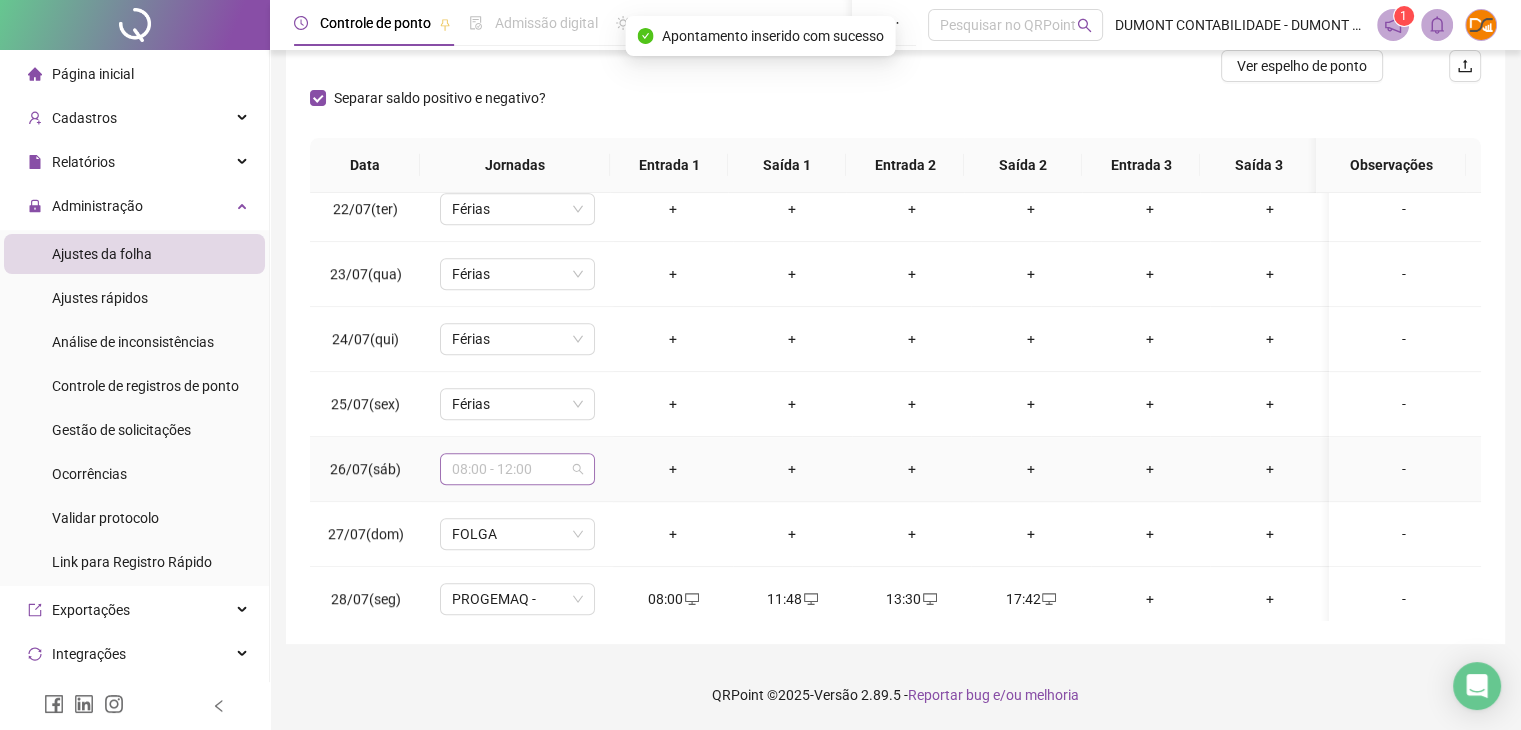 click on "08:00 - 12:00" at bounding box center [517, 469] 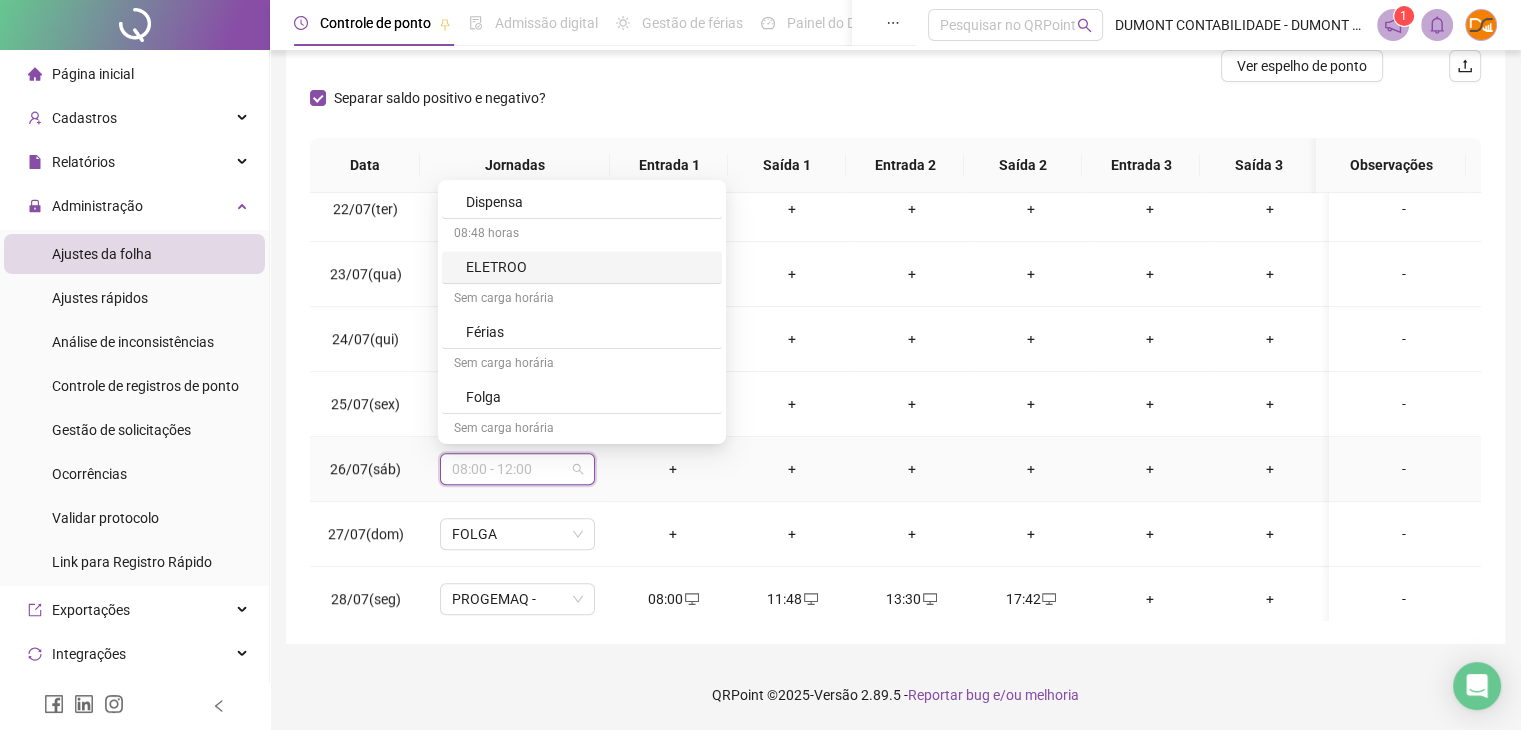 scroll, scrollTop: 2600, scrollLeft: 0, axis: vertical 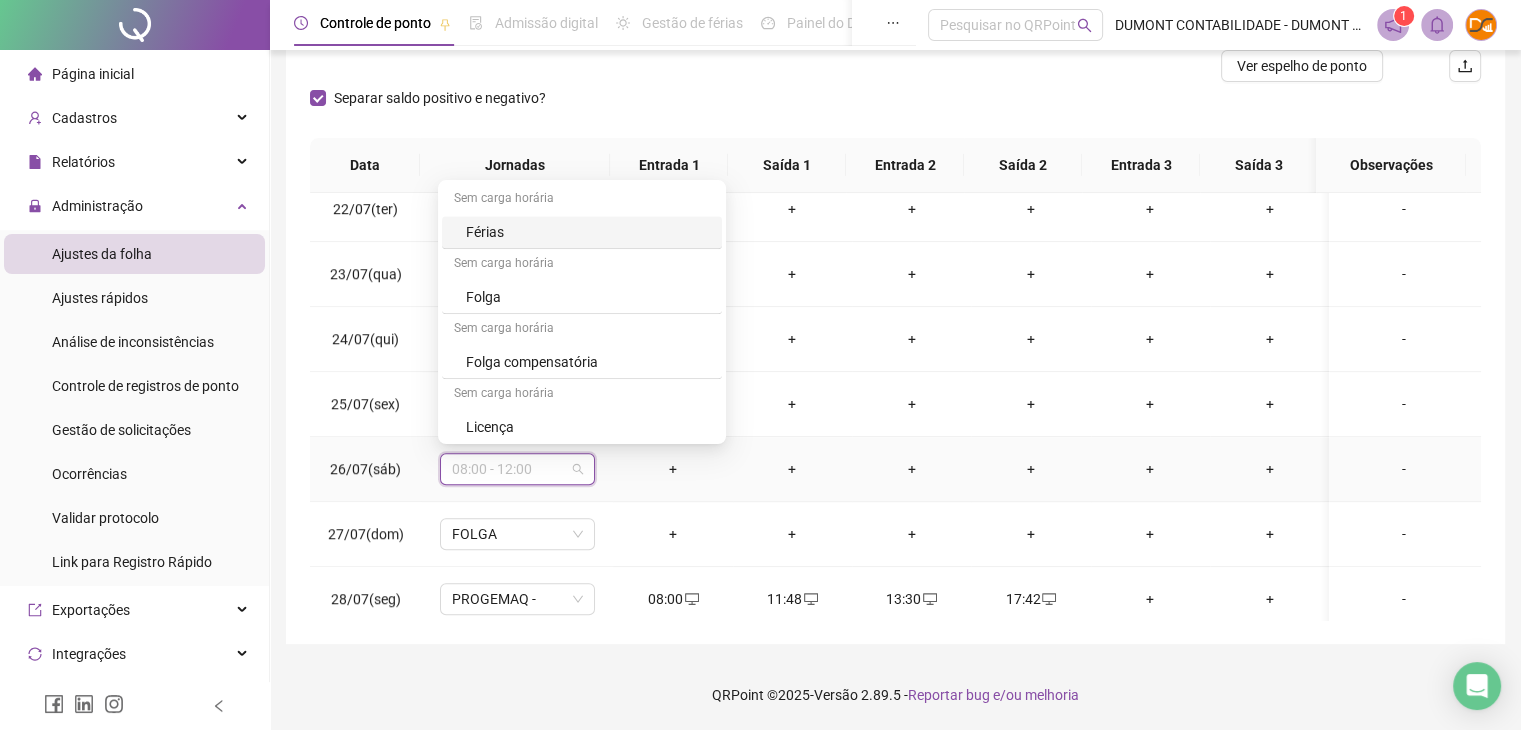 click on "Férias" at bounding box center [588, 232] 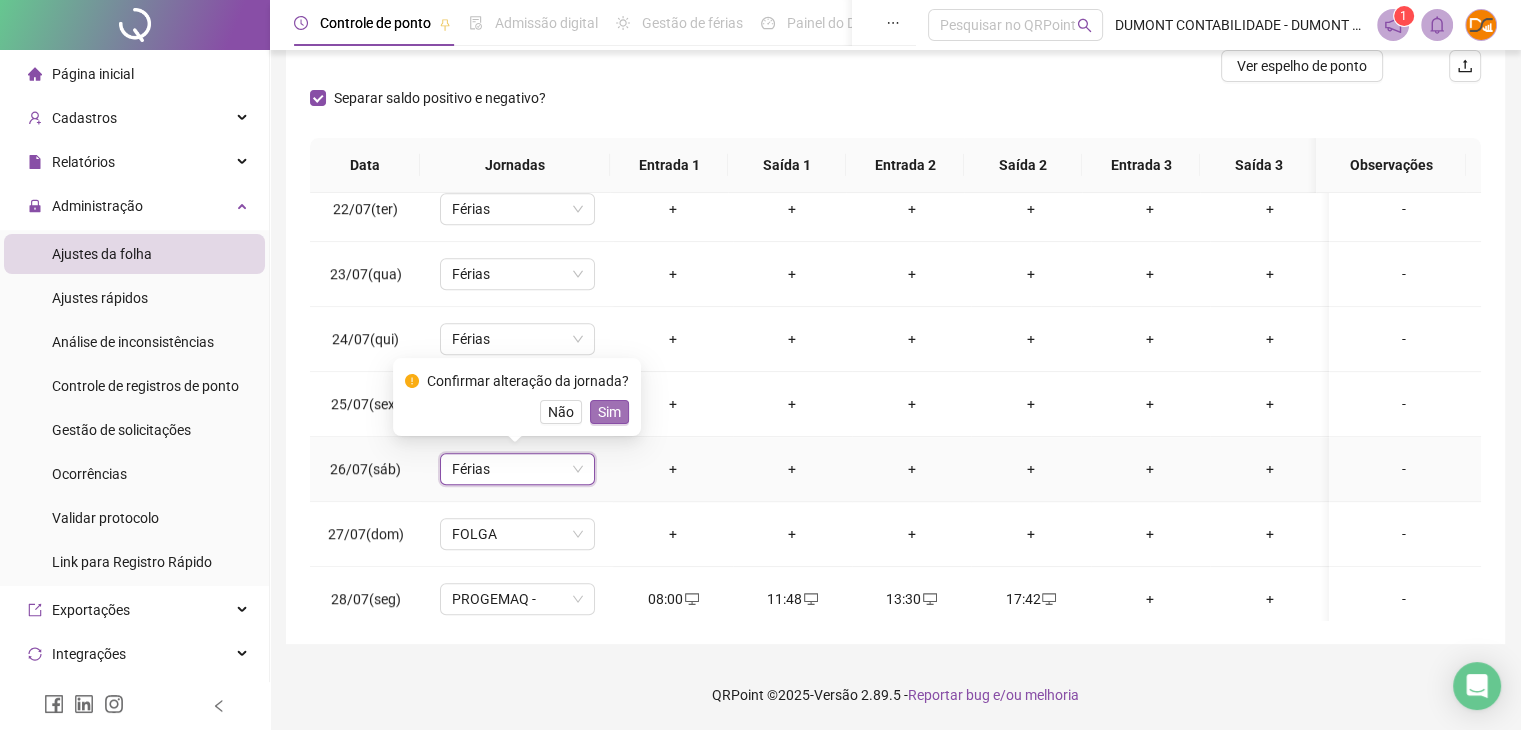click on "Sim" at bounding box center [609, 412] 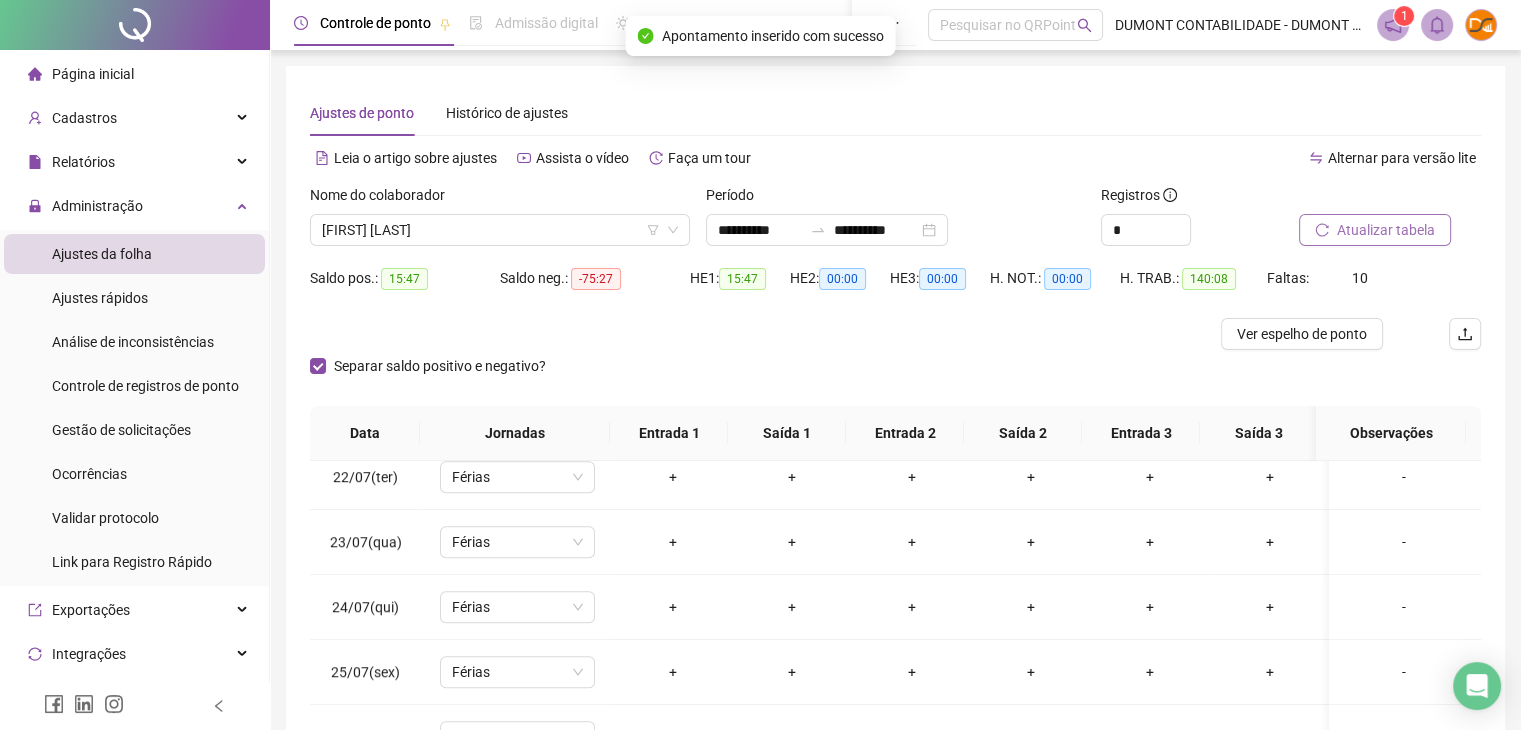 scroll, scrollTop: 0, scrollLeft: 0, axis: both 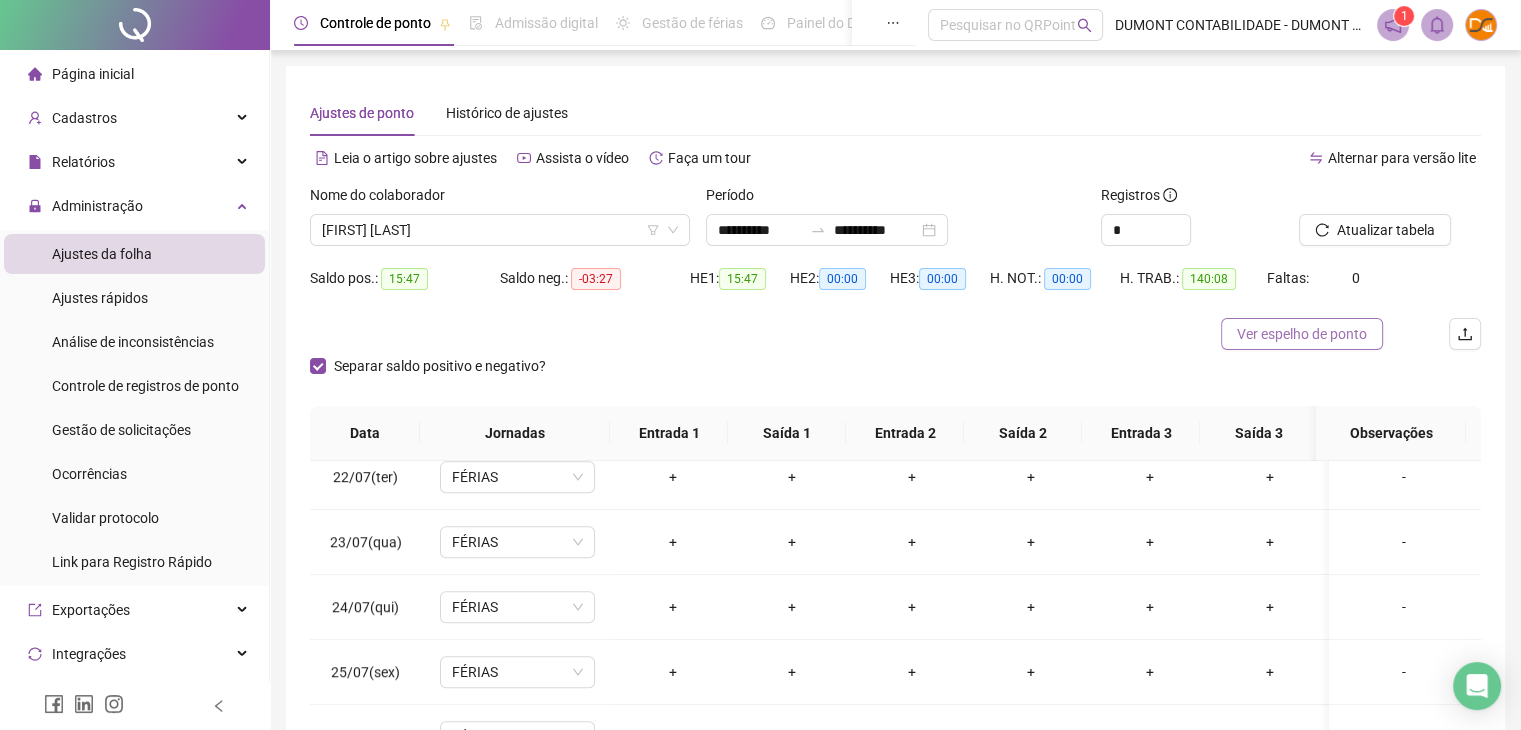 click on "Ver espelho de ponto" at bounding box center [1302, 334] 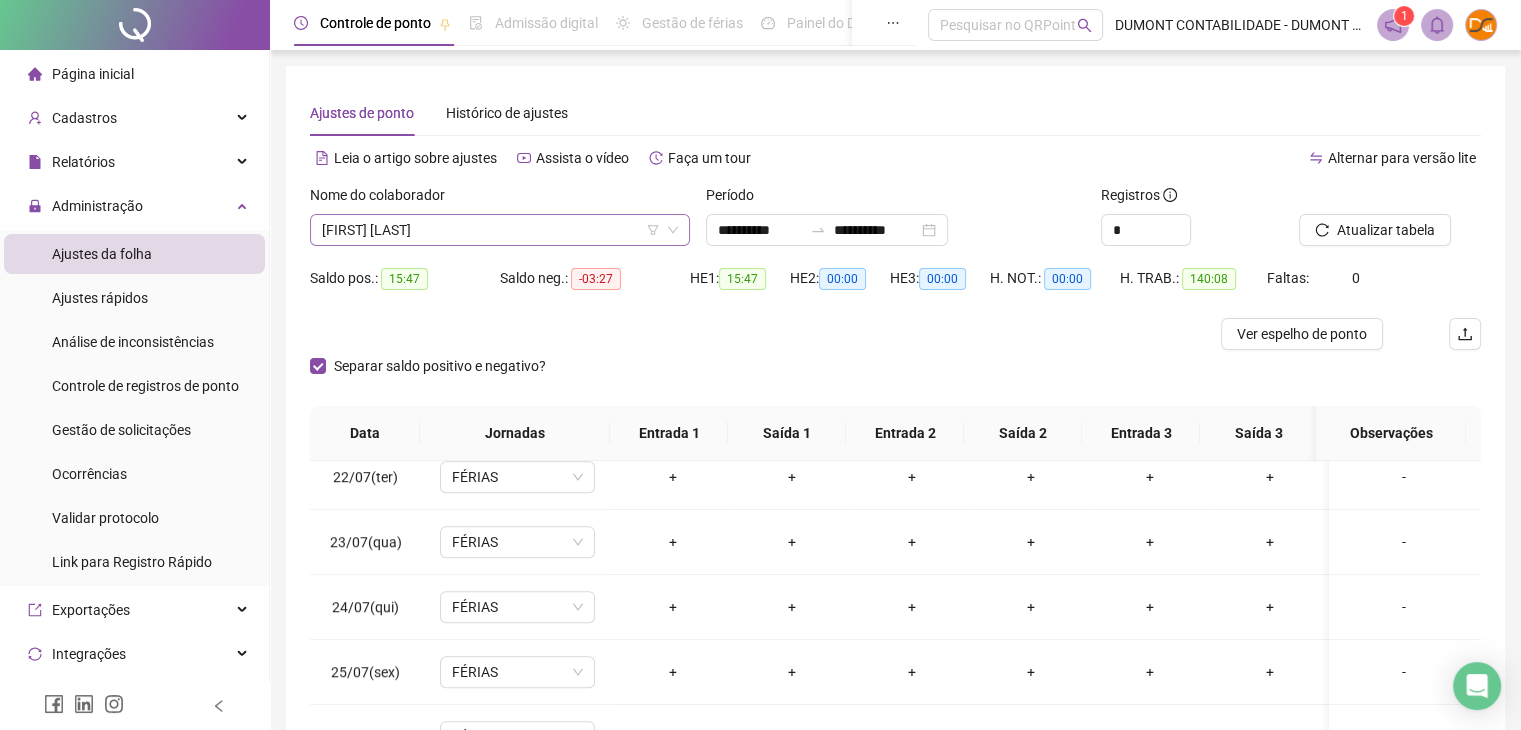 click on "[FIRST] [LAST]" at bounding box center [500, 230] 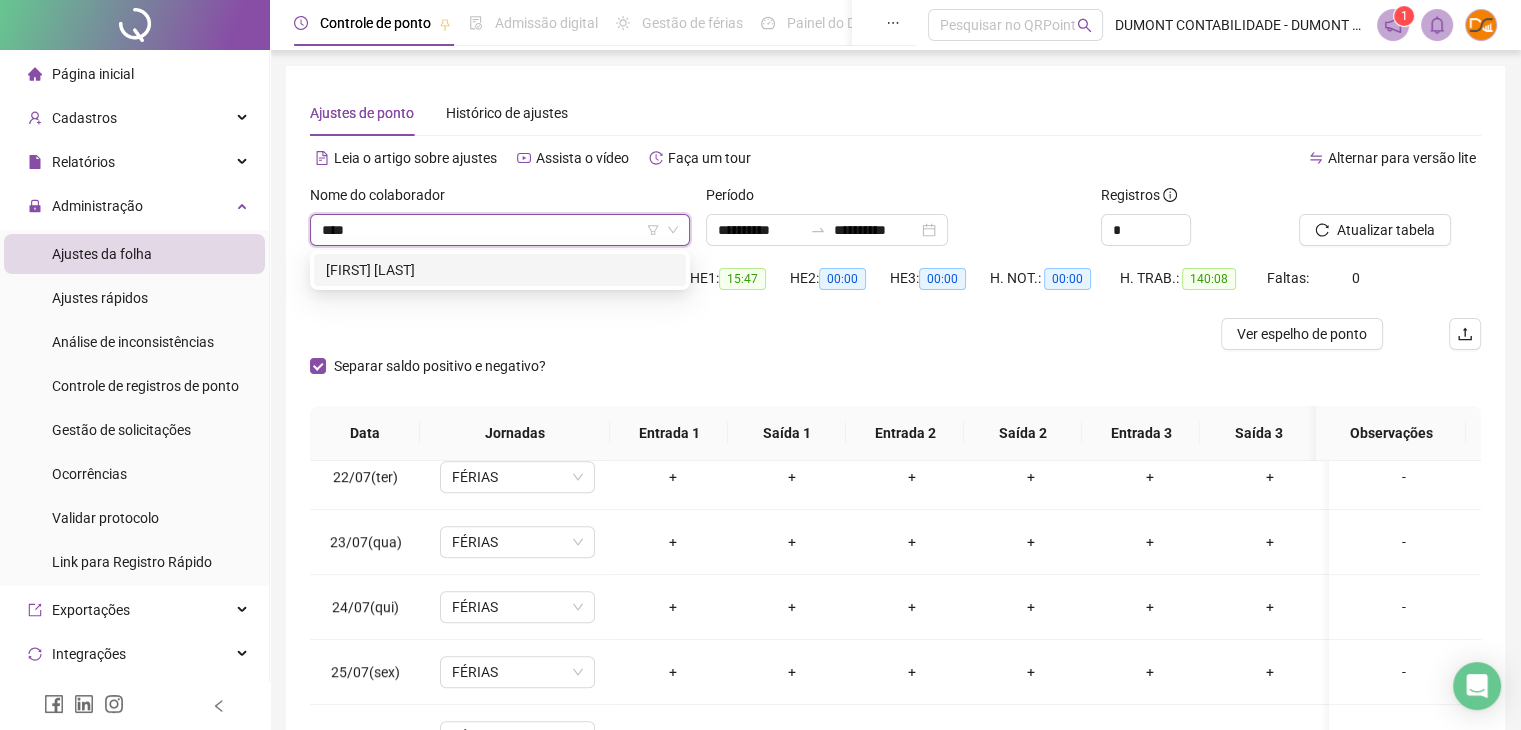 type on "*****" 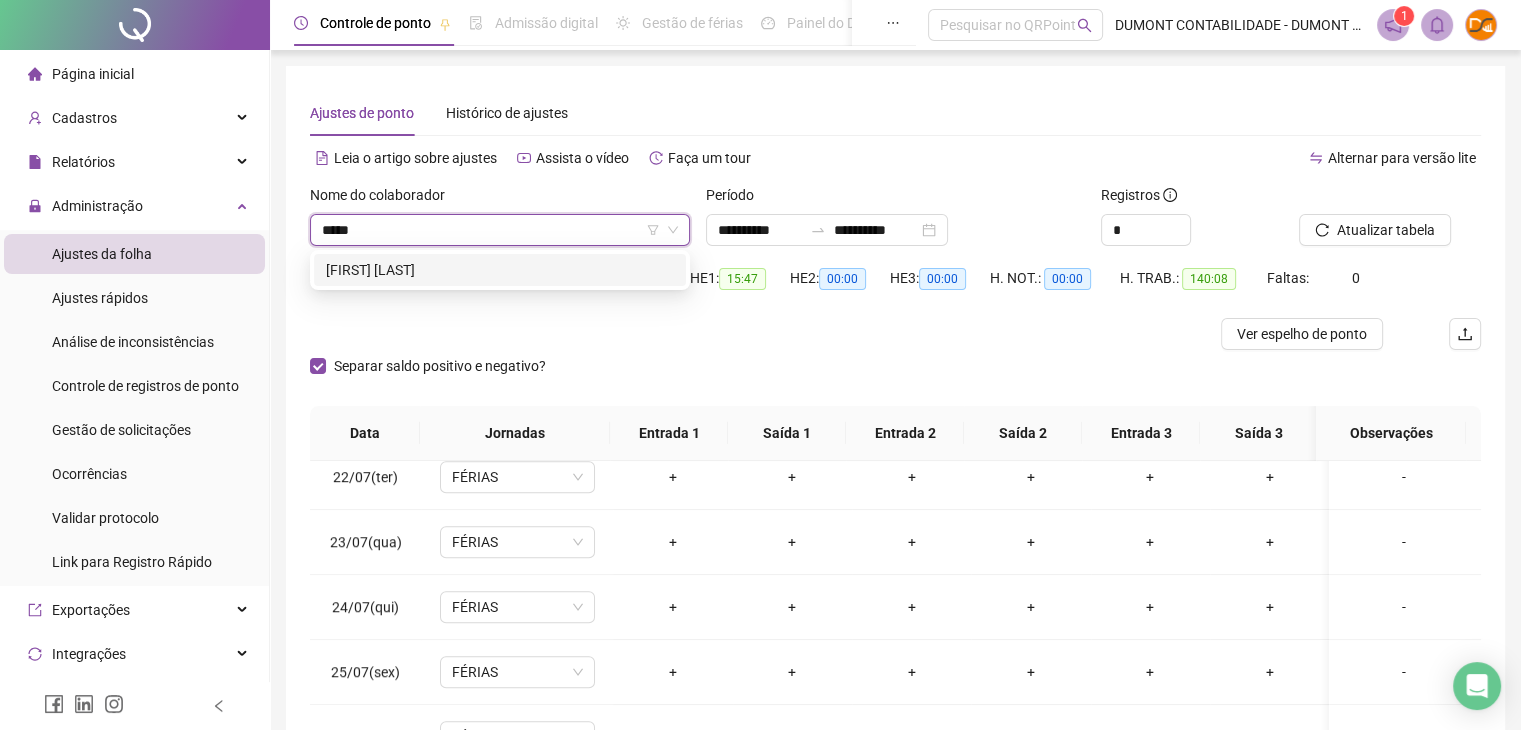 click on "[FIRST] [LAST]" at bounding box center (500, 270) 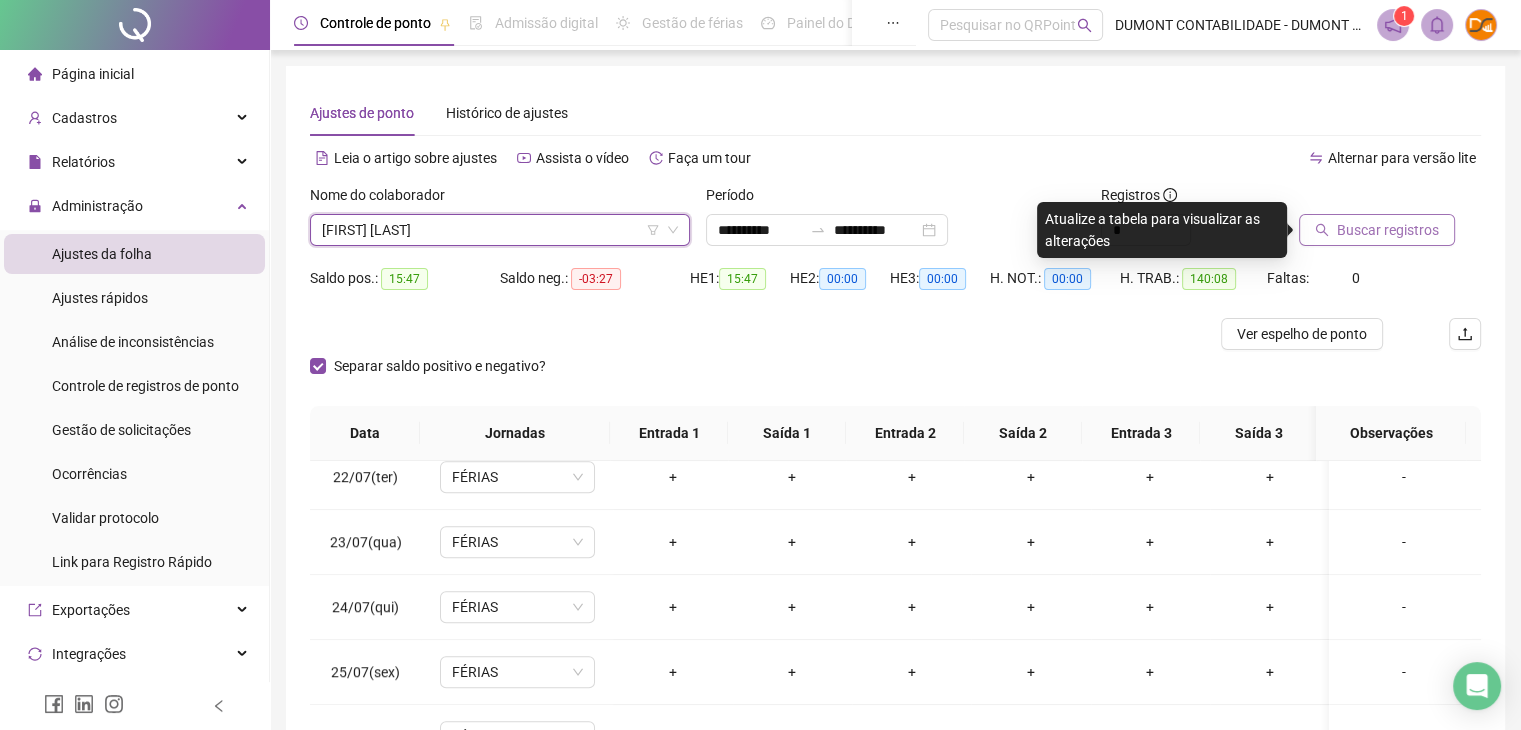 click on "Buscar registros" at bounding box center (1388, 230) 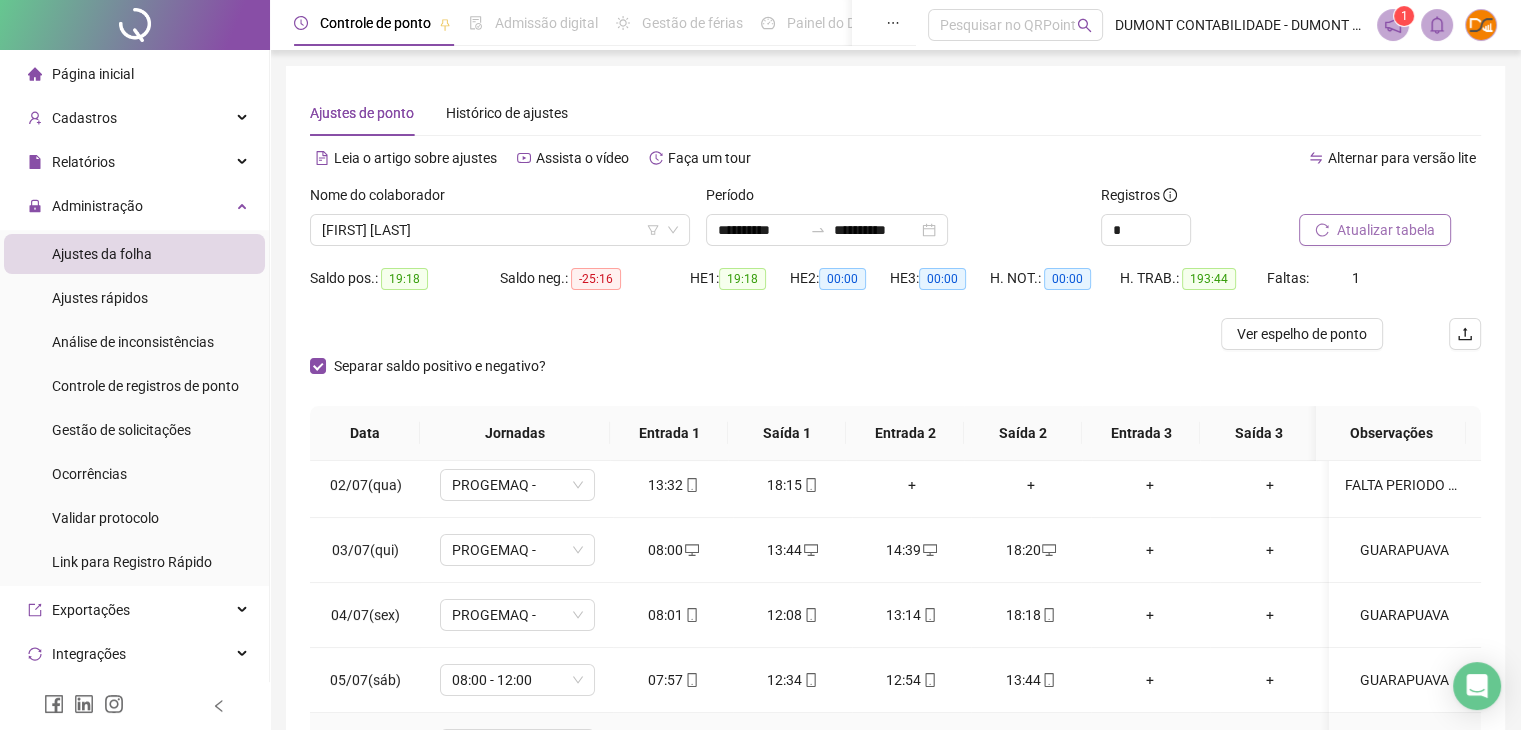 scroll, scrollTop: 0, scrollLeft: 0, axis: both 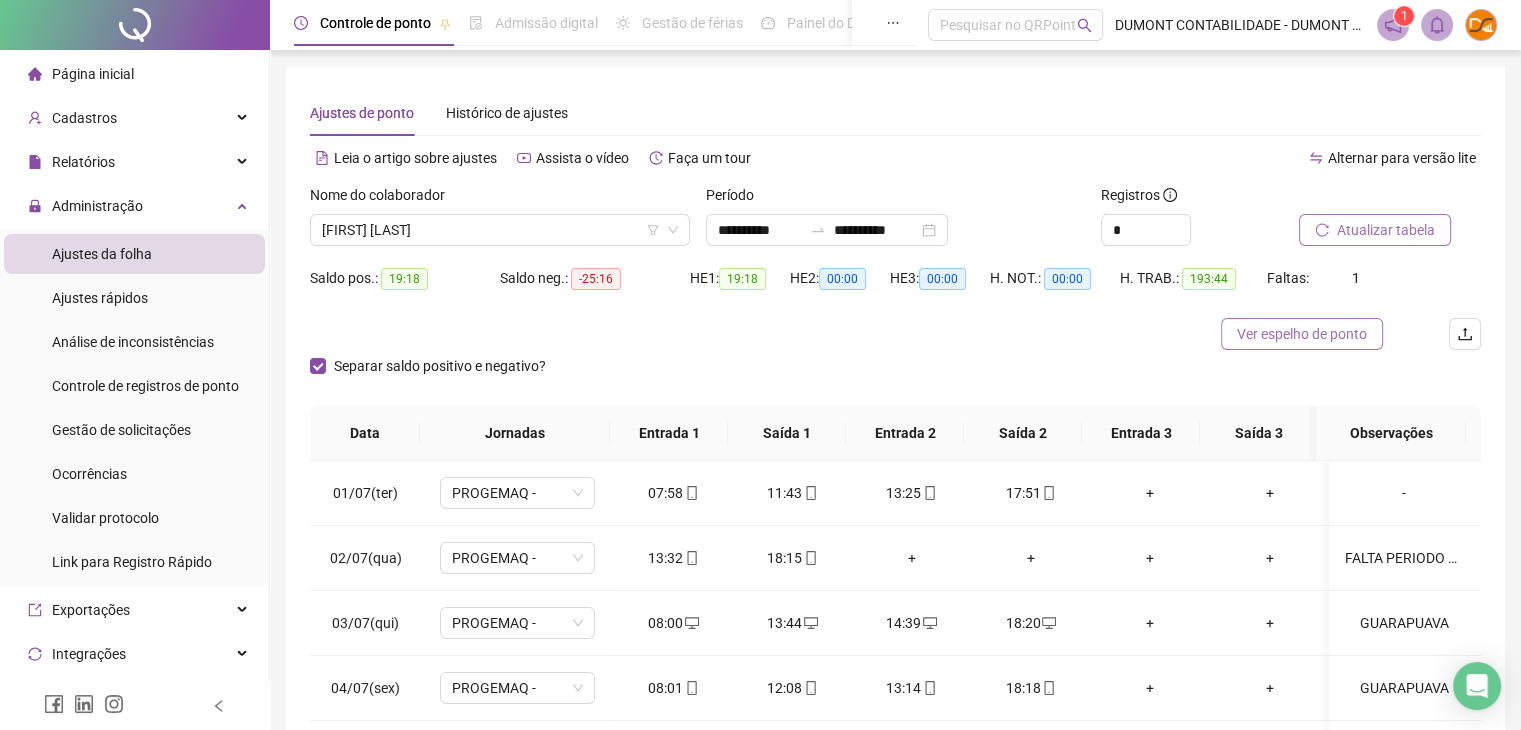 click on "Ver espelho de ponto" at bounding box center (1302, 334) 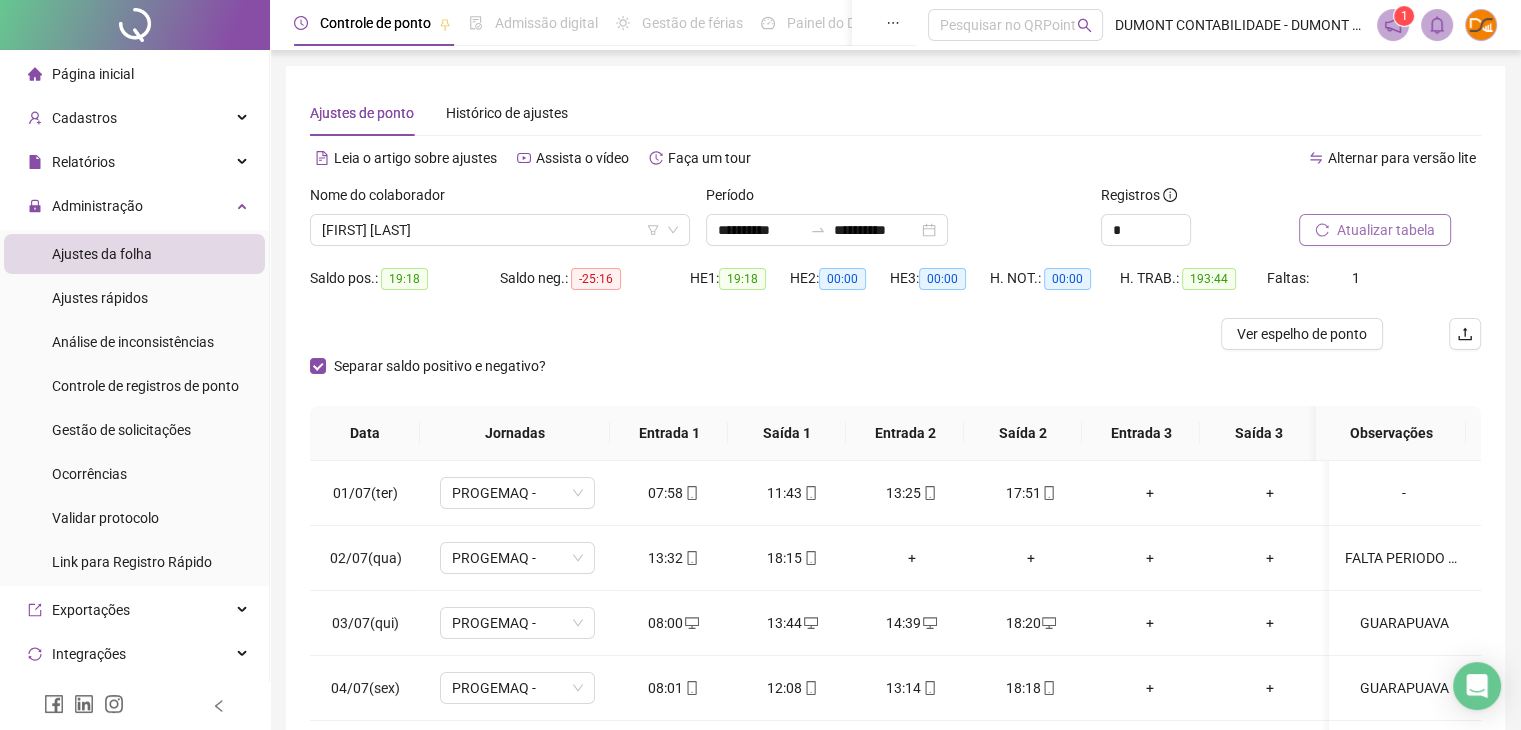 click on "Nome do colaborador" at bounding box center (500, 199) 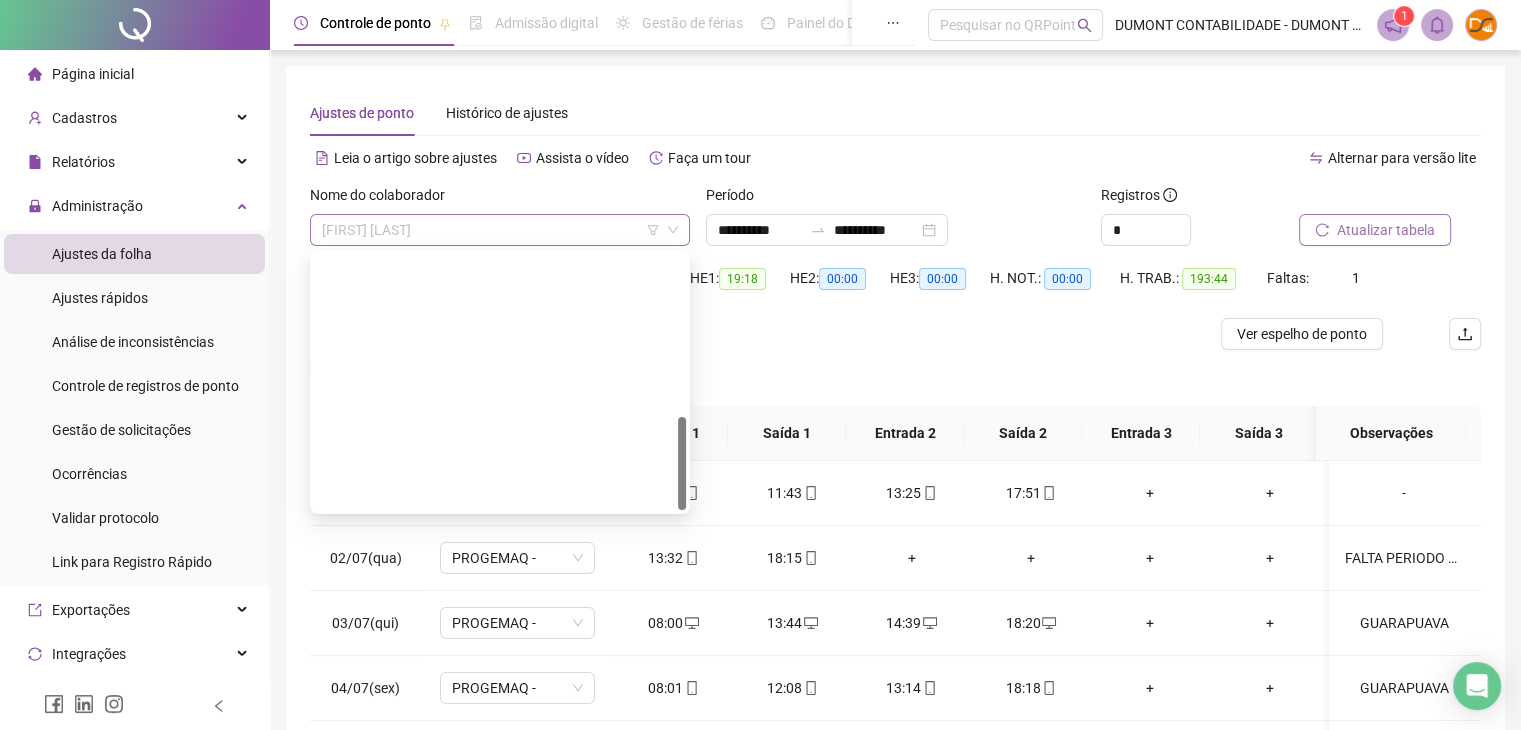 click on "[FIRST] [LAST]" at bounding box center (500, 230) 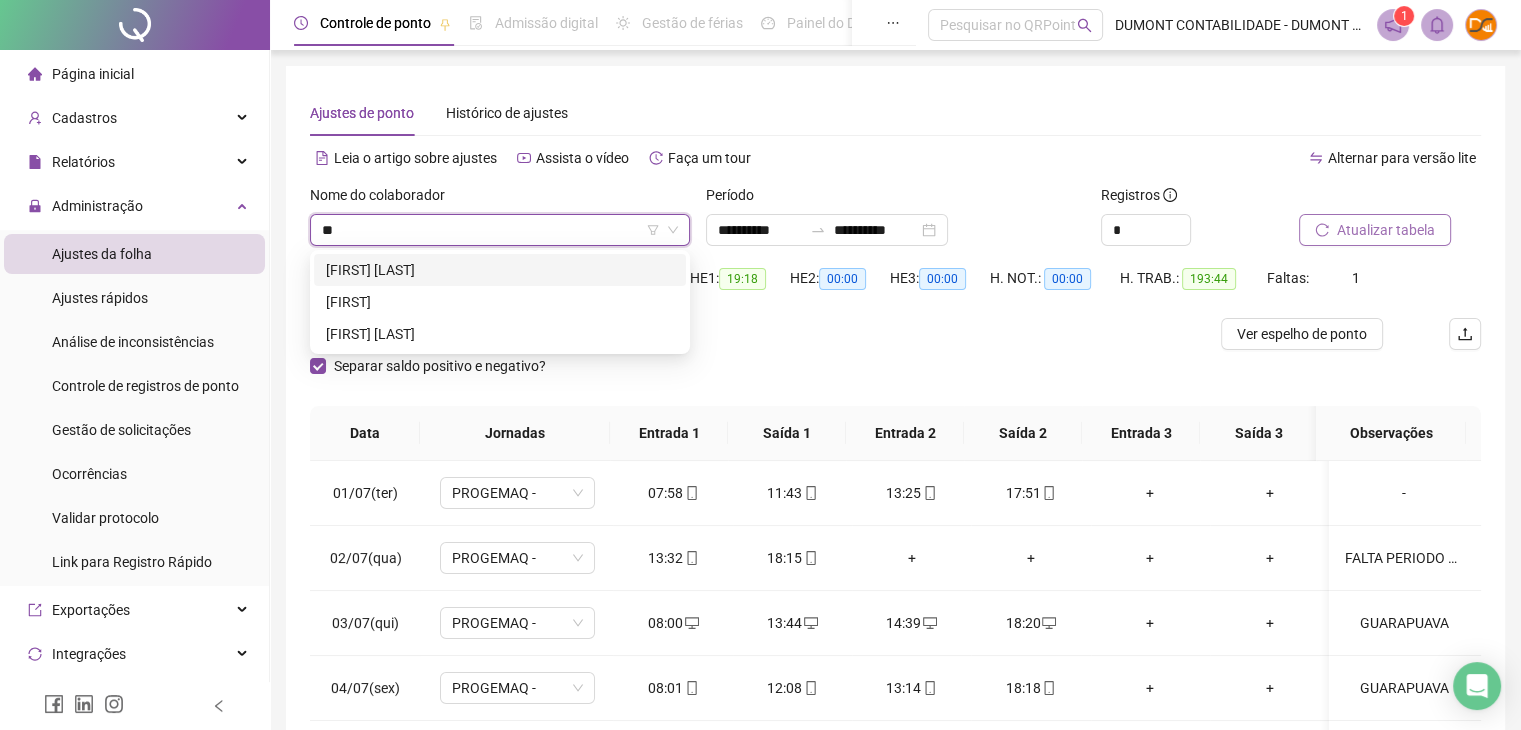 scroll, scrollTop: 0, scrollLeft: 0, axis: both 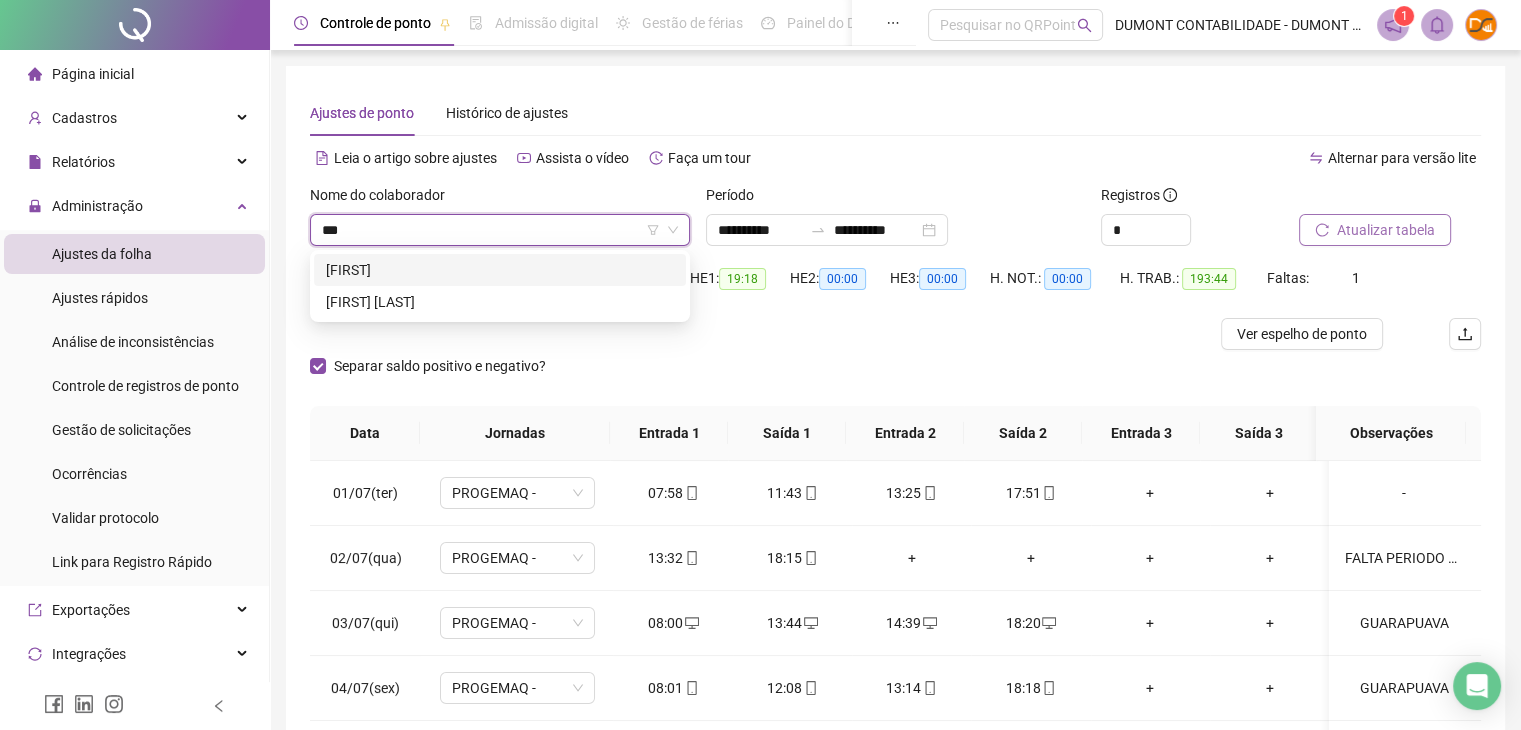 type on "****" 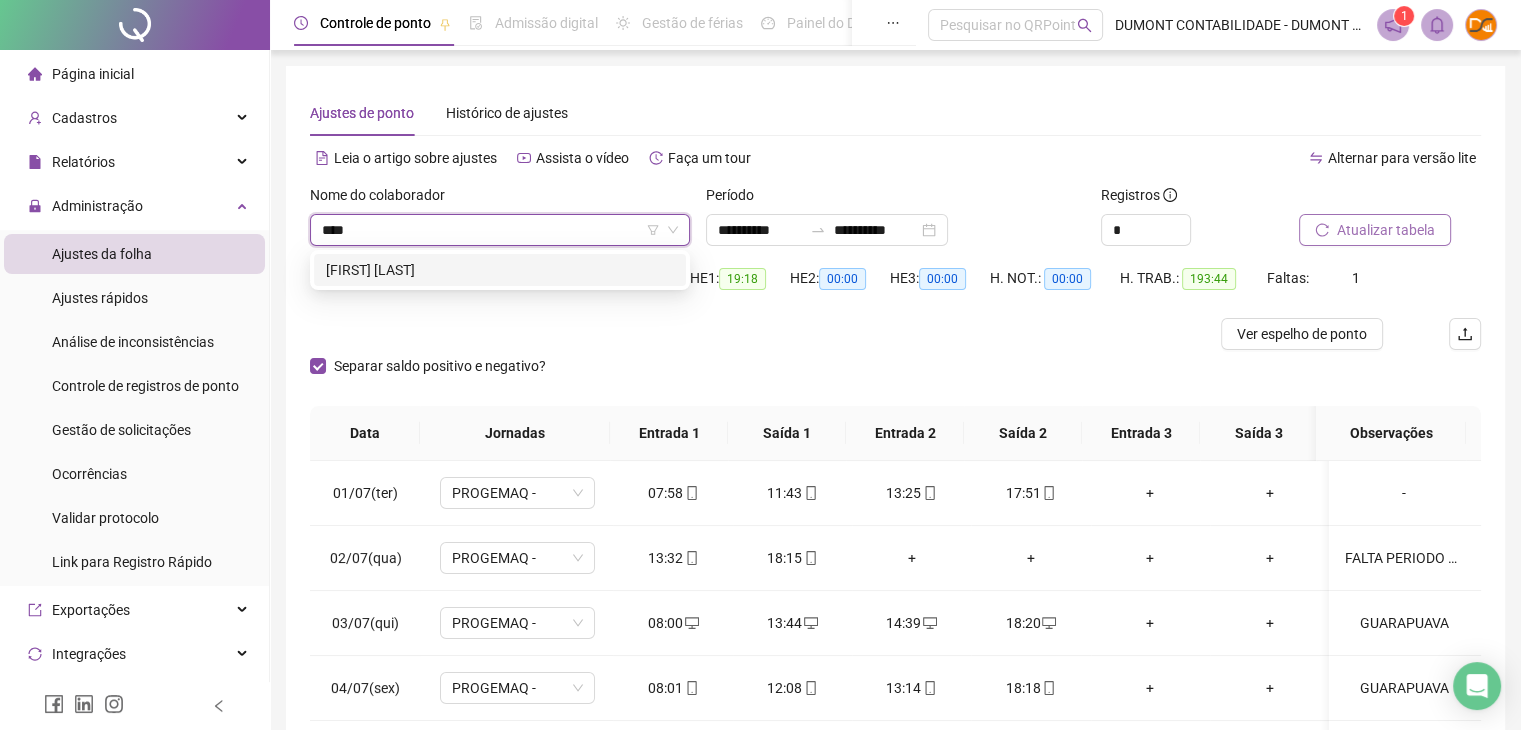 click on "[FIRST] [LAST]" at bounding box center (500, 270) 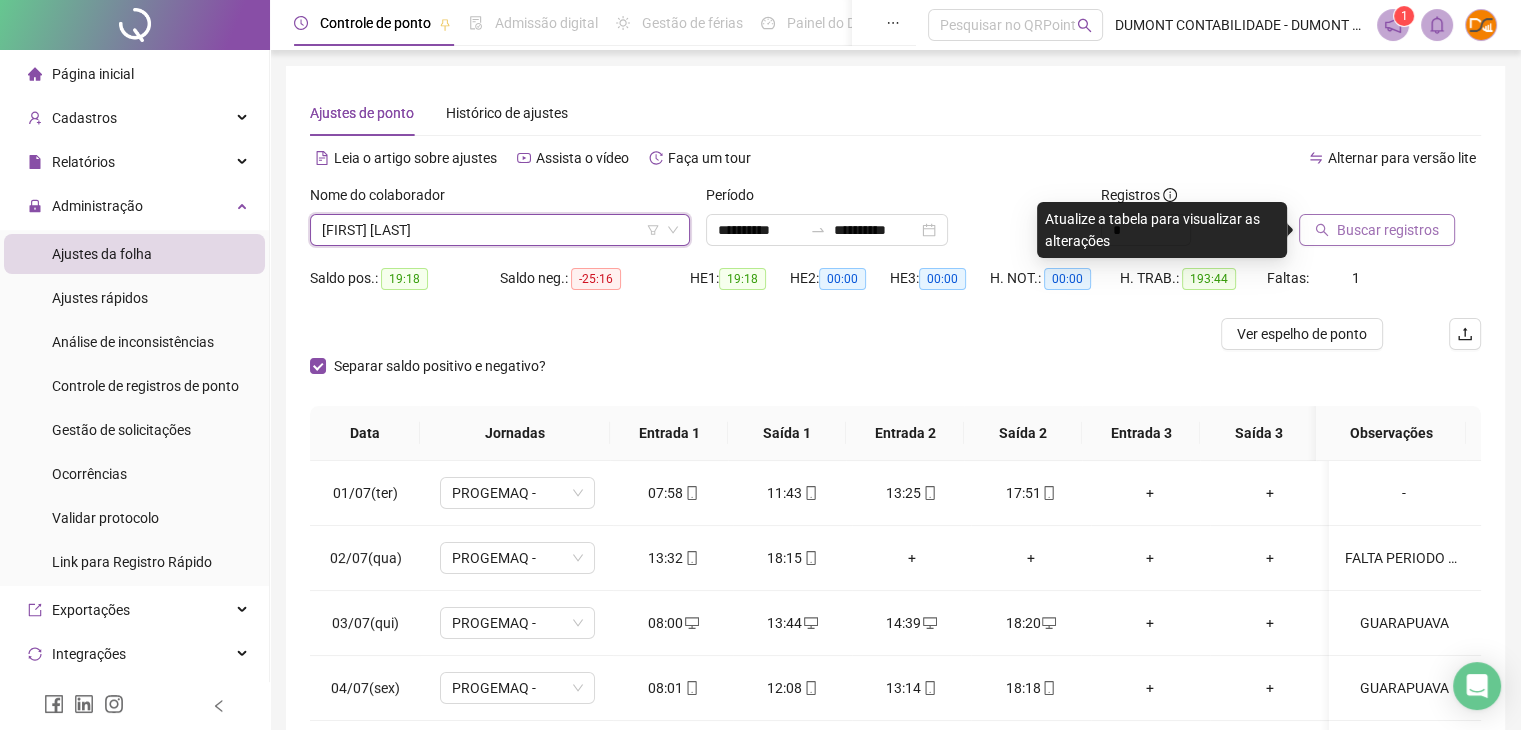 click on "Buscar registros" at bounding box center [1388, 230] 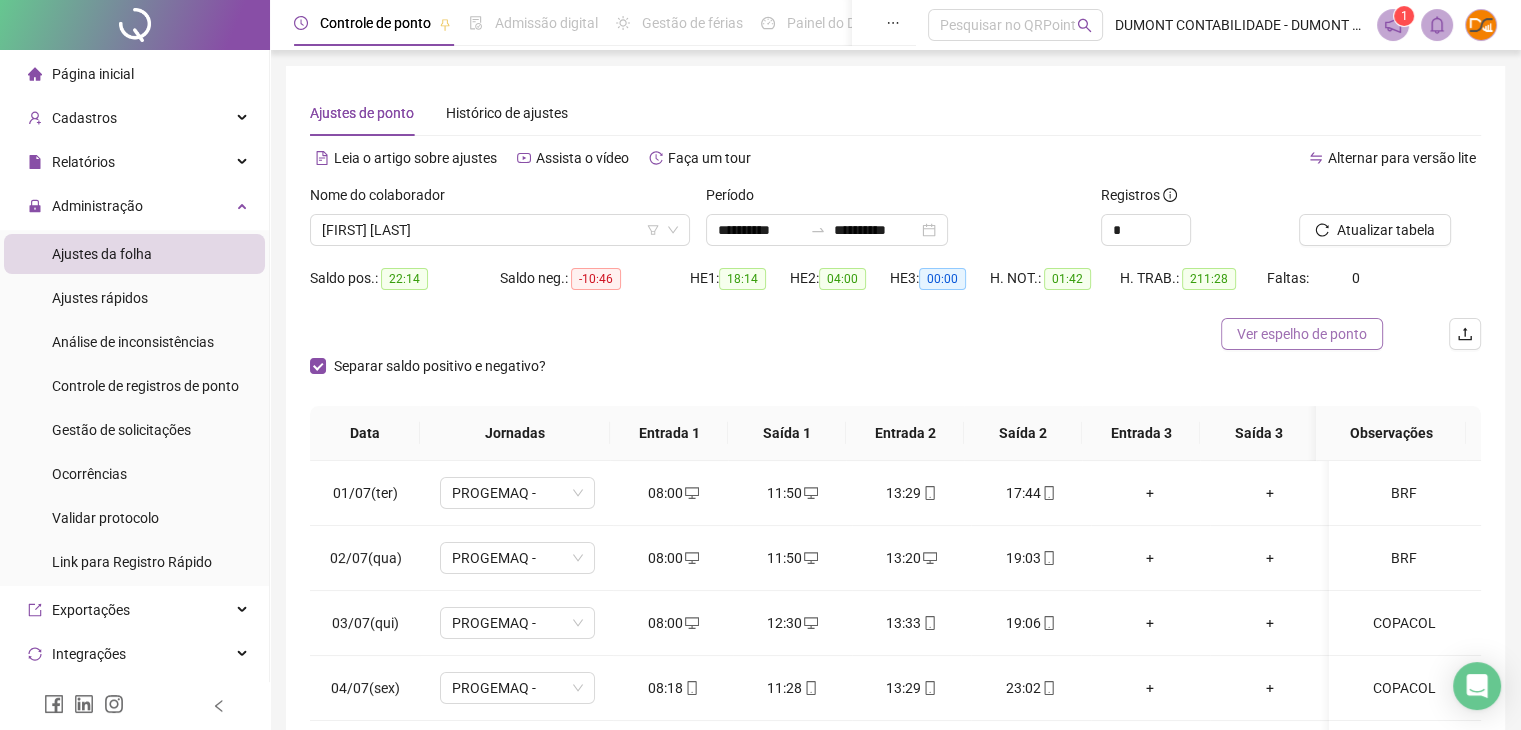 click on "Ver espelho de ponto" at bounding box center (1302, 334) 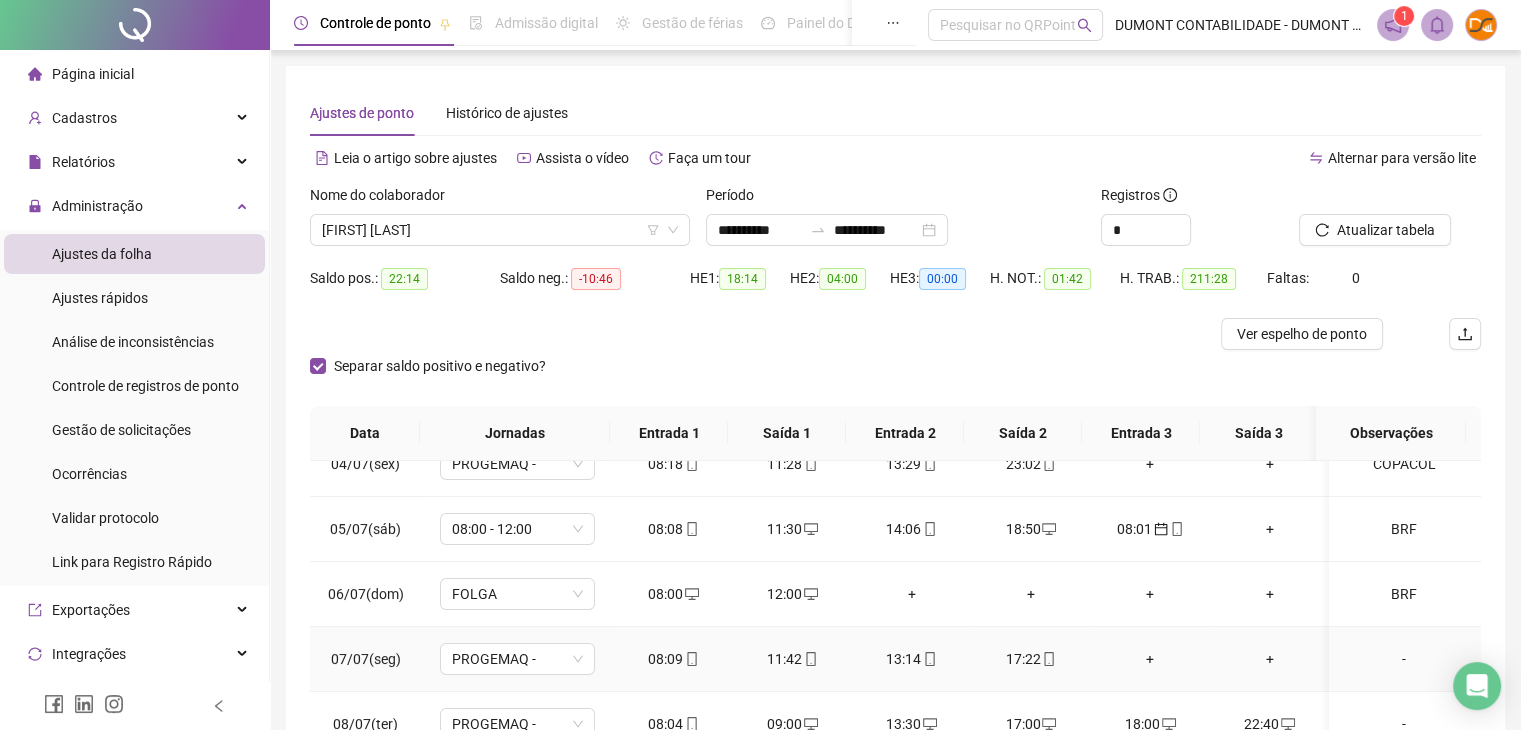 scroll, scrollTop: 200, scrollLeft: 0, axis: vertical 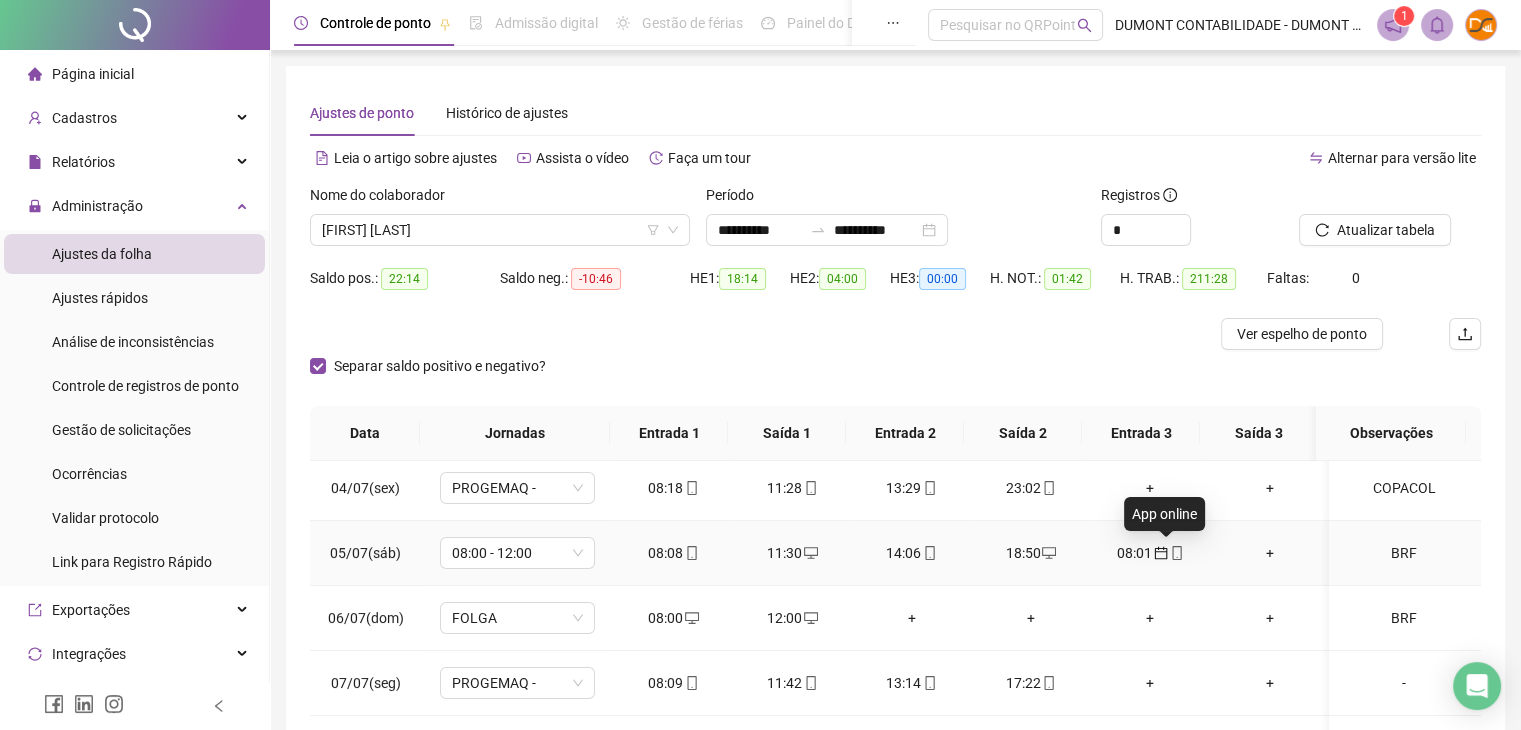 click 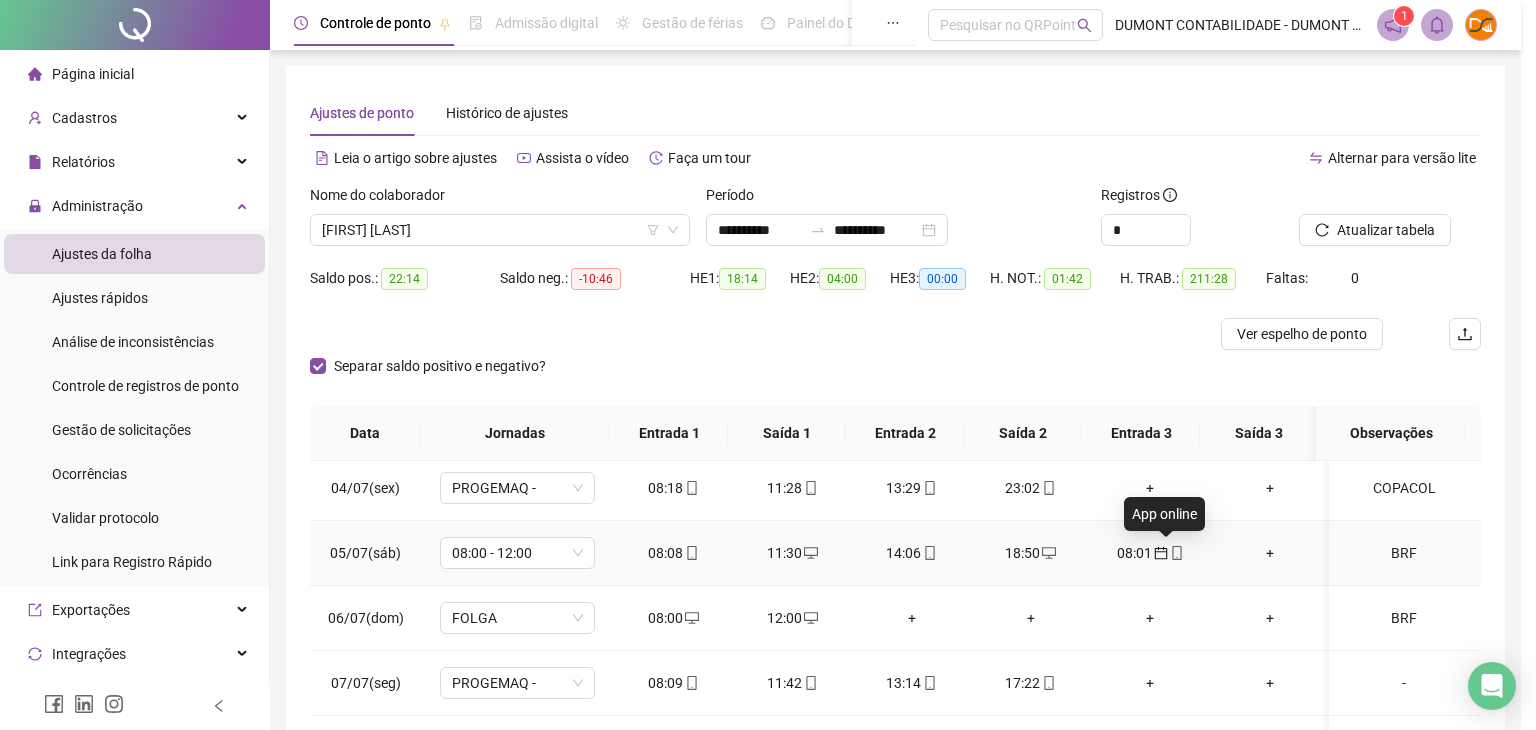 type on "**********" 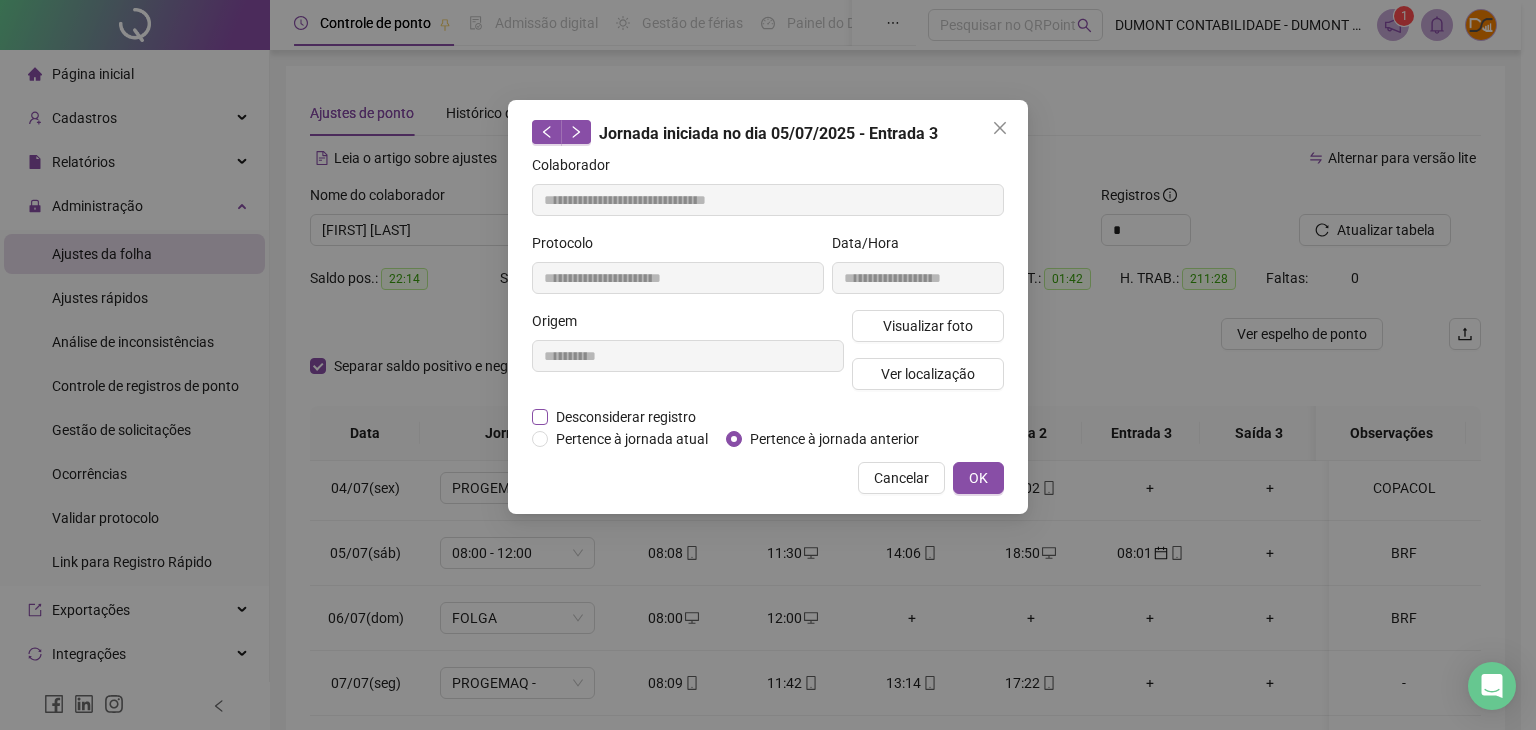 click on "Desconsiderar registro" at bounding box center (626, 417) 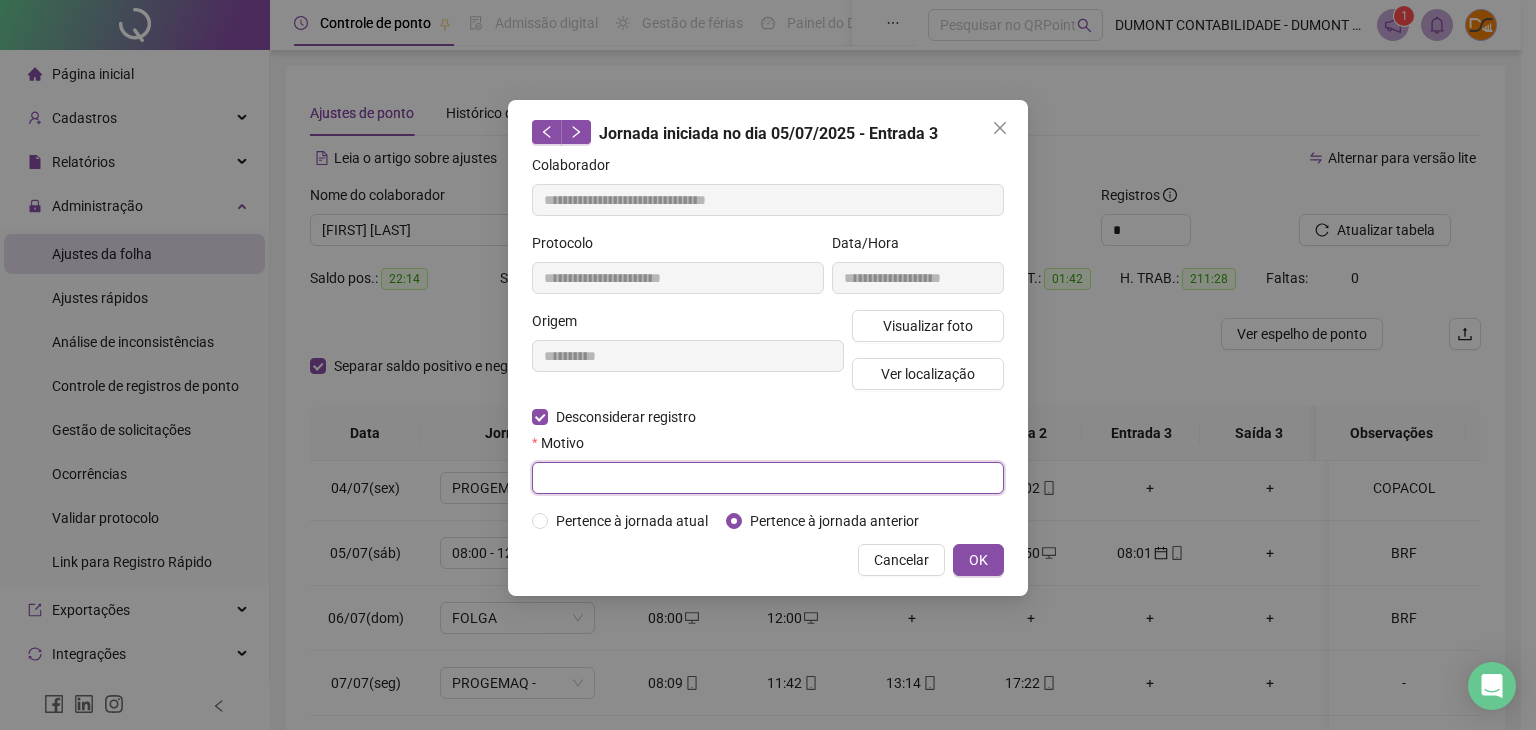 click at bounding box center (768, 478) 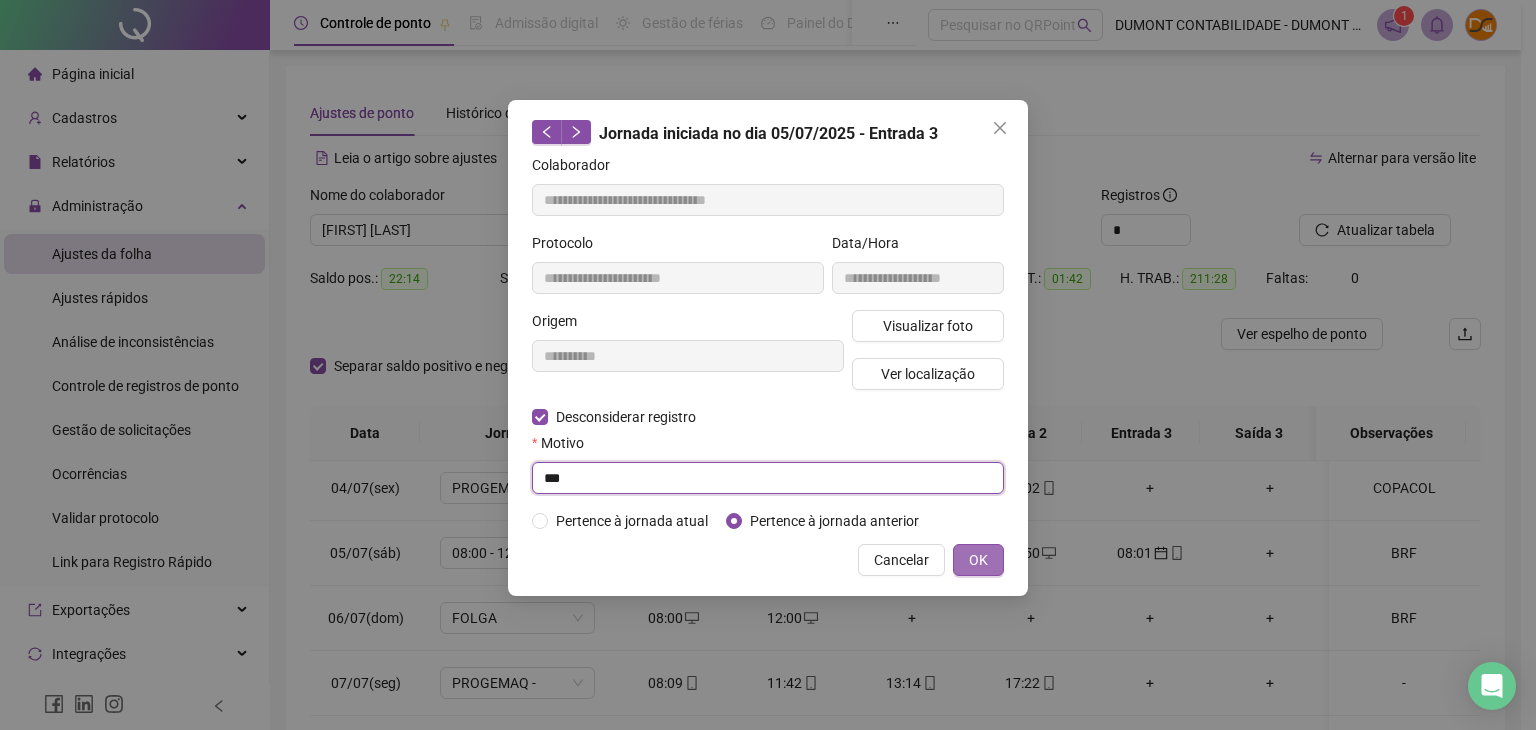 type on "***" 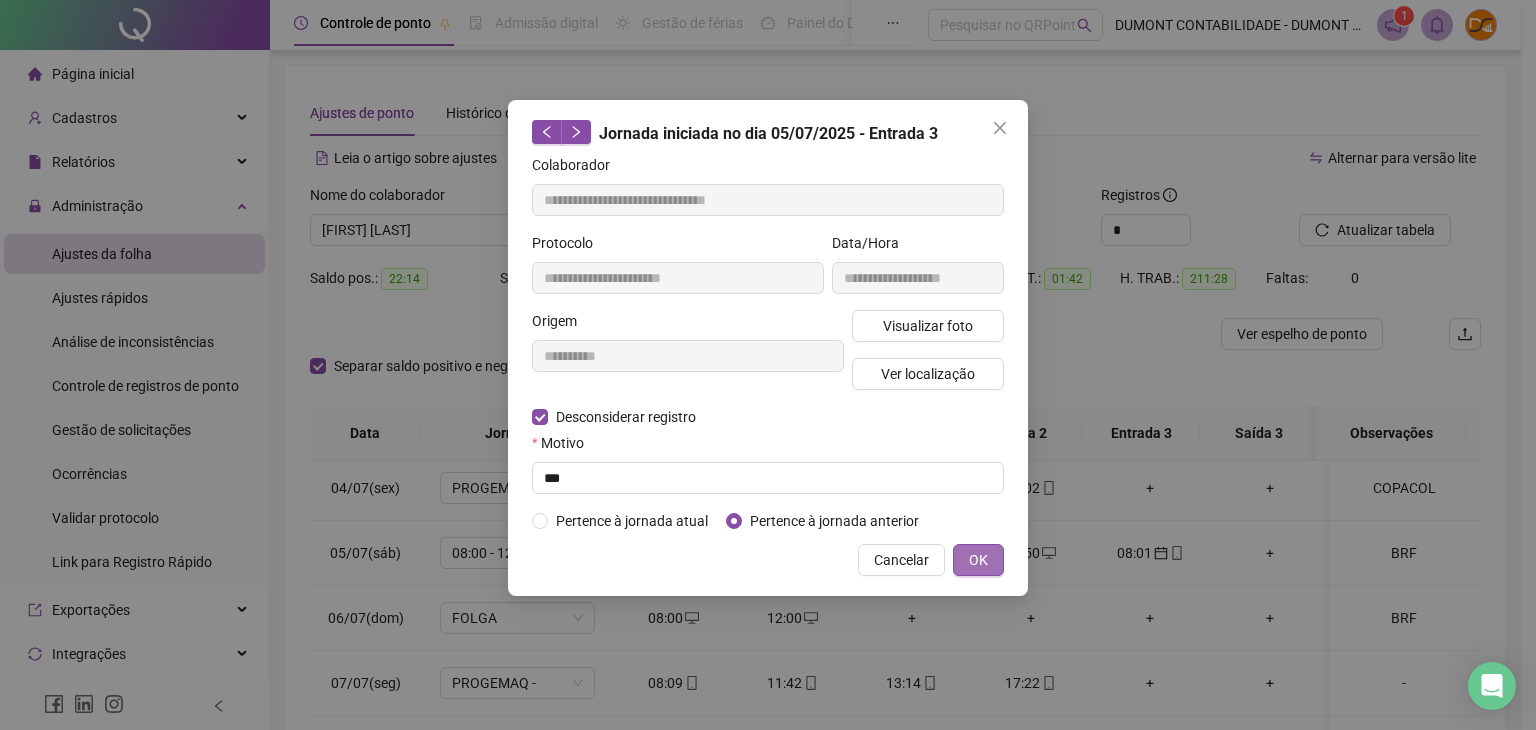 click on "OK" at bounding box center [978, 560] 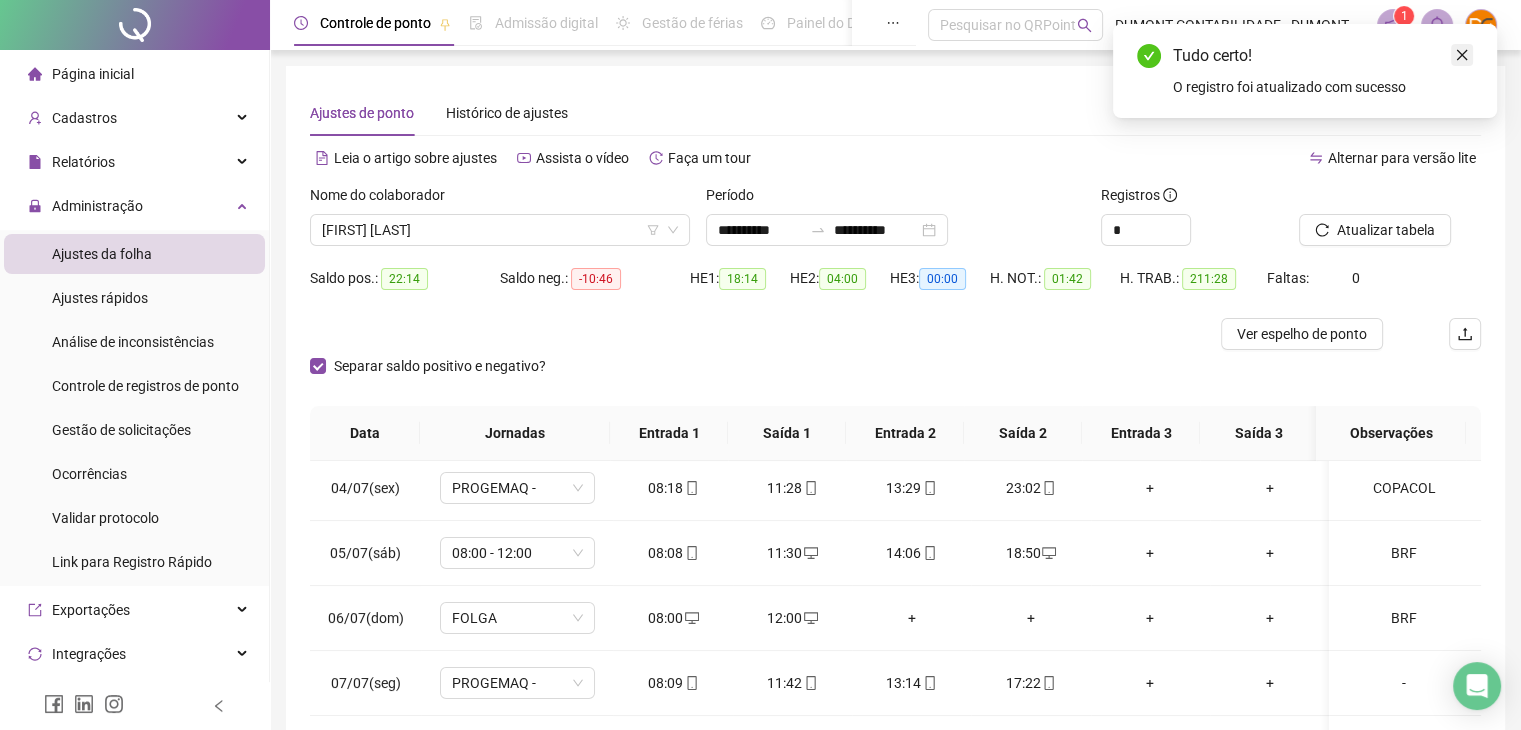 click 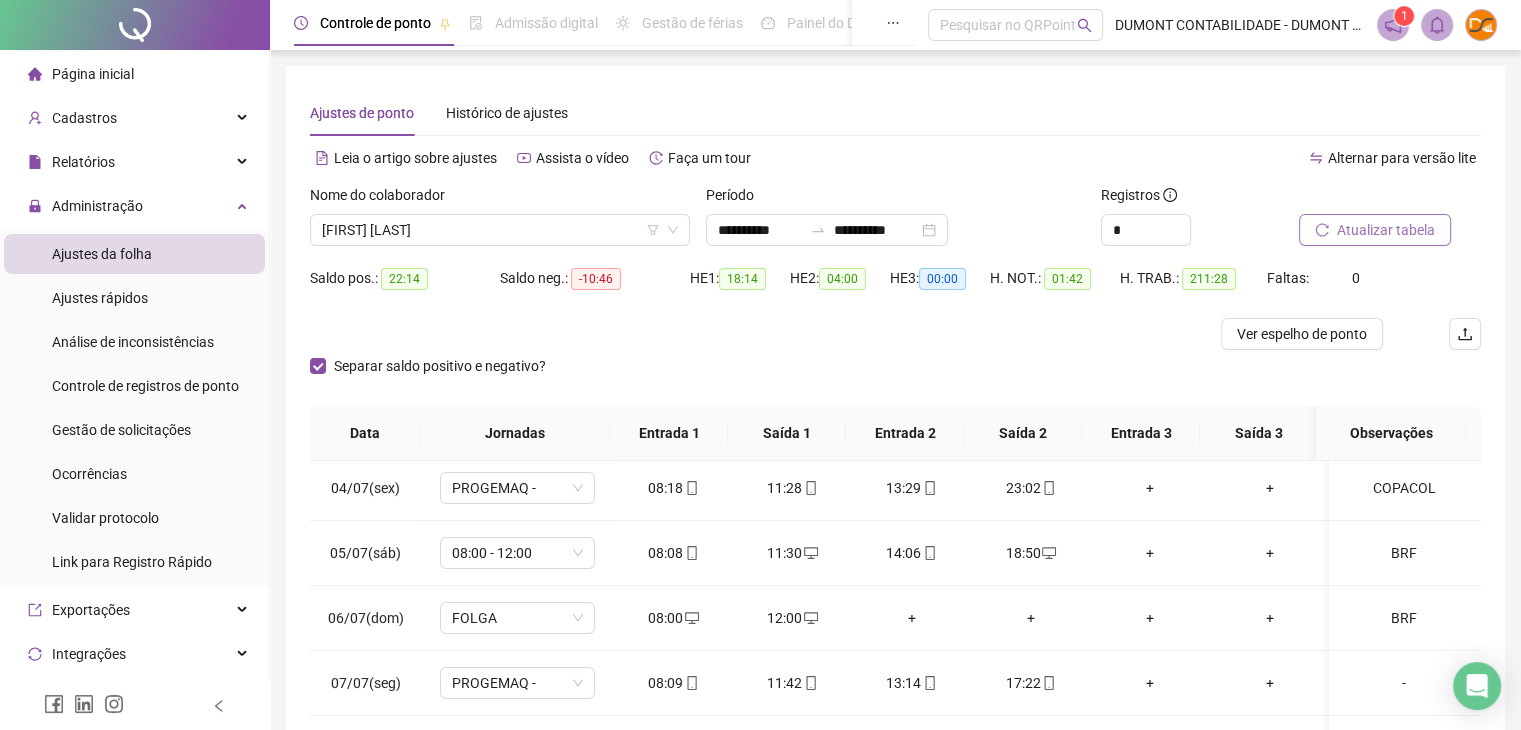 click on "Atualizar tabela" at bounding box center [1386, 230] 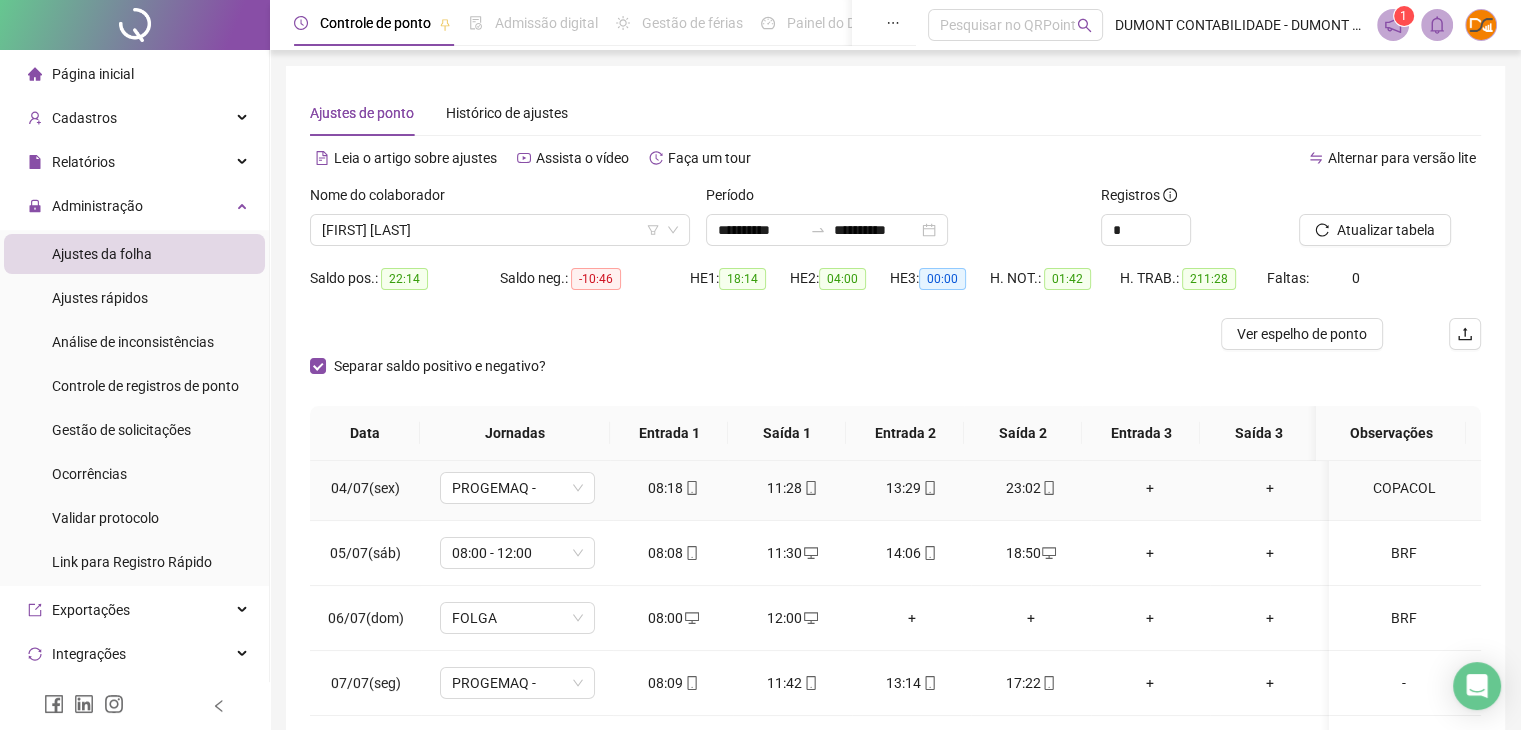 scroll, scrollTop: 200, scrollLeft: 0, axis: vertical 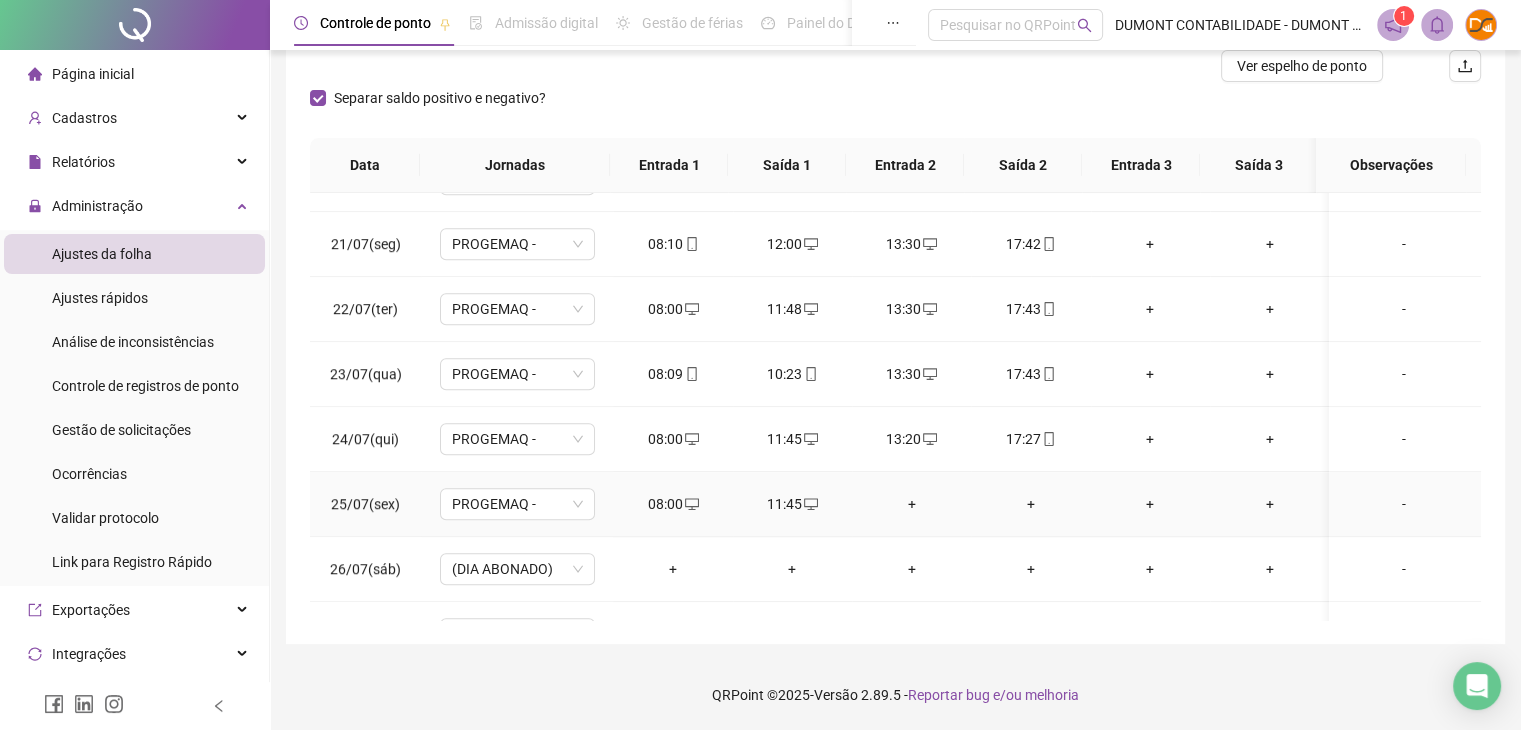 click on "+" at bounding box center (911, 504) 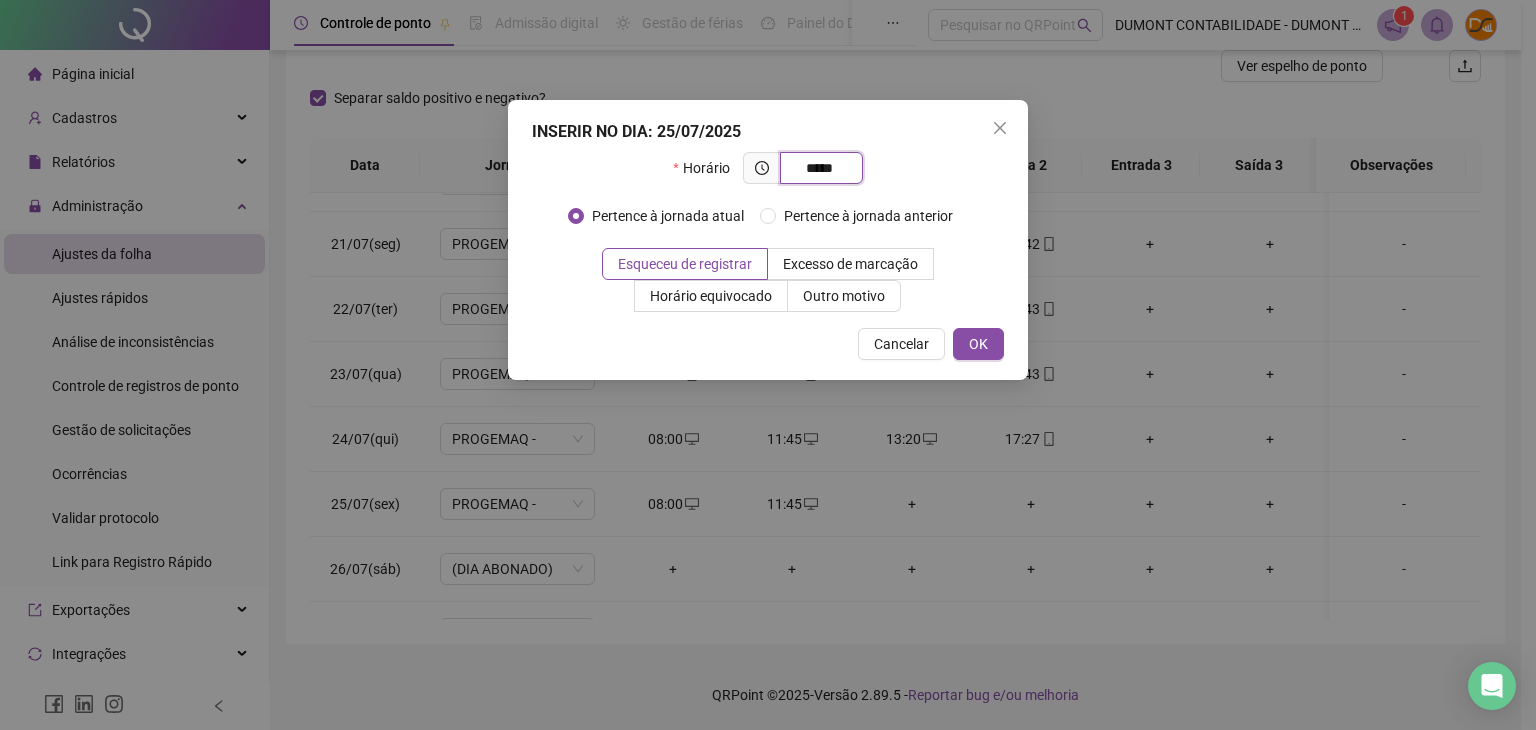 type on "*****" 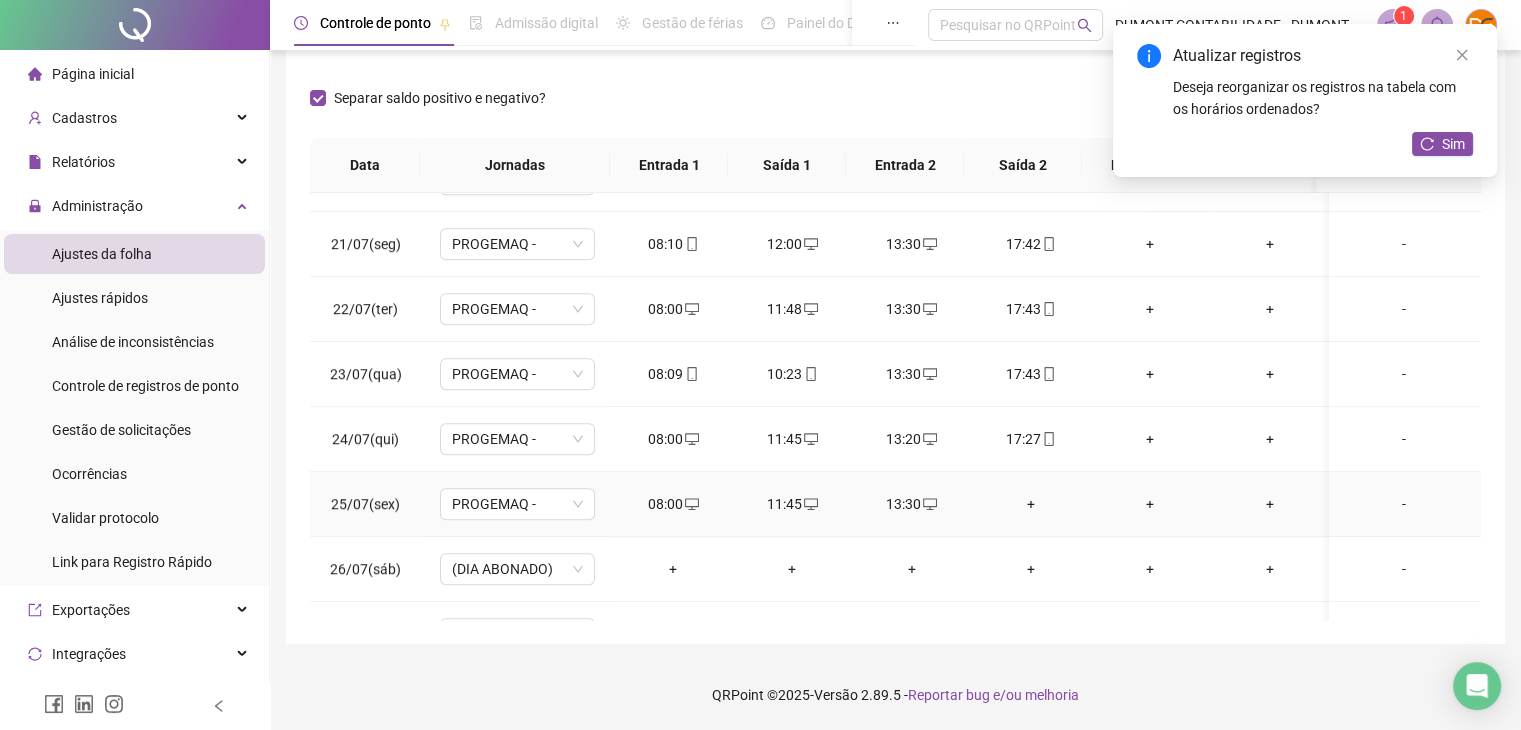 click on "+" at bounding box center (1030, 504) 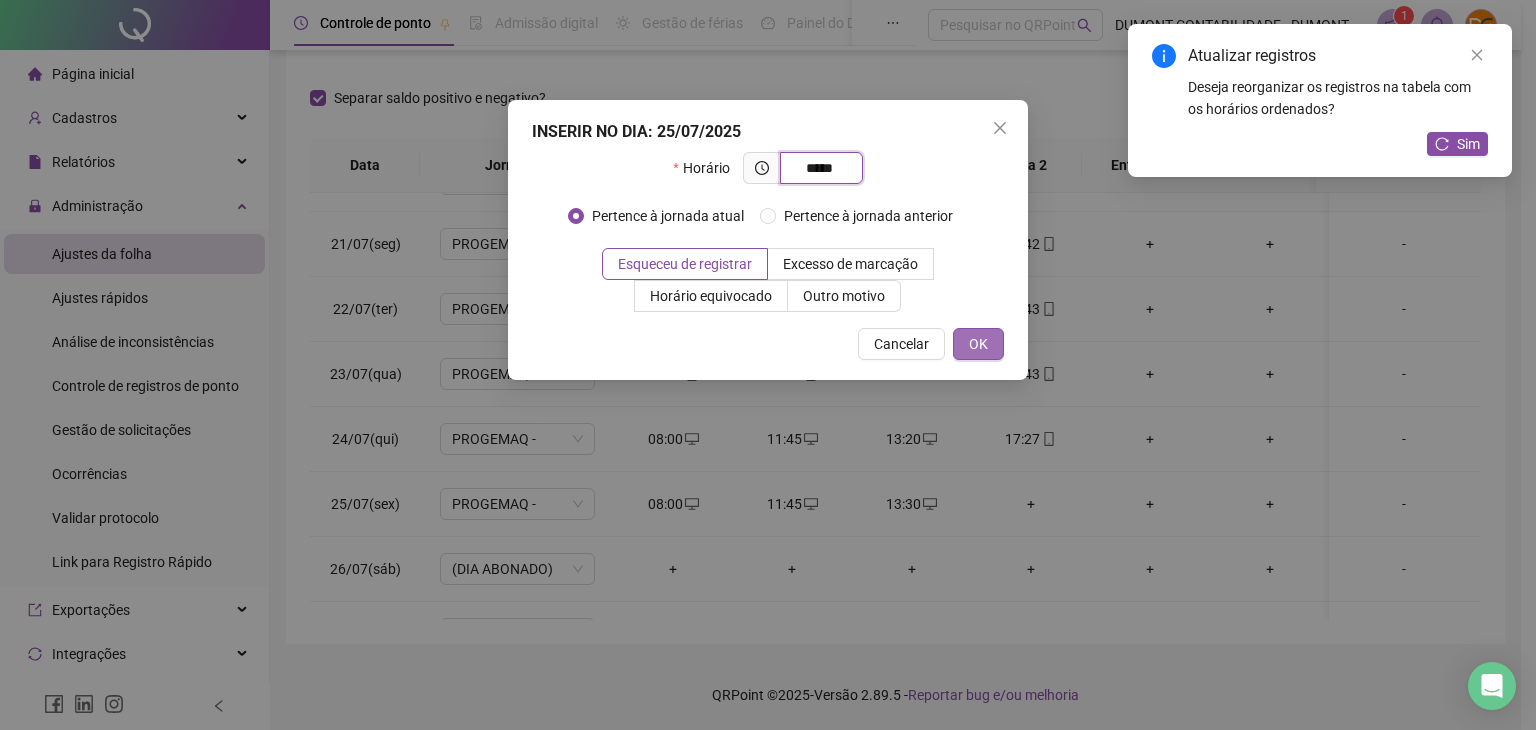 type on "*****" 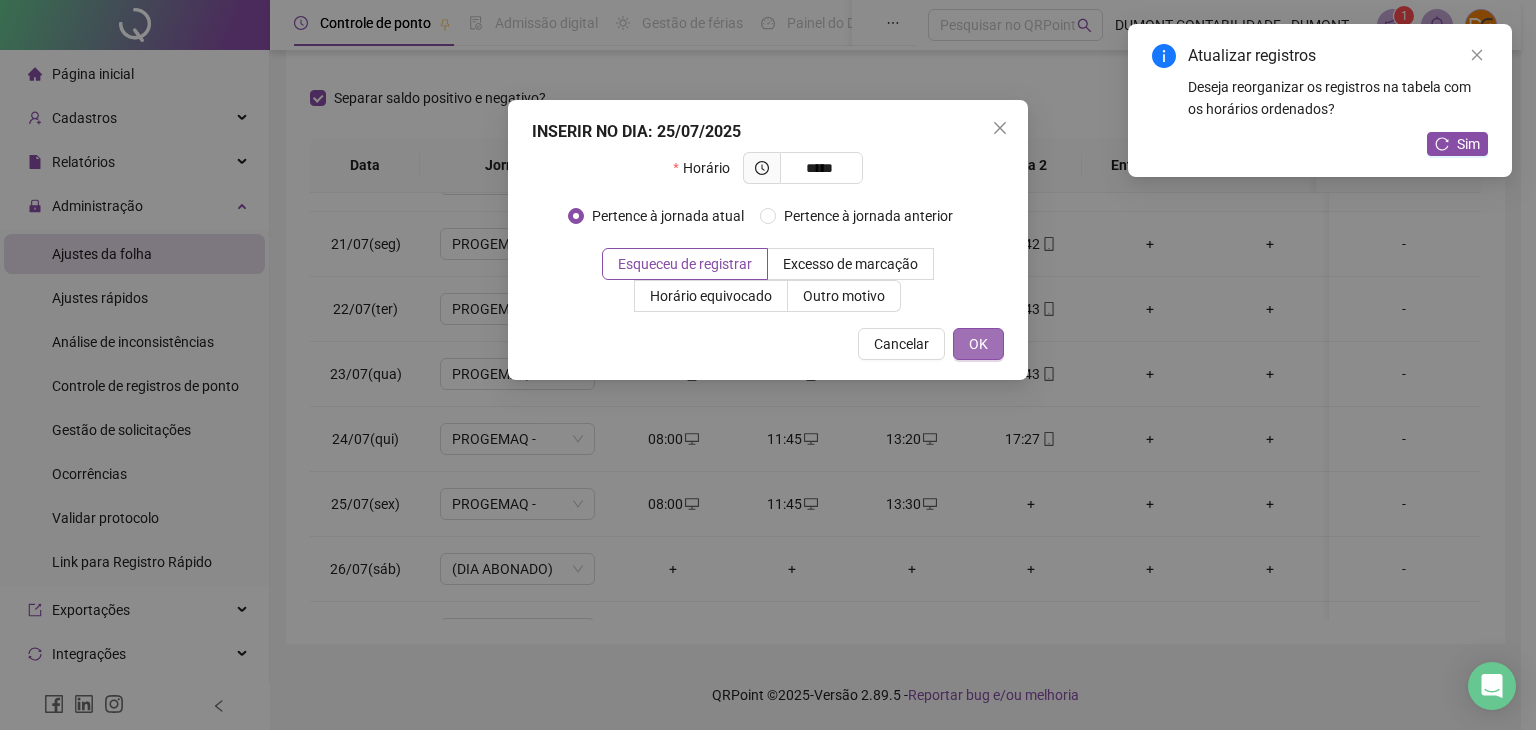 click on "OK" at bounding box center (978, 344) 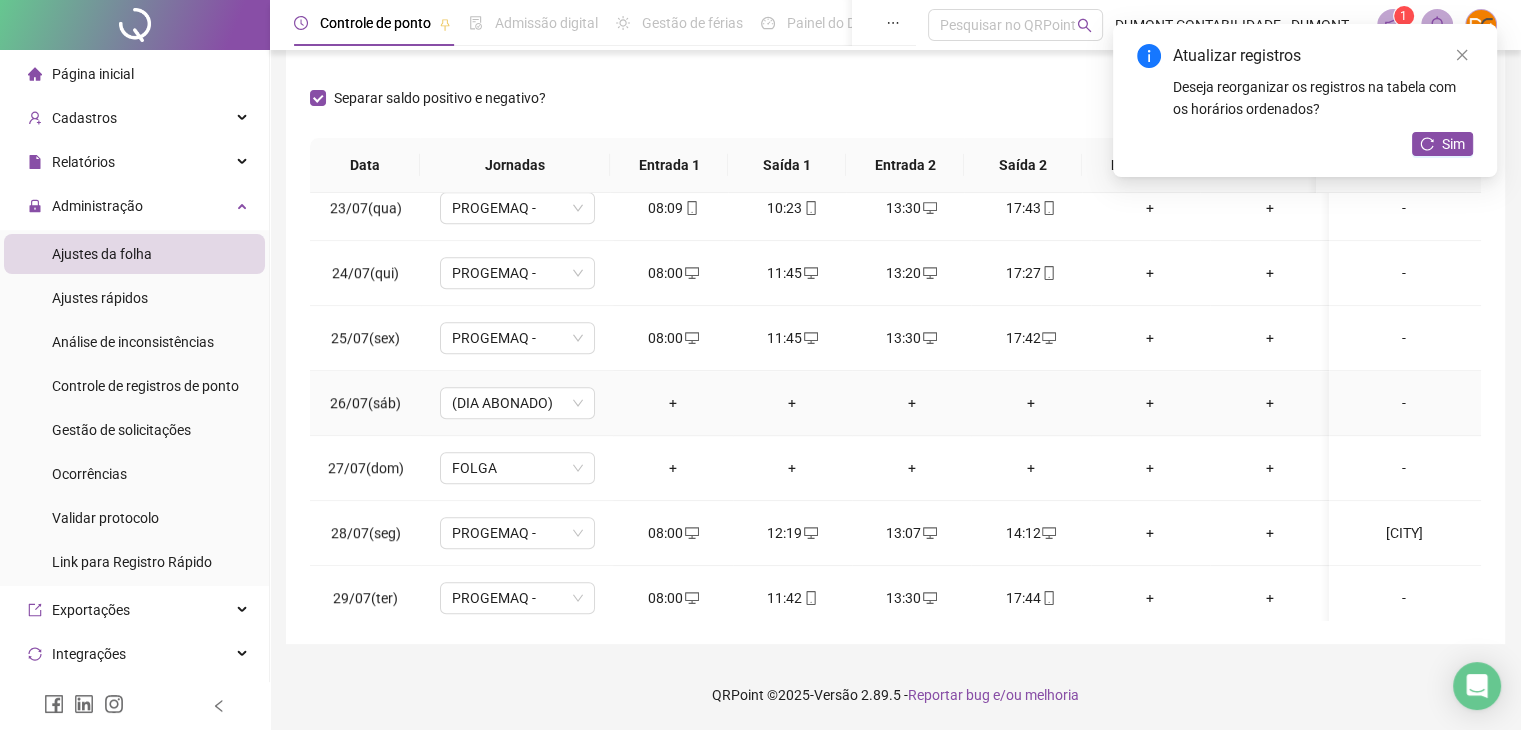 scroll, scrollTop: 1481, scrollLeft: 0, axis: vertical 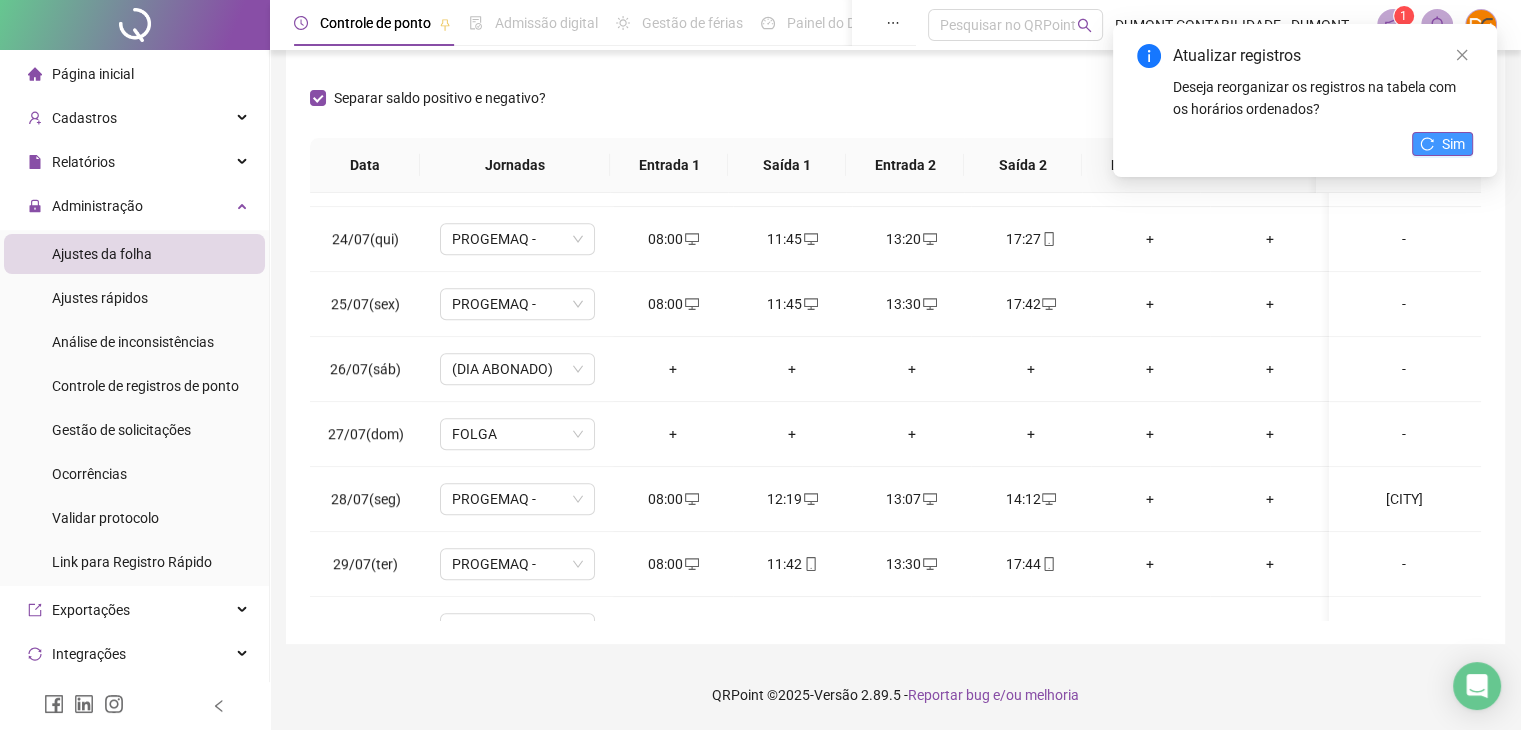 click on "Sim" at bounding box center [1442, 144] 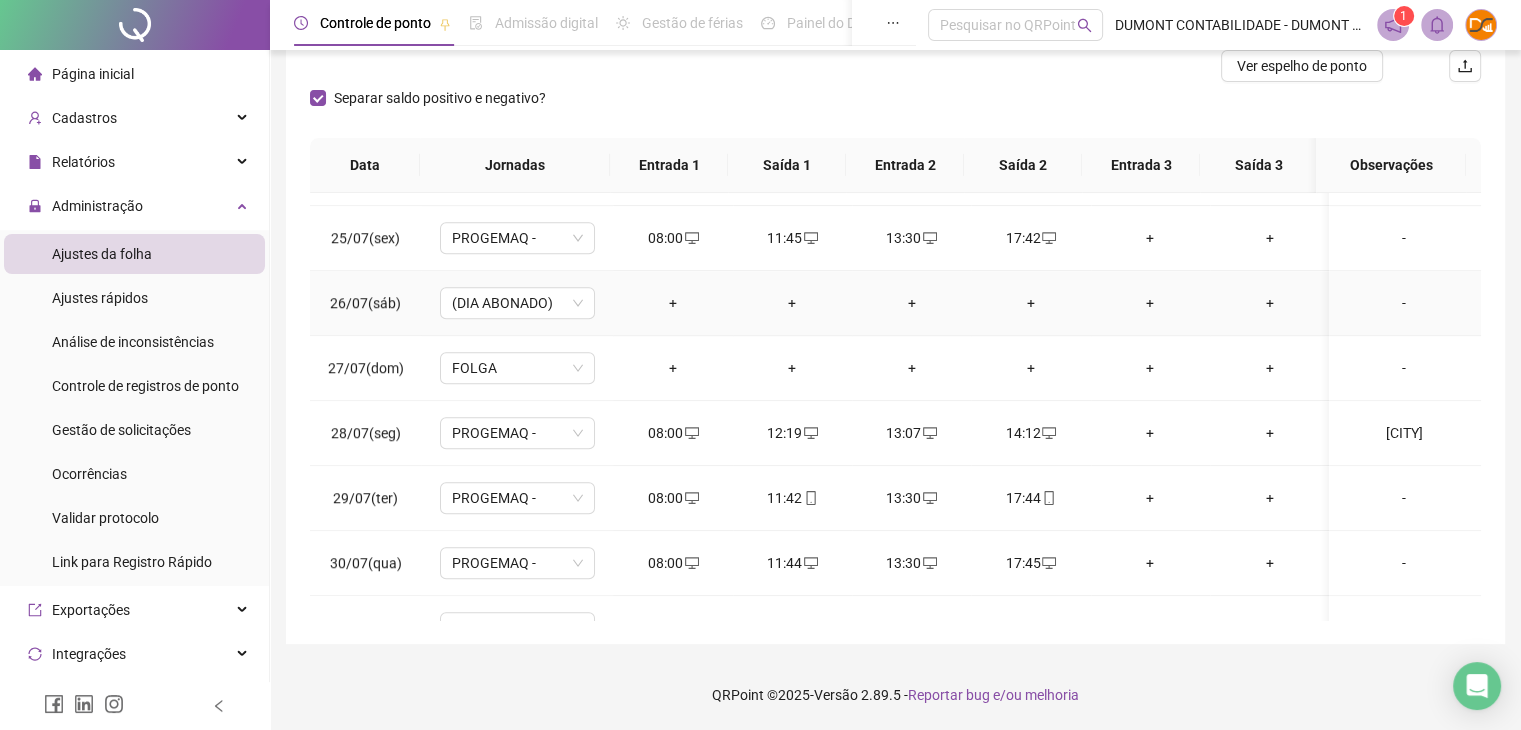 scroll, scrollTop: 1581, scrollLeft: 0, axis: vertical 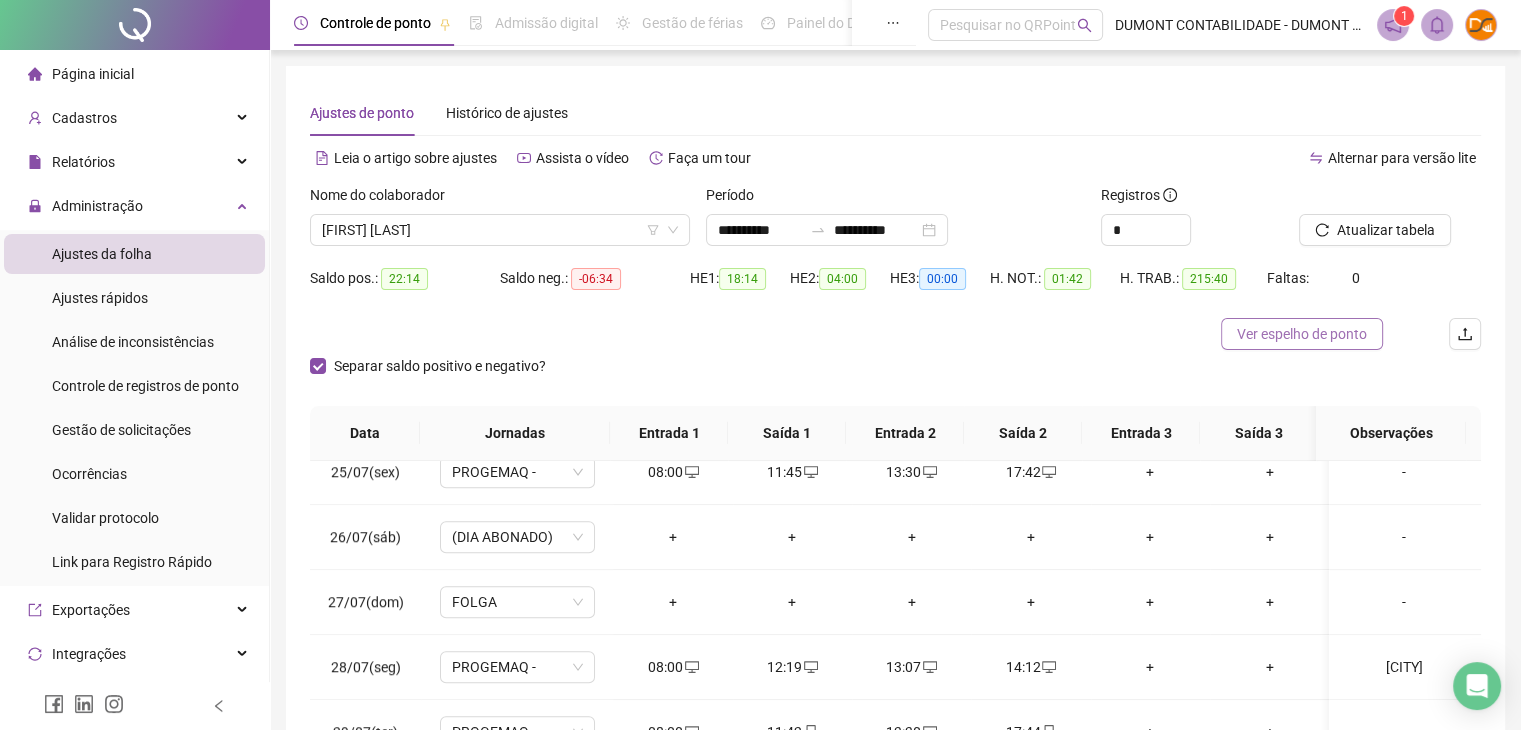 click on "Ver espelho de ponto" at bounding box center [1302, 334] 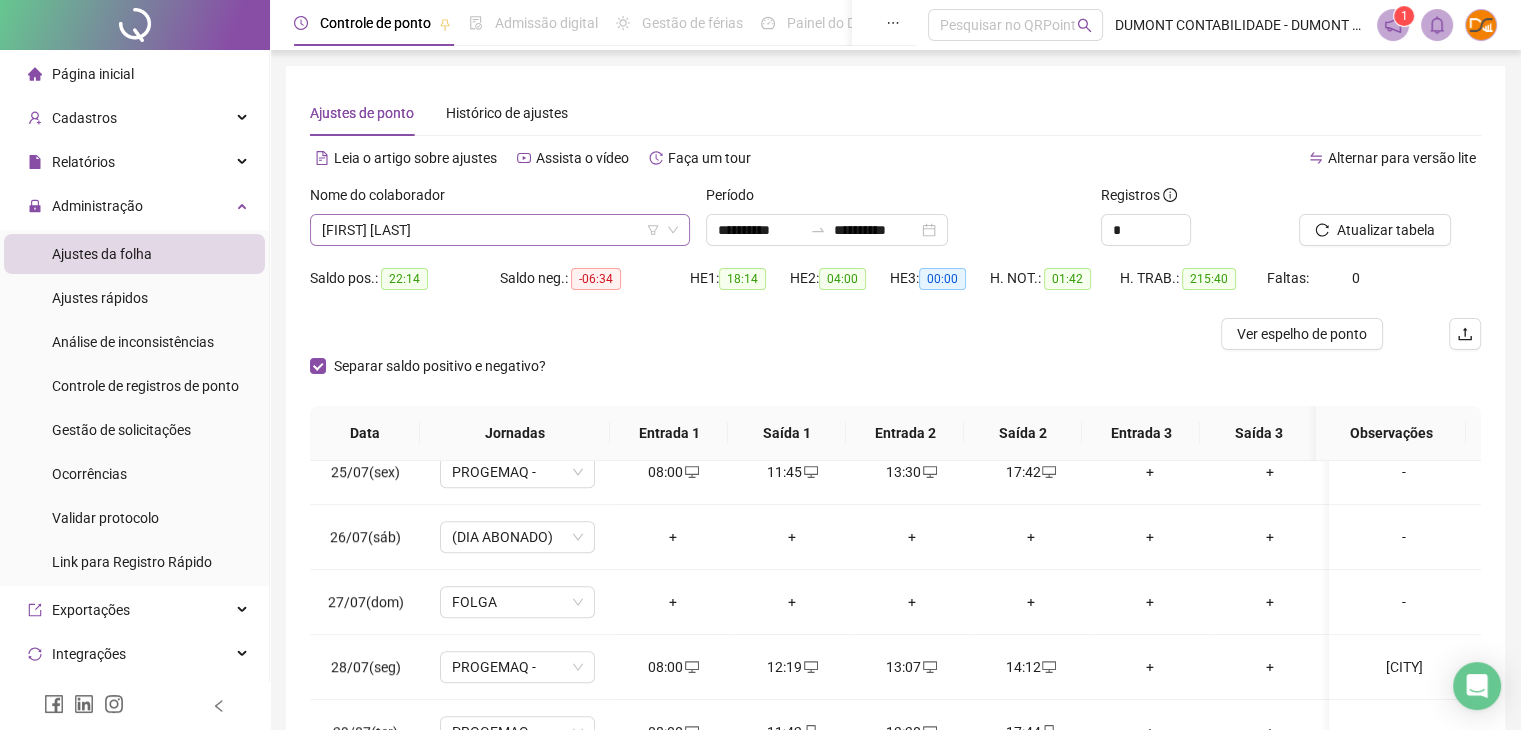 click on "[FIRST] [LAST]" at bounding box center [500, 230] 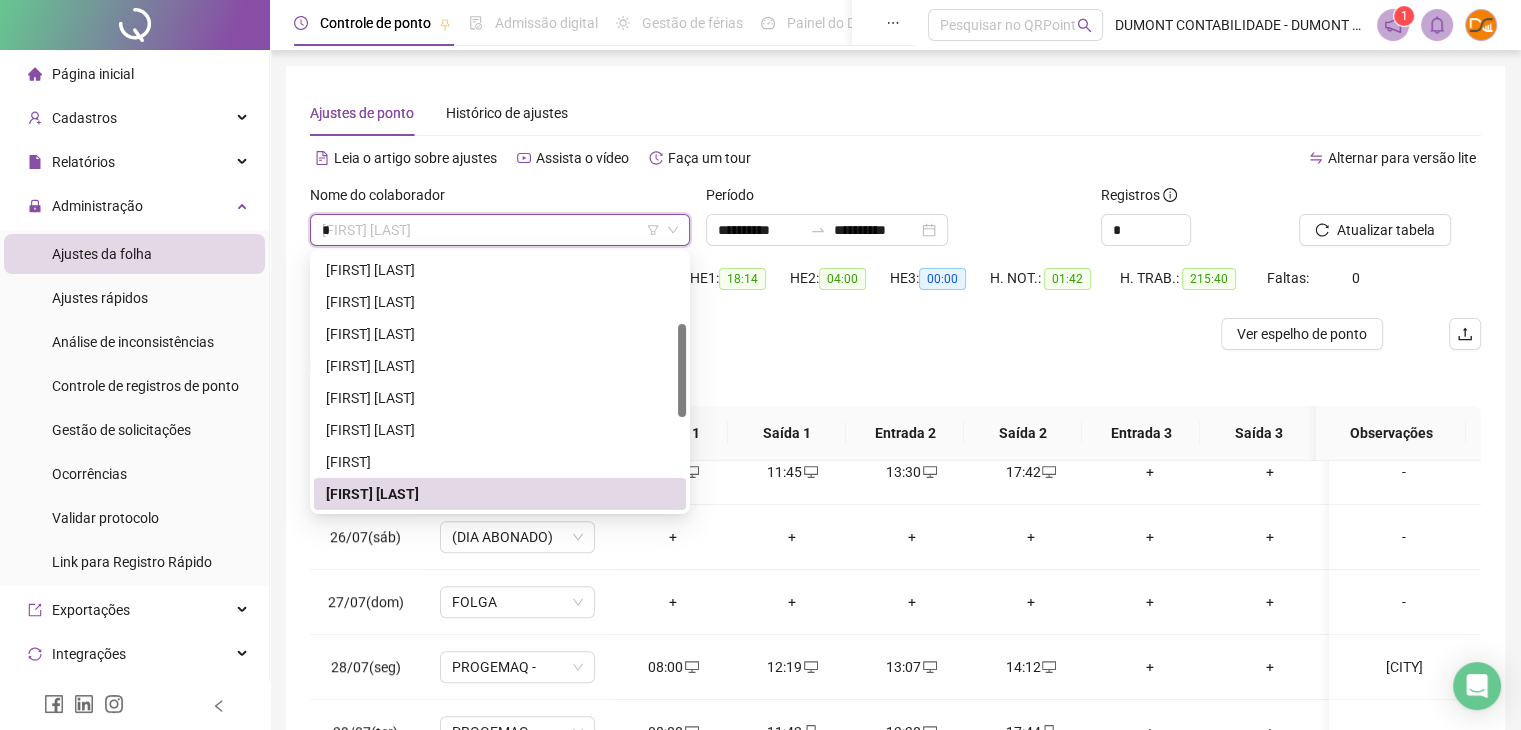 scroll, scrollTop: 0, scrollLeft: 0, axis: both 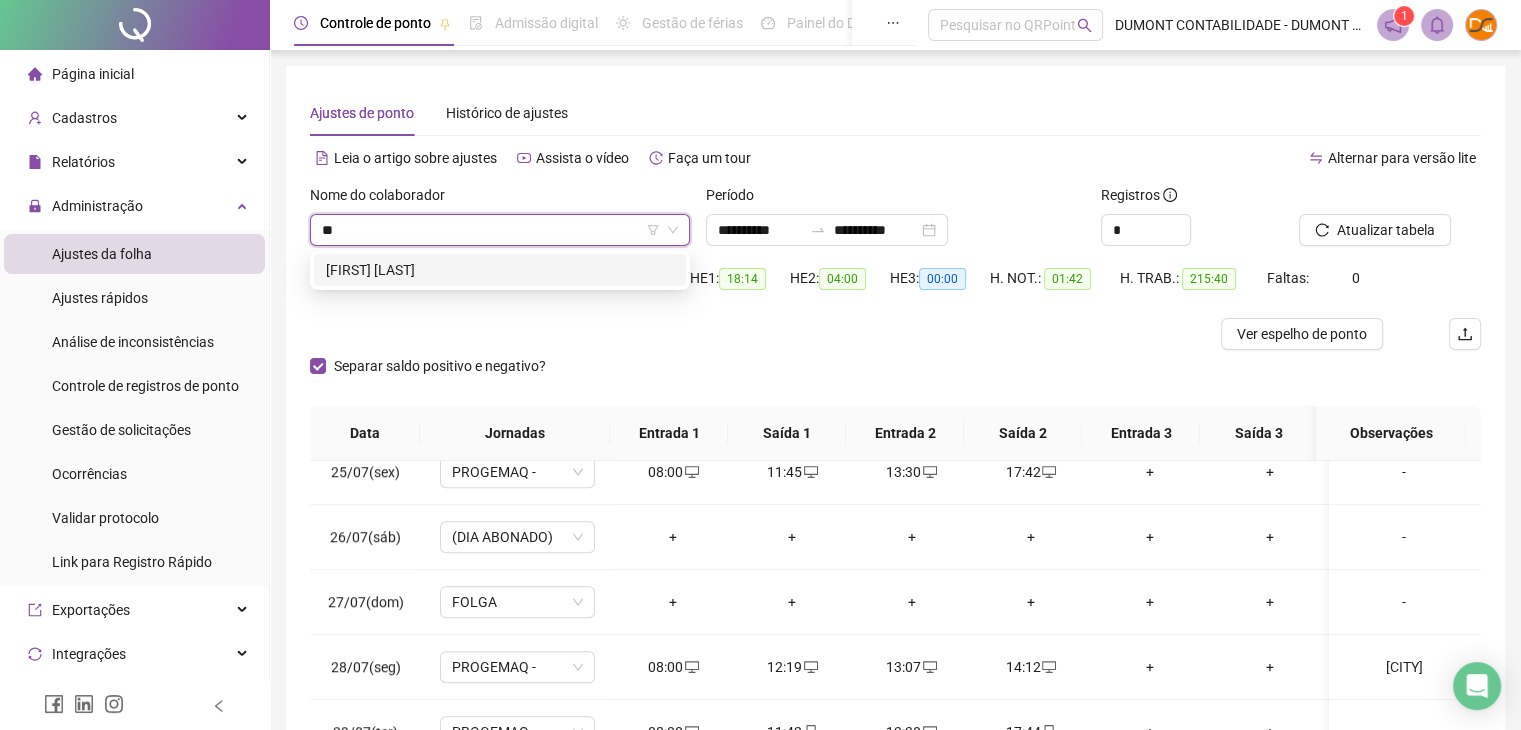type on "***" 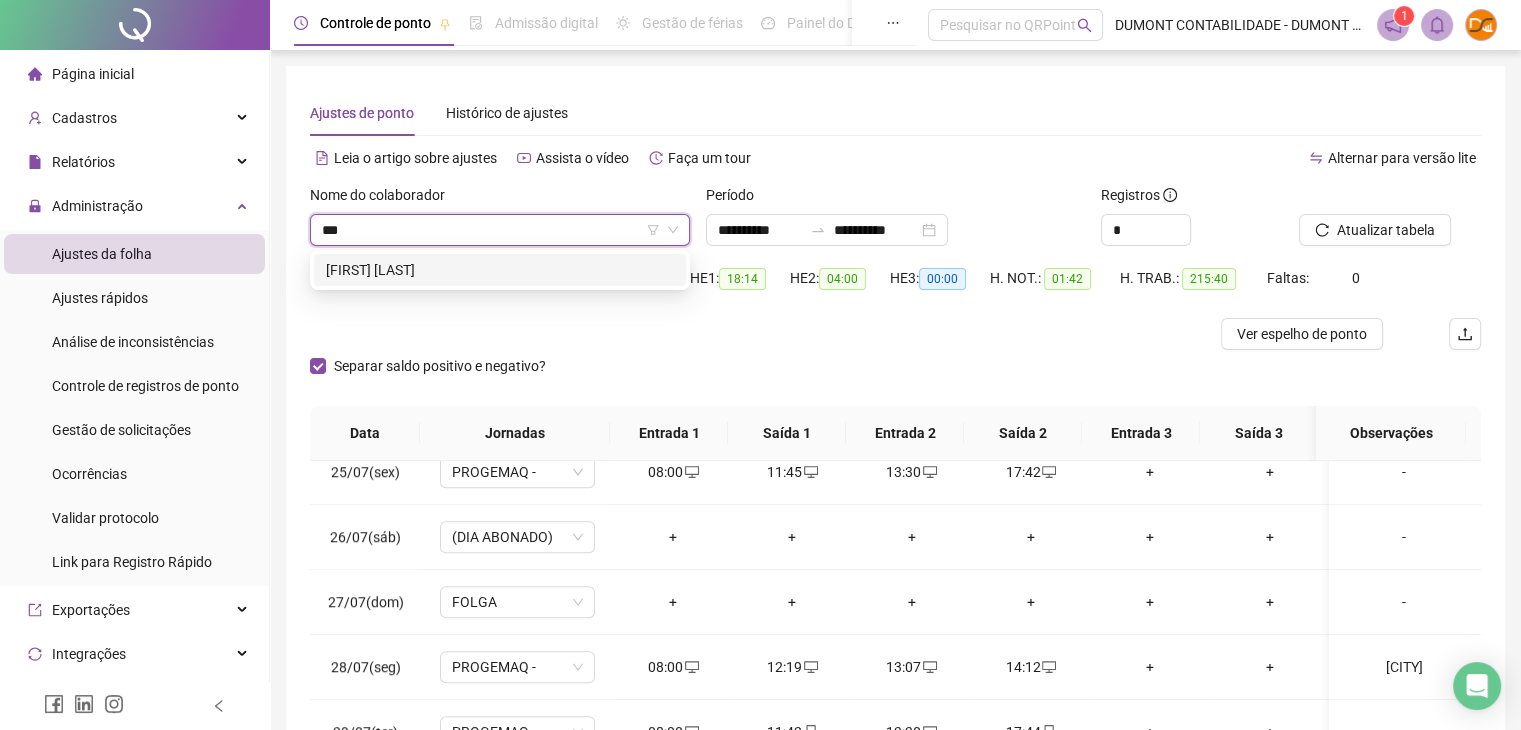click on "[FIRST] [LAST]" at bounding box center [500, 270] 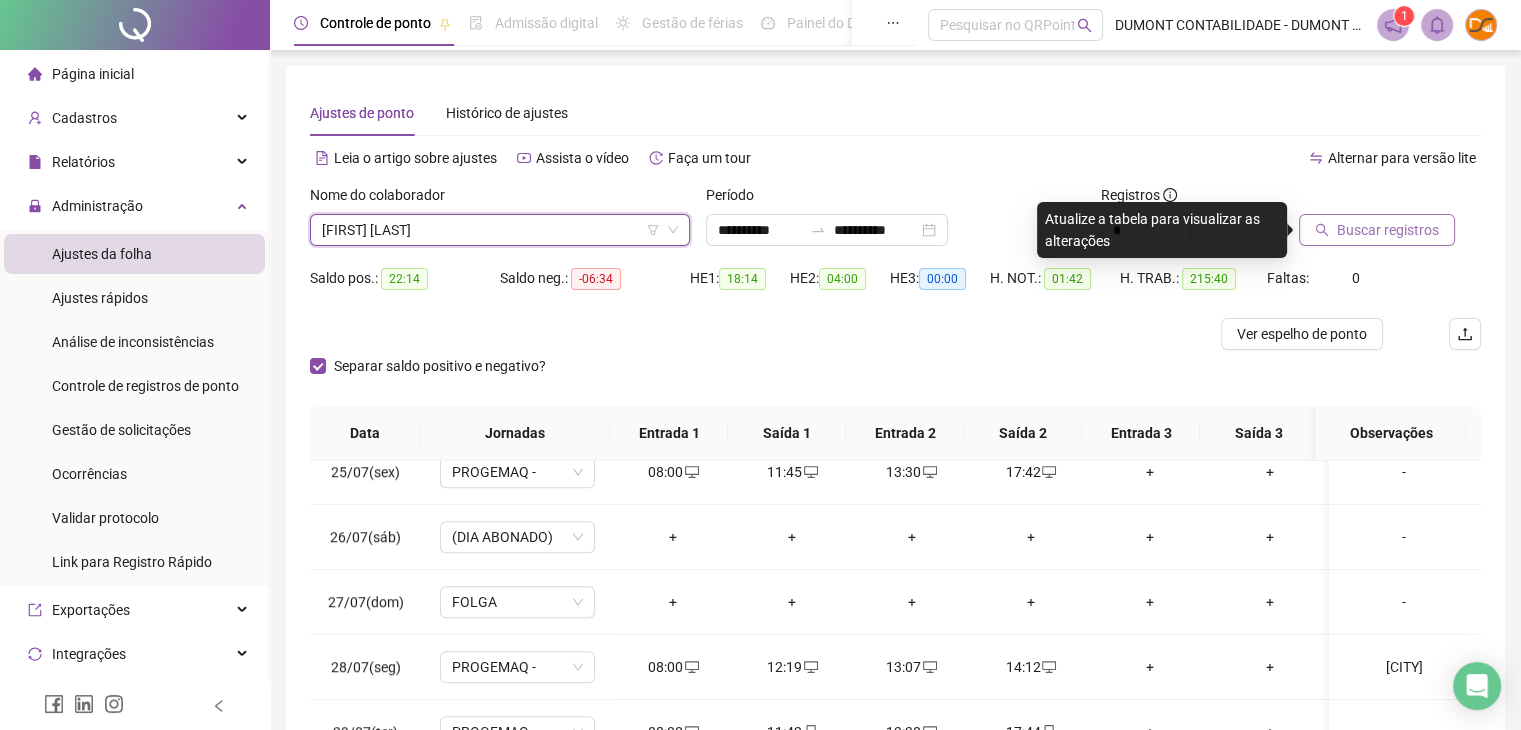 click on "Buscar registros" at bounding box center (1388, 230) 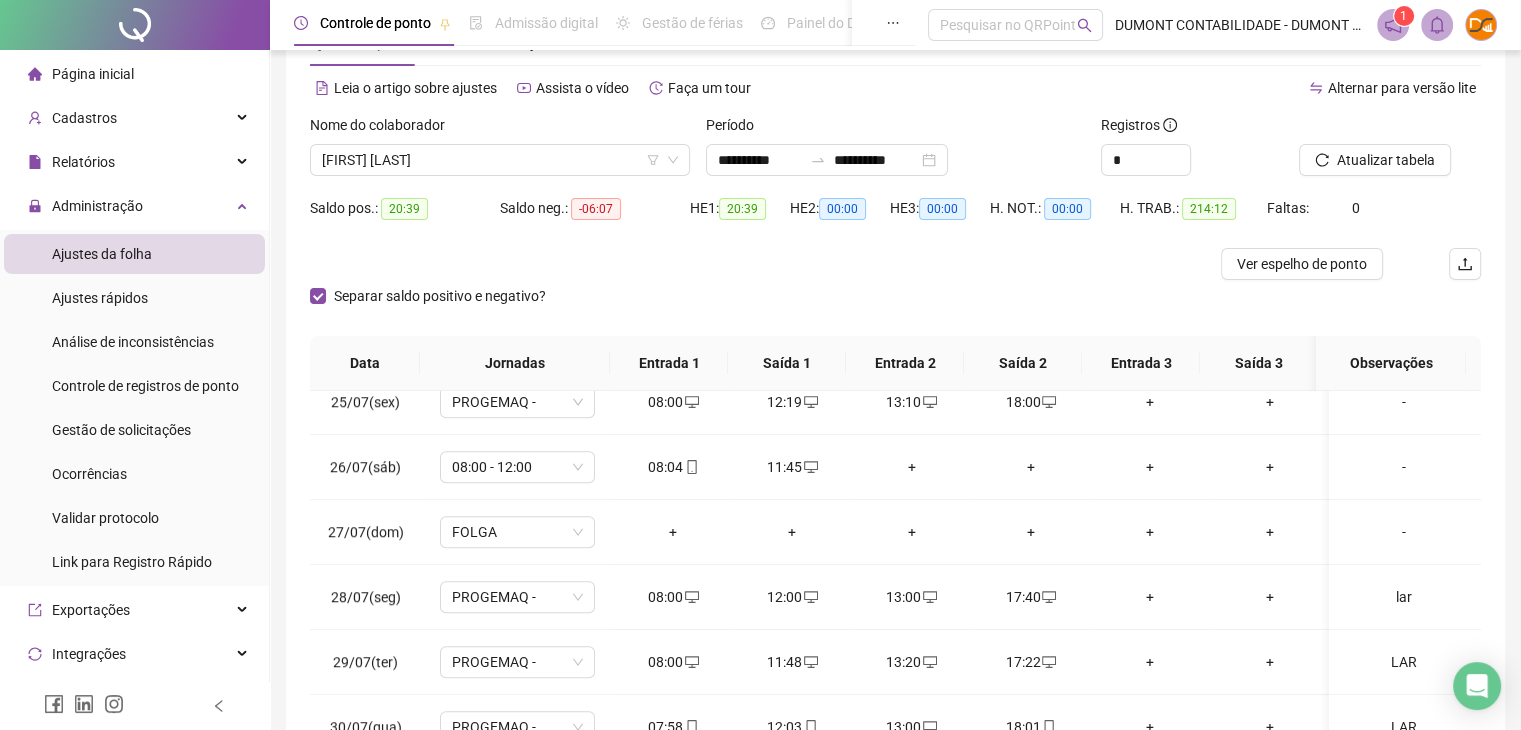 scroll, scrollTop: 200, scrollLeft: 0, axis: vertical 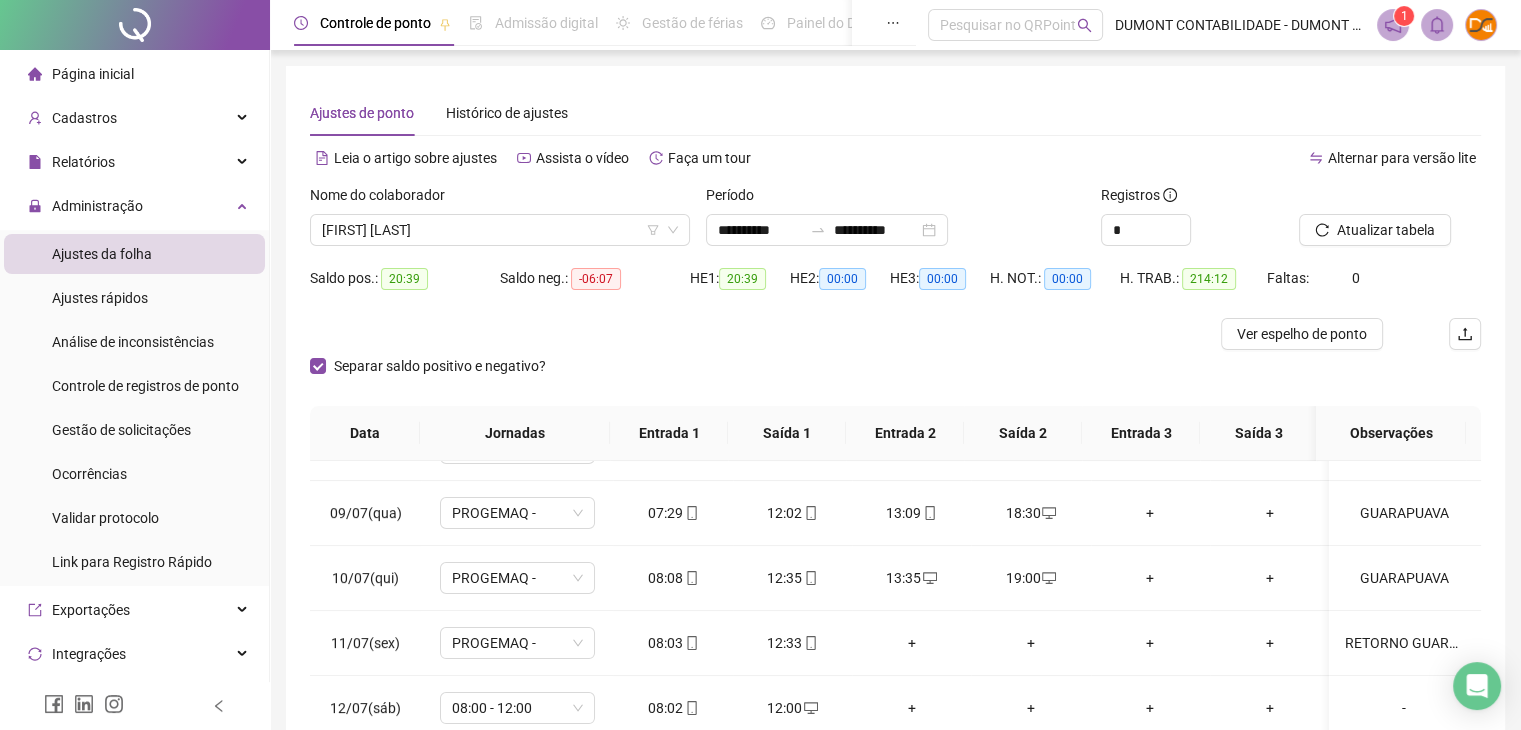 click on "Nome do colaborador" at bounding box center (384, 195) 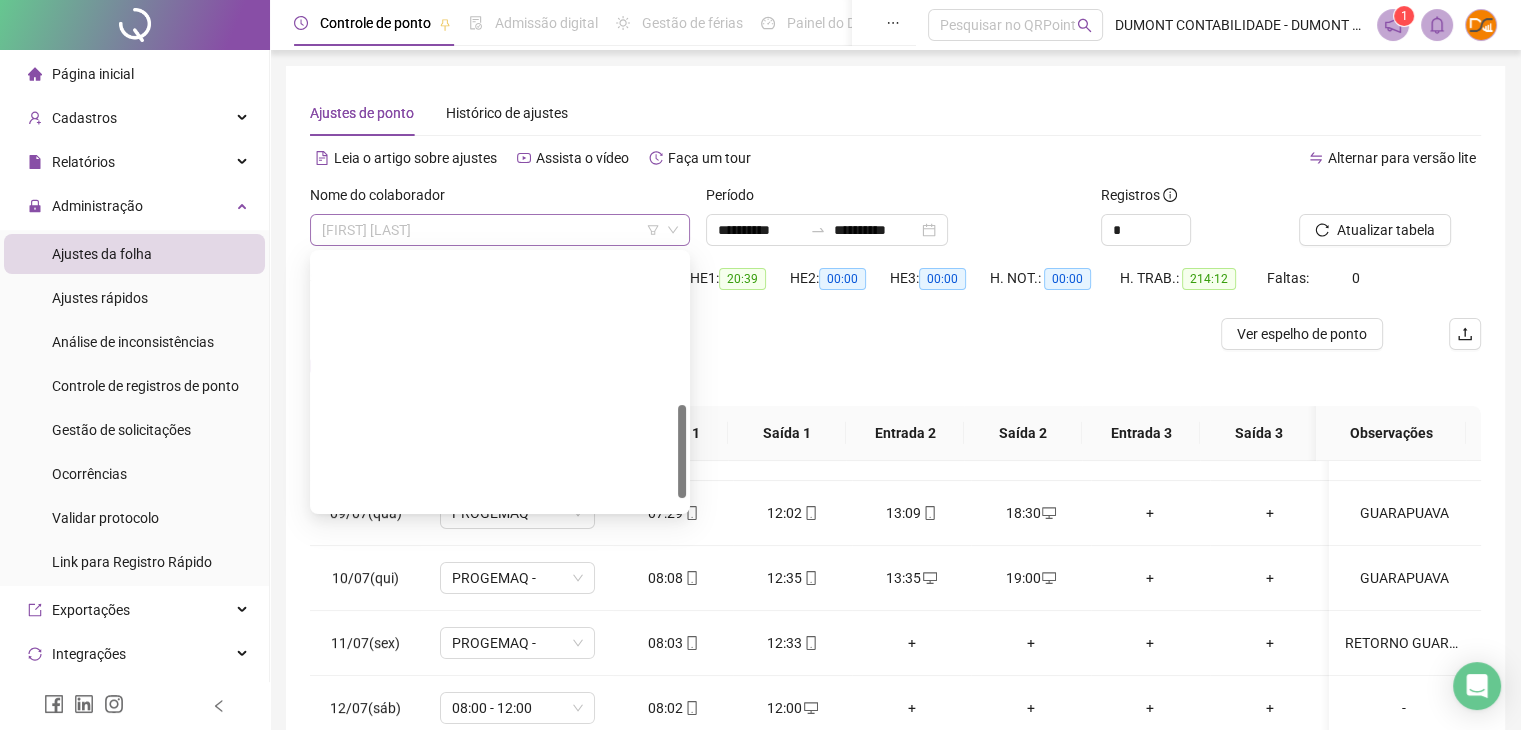 click on "[FIRST] [LAST]" at bounding box center [500, 230] 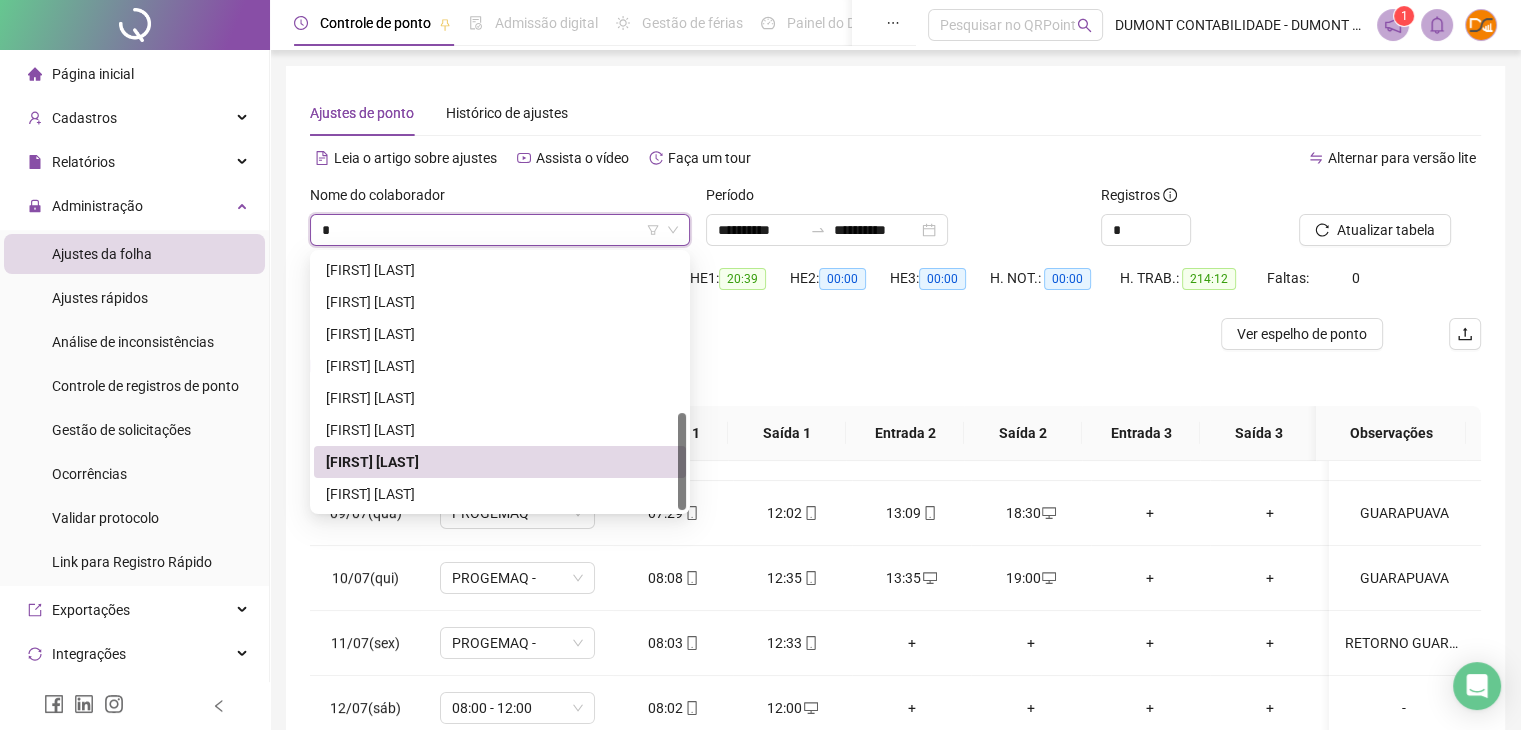 type on "**" 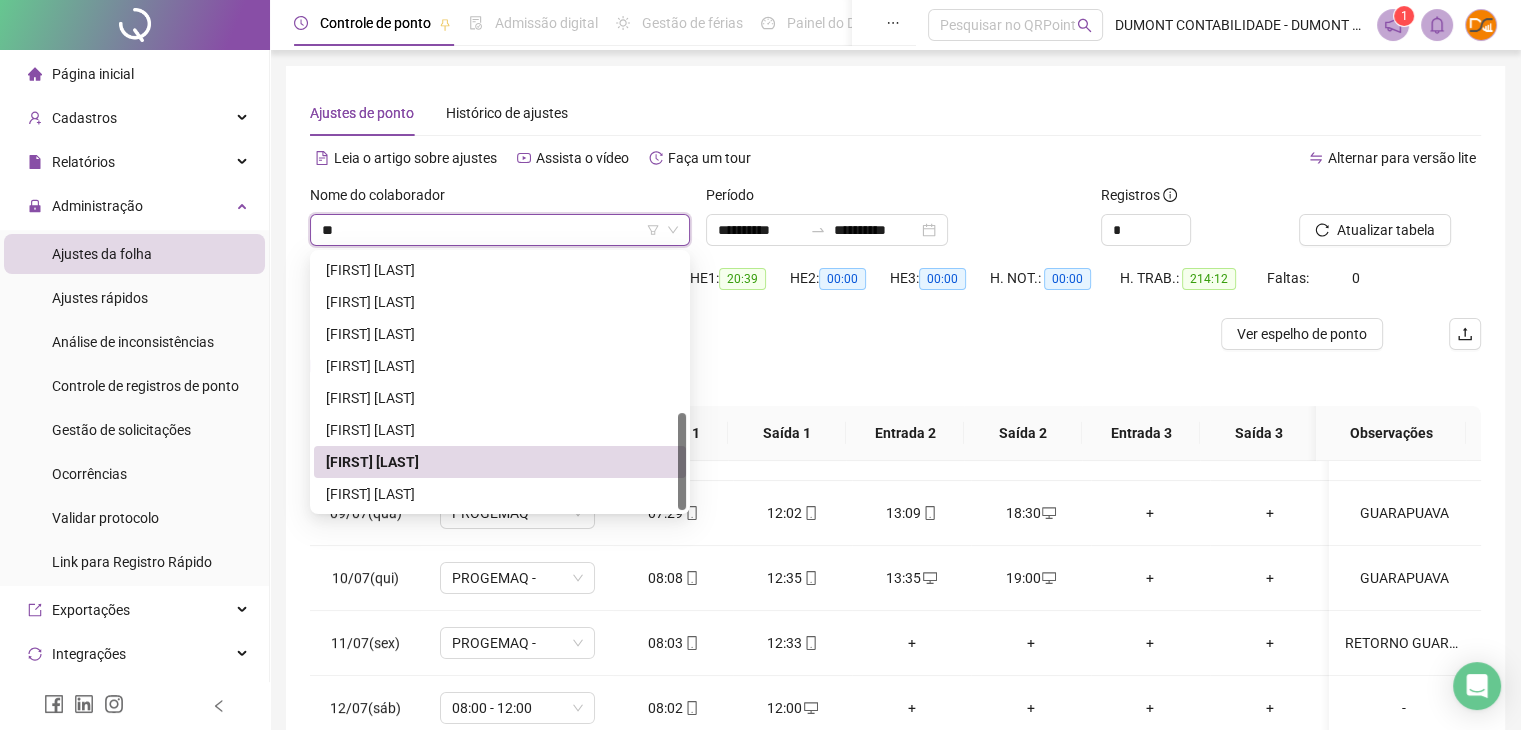 scroll, scrollTop: 0, scrollLeft: 0, axis: both 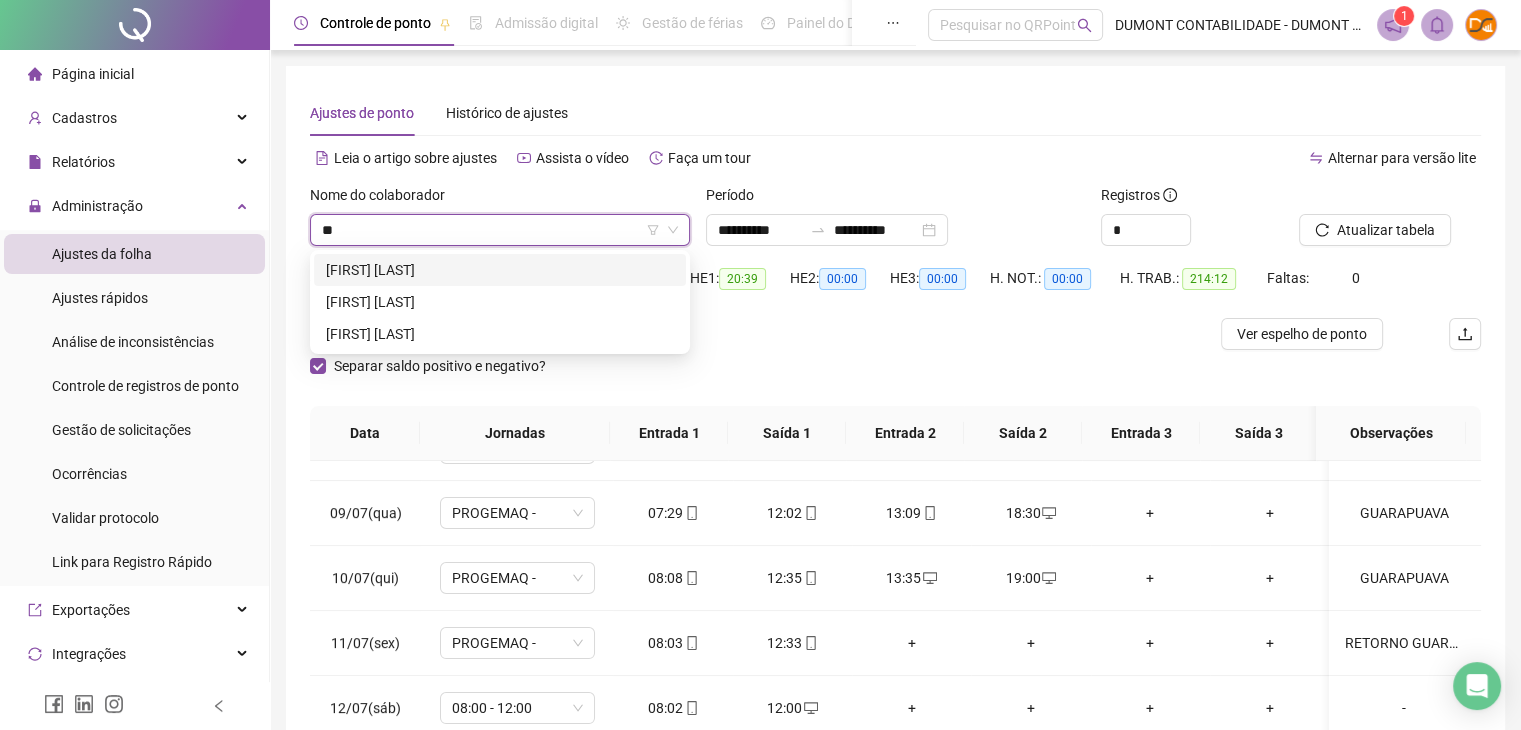 click on "[FIRST] [LAST]" at bounding box center (500, 270) 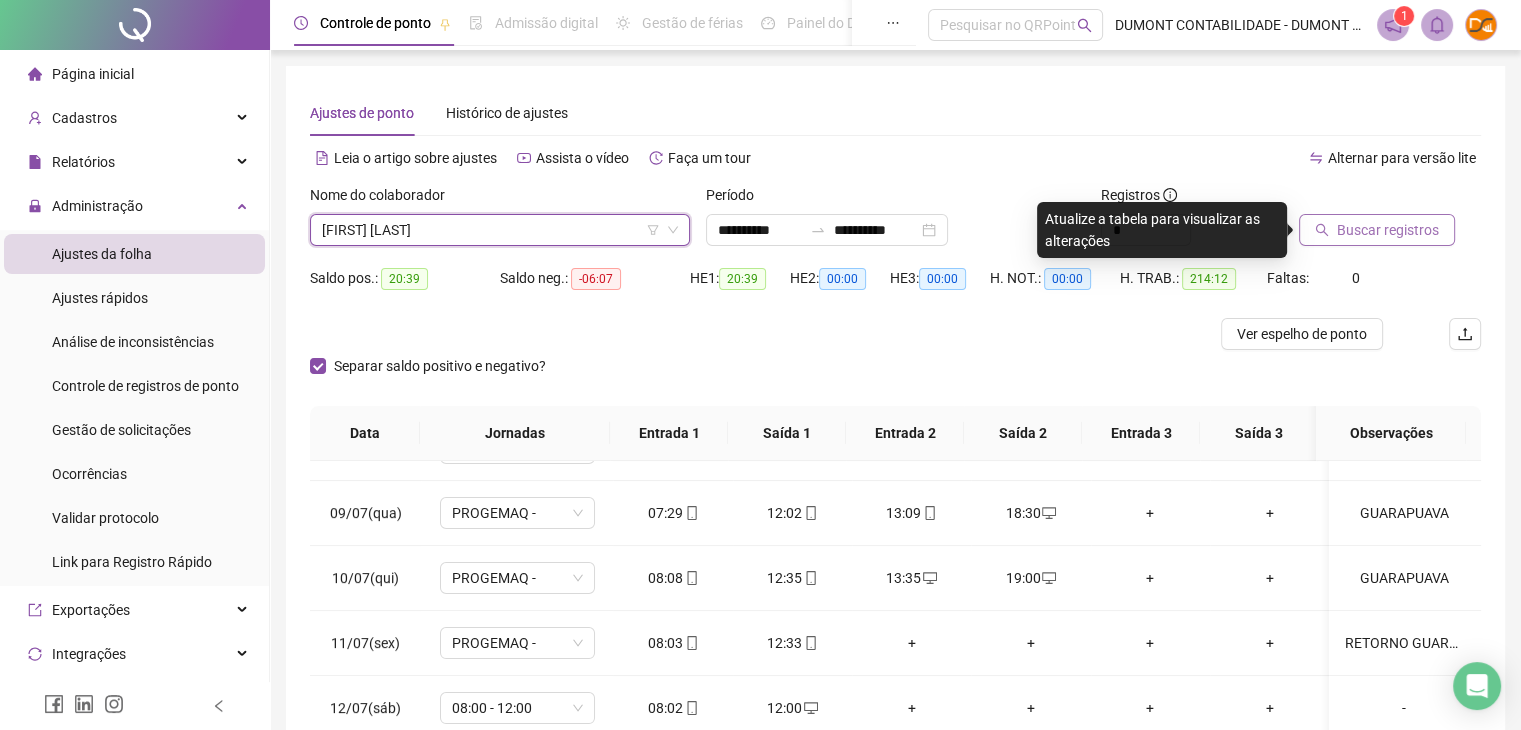 click on "Buscar registros" at bounding box center [1388, 230] 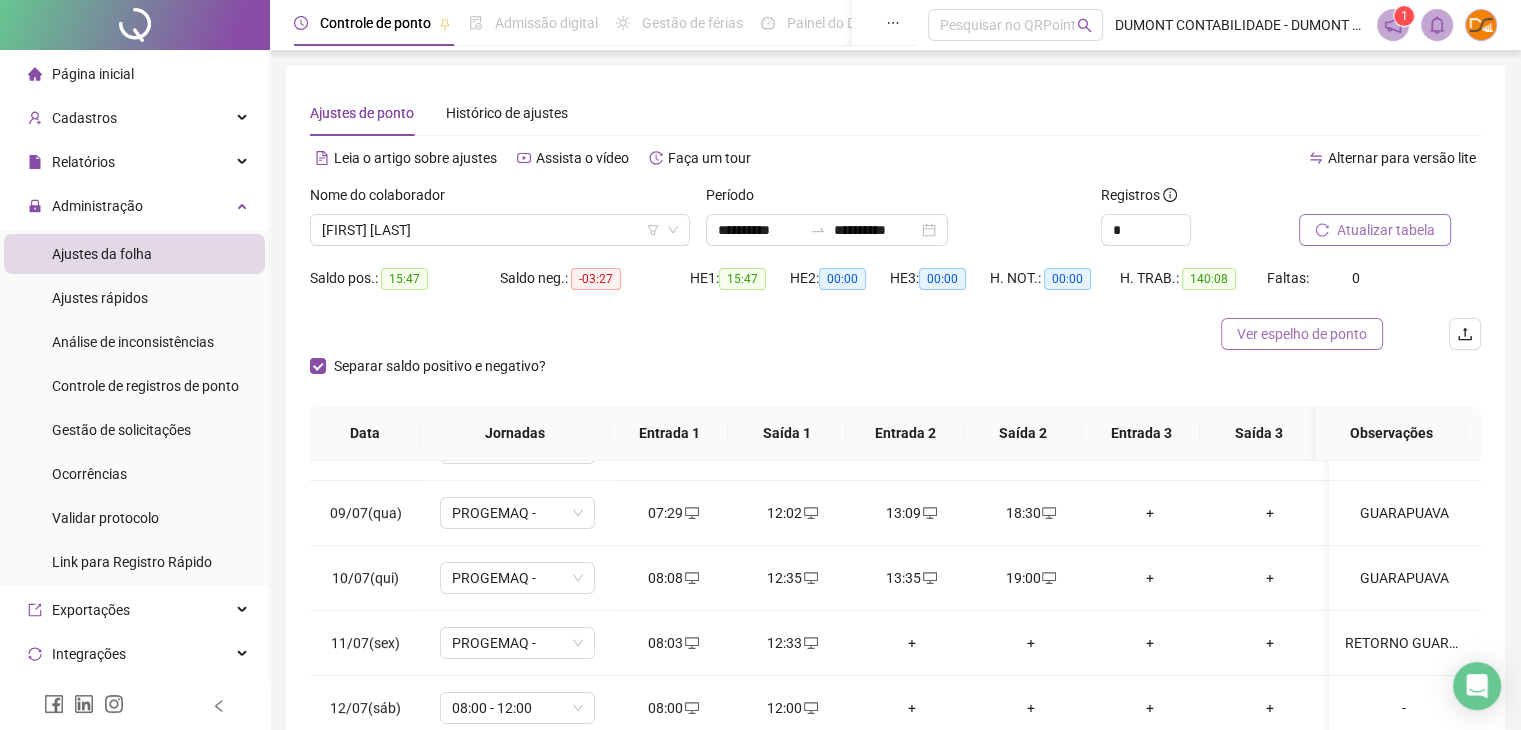 click on "Ver espelho de ponto" at bounding box center [1302, 334] 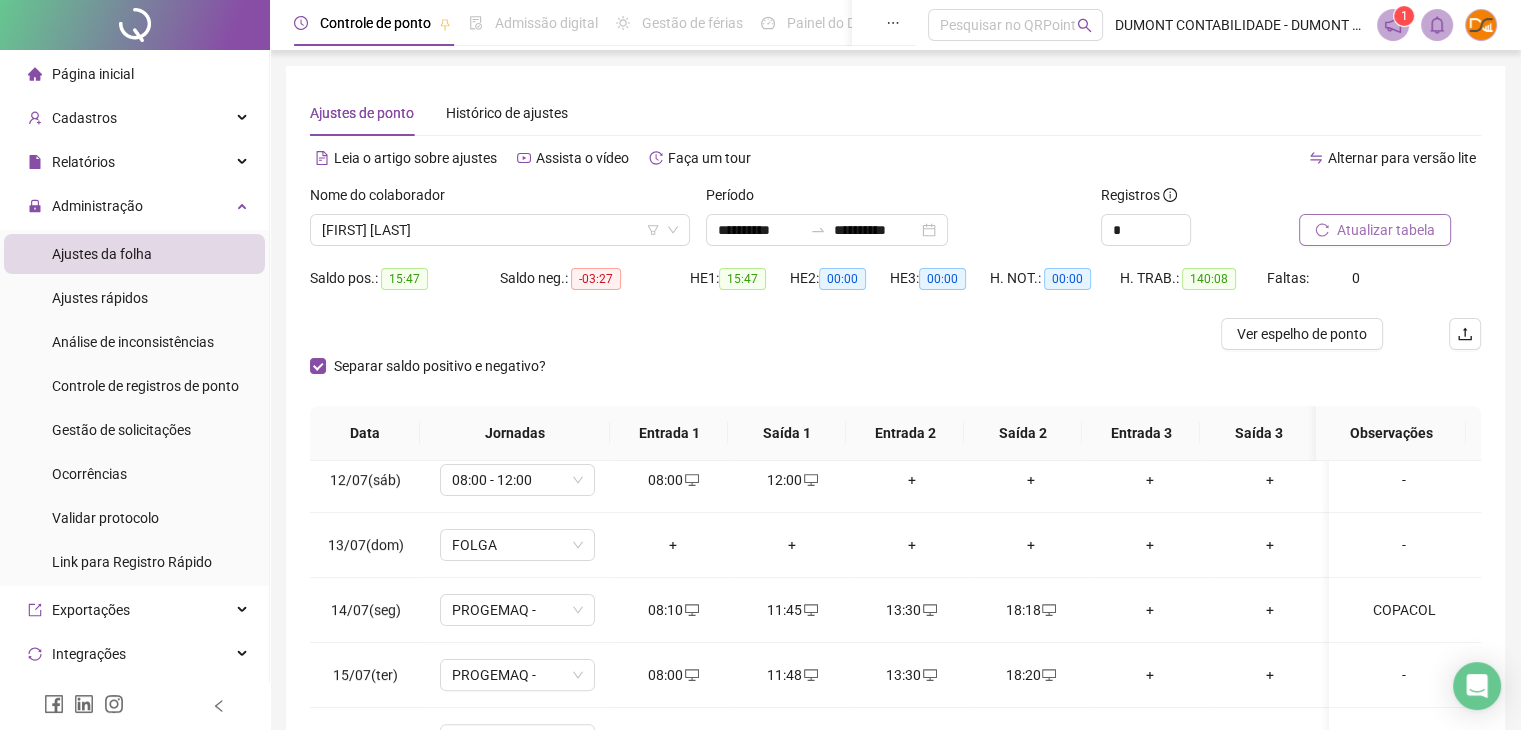 scroll, scrollTop: 800, scrollLeft: 0, axis: vertical 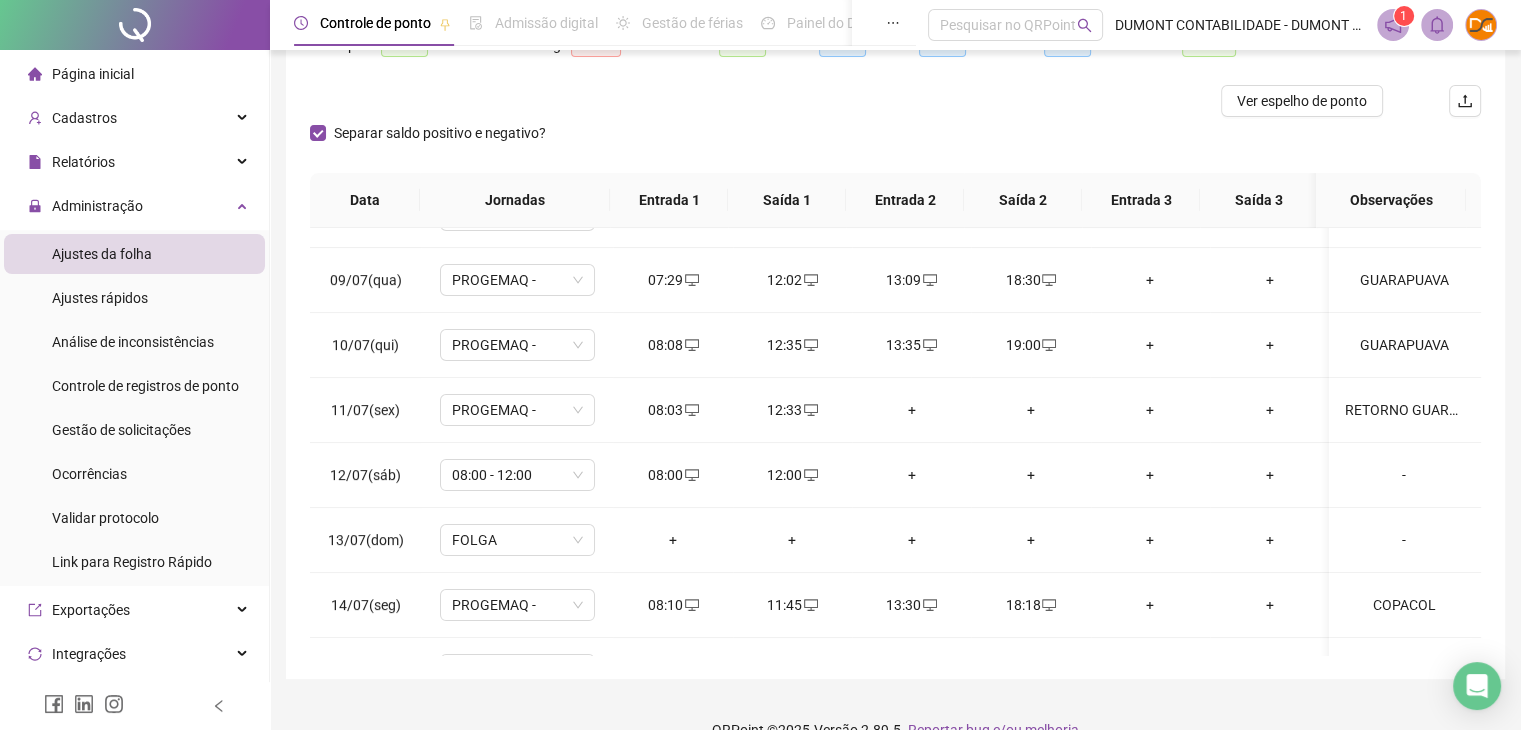drag, startPoint x: 571, startPoint y: 718, endPoint x: 644, endPoint y: 717, distance: 73.00685 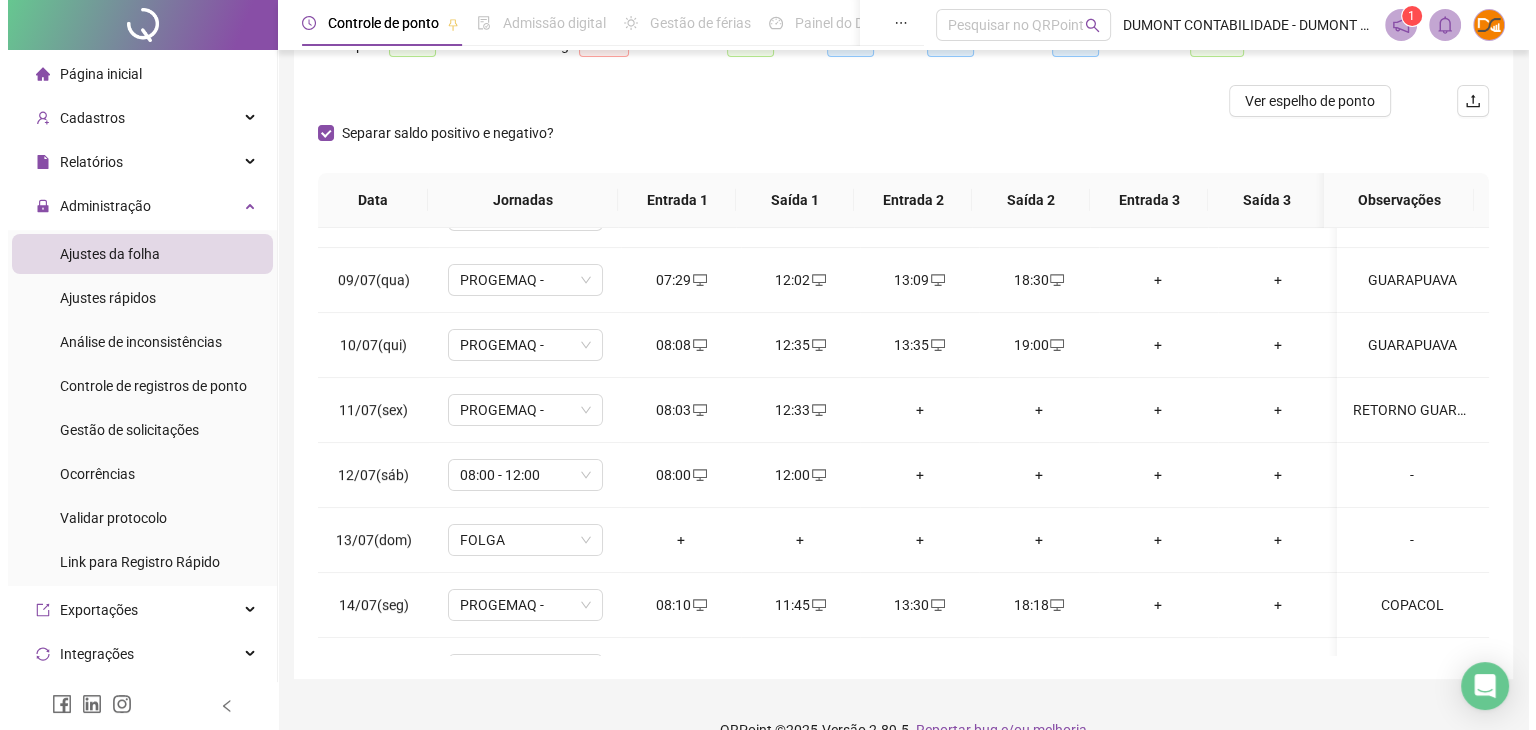 scroll, scrollTop: 257, scrollLeft: 0, axis: vertical 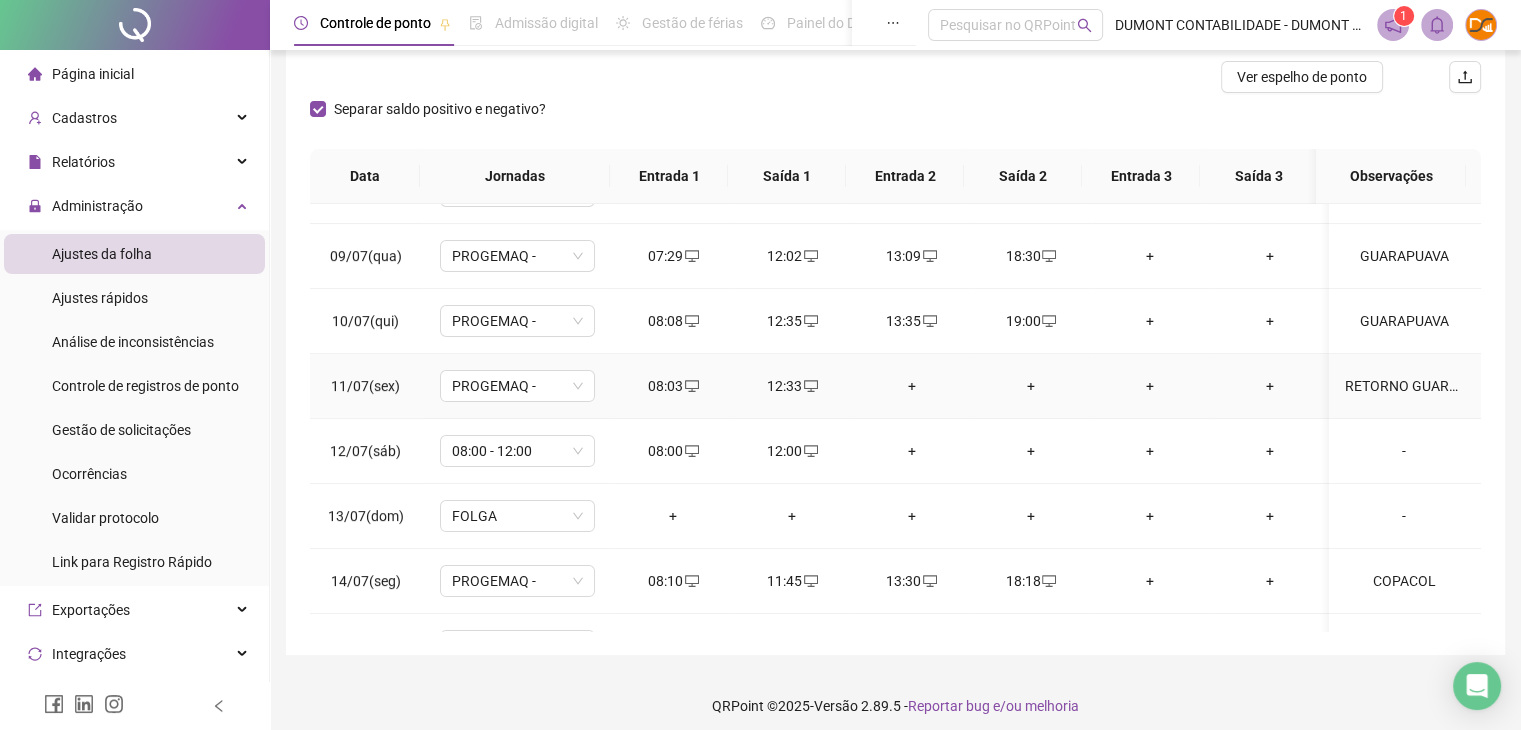 click on "RETORNO GUARAPUAVA" at bounding box center (1404, 386) 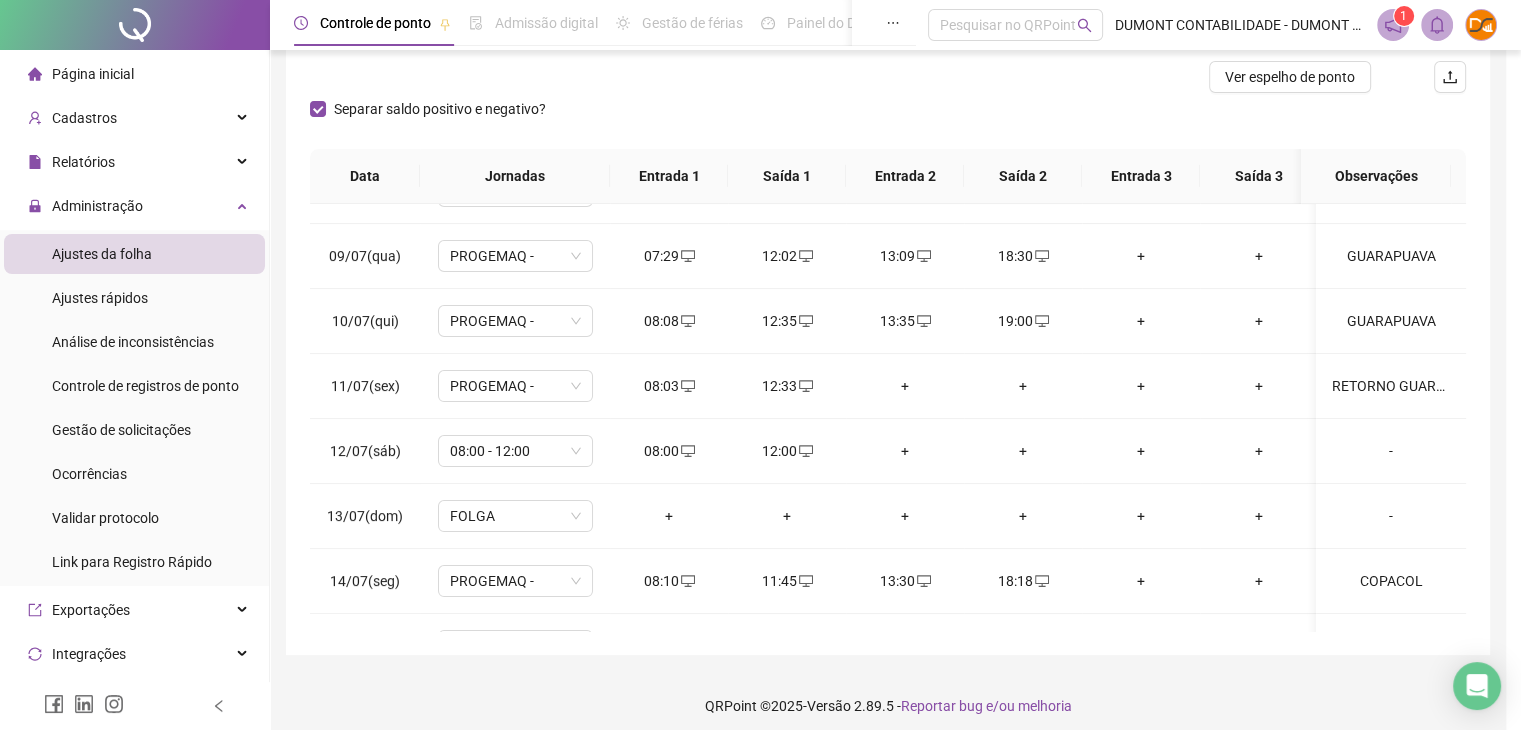 type on "**********" 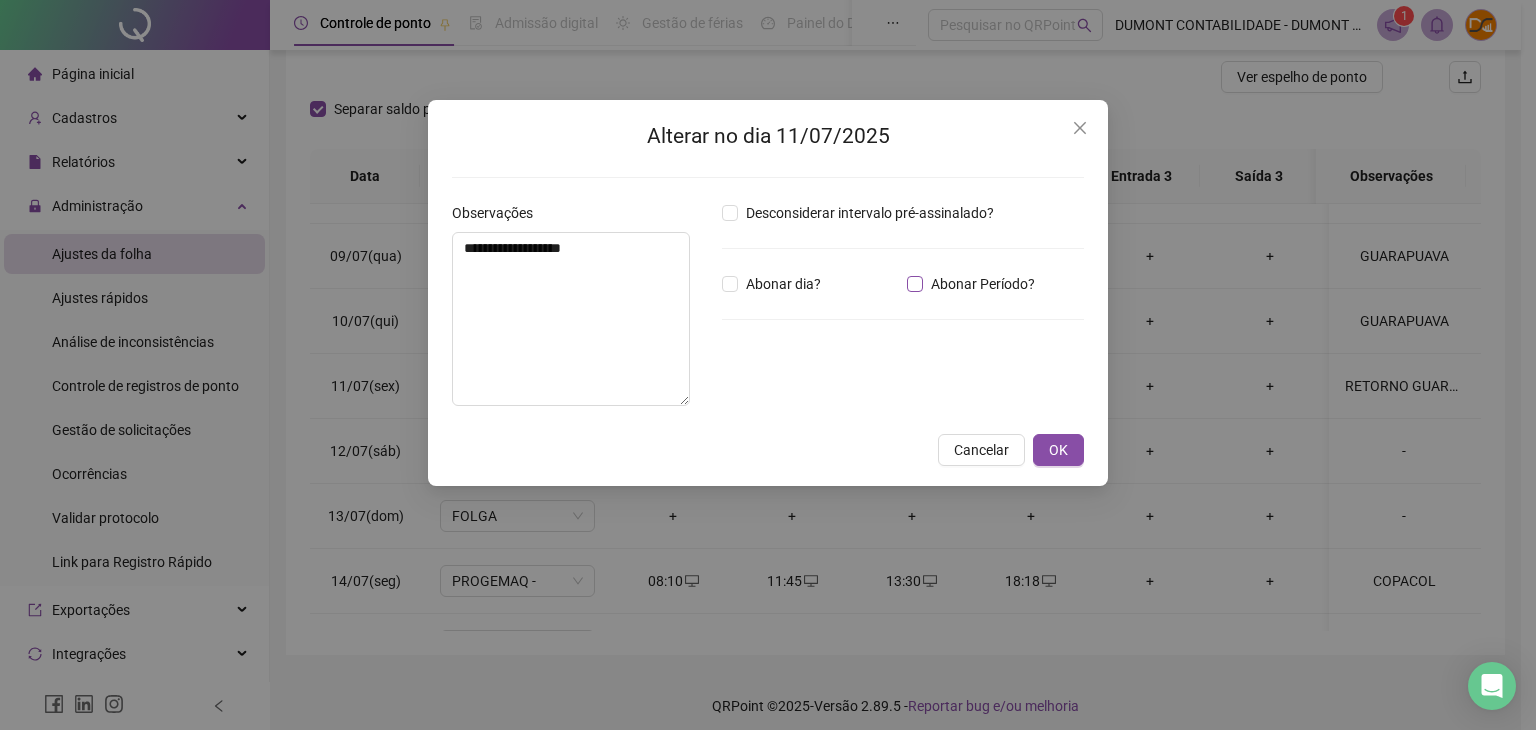 click on "Abonar Período?" at bounding box center [983, 284] 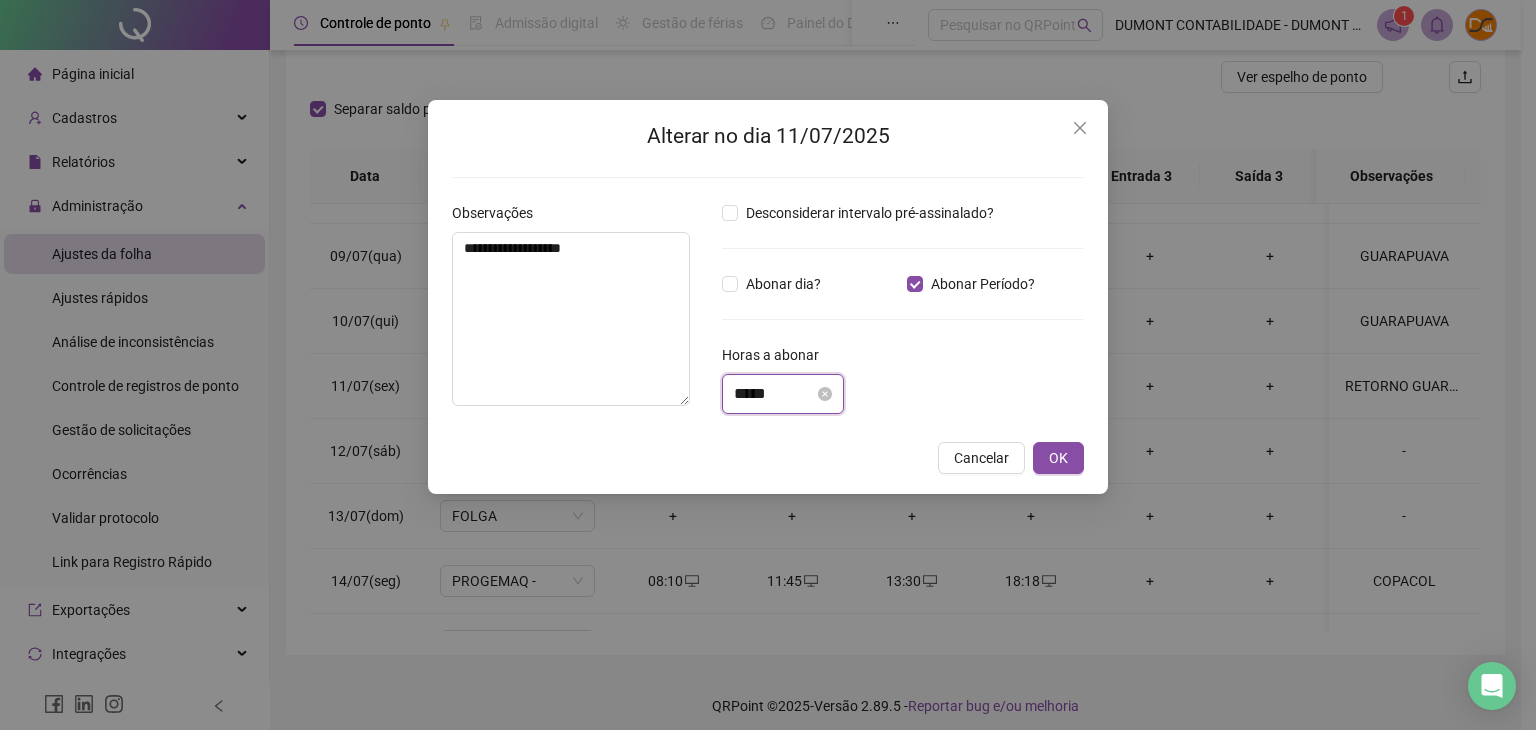 click on "*****" at bounding box center (774, 394) 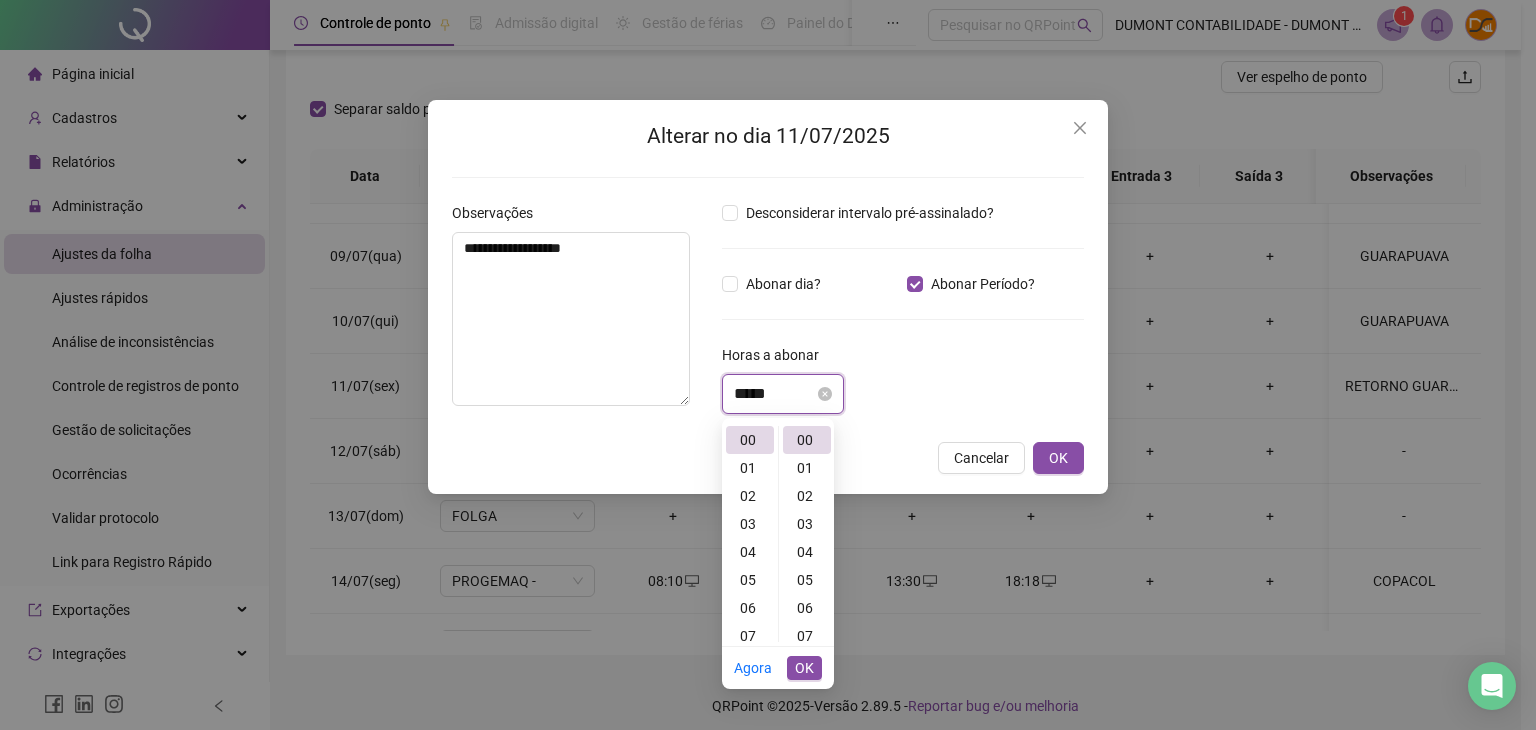 click on "*****" at bounding box center [774, 394] 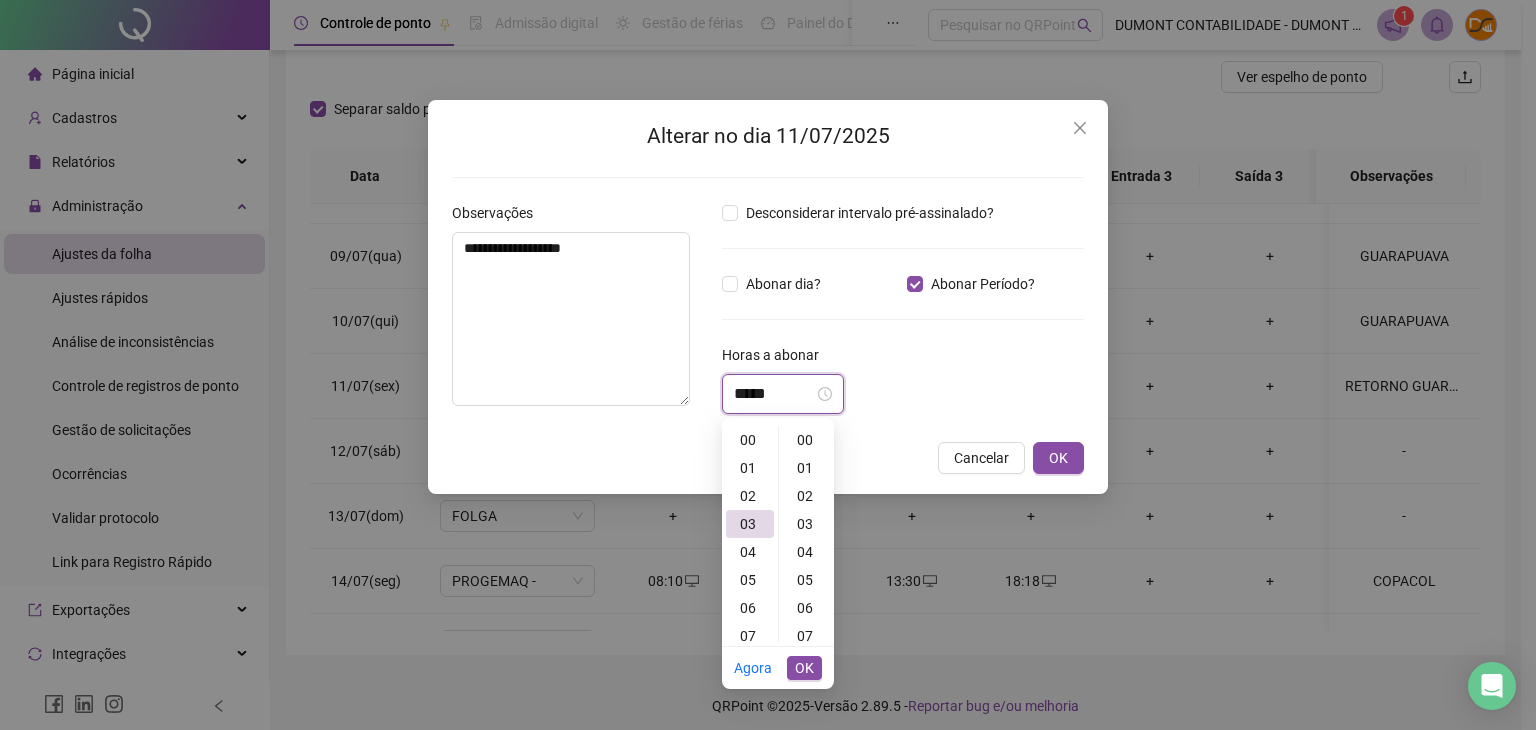 scroll, scrollTop: 84, scrollLeft: 0, axis: vertical 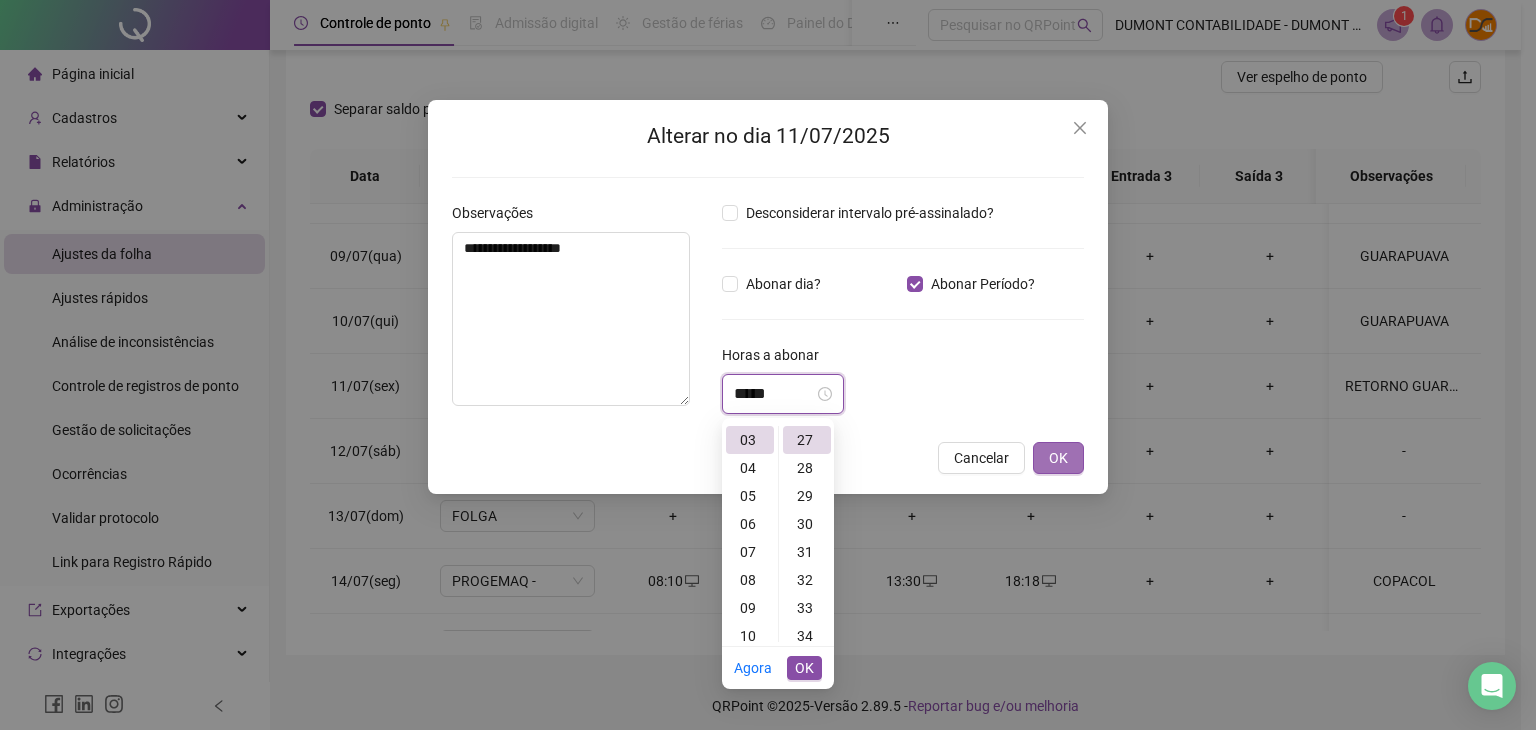 type on "*****" 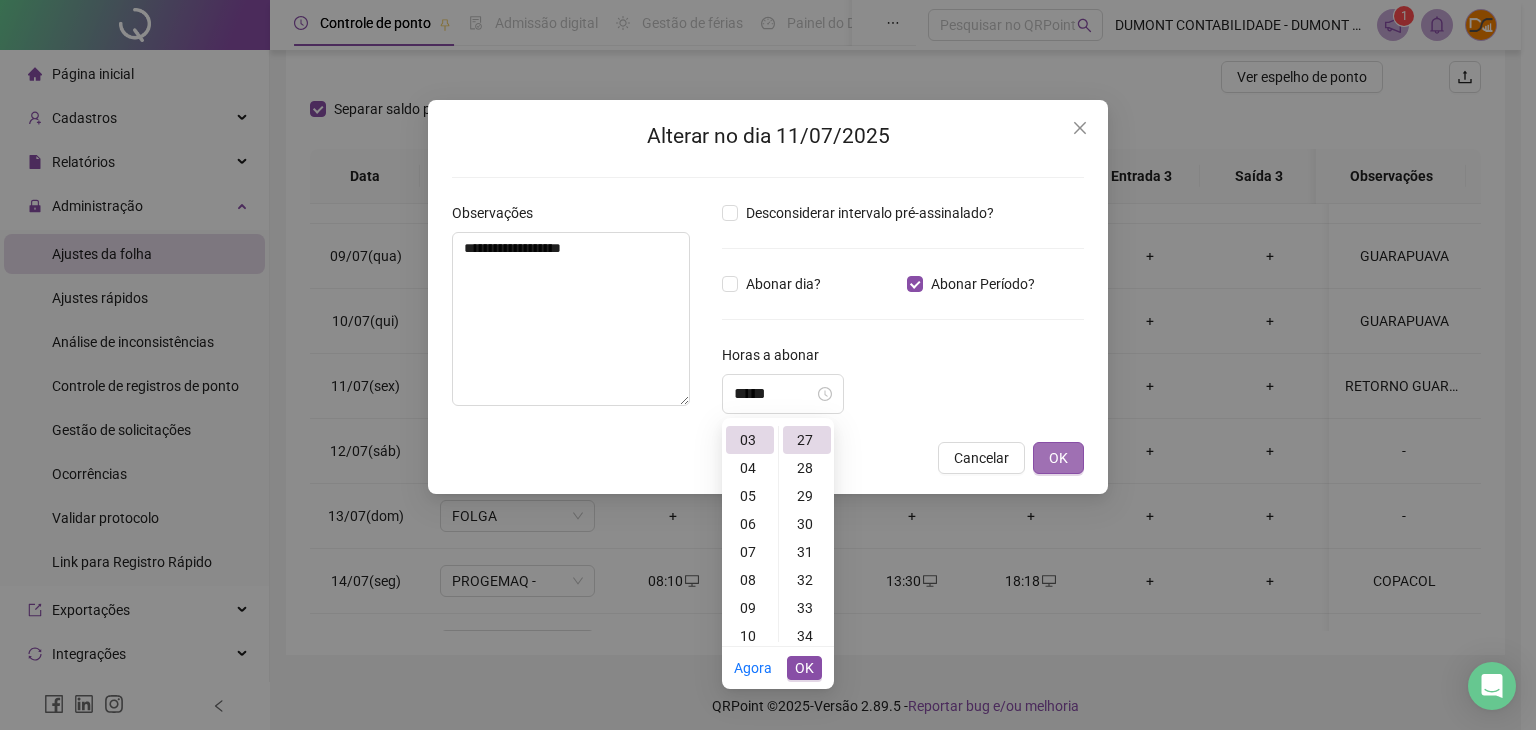 click on "OK" at bounding box center (1058, 458) 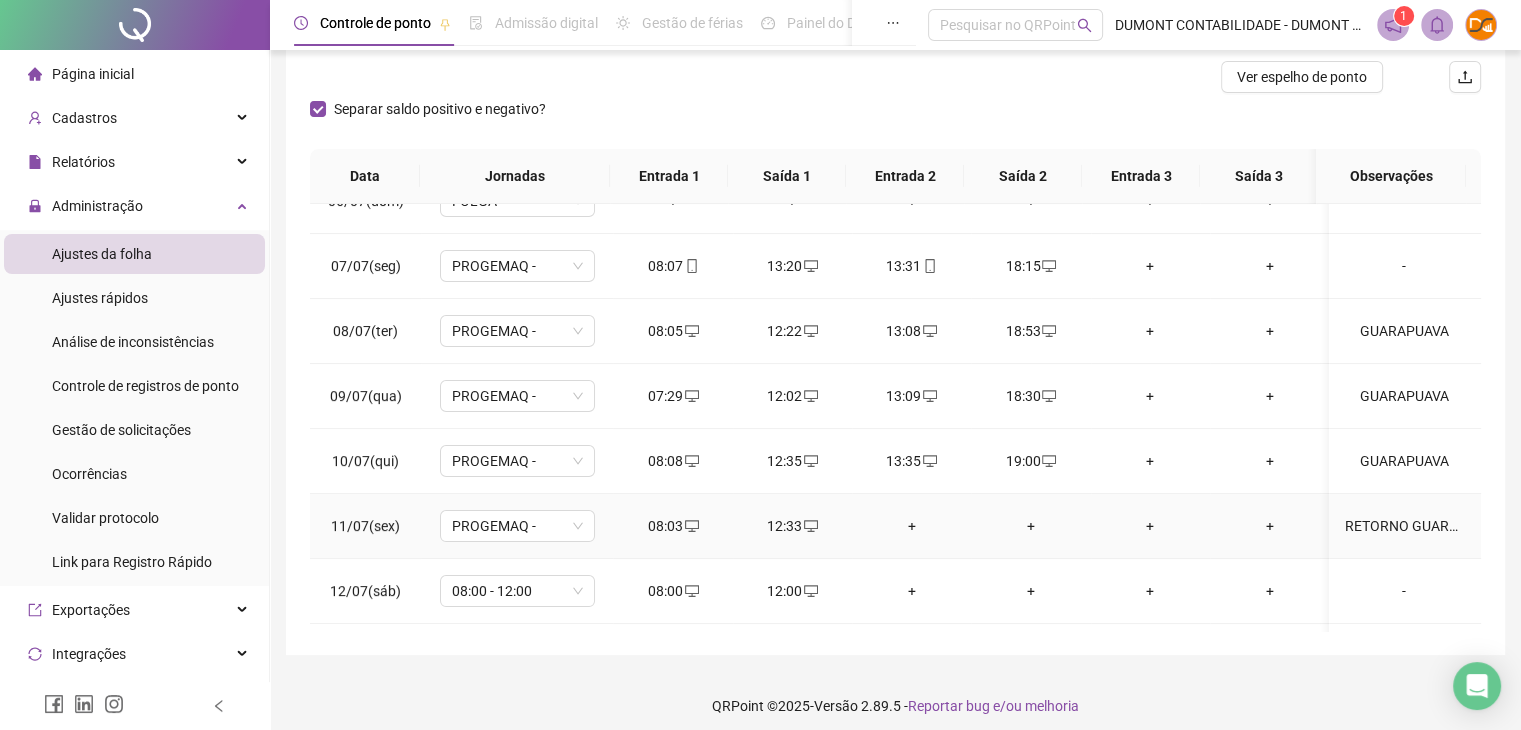 scroll, scrollTop: 100, scrollLeft: 0, axis: vertical 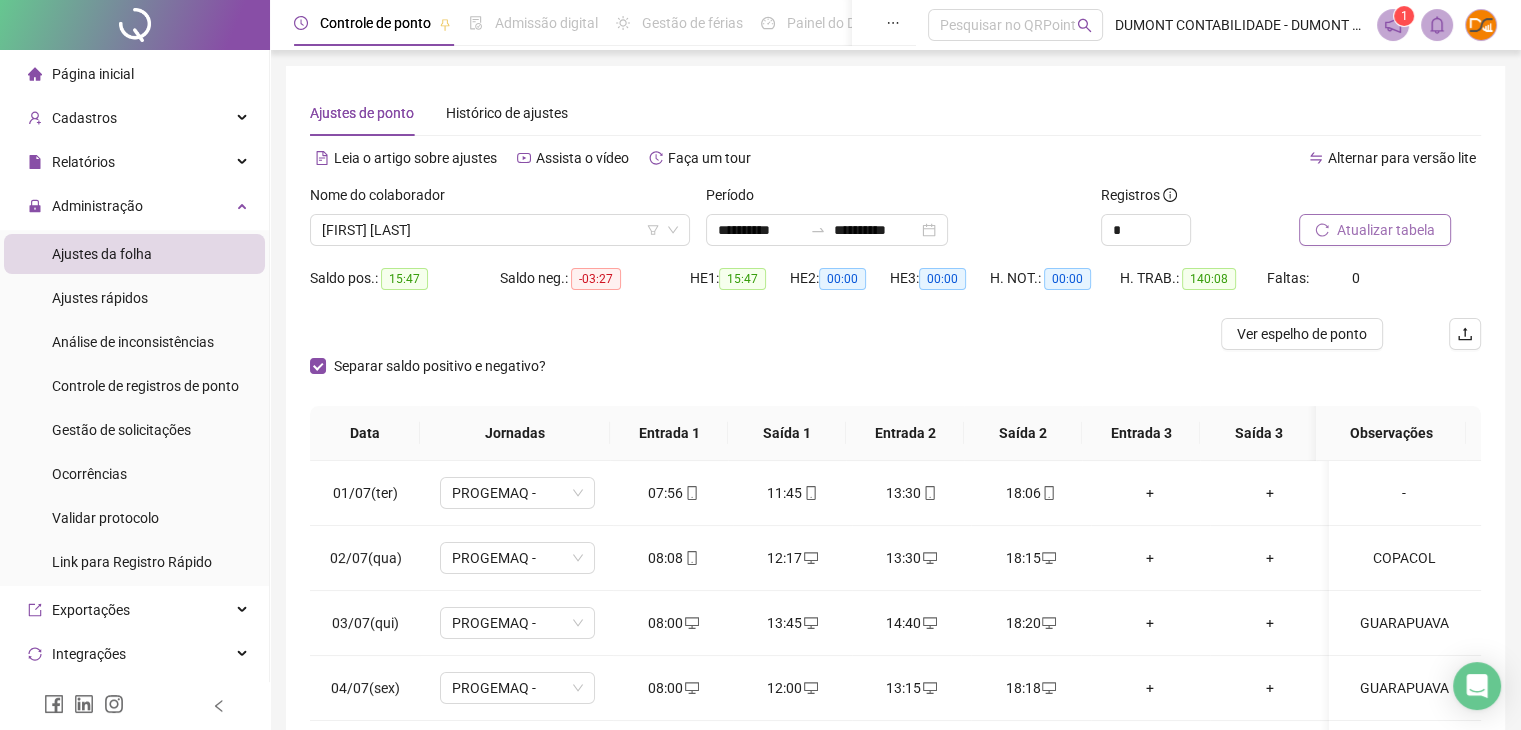 click on "Atualizar tabela" at bounding box center (1386, 230) 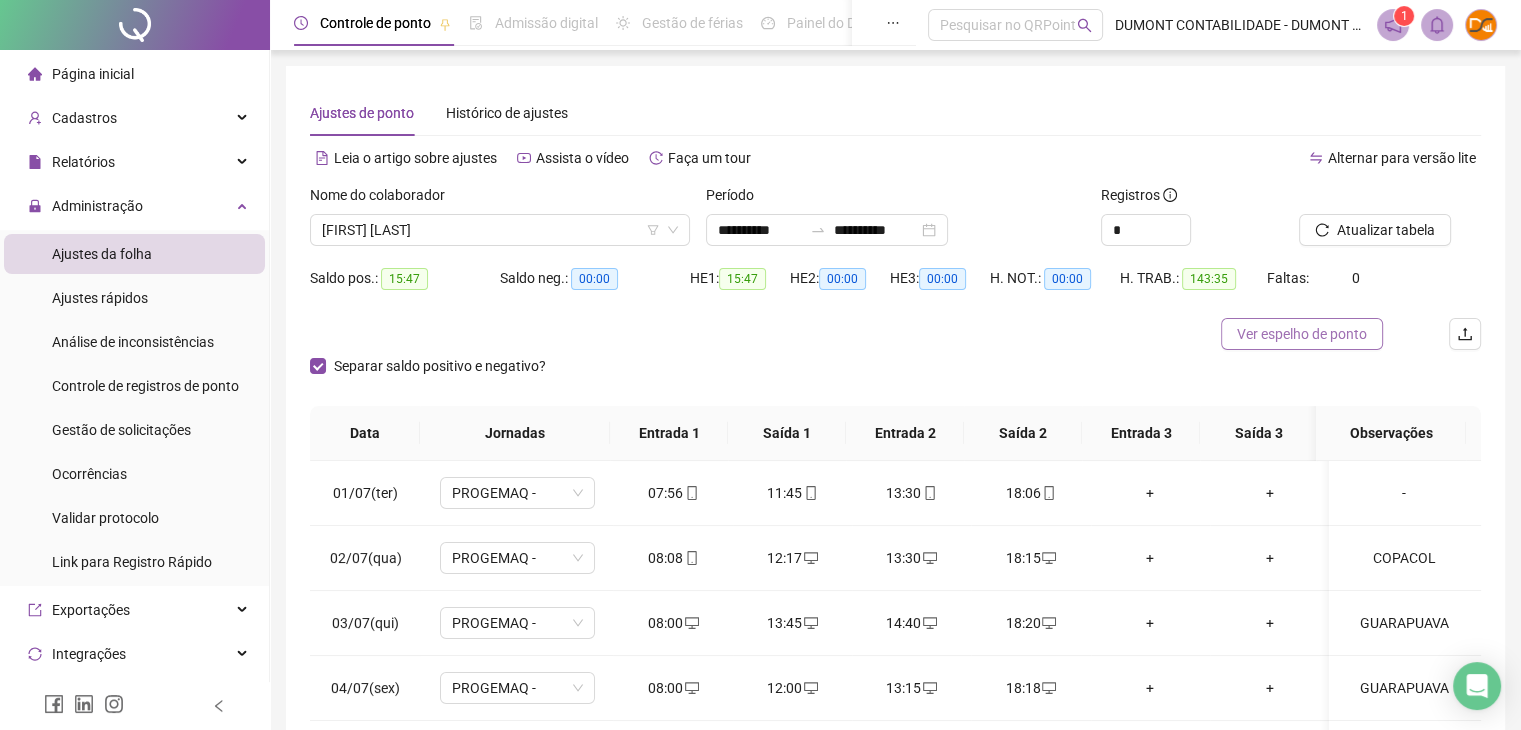 click on "Ver espelho de ponto" at bounding box center [1302, 334] 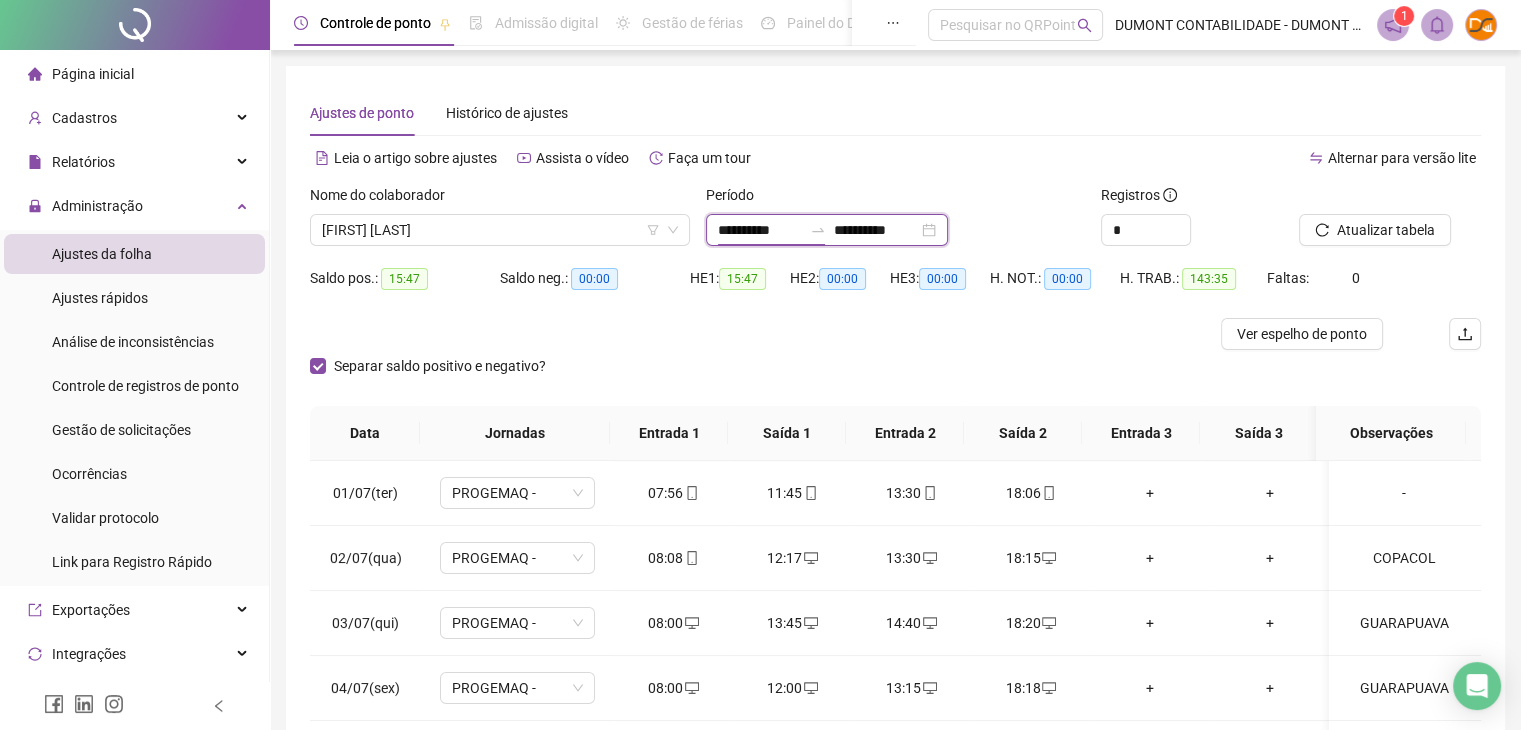 click on "**********" at bounding box center (760, 230) 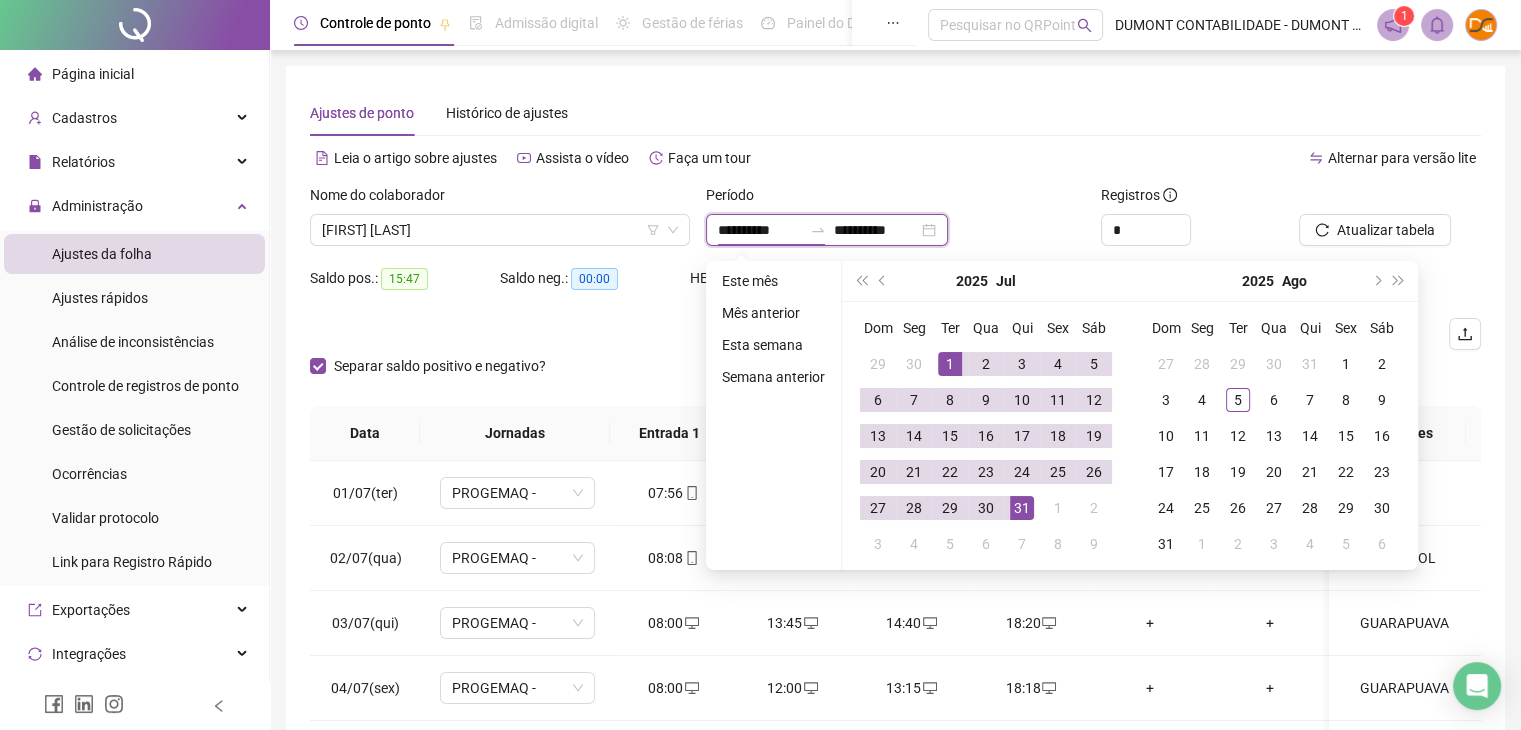 type on "**********" 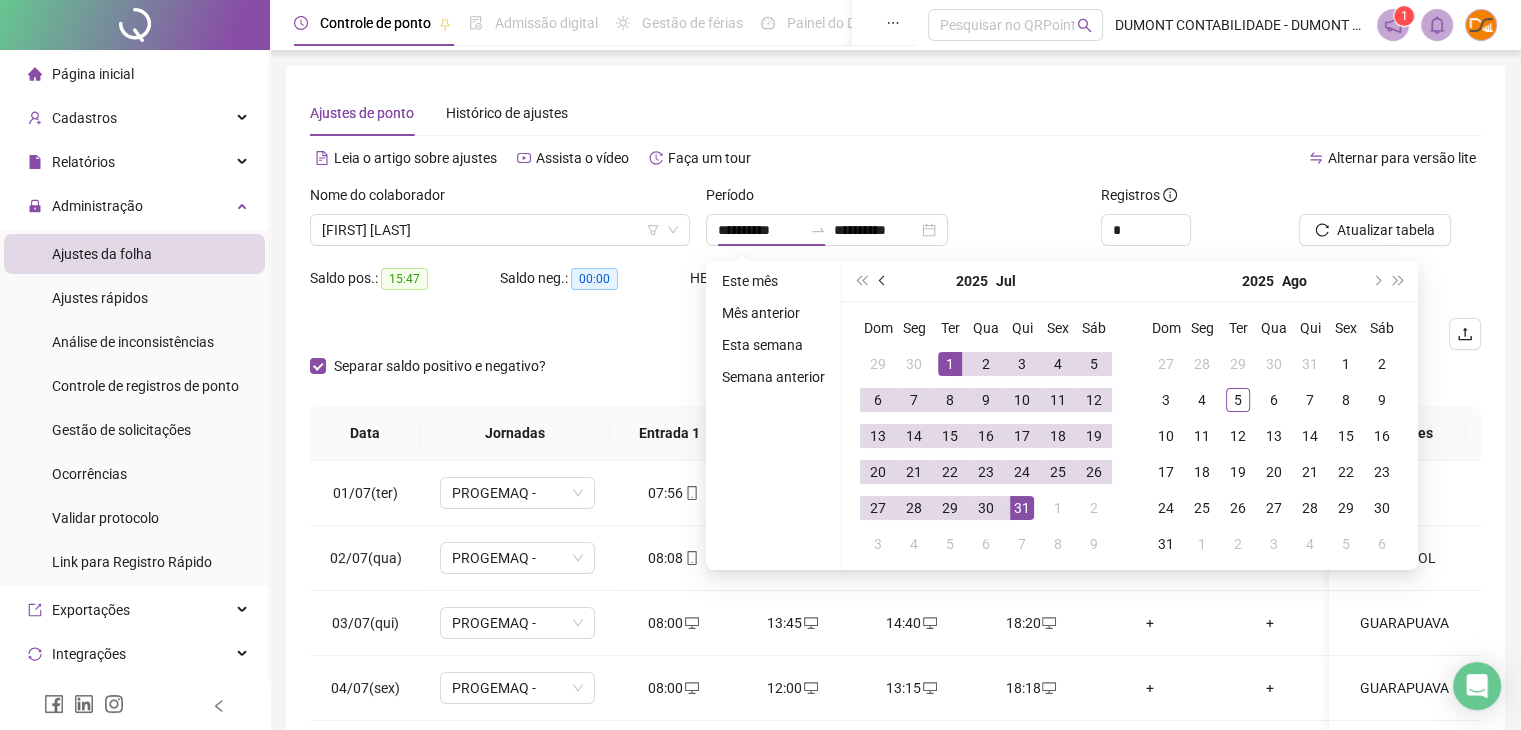 click at bounding box center [884, 281] 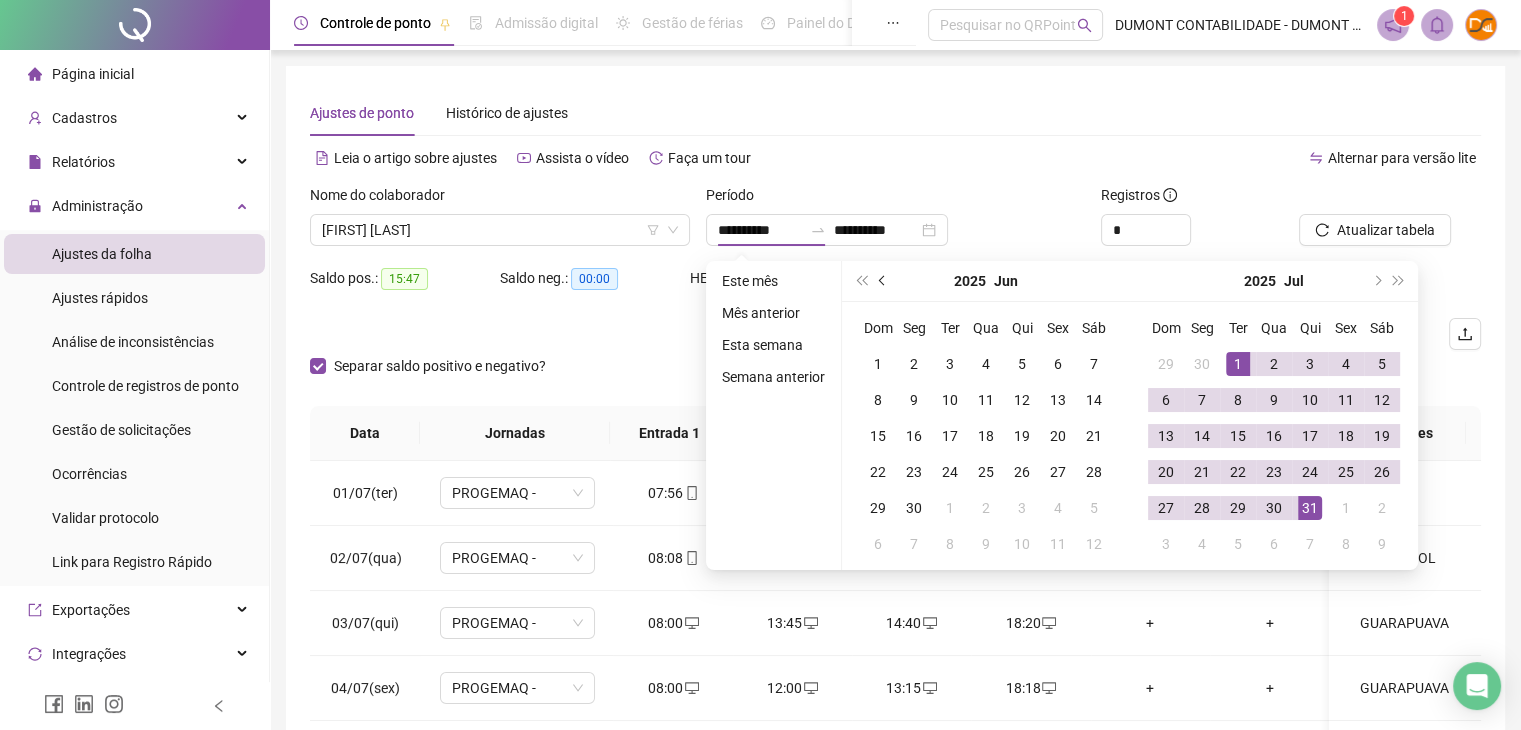 click at bounding box center [884, 281] 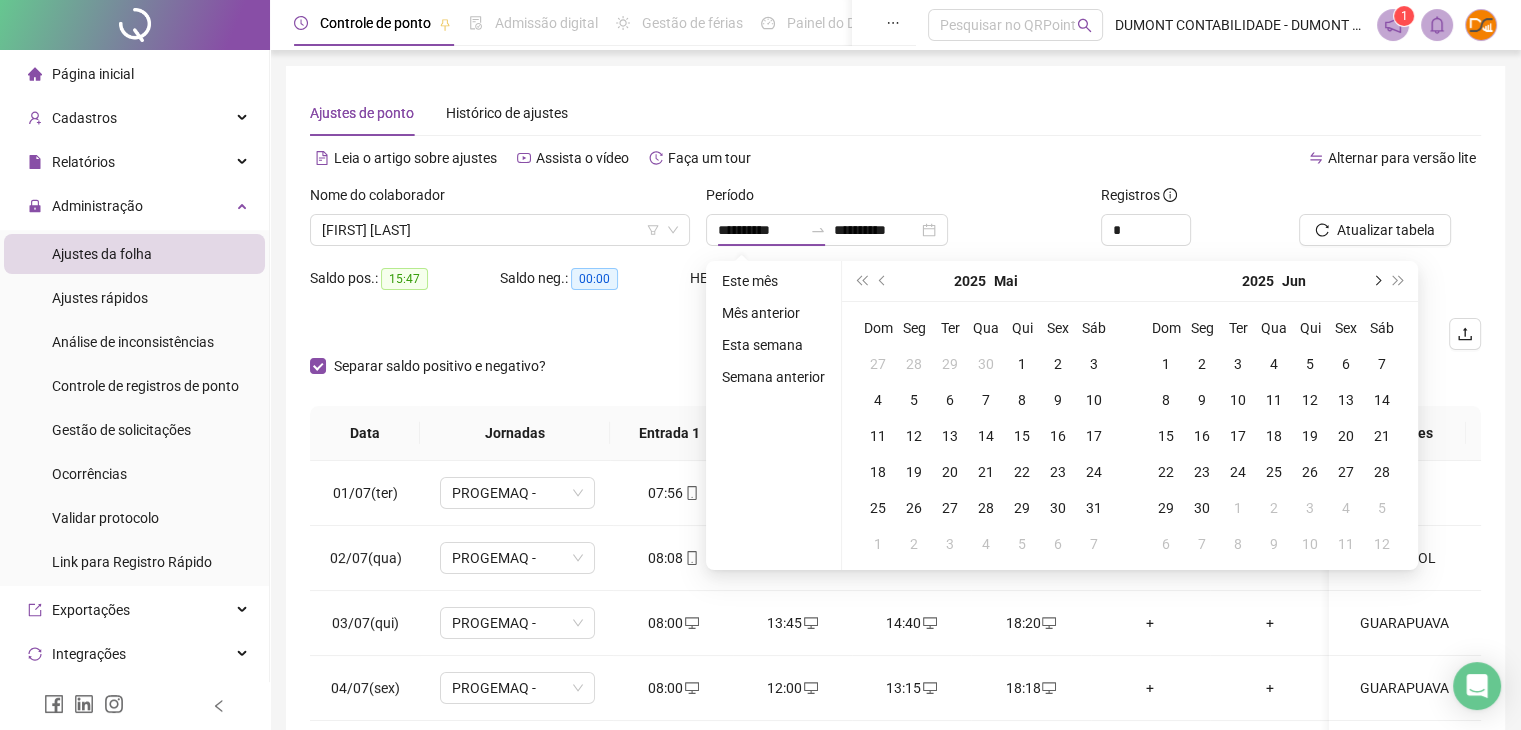 click at bounding box center (1376, 281) 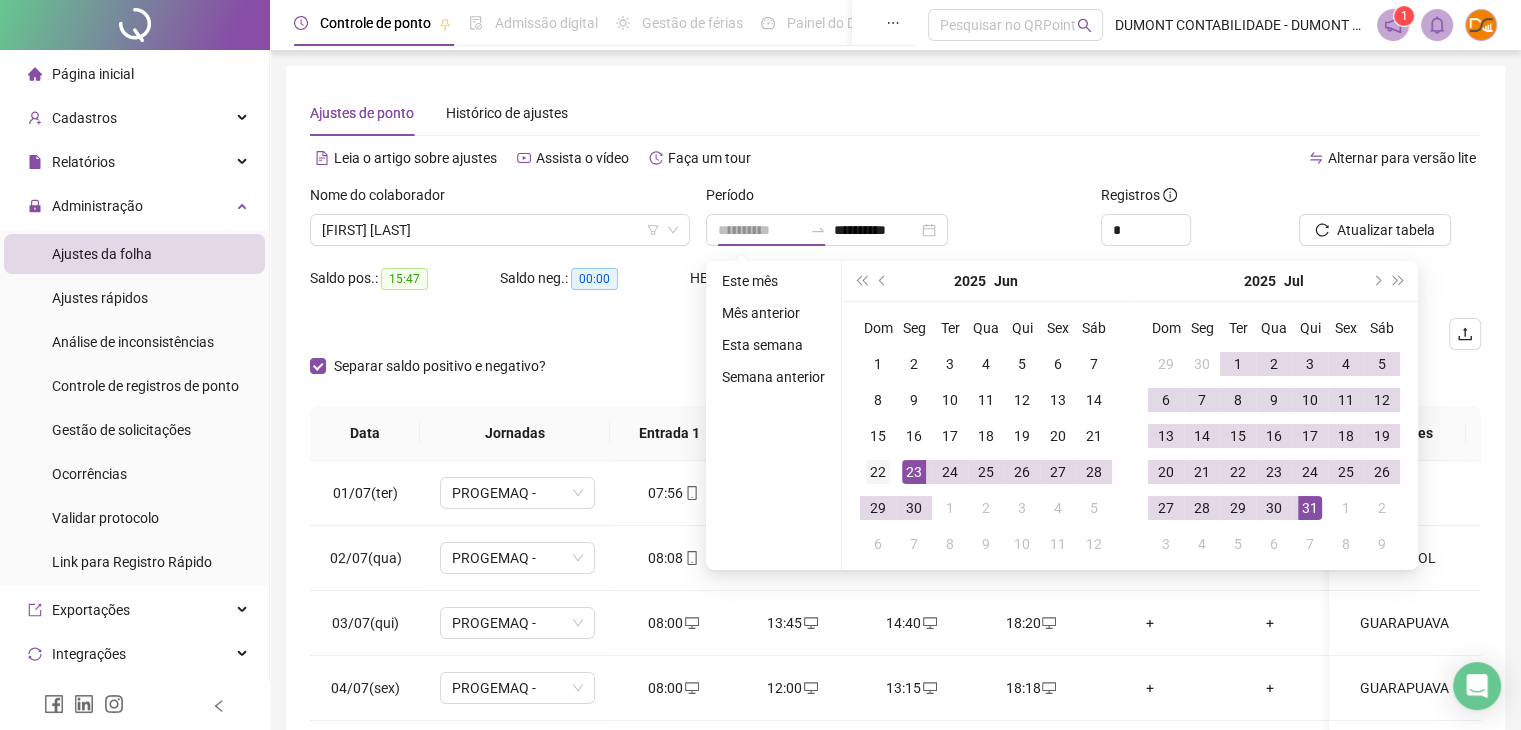 type on "**********" 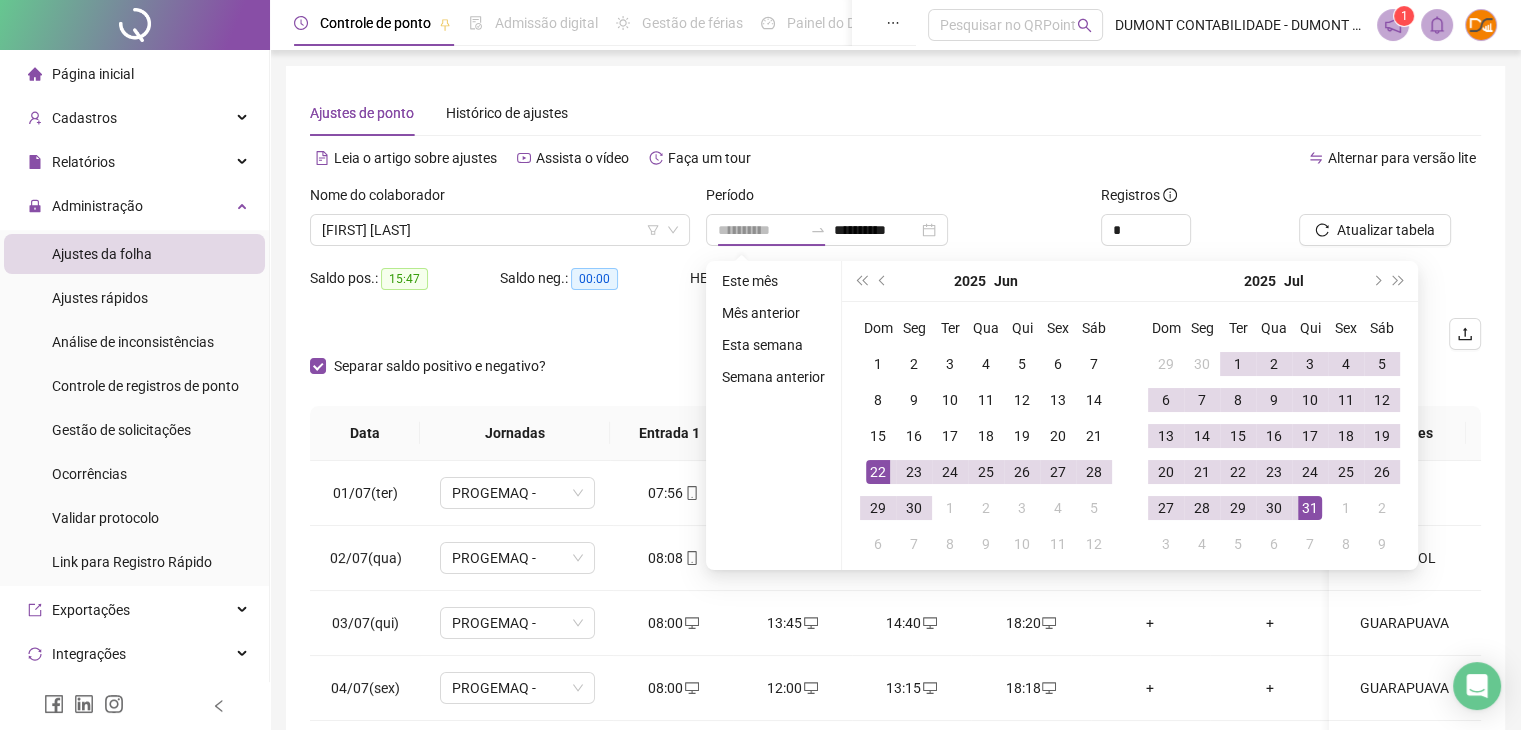 click on "22" at bounding box center (878, 472) 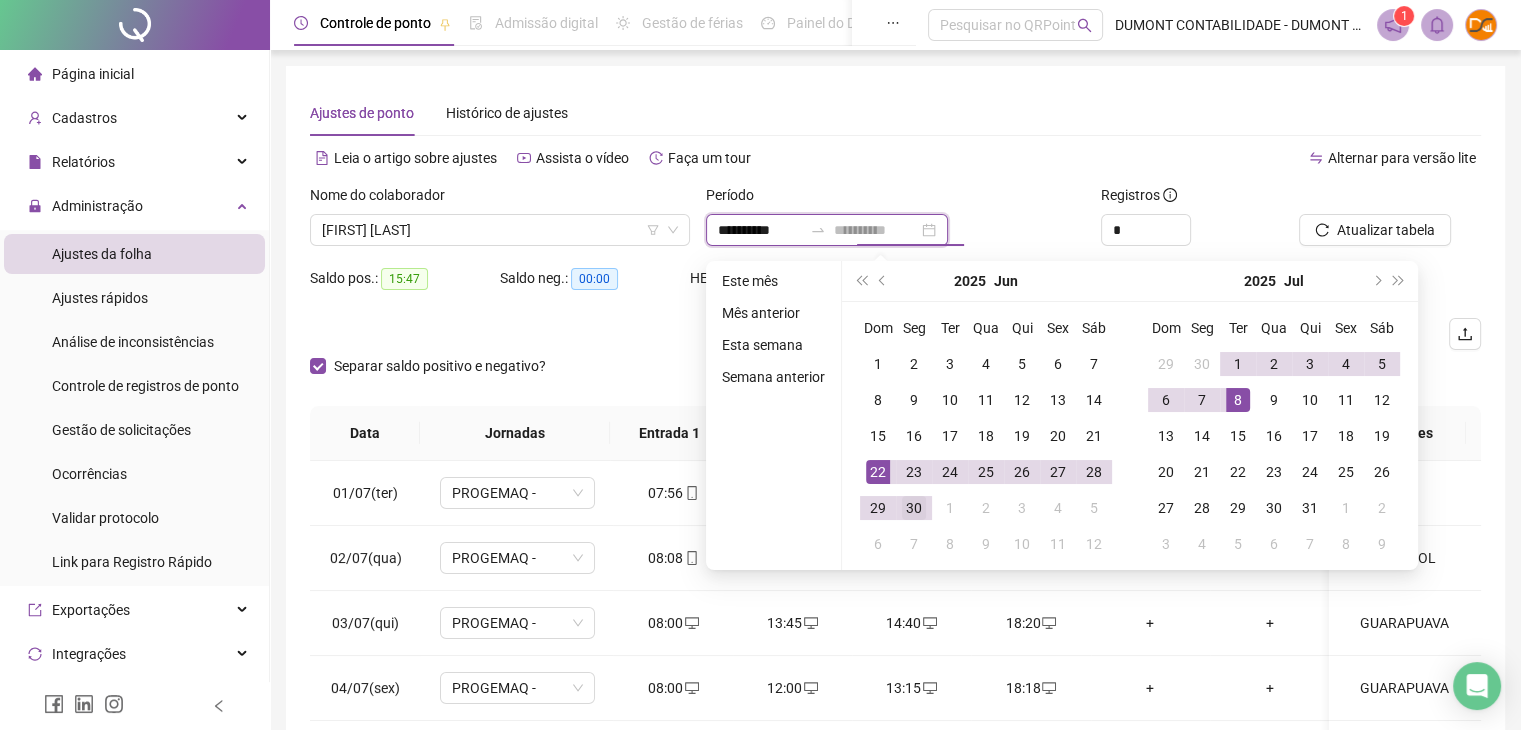 type on "**********" 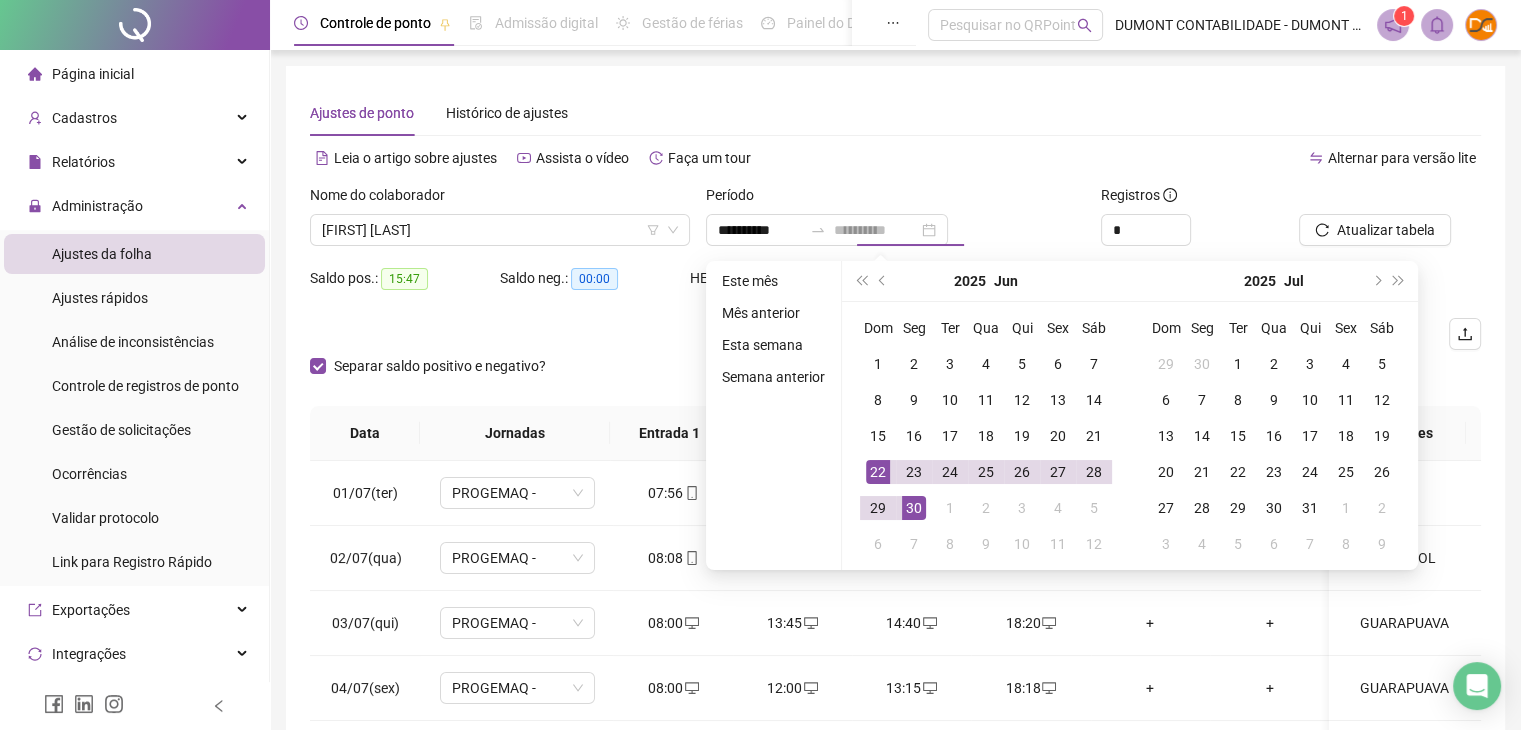 click on "30" at bounding box center (914, 508) 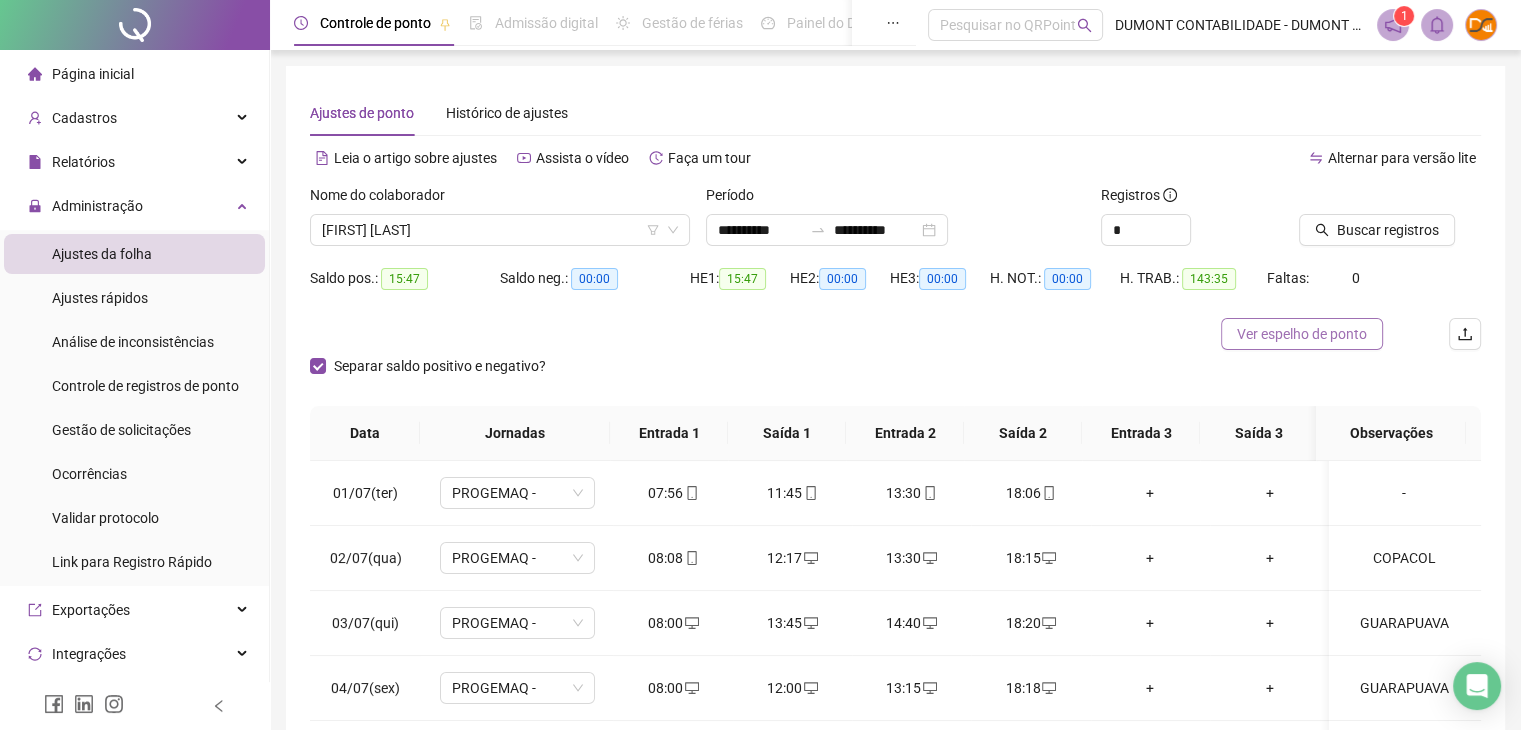click on "Ver espelho de ponto" at bounding box center (1302, 334) 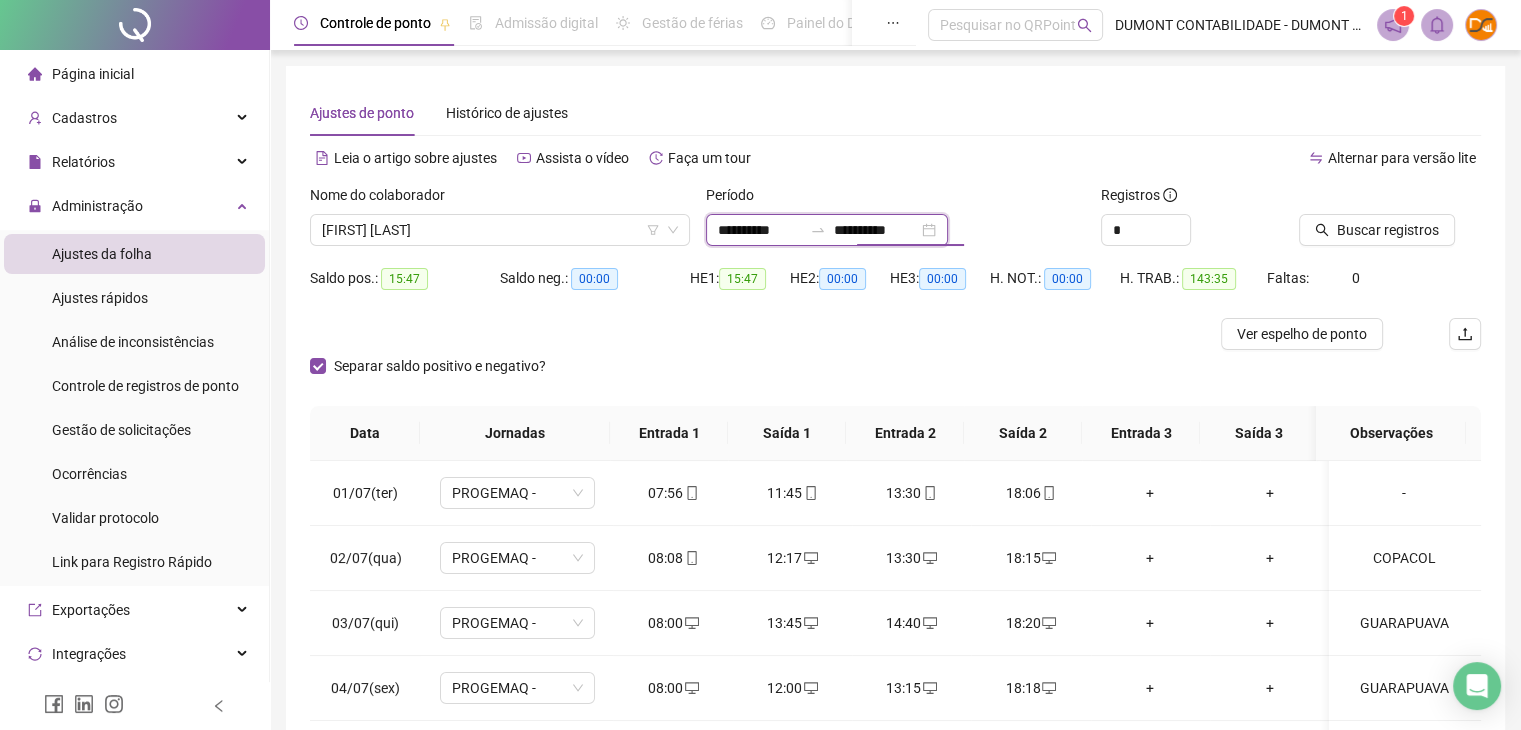 click on "**********" at bounding box center [876, 230] 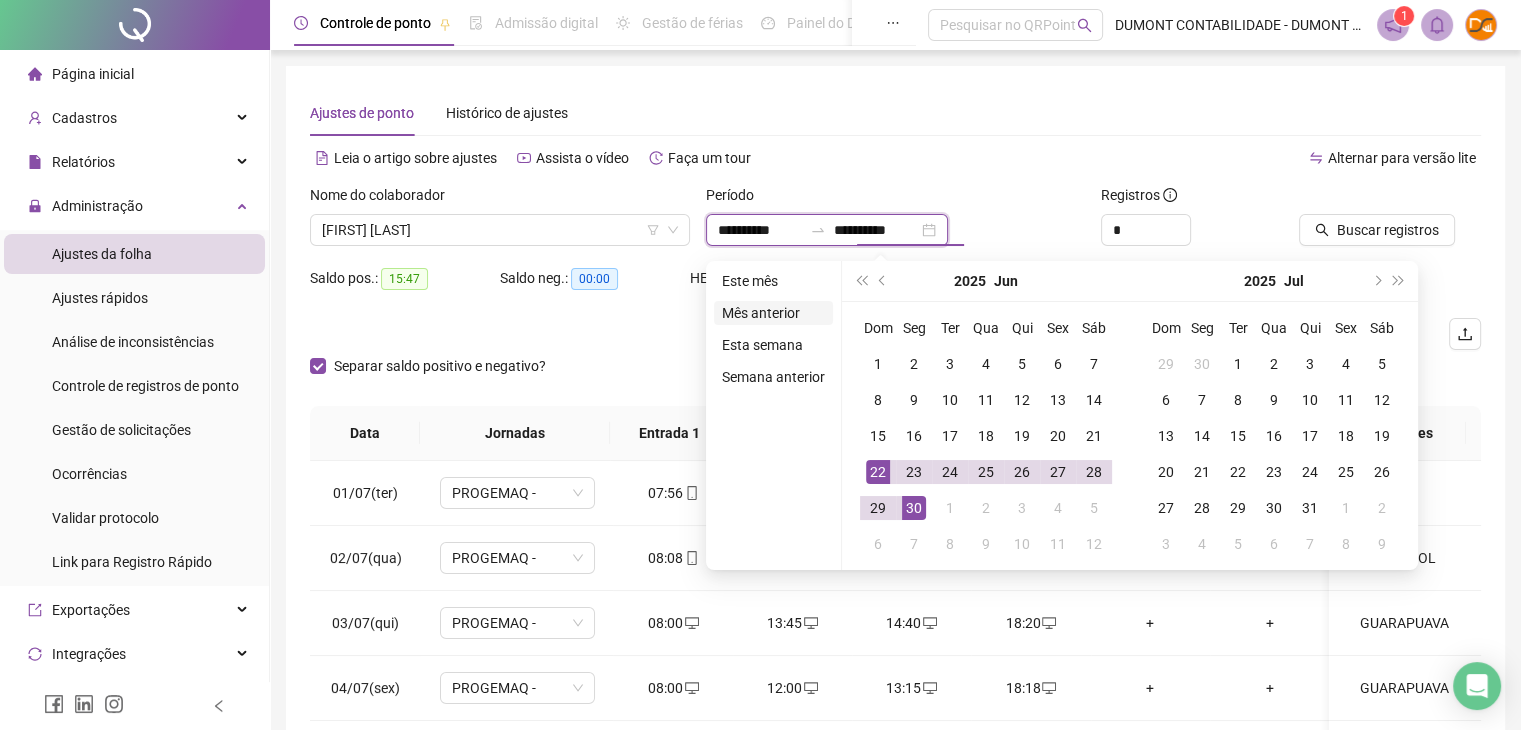 type on "**********" 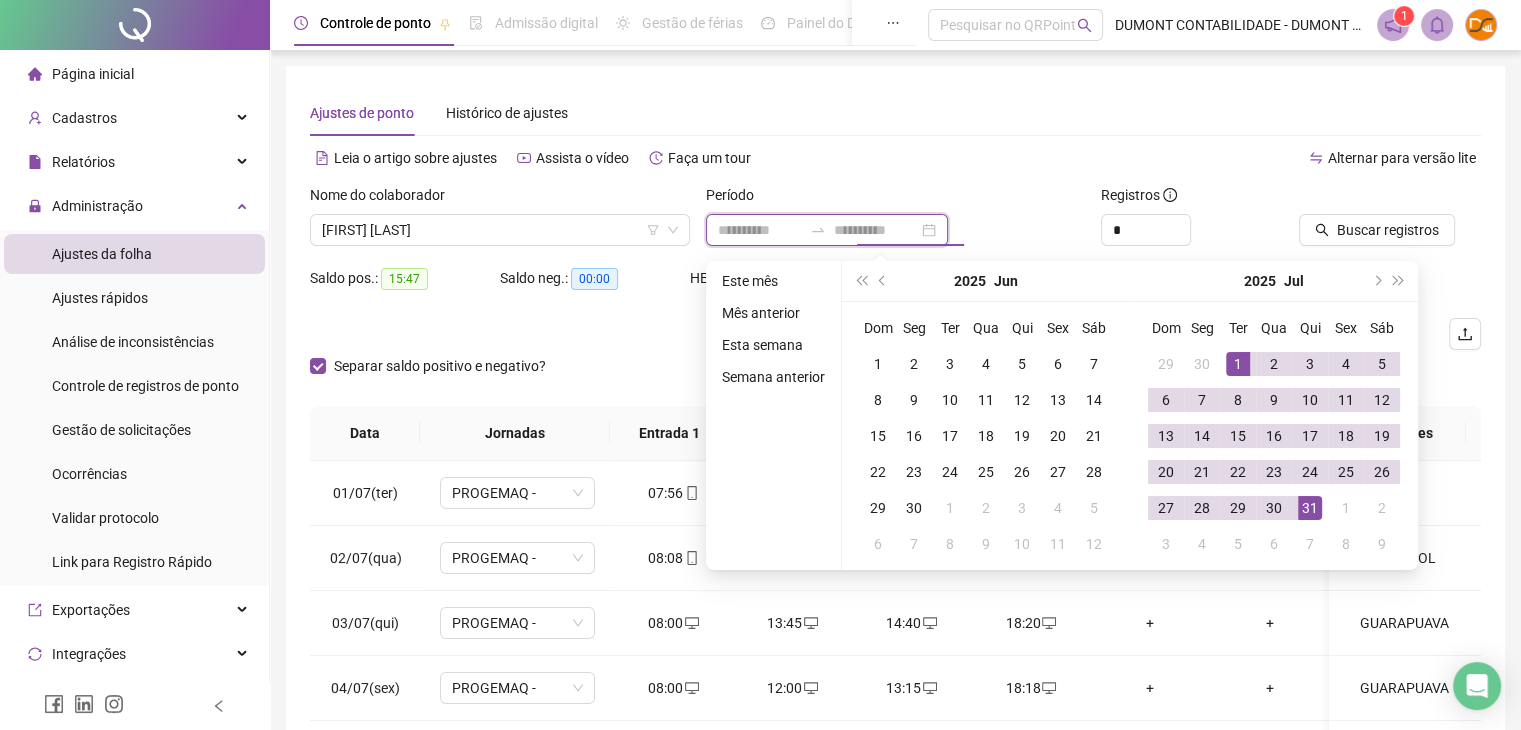type on "**********" 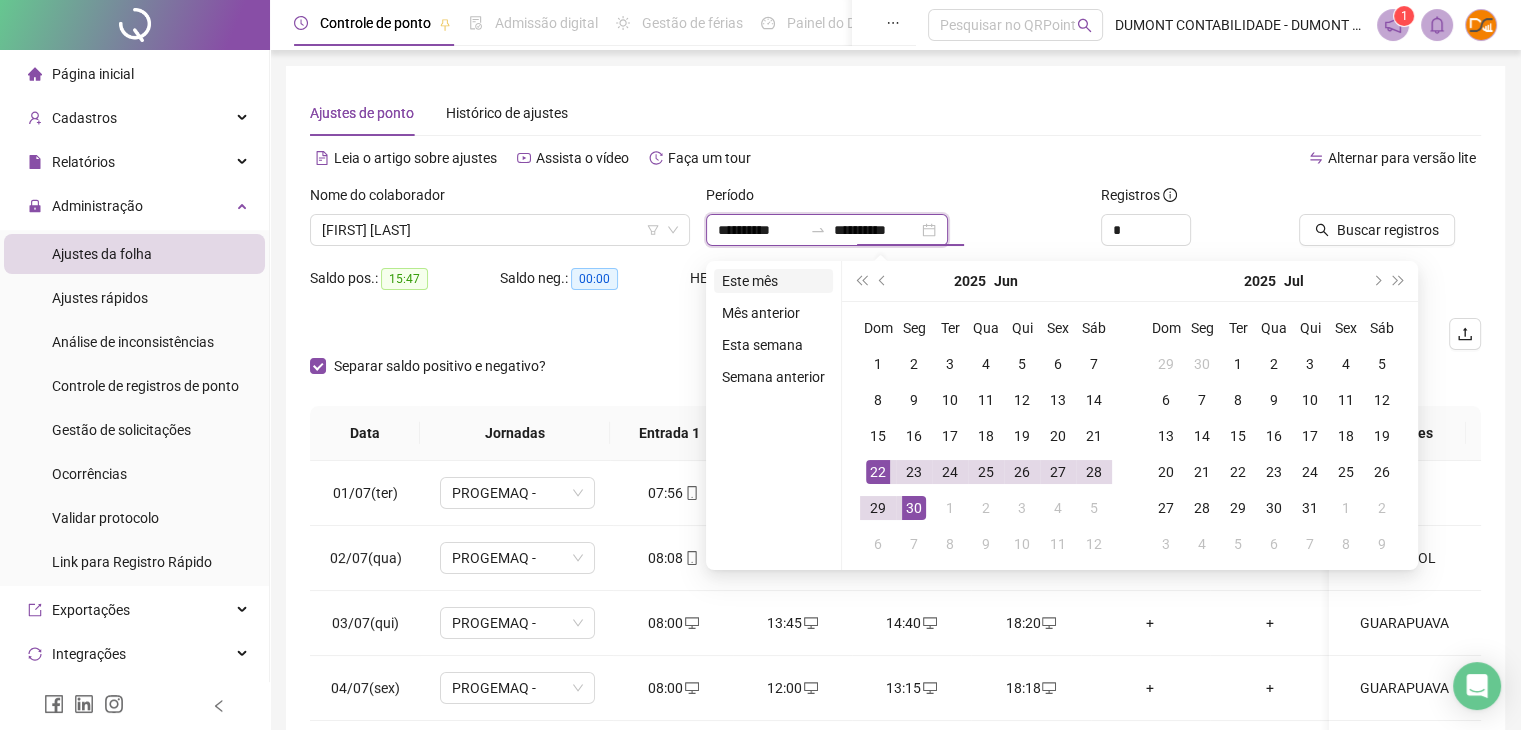 type on "**********" 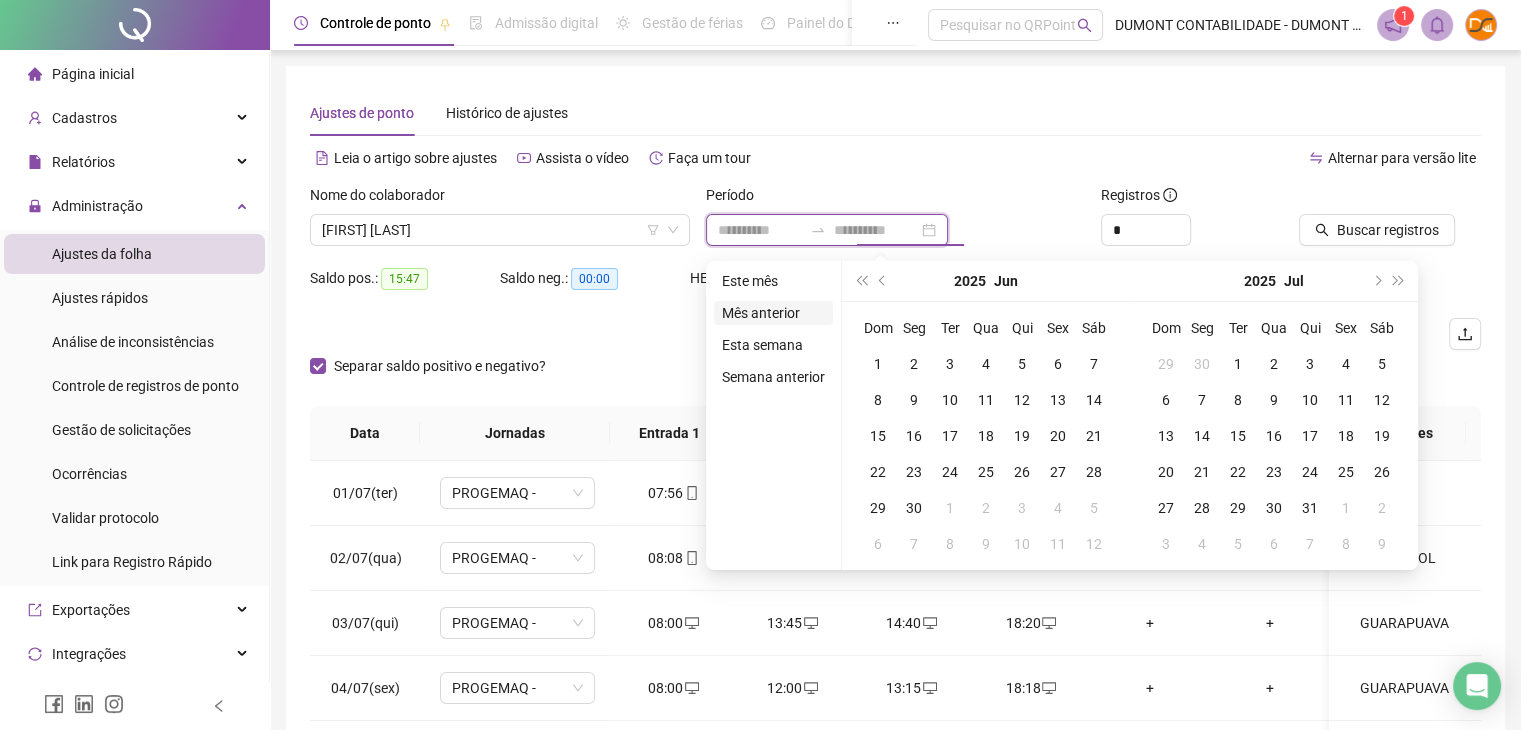 type on "**********" 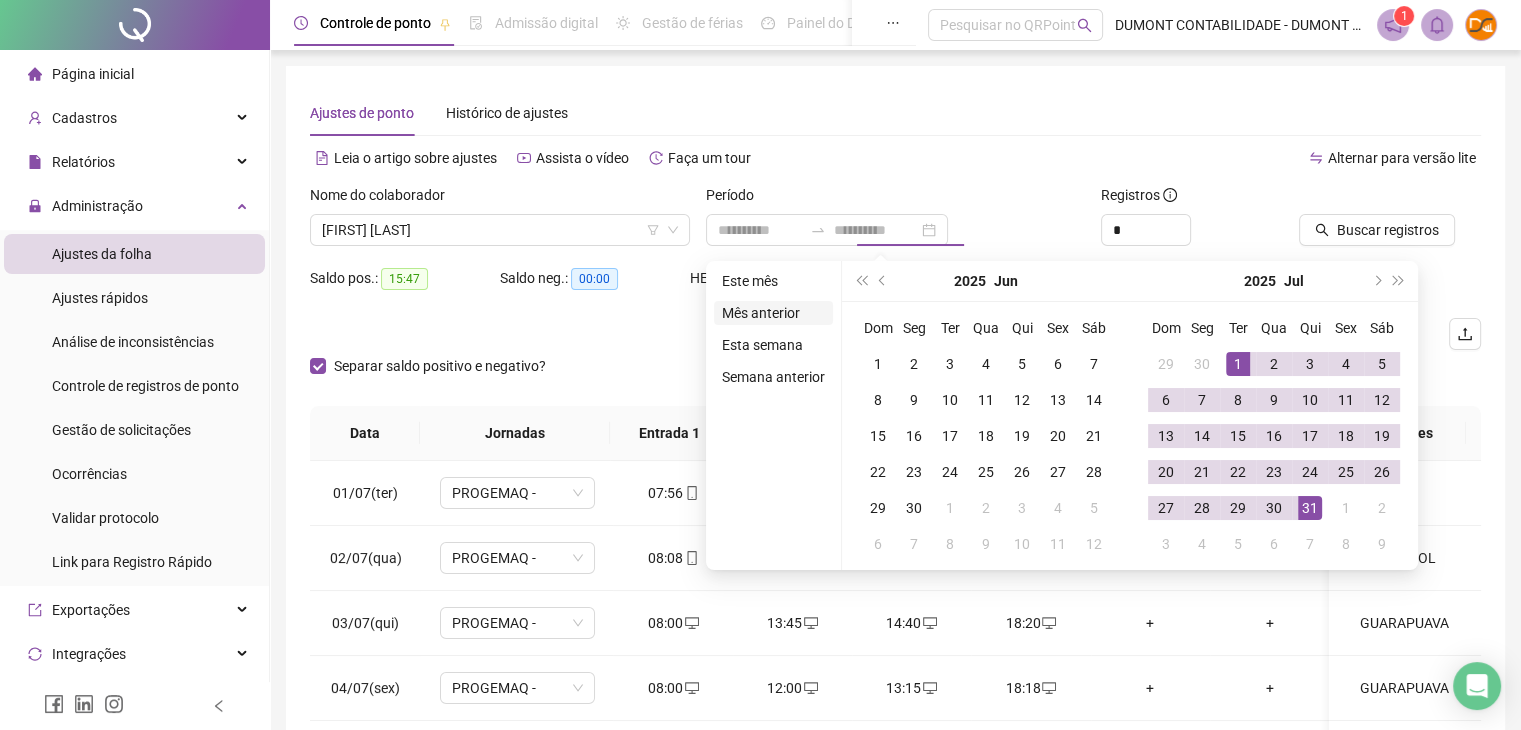 click on "Mês anterior" at bounding box center [773, 313] 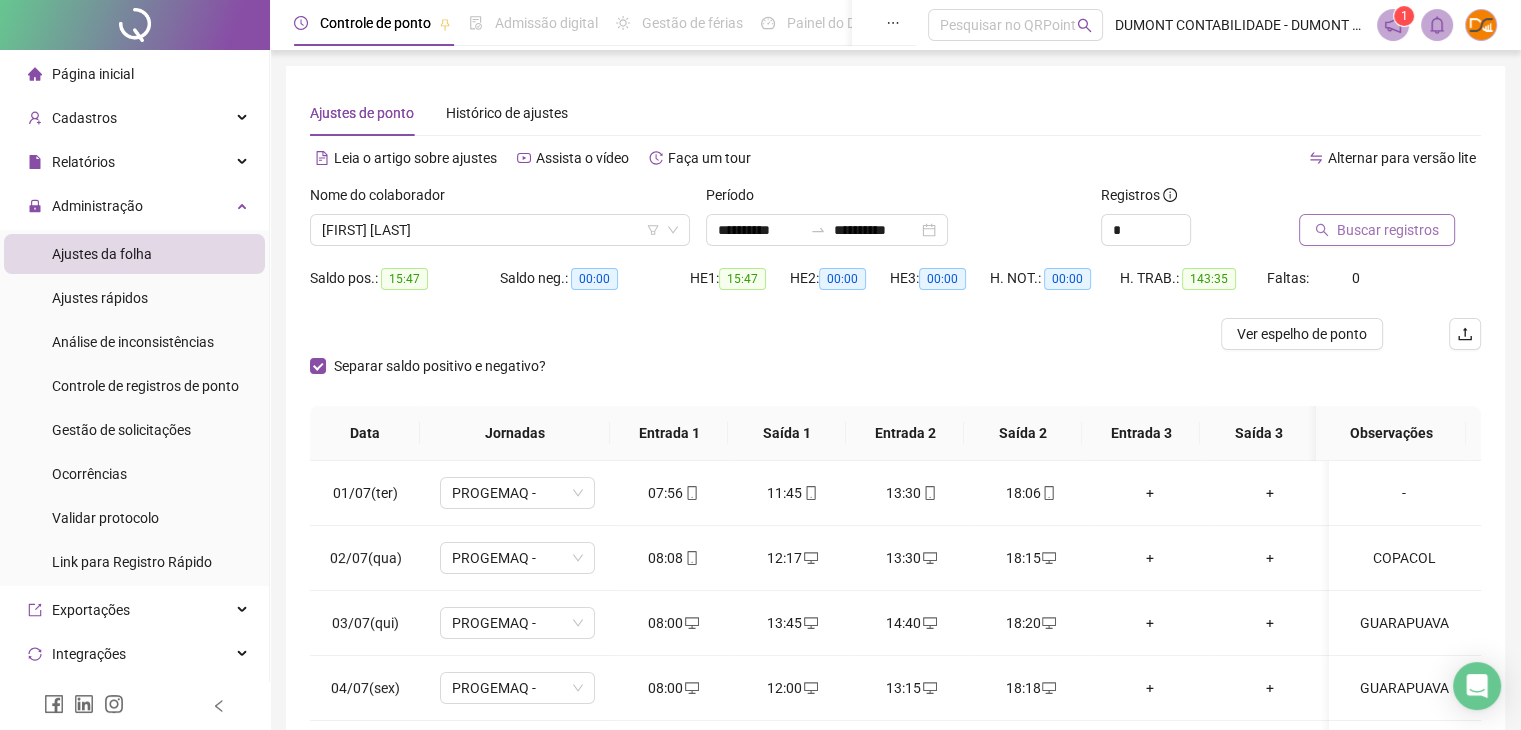 click on "Buscar registros" at bounding box center (1388, 230) 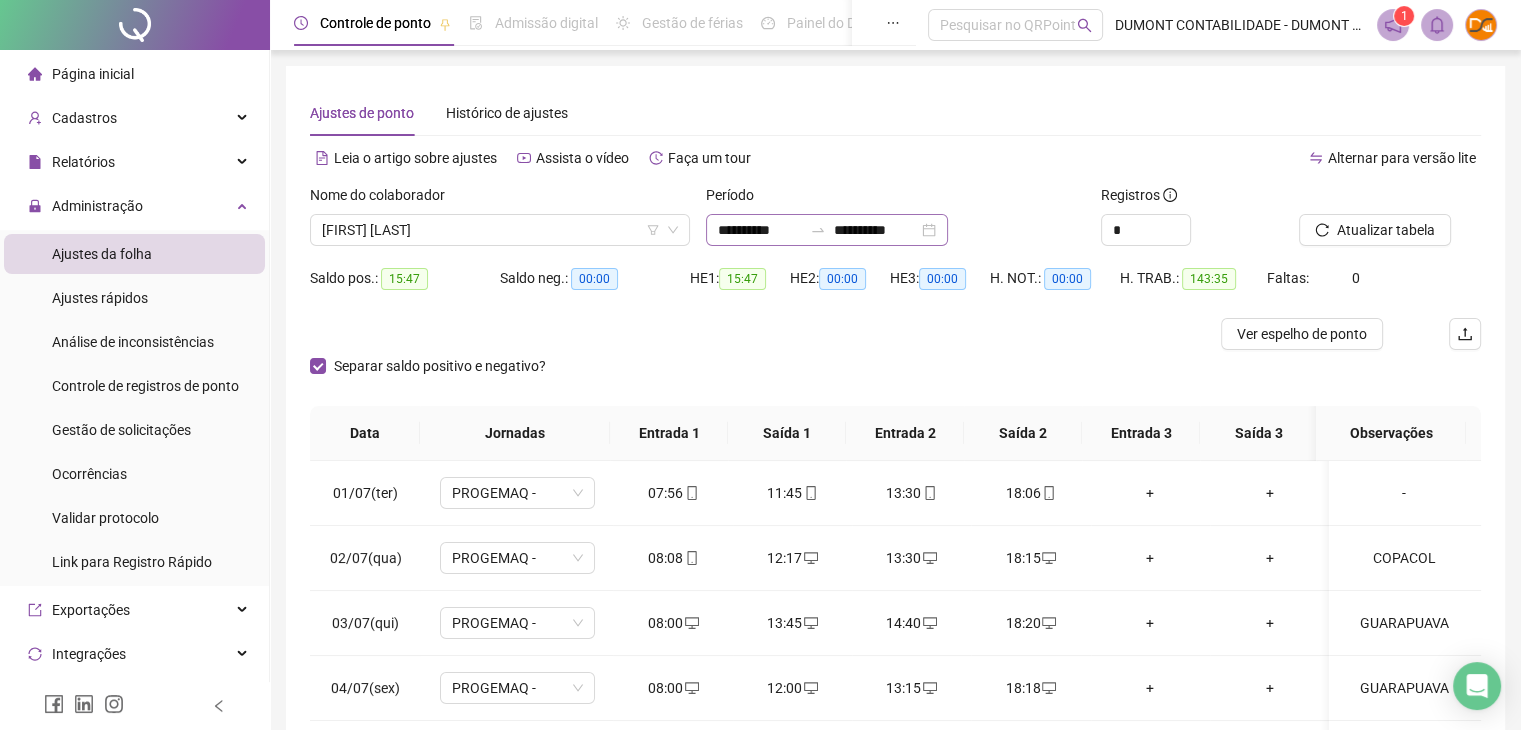click 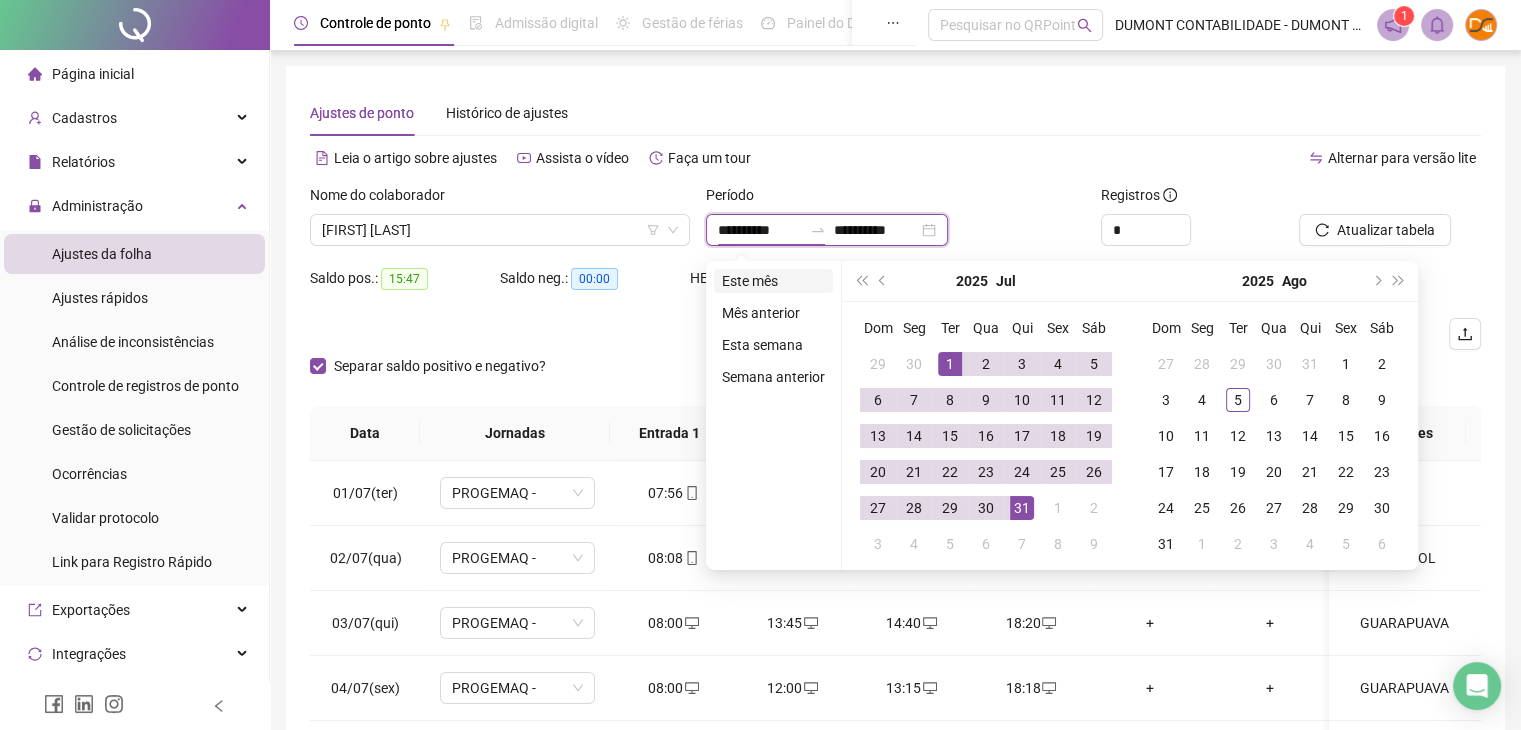 type on "**********" 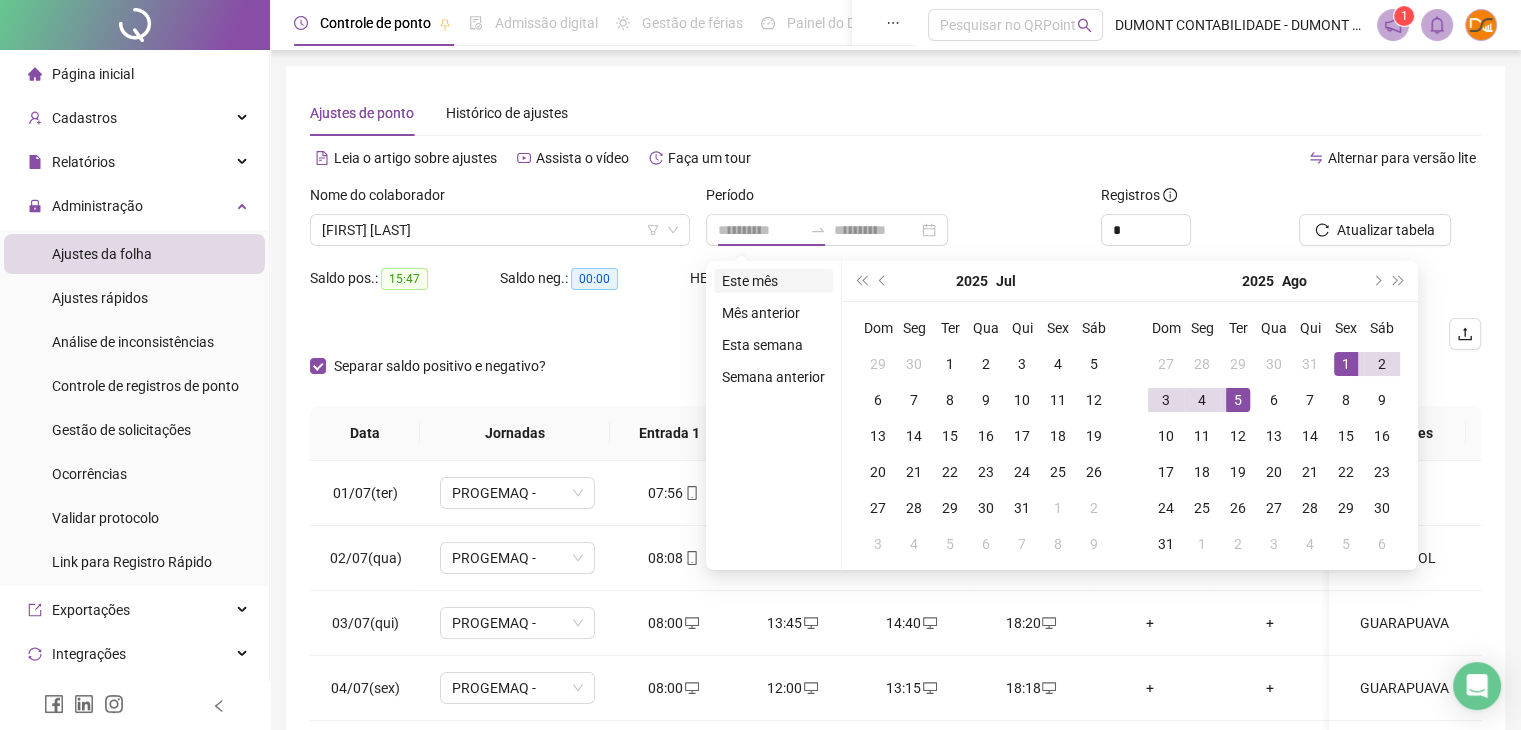 click on "Este mês" at bounding box center (773, 281) 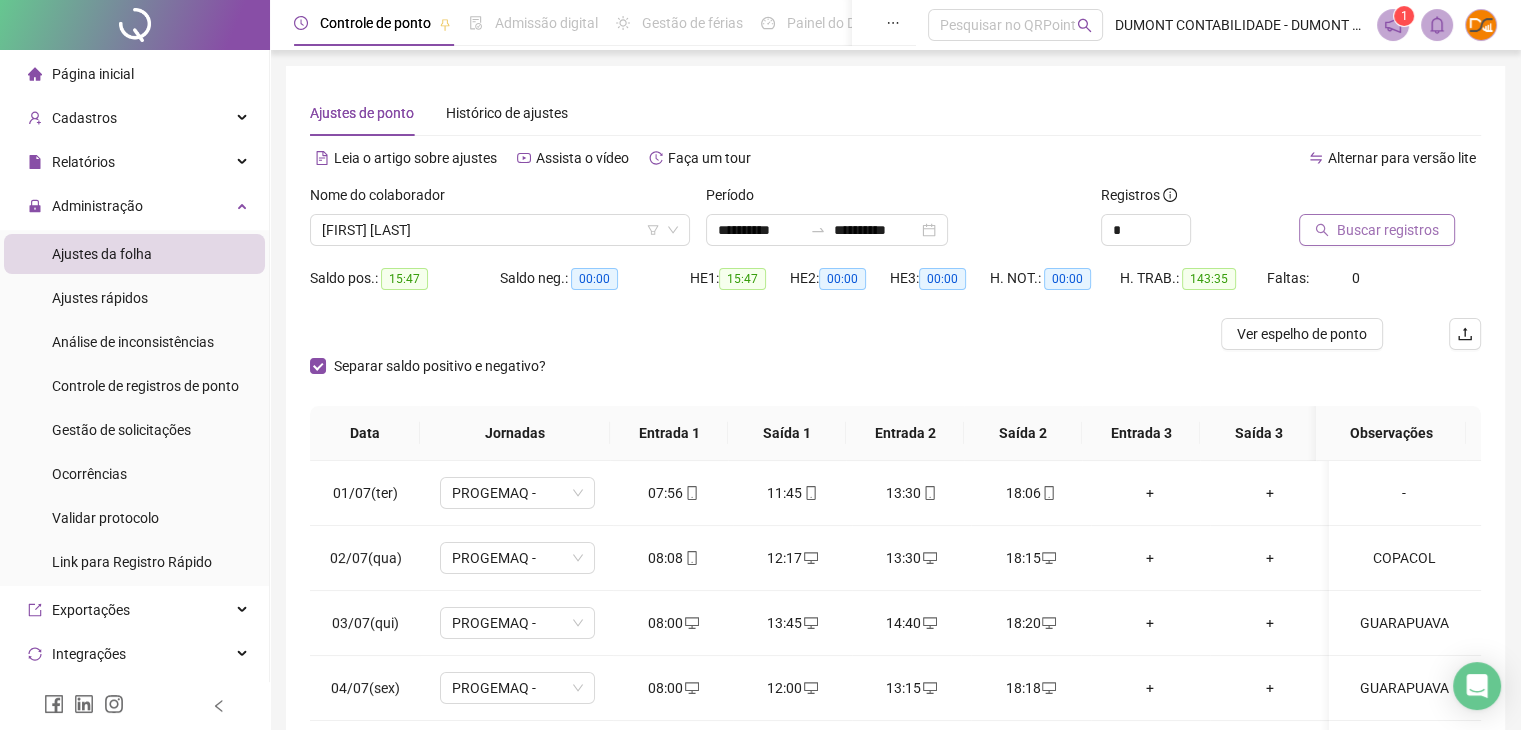 click on "Buscar registros" at bounding box center (1388, 230) 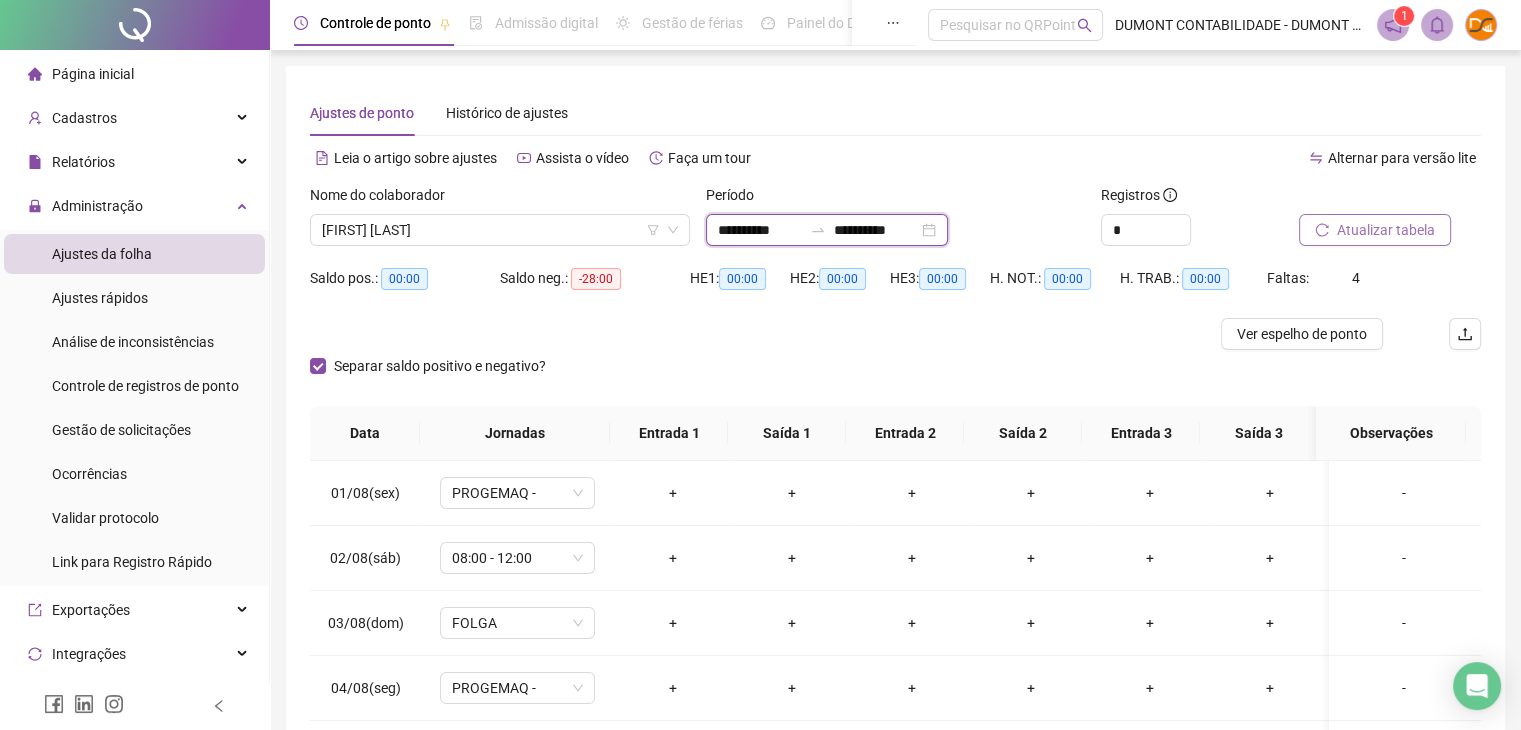 click on "**********" at bounding box center [876, 230] 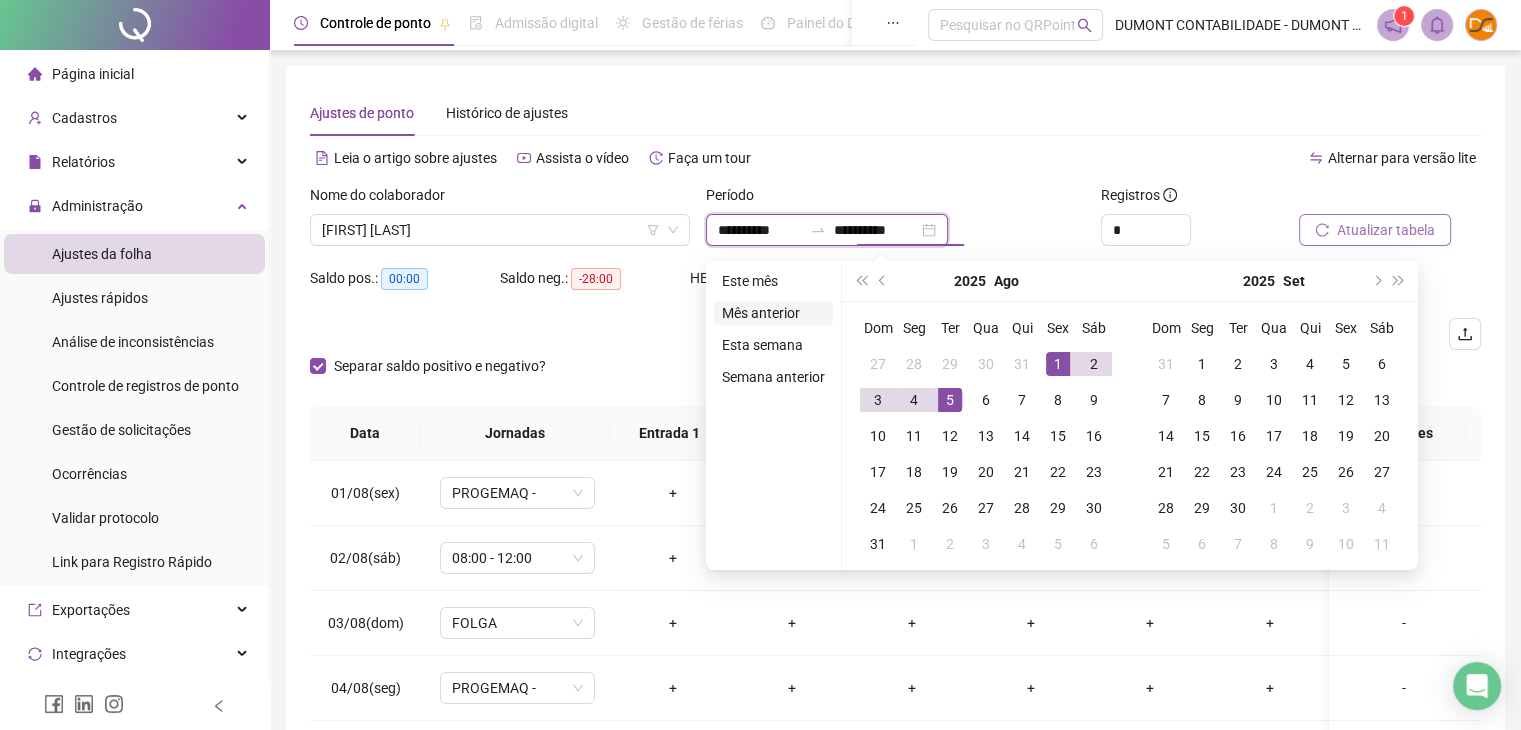 type on "**********" 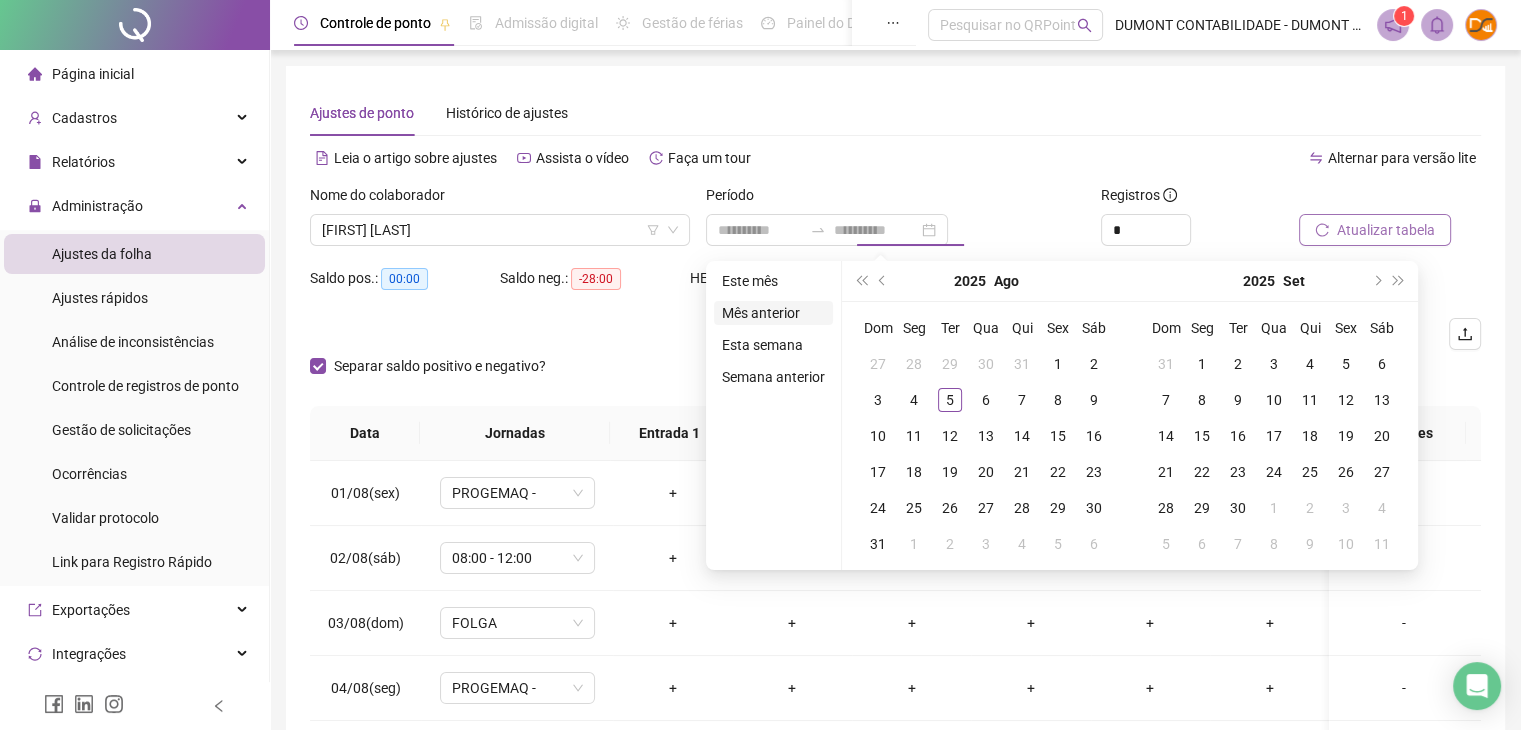 click on "Mês anterior" at bounding box center (773, 313) 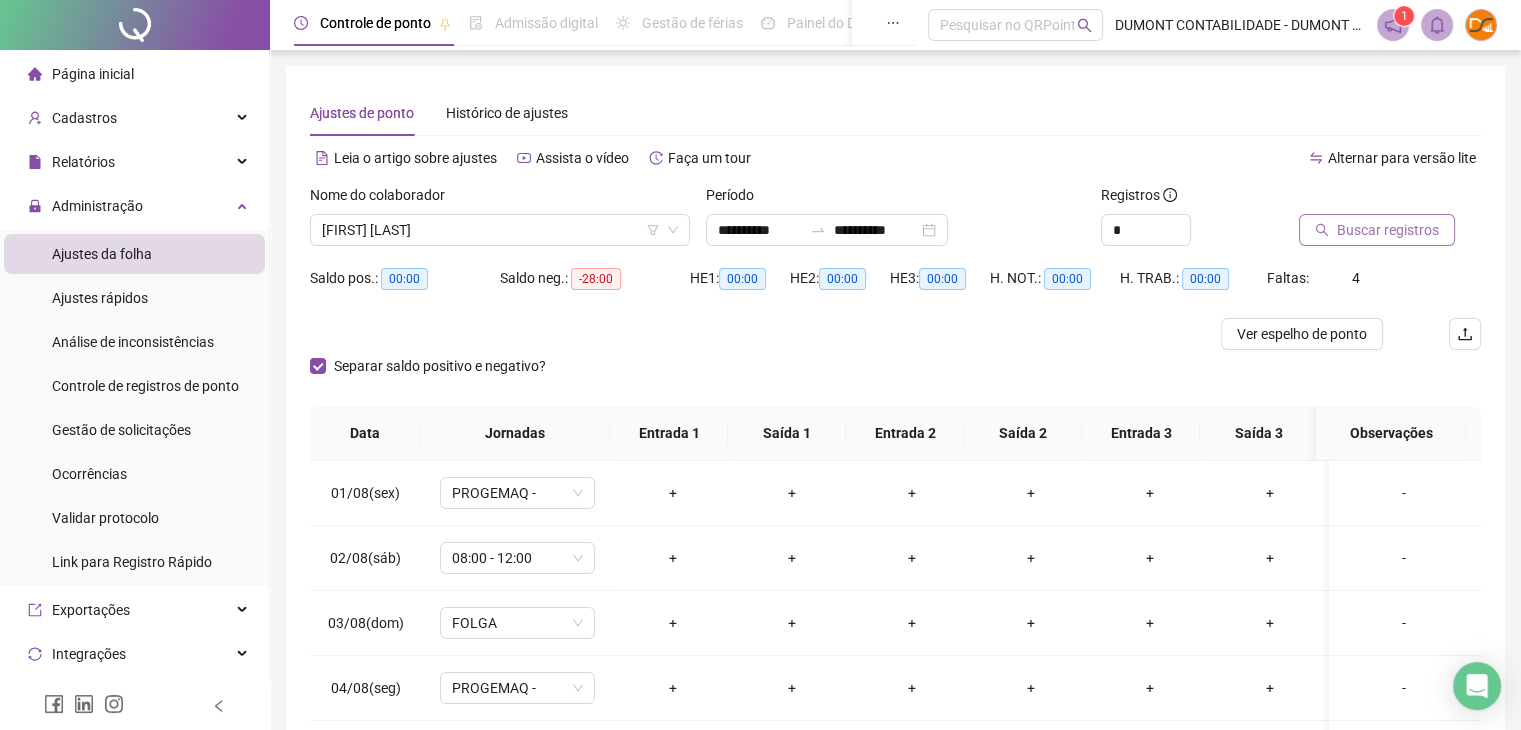 click on "Buscar registros" at bounding box center [1388, 230] 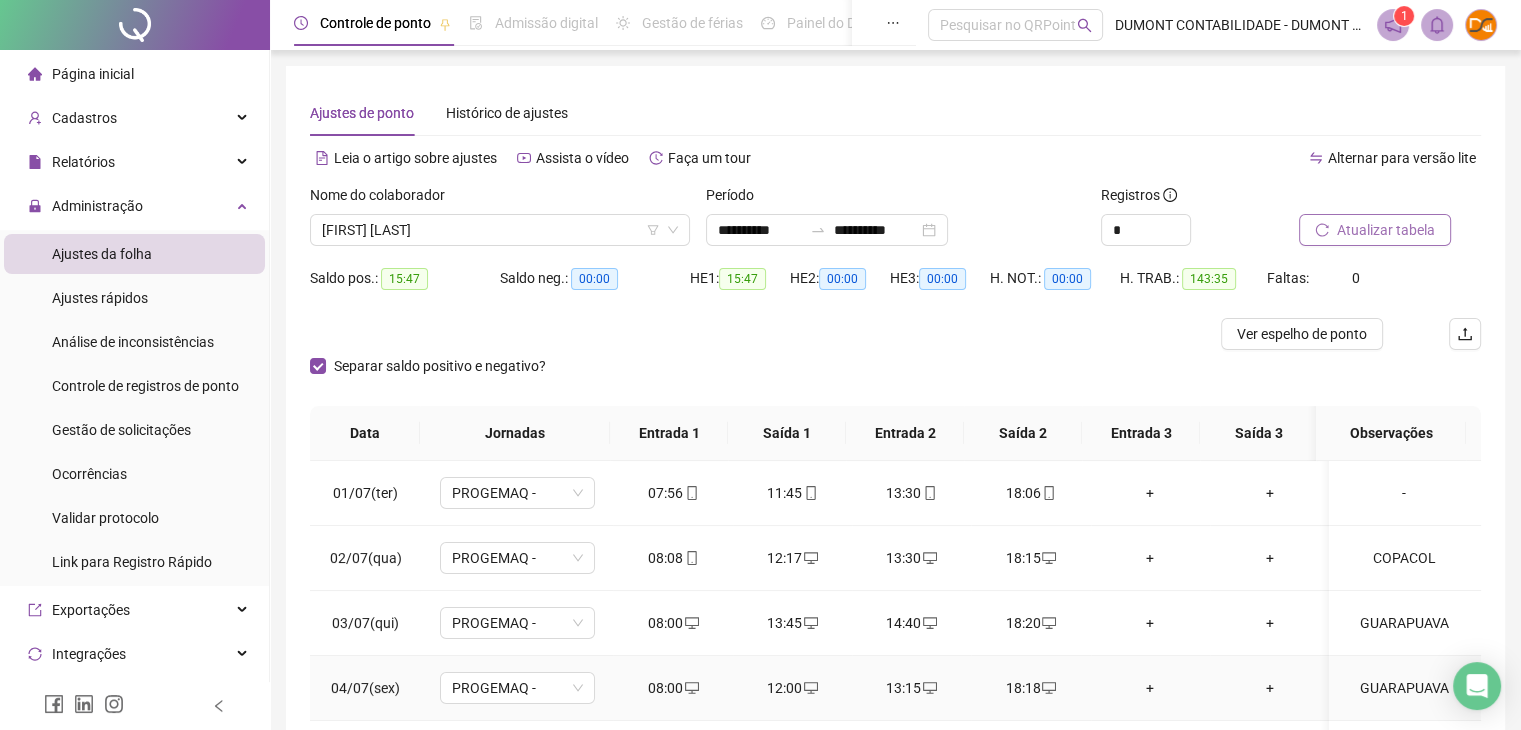 click on "08:00" at bounding box center (672, 688) 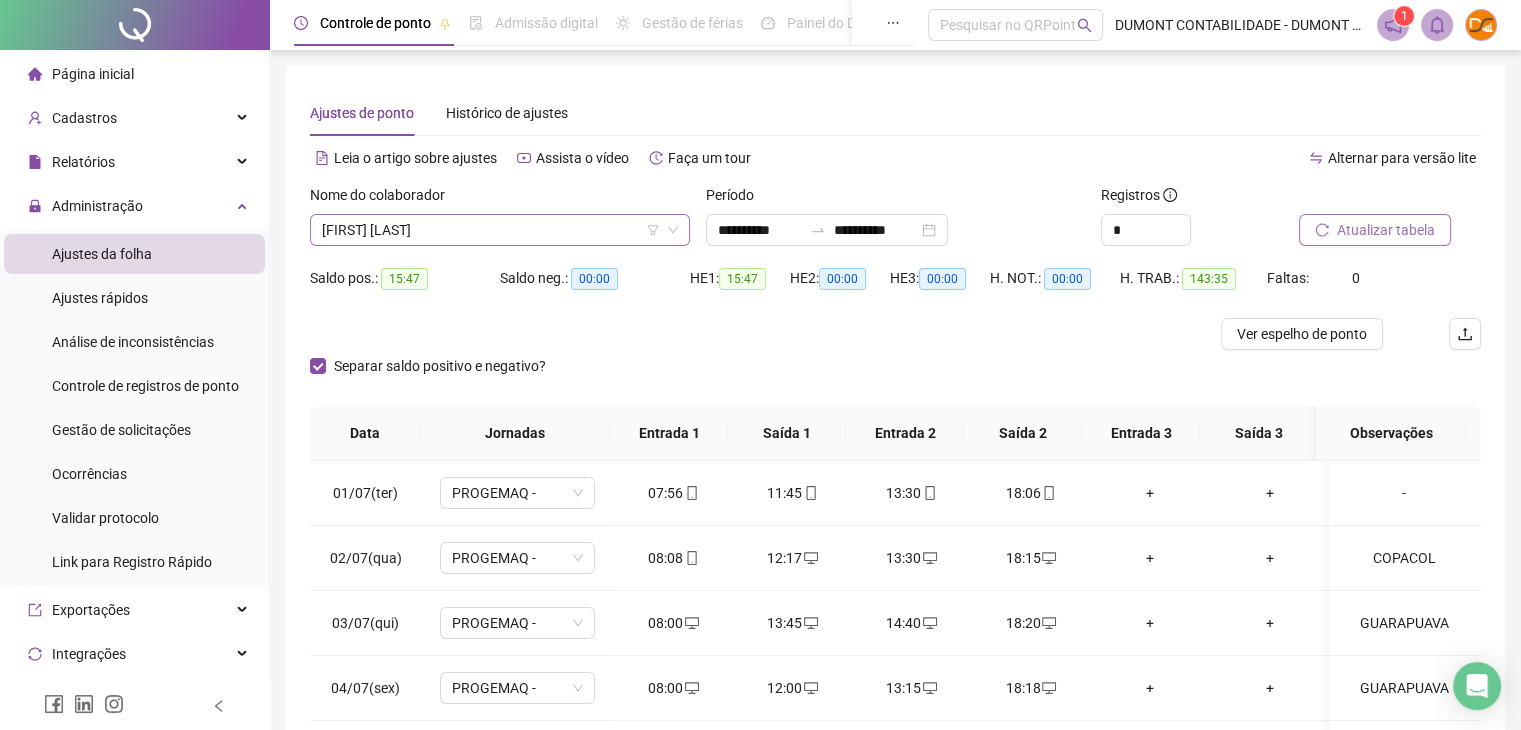 click on "[FIRST] [LAST]" at bounding box center (500, 230) 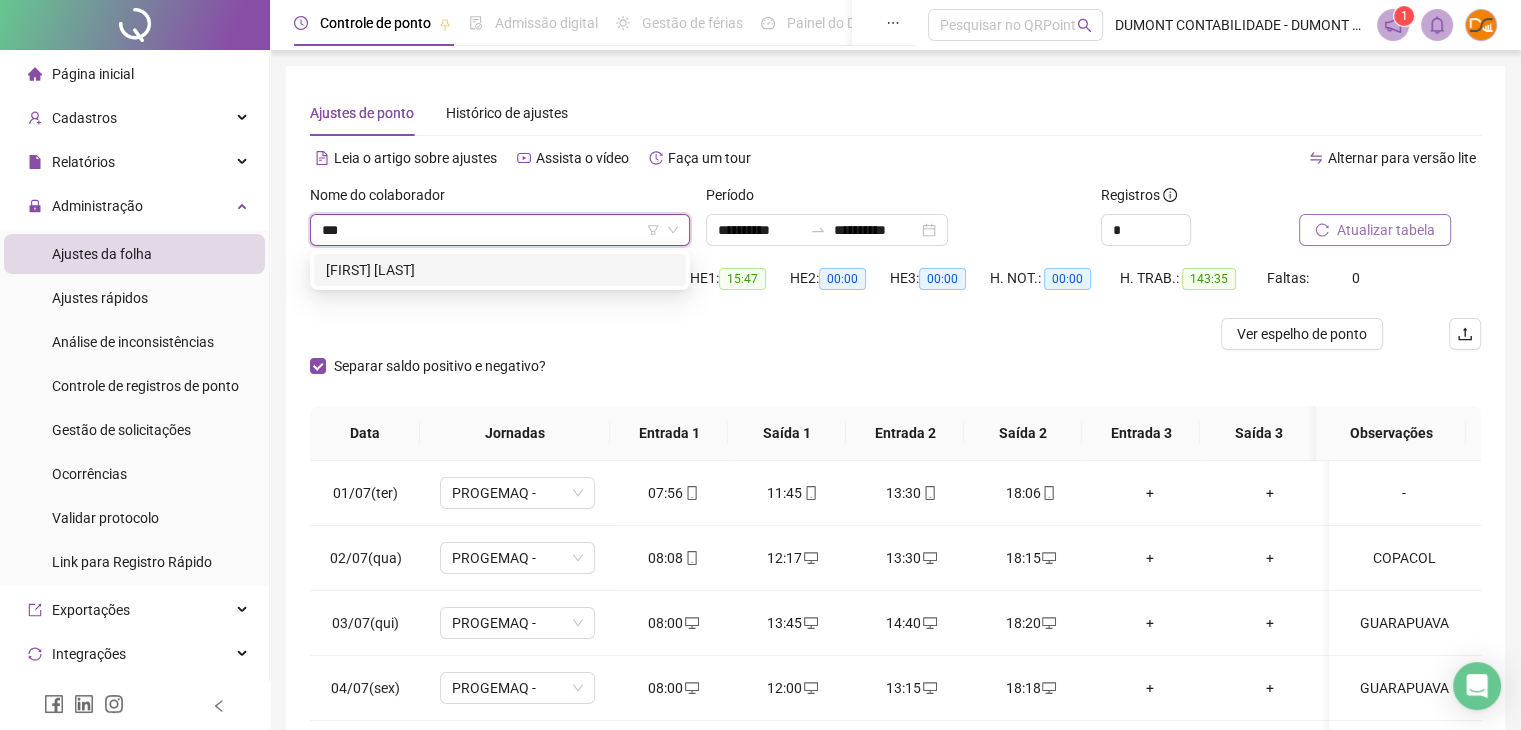 type on "****" 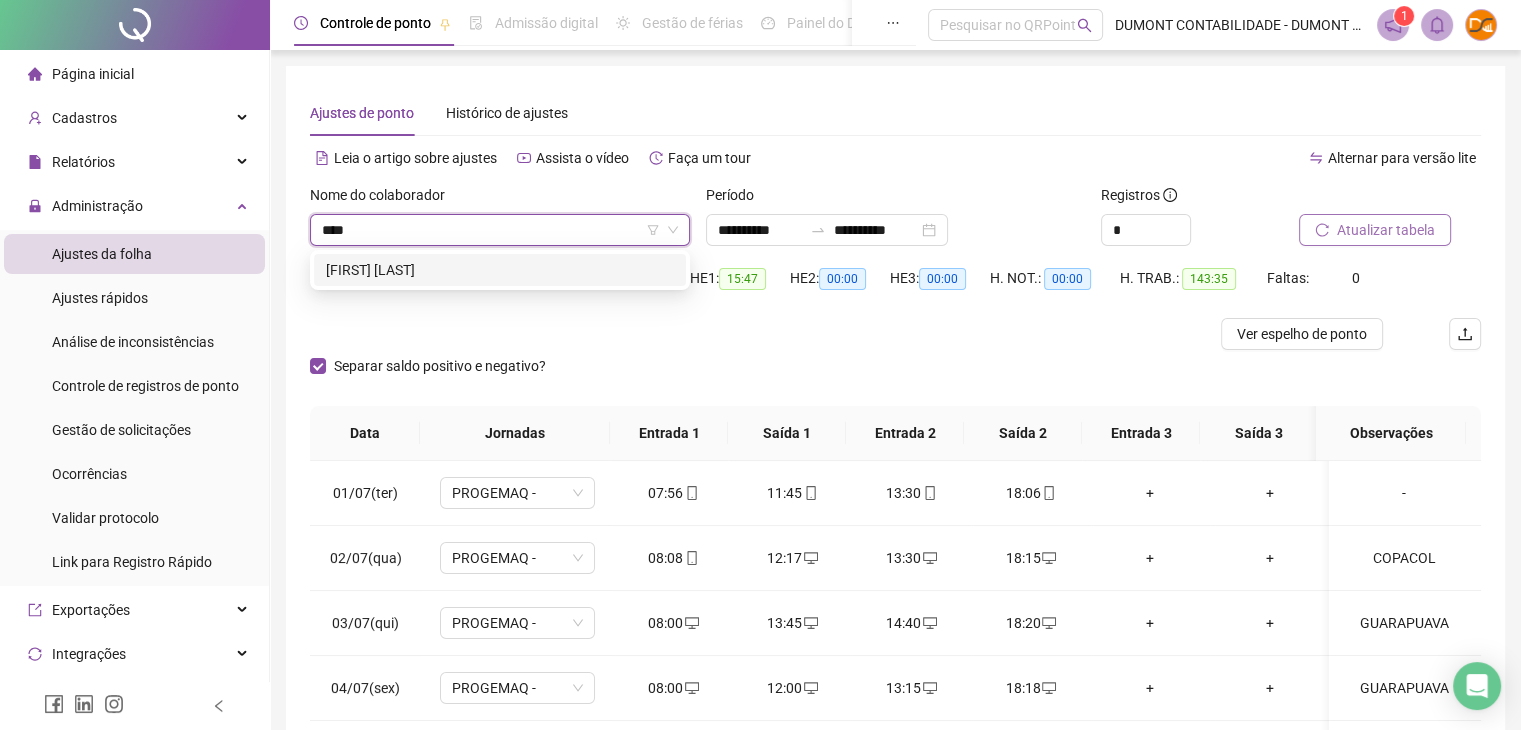 click on "[FIRST] [LAST]" at bounding box center (500, 270) 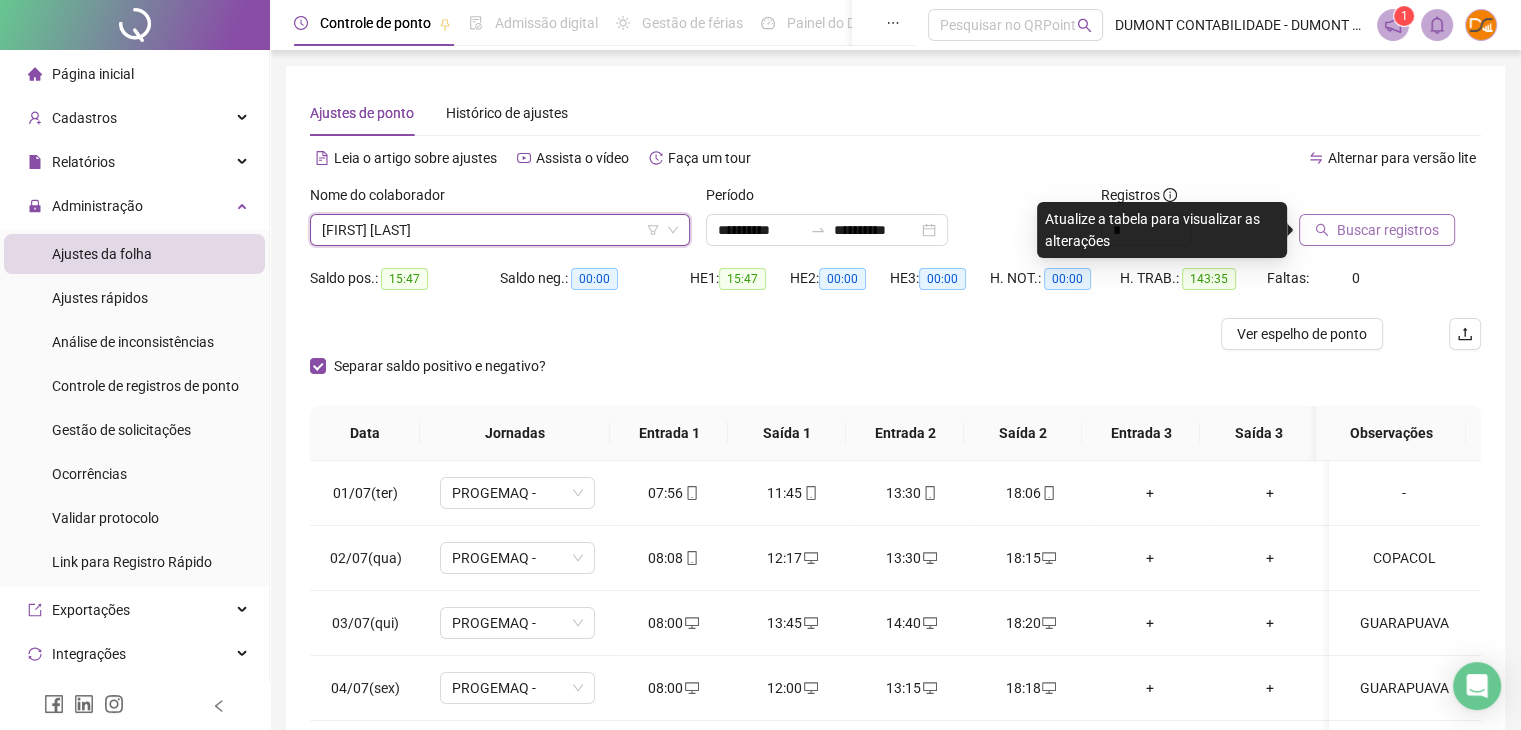 click on "Buscar registros" at bounding box center [1388, 230] 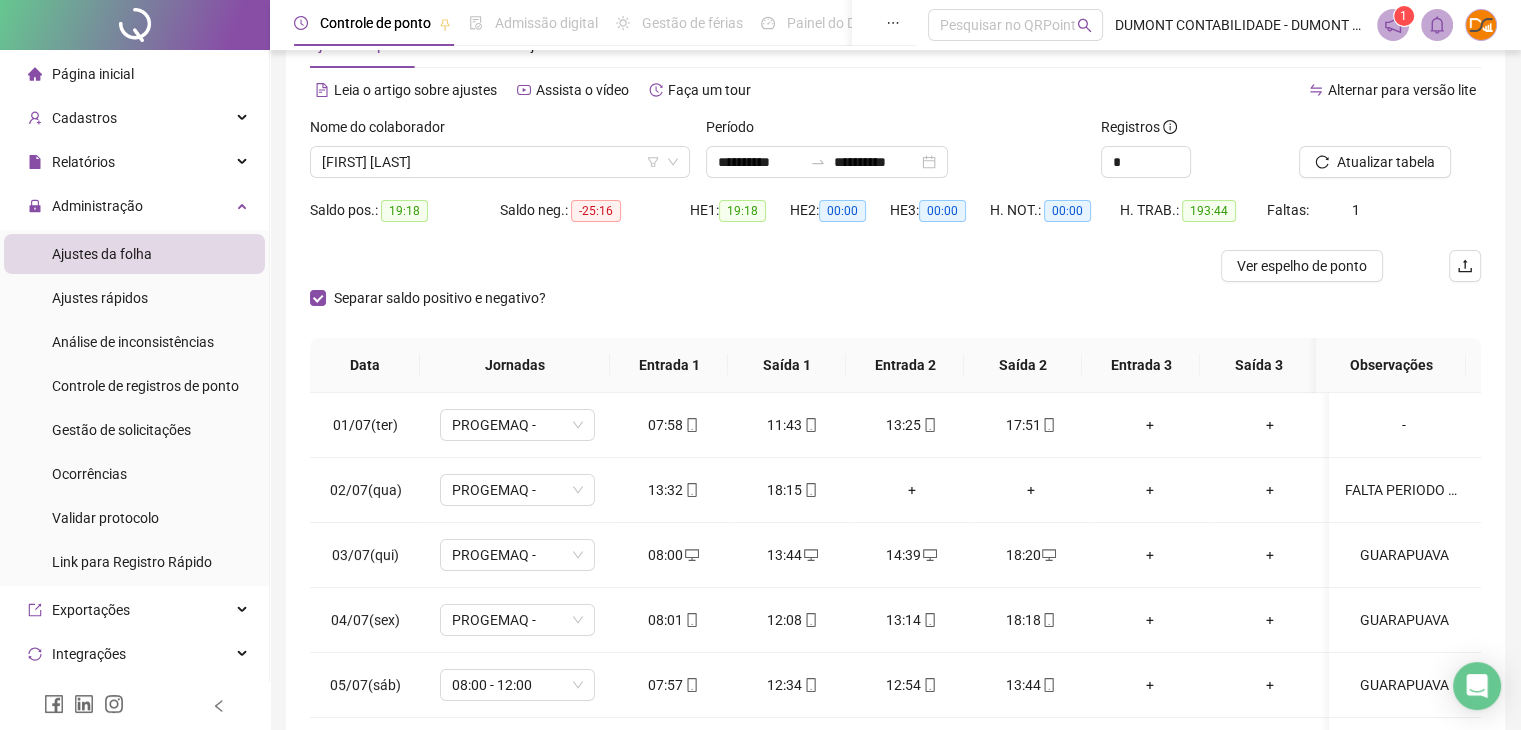 scroll, scrollTop: 68, scrollLeft: 0, axis: vertical 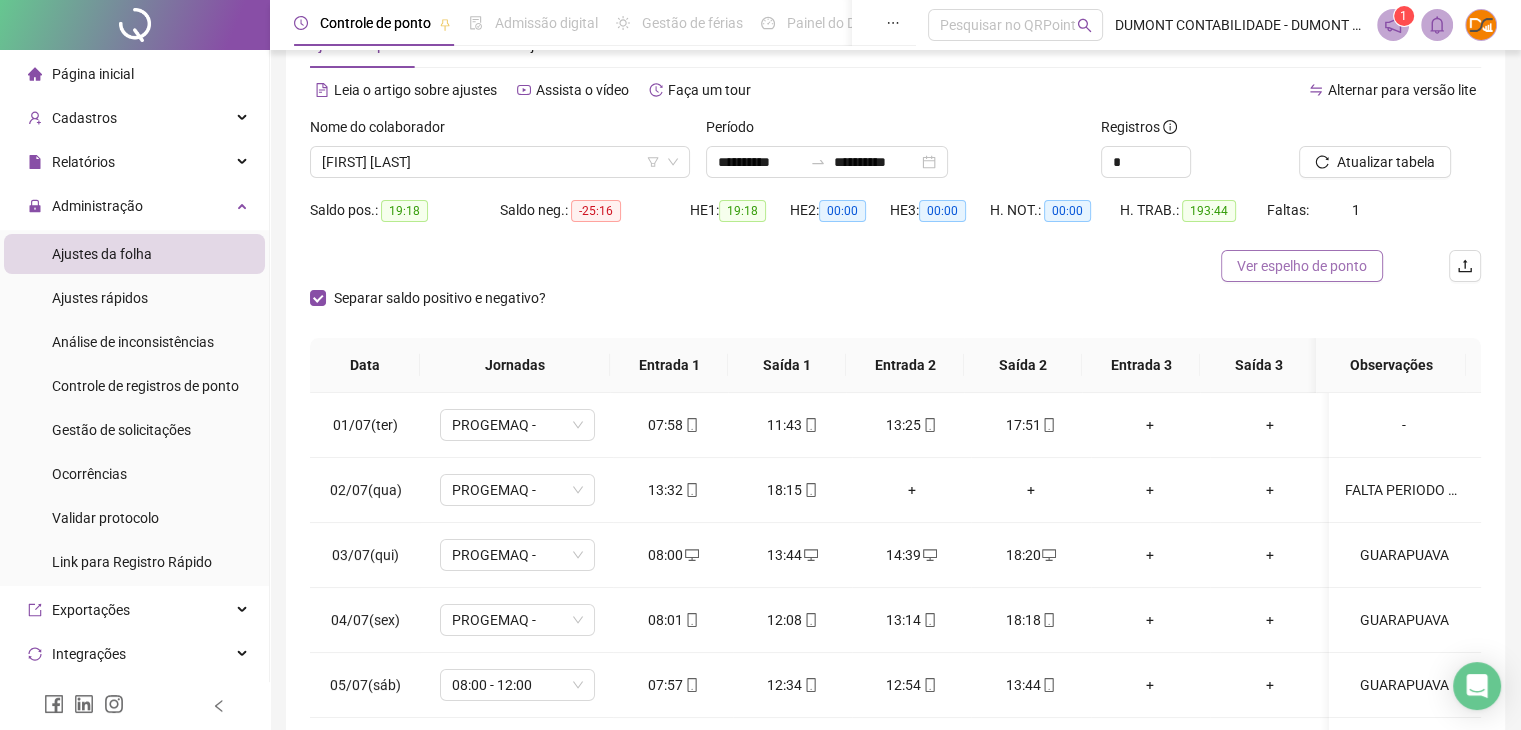click on "Ver espelho de ponto" at bounding box center (1302, 266) 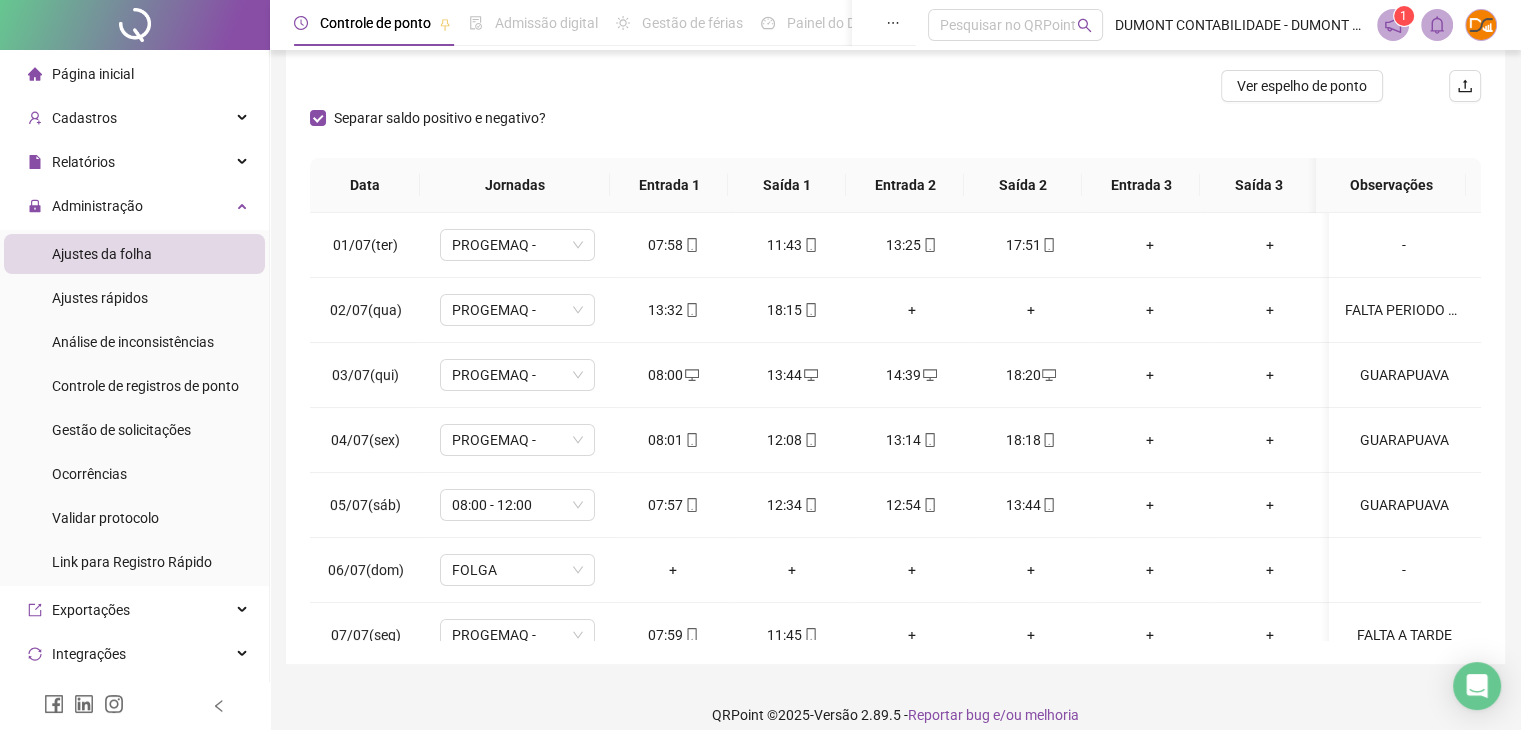 scroll, scrollTop: 268, scrollLeft: 0, axis: vertical 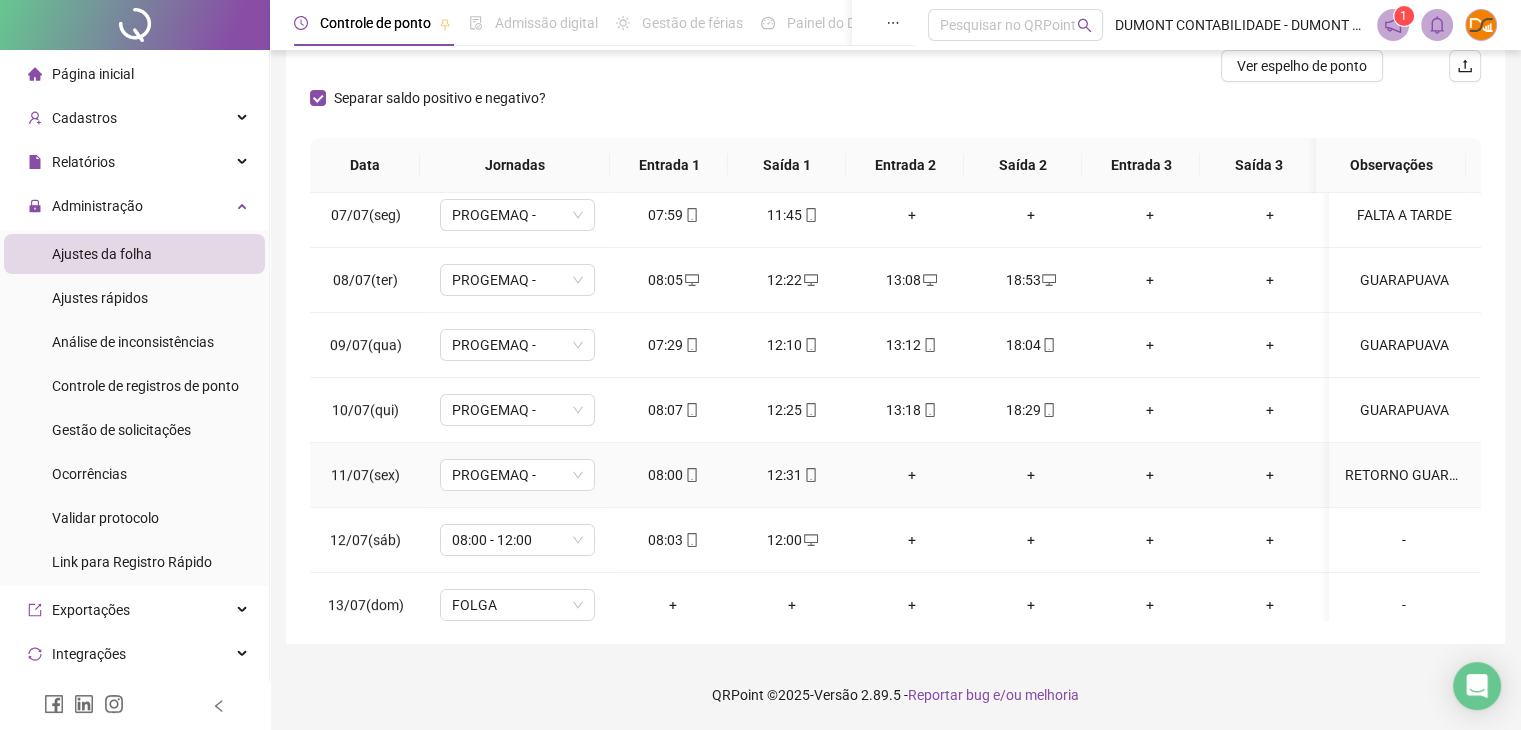 click on "RETORNO GUARAPUAVA" at bounding box center [1404, 475] 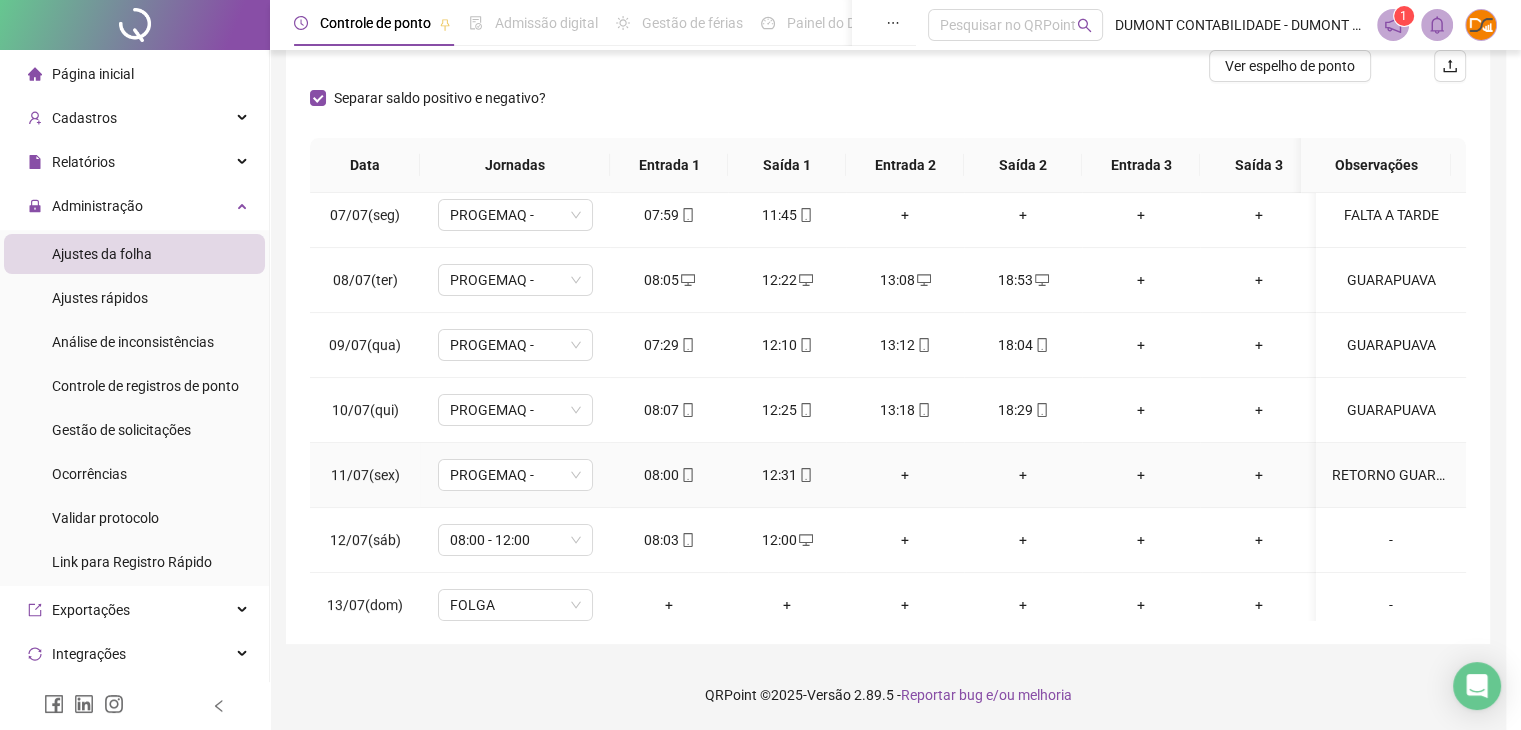 type 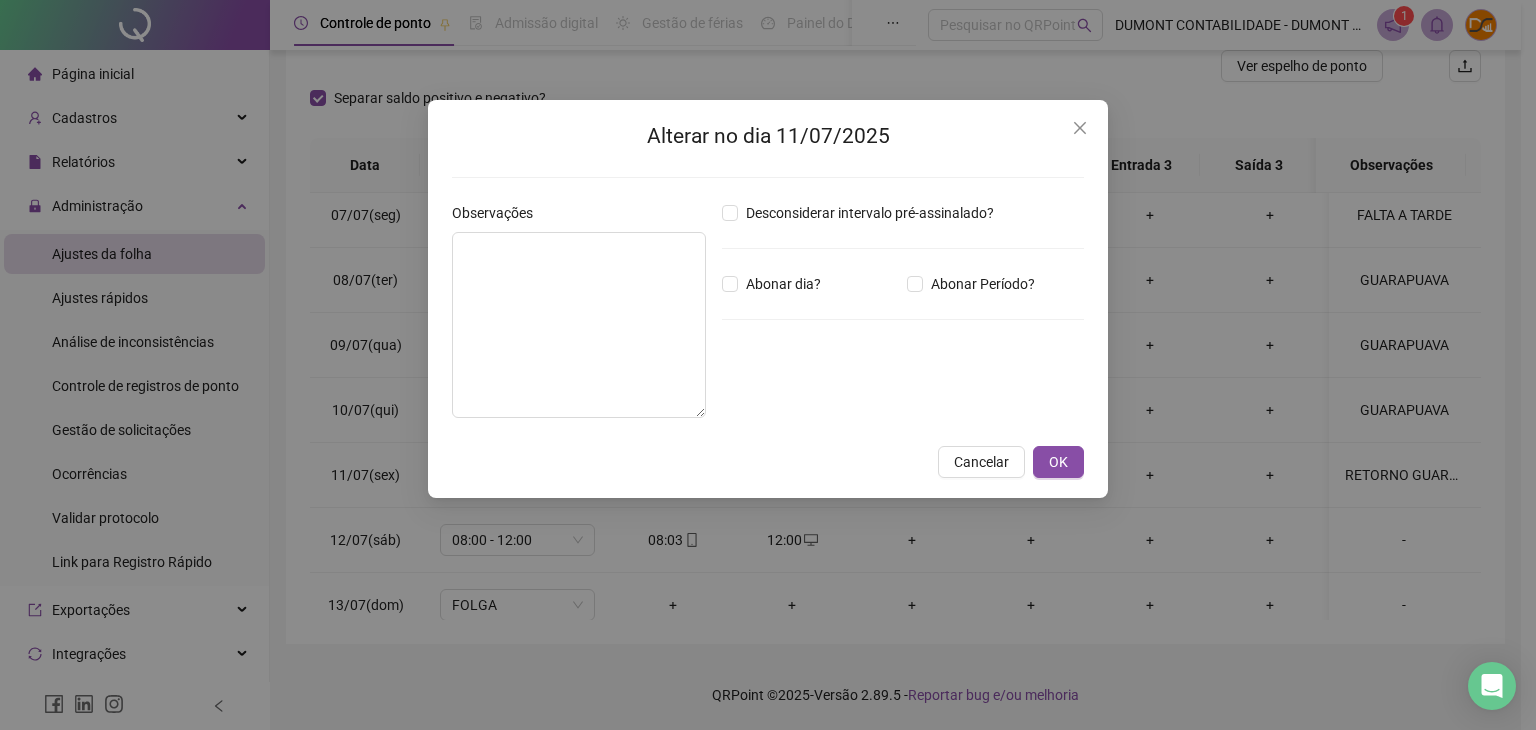 type on "**********" 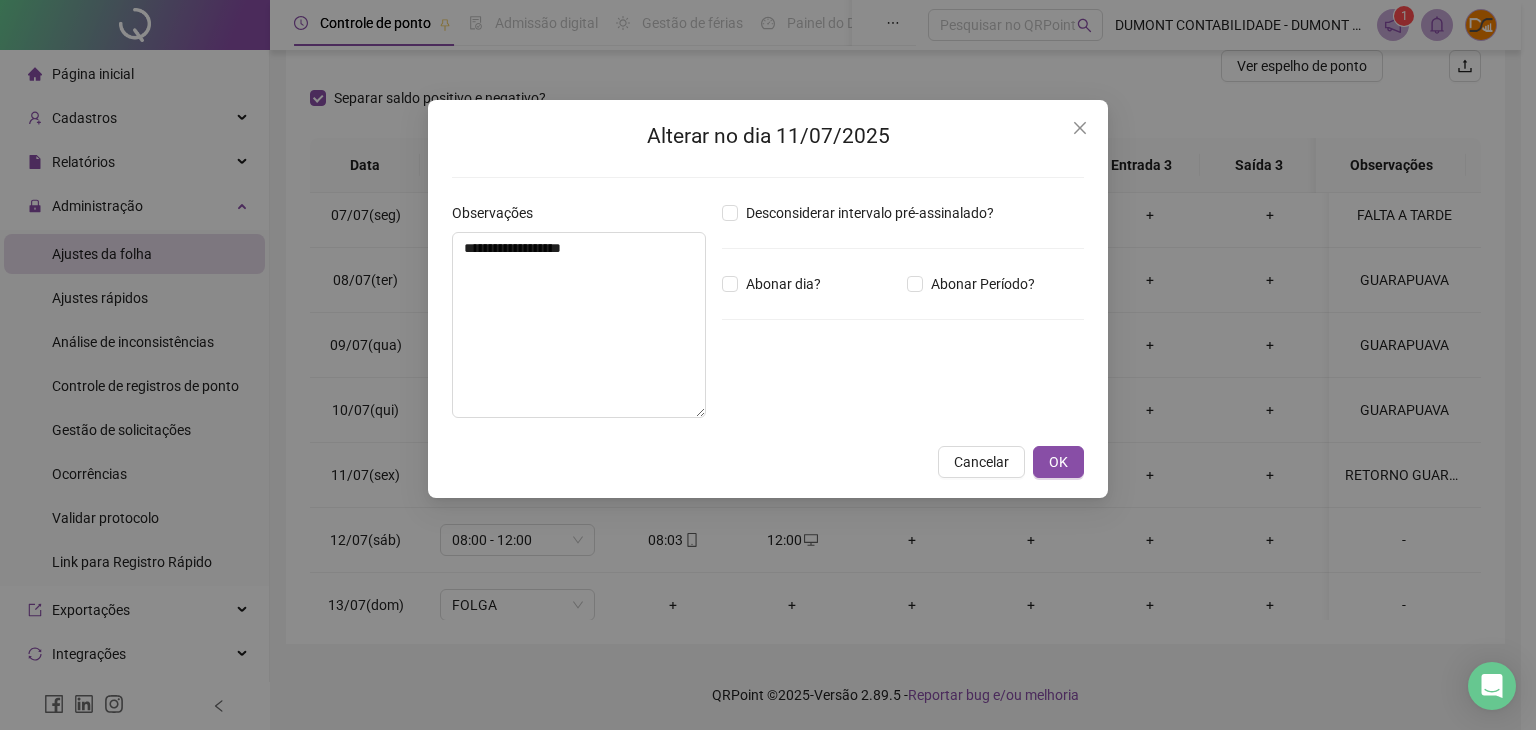 drag, startPoint x: 996, startPoint y: 280, endPoint x: 940, endPoint y: 267, distance: 57.48913 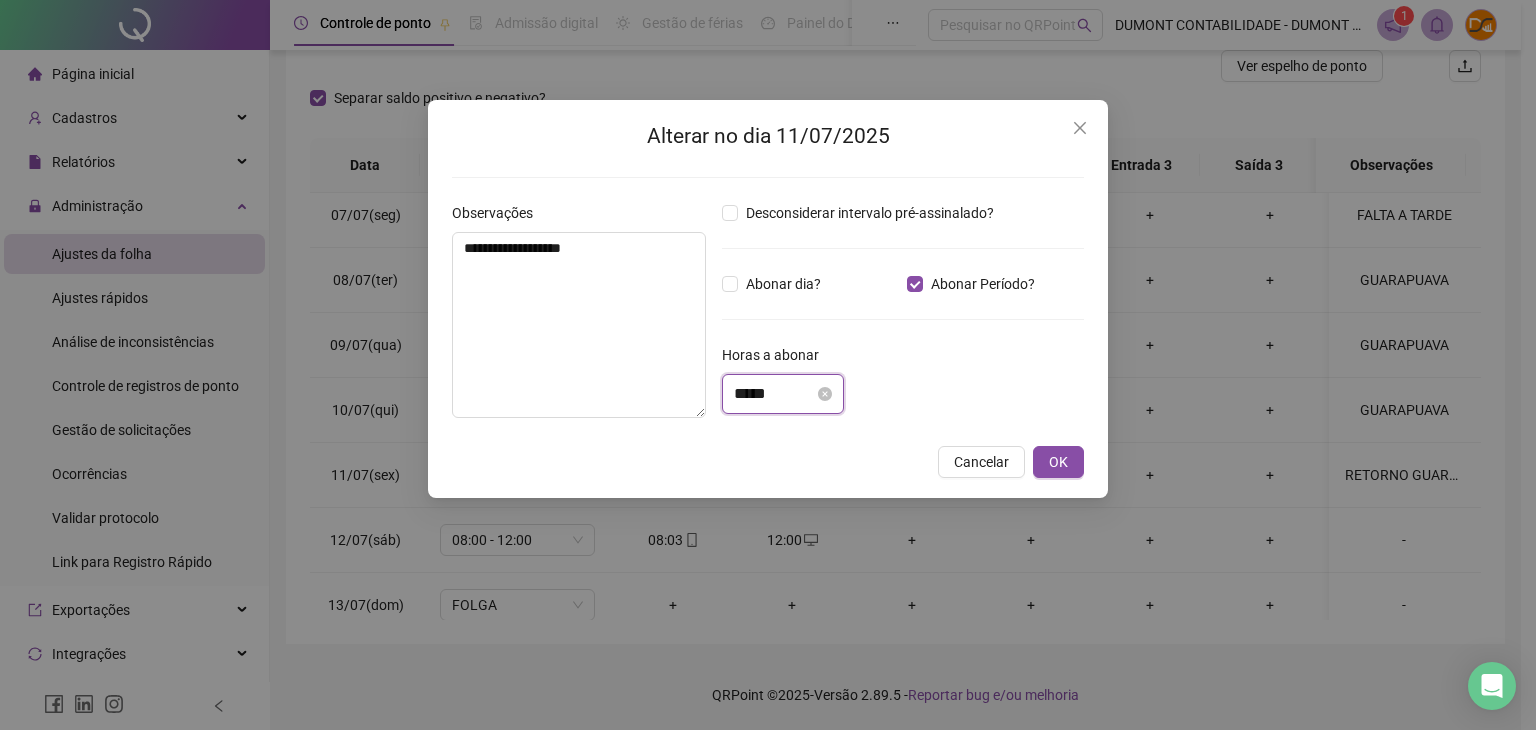 click on "*****" at bounding box center (774, 394) 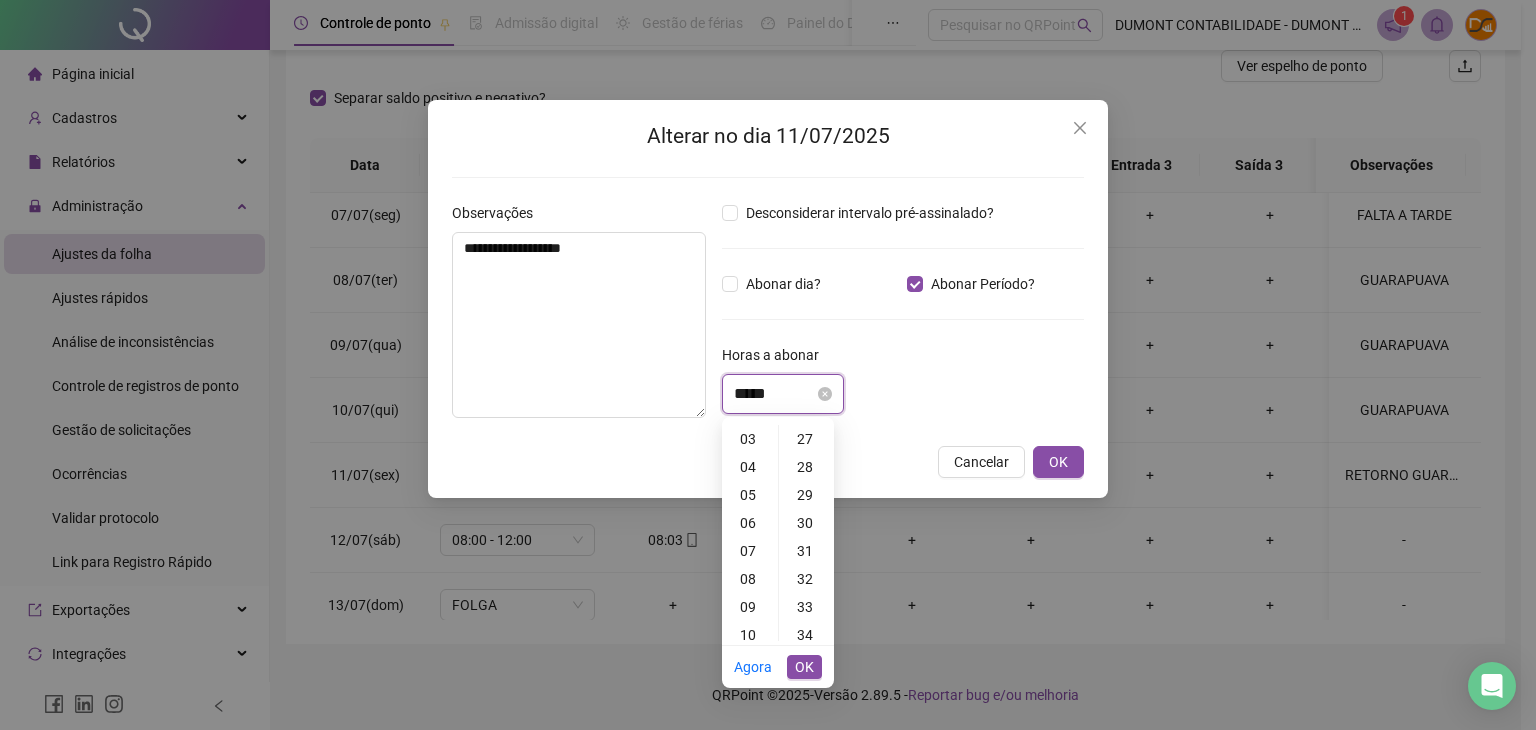 scroll, scrollTop: 0, scrollLeft: 0, axis: both 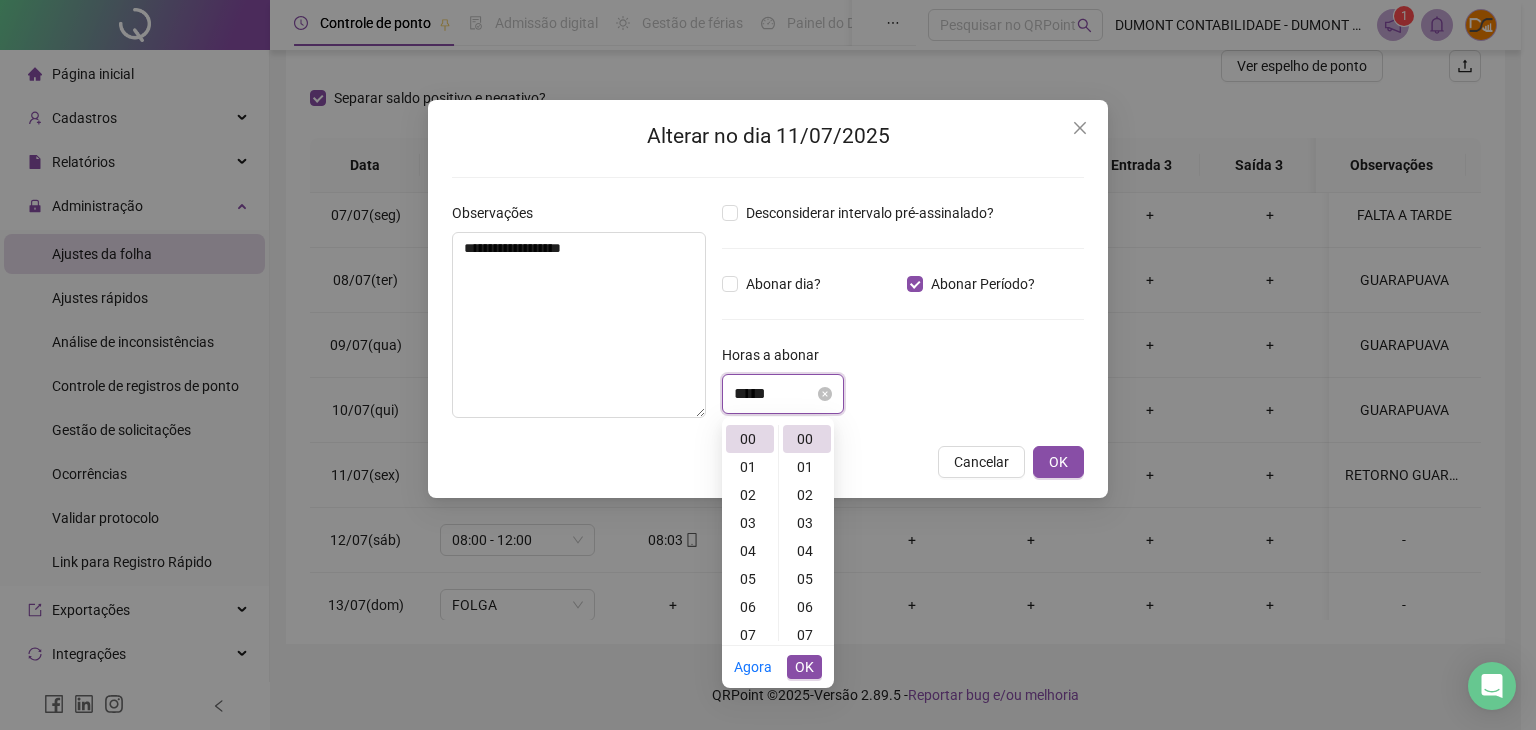 click on "*****" at bounding box center [774, 394] 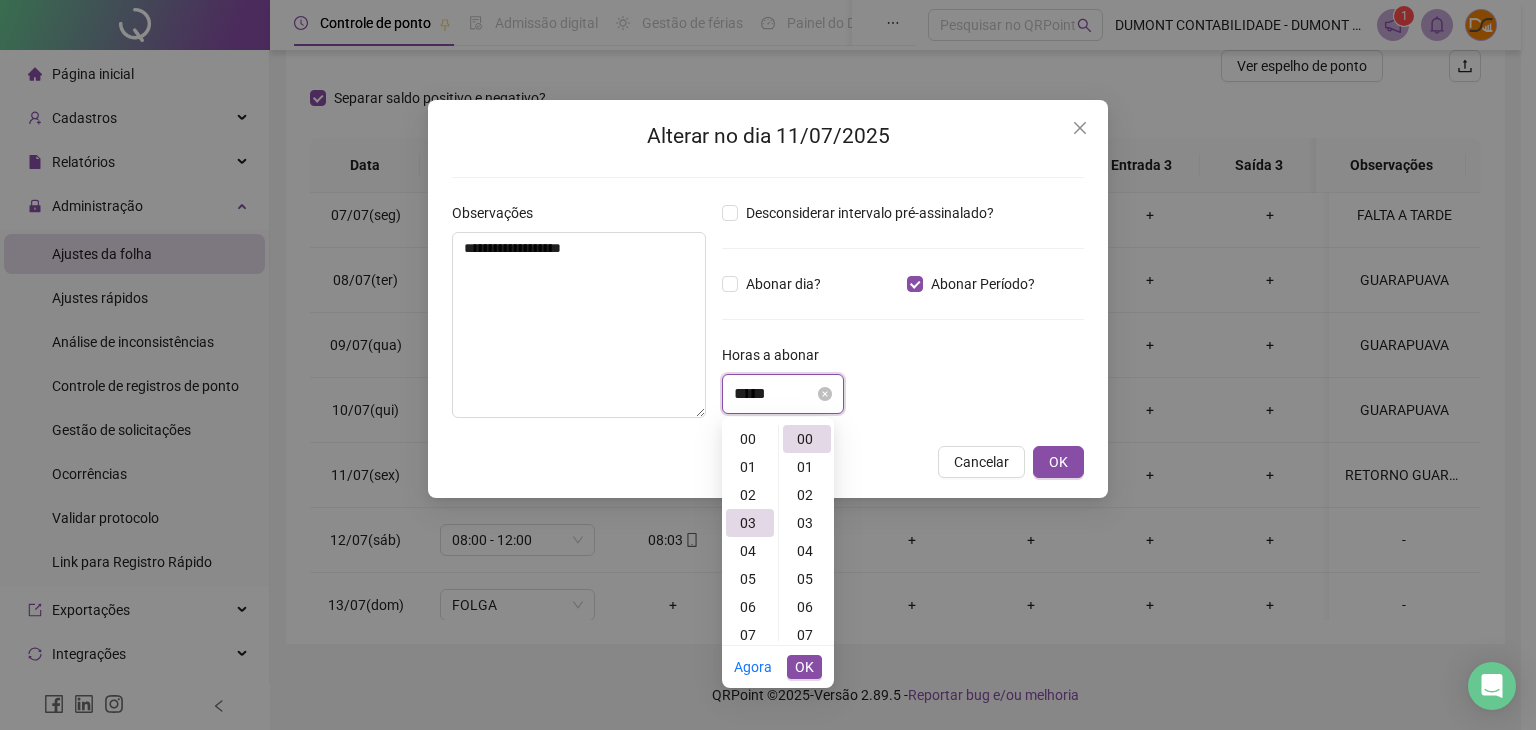 scroll, scrollTop: 84, scrollLeft: 0, axis: vertical 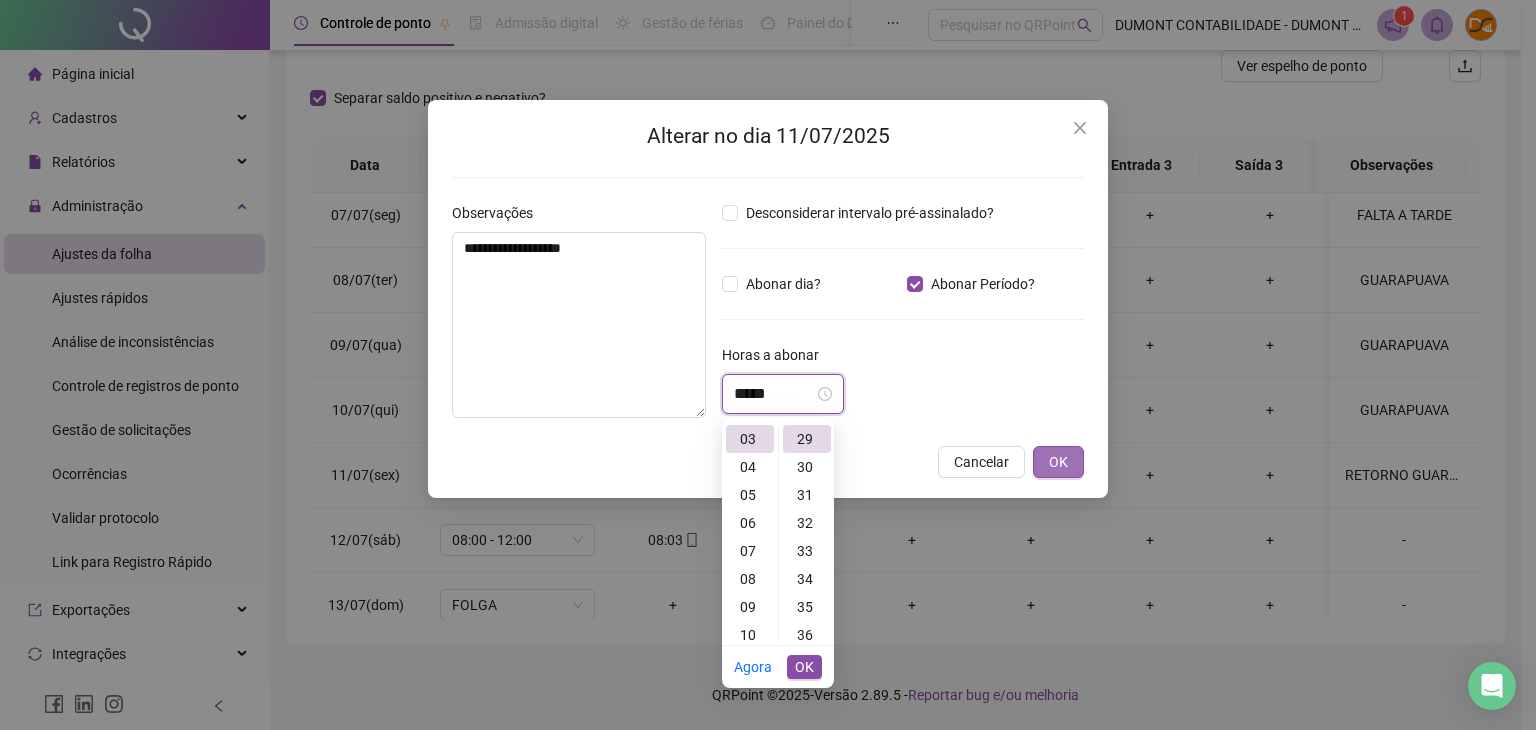 type on "*****" 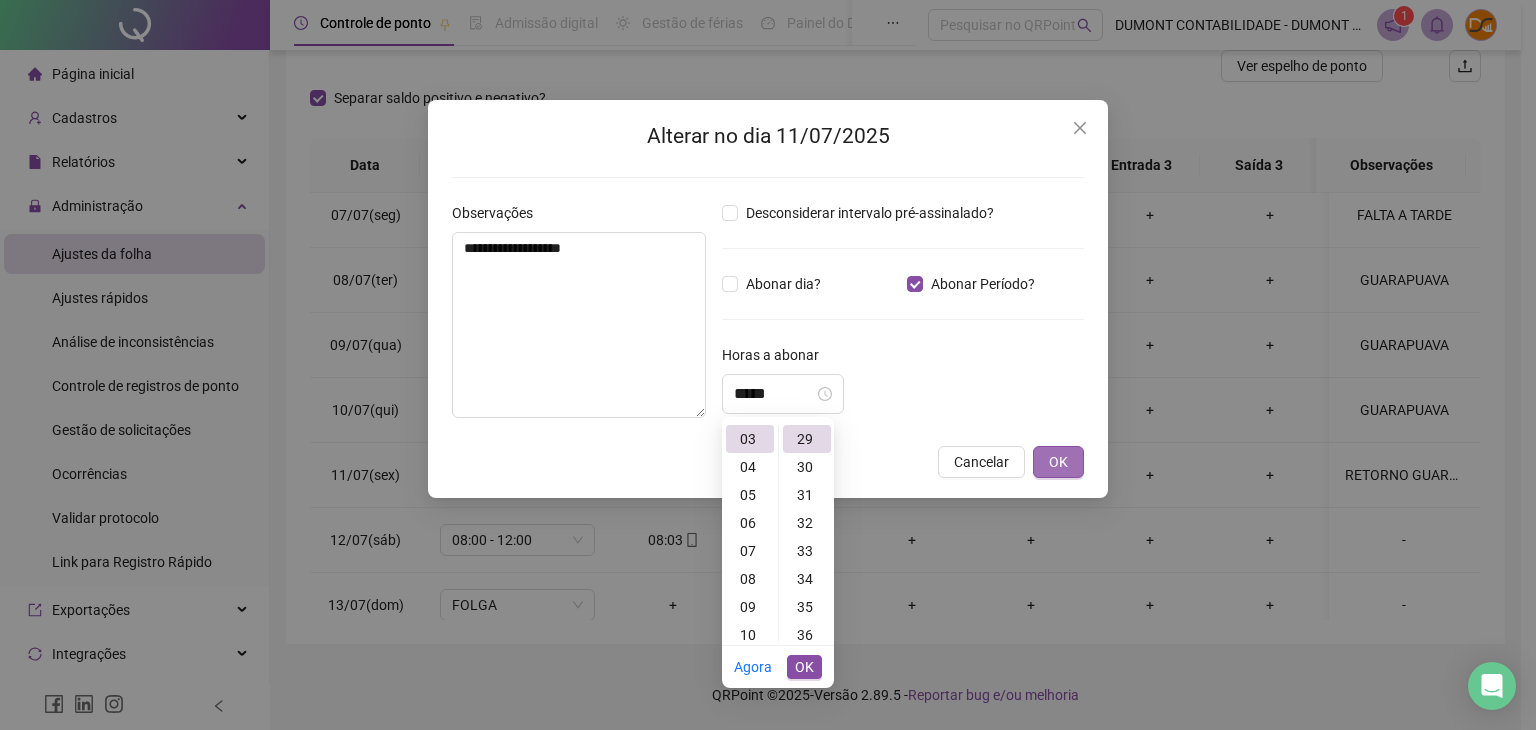 click on "OK" at bounding box center (1058, 462) 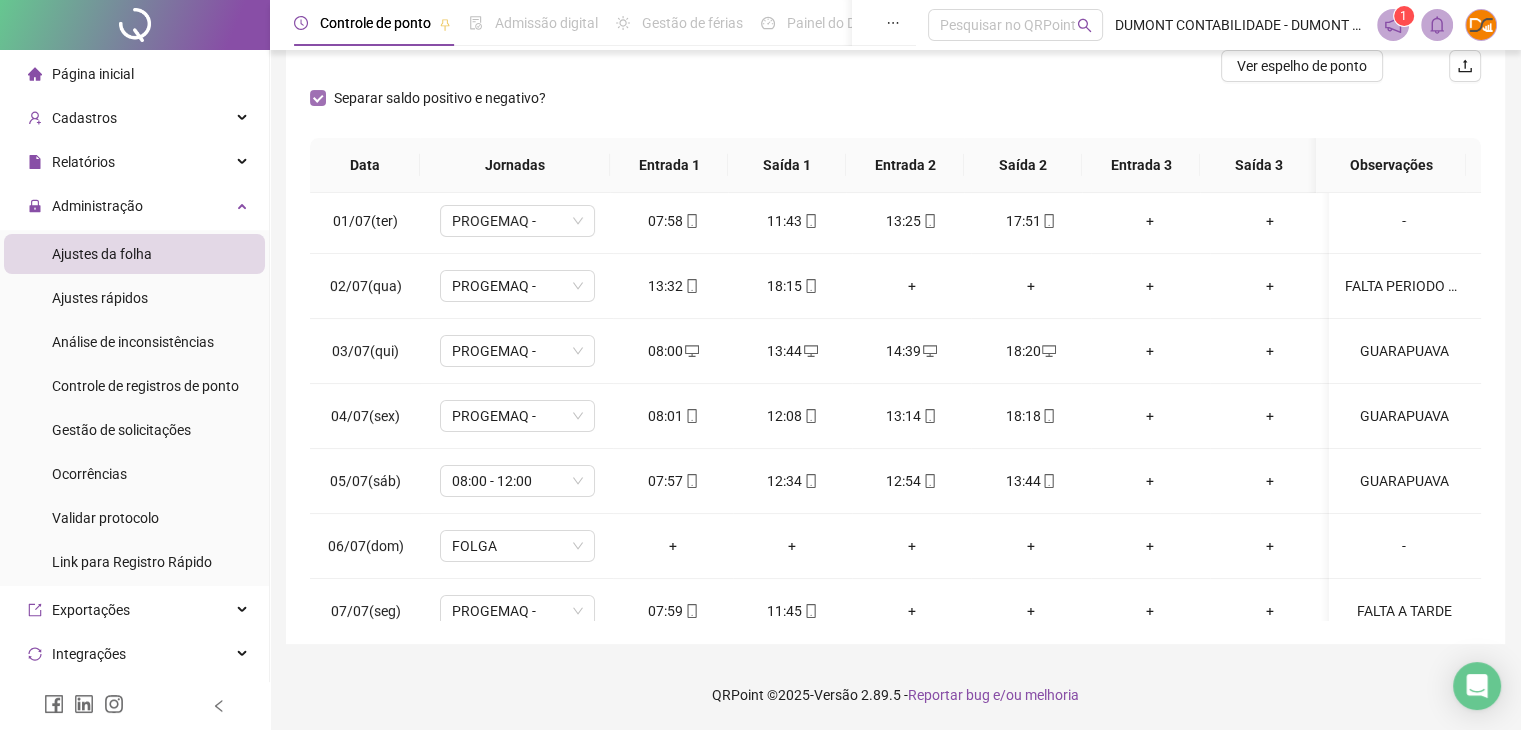 scroll, scrollTop: 0, scrollLeft: 0, axis: both 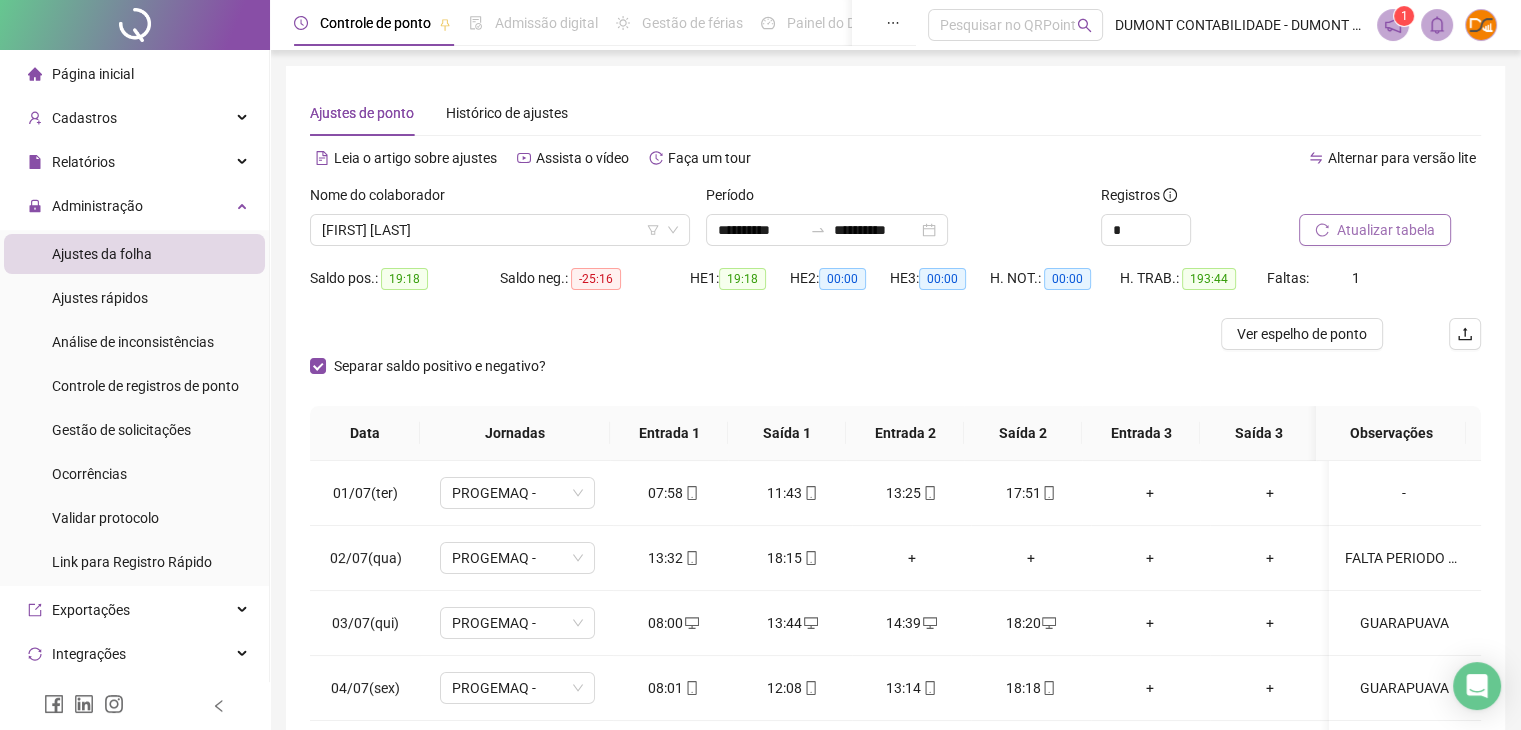 click on "Atualizar tabela" at bounding box center (1386, 230) 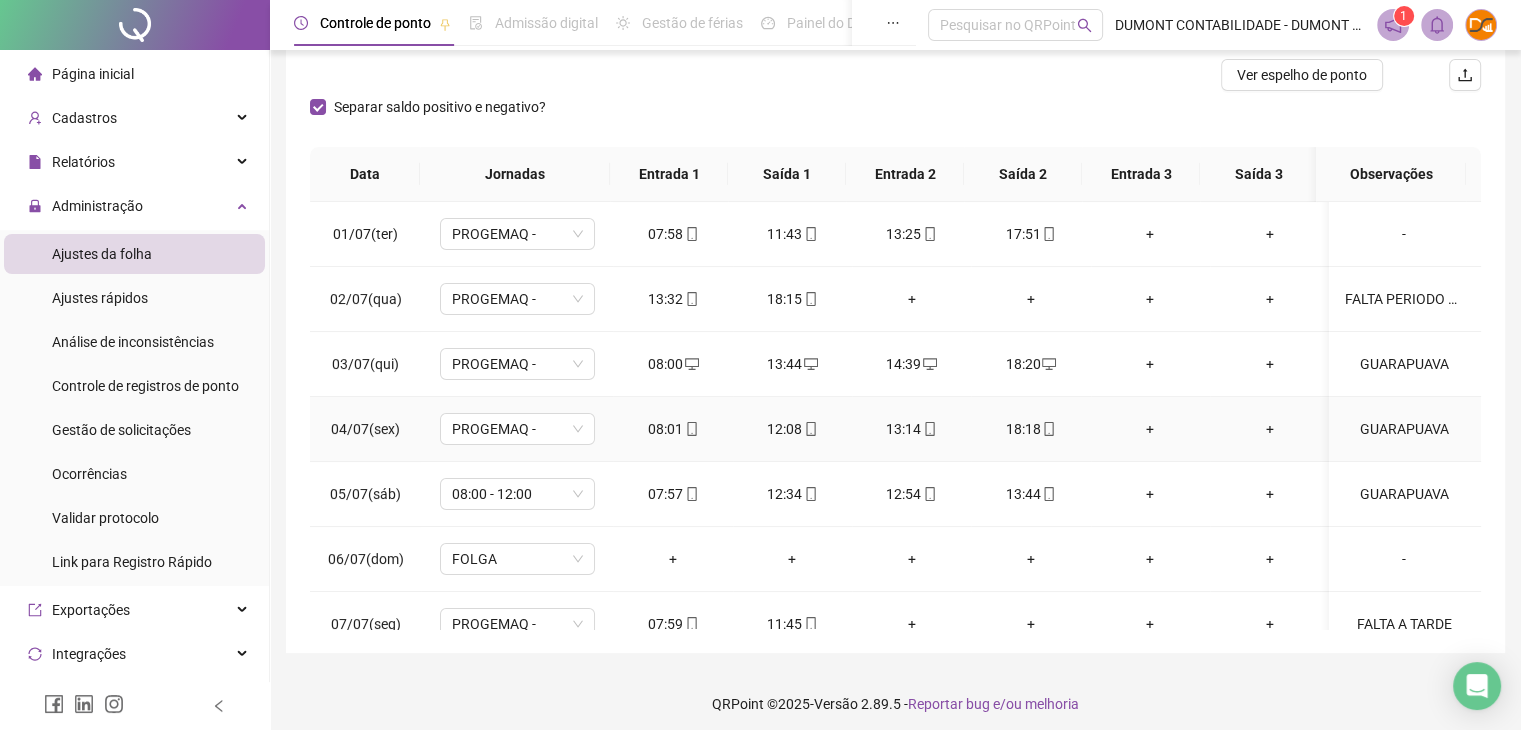 scroll, scrollTop: 268, scrollLeft: 0, axis: vertical 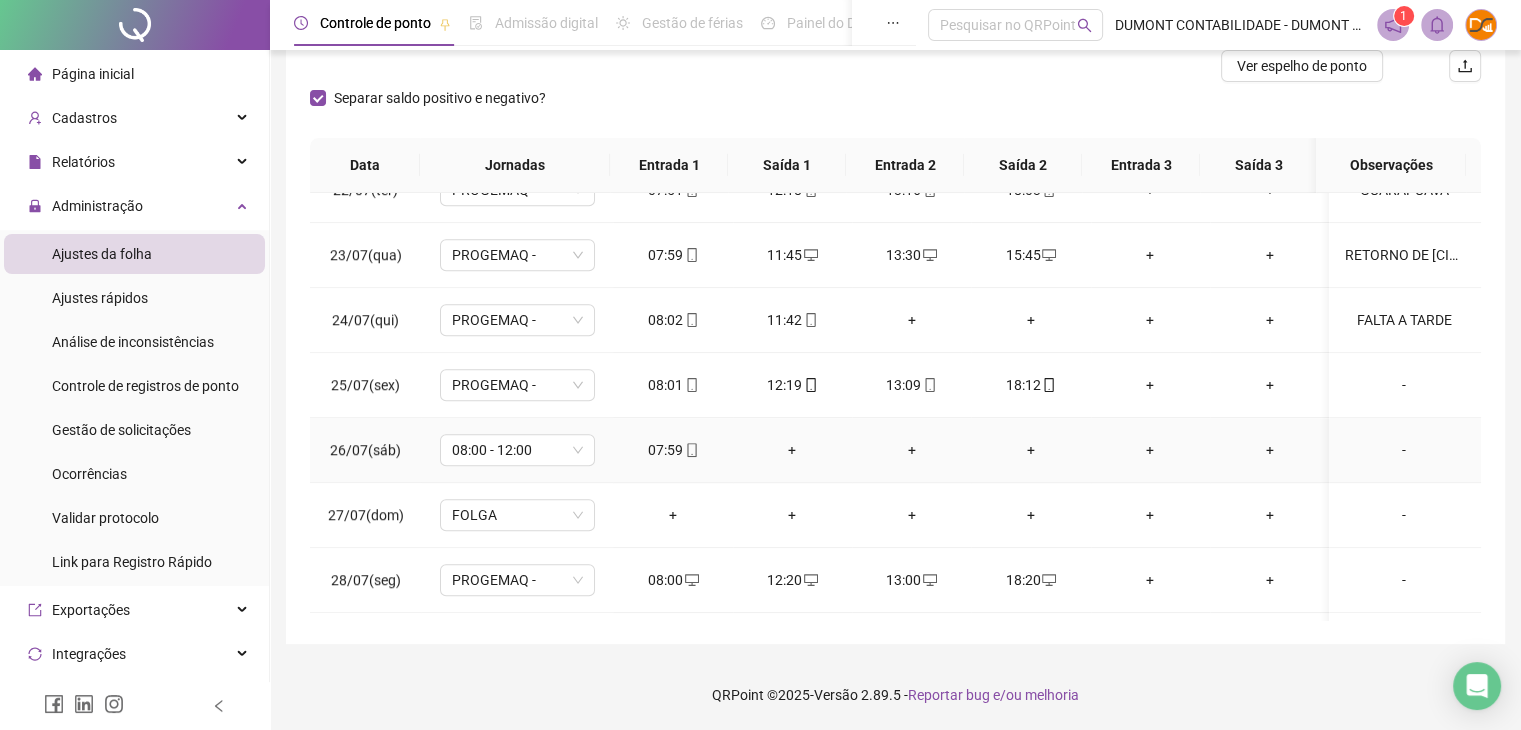 click on "+" at bounding box center (792, 450) 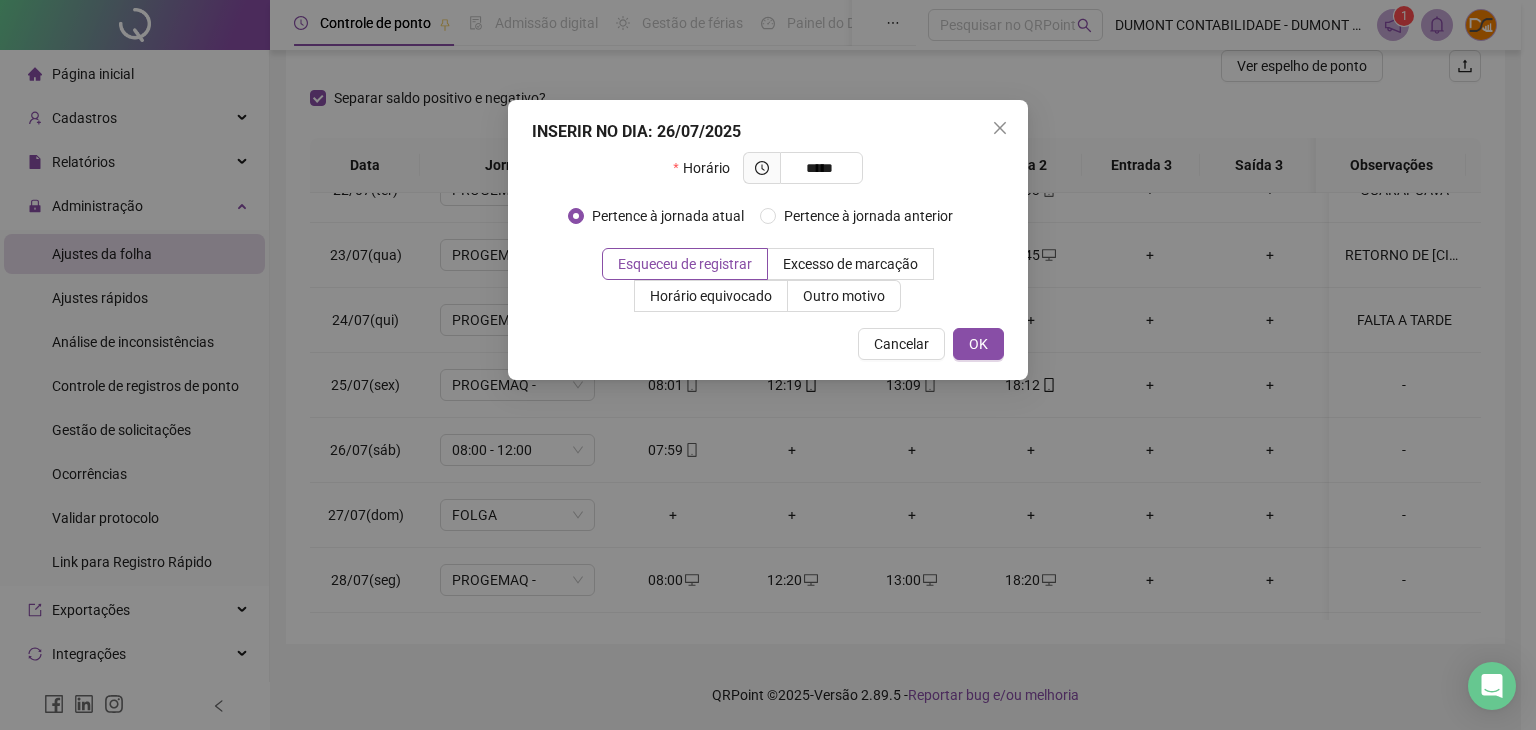 type on "*****" 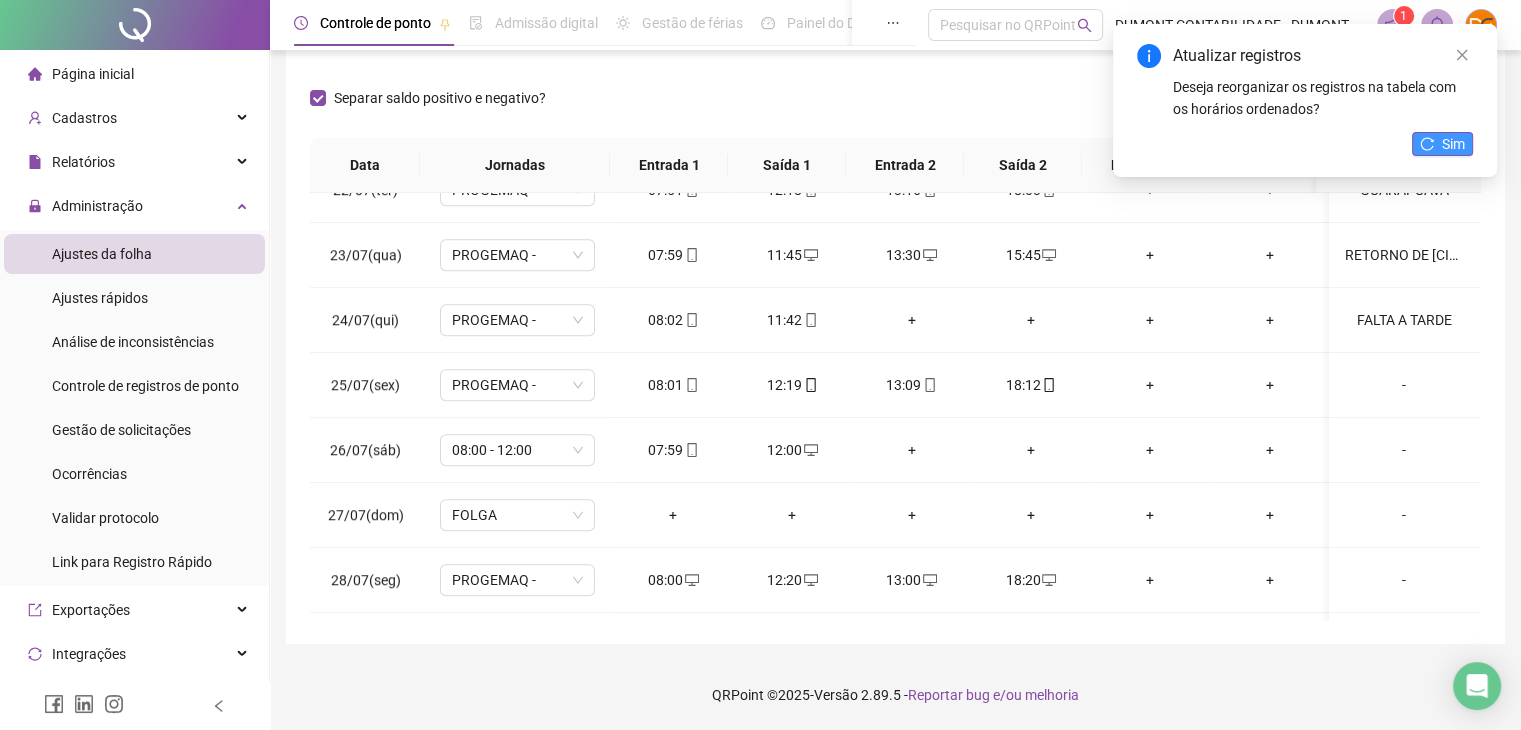 click on "Sim" at bounding box center (1453, 144) 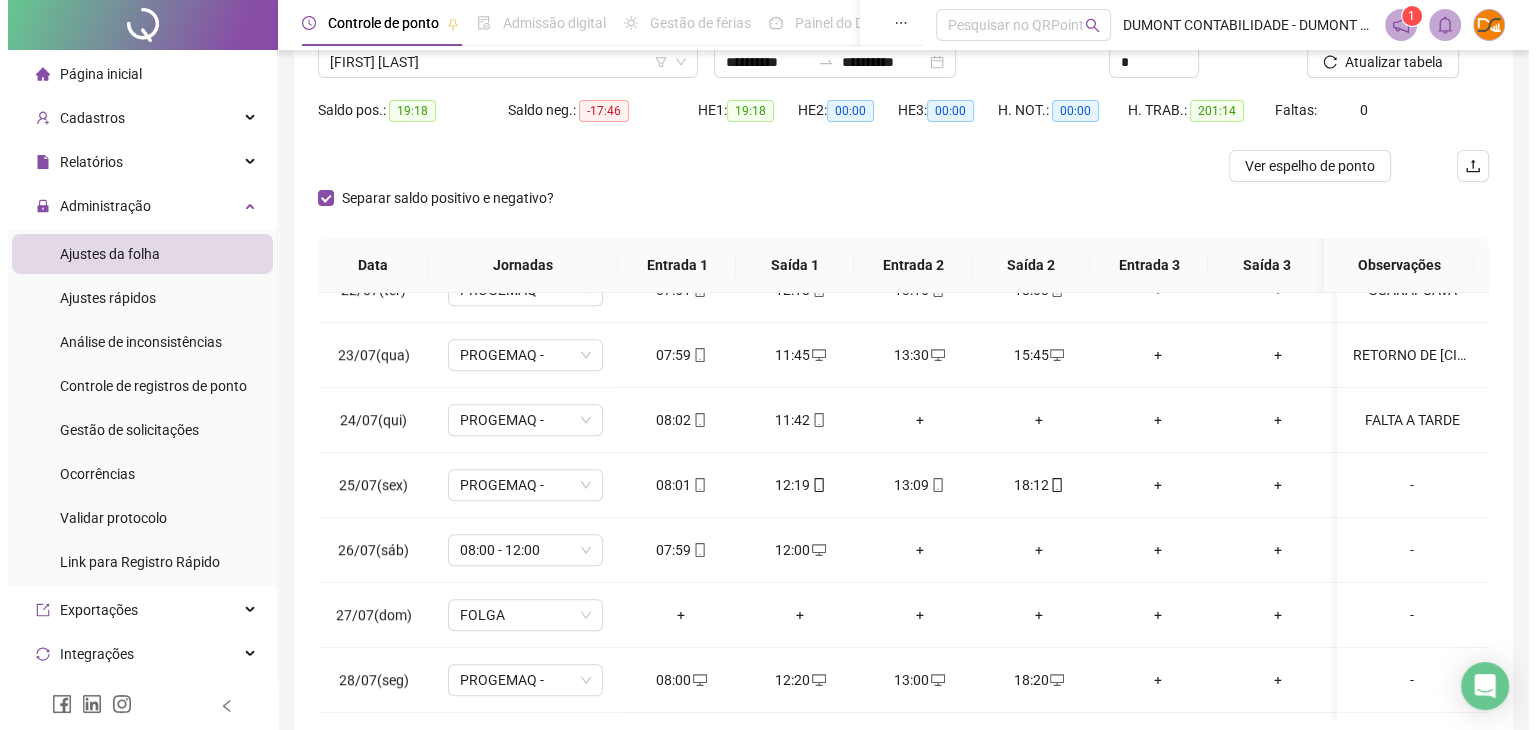 scroll, scrollTop: 0, scrollLeft: 0, axis: both 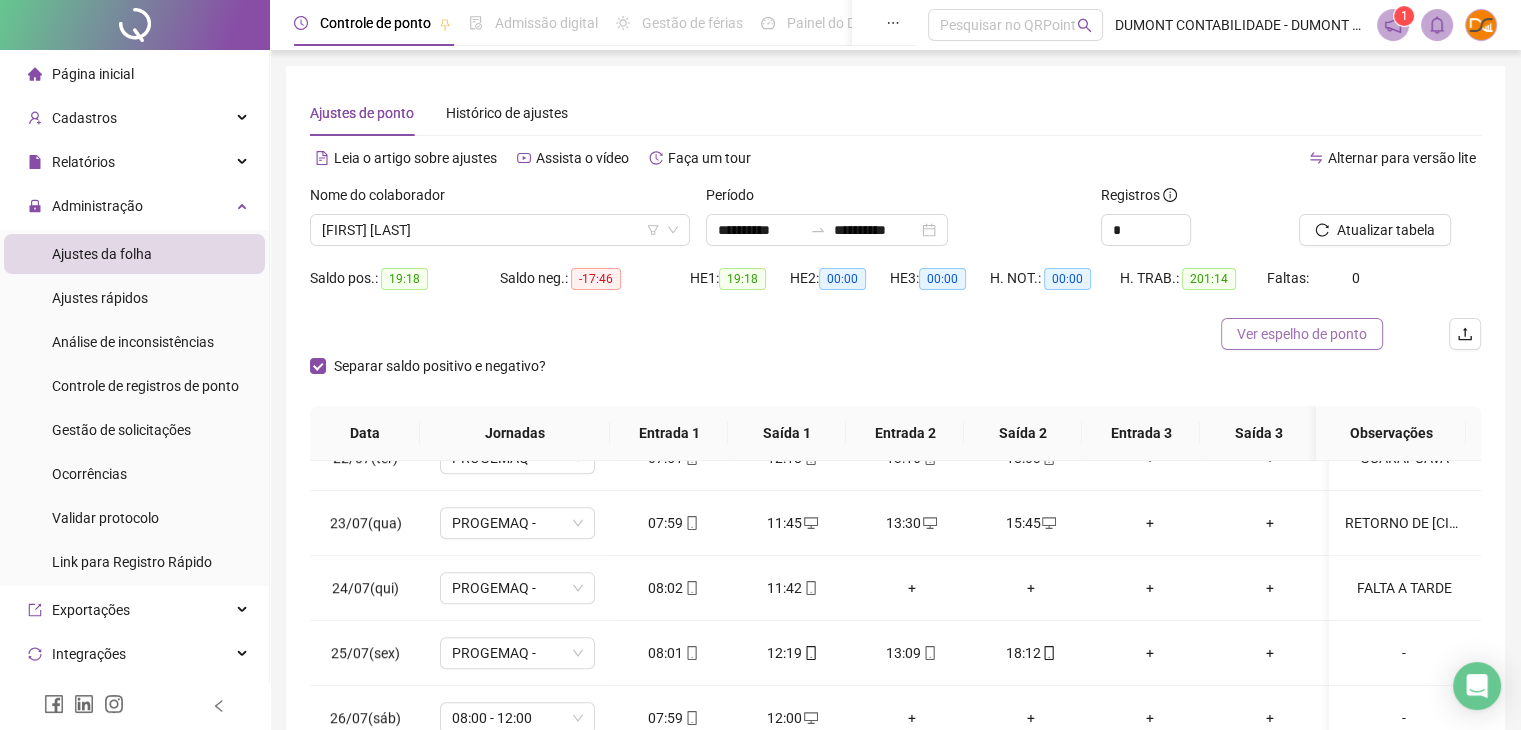 click on "Ver espelho de ponto" at bounding box center [1302, 334] 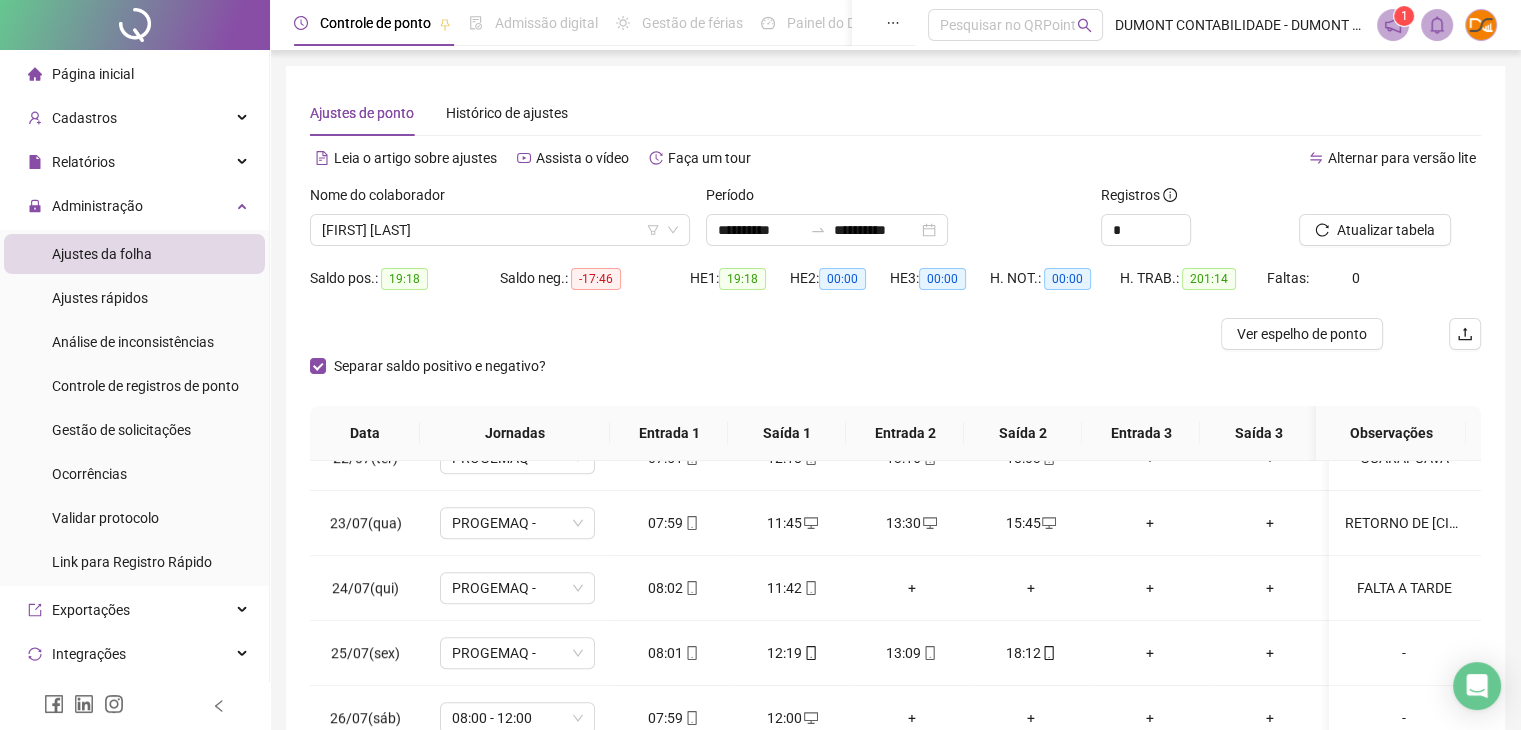 click on "**********" at bounding box center [896, 223] 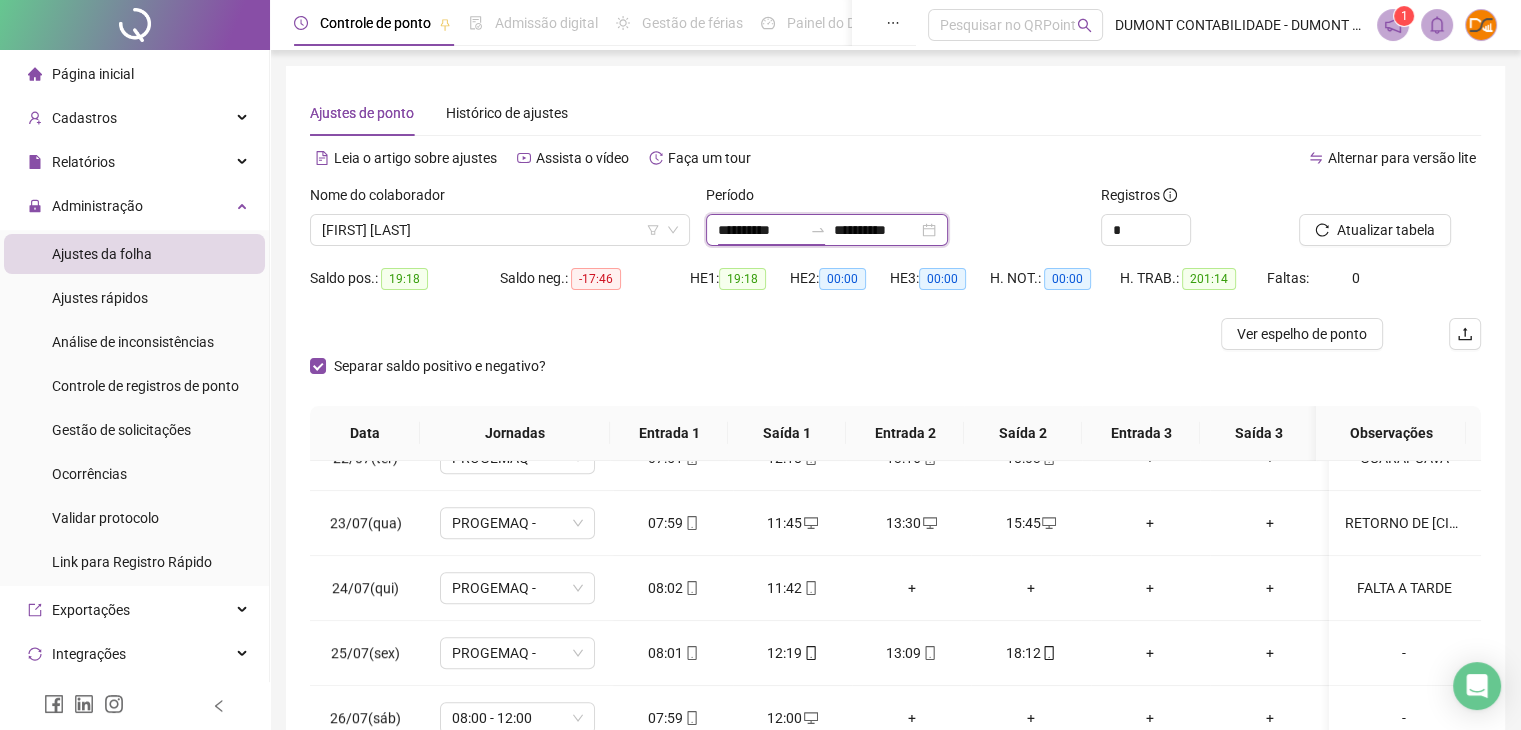click on "**********" at bounding box center [760, 230] 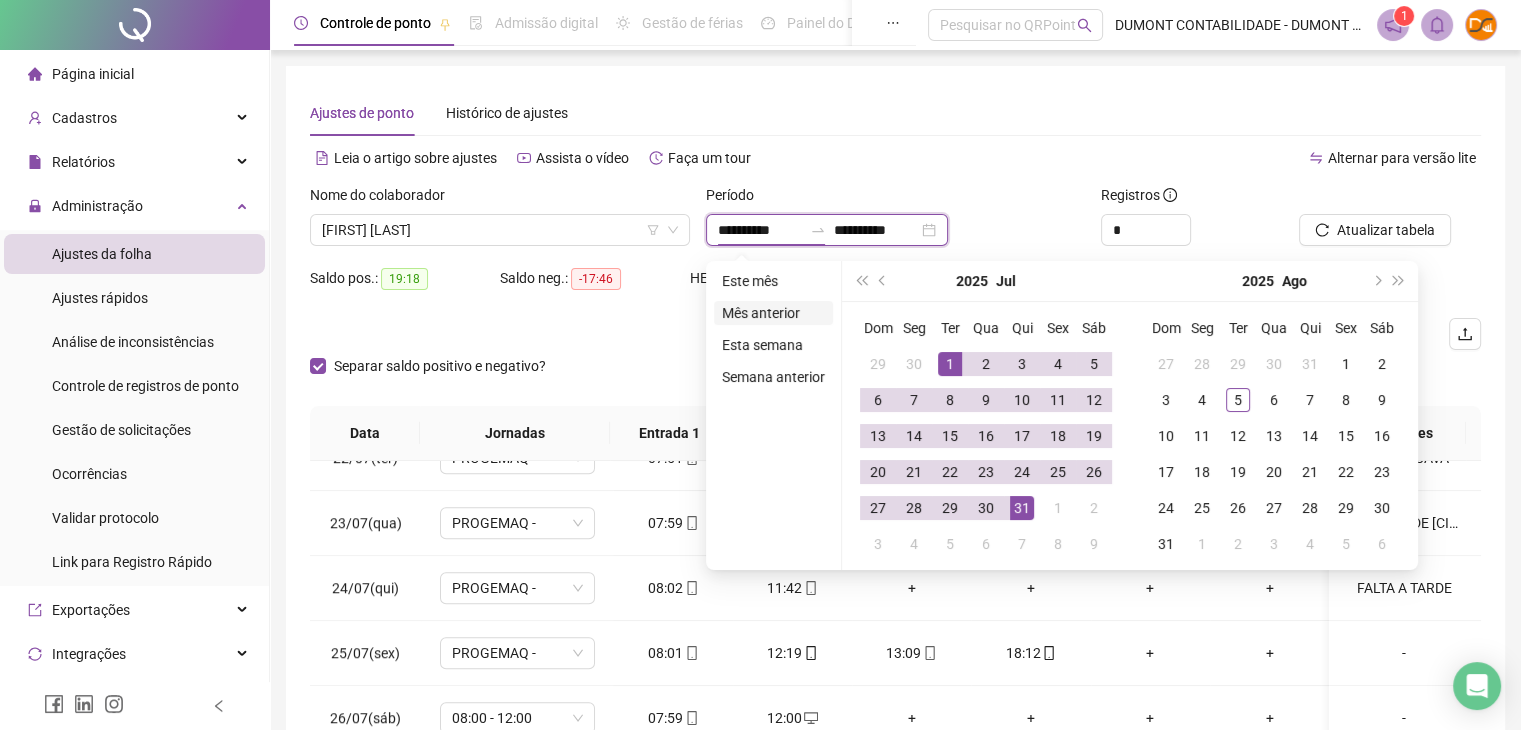 type on "**********" 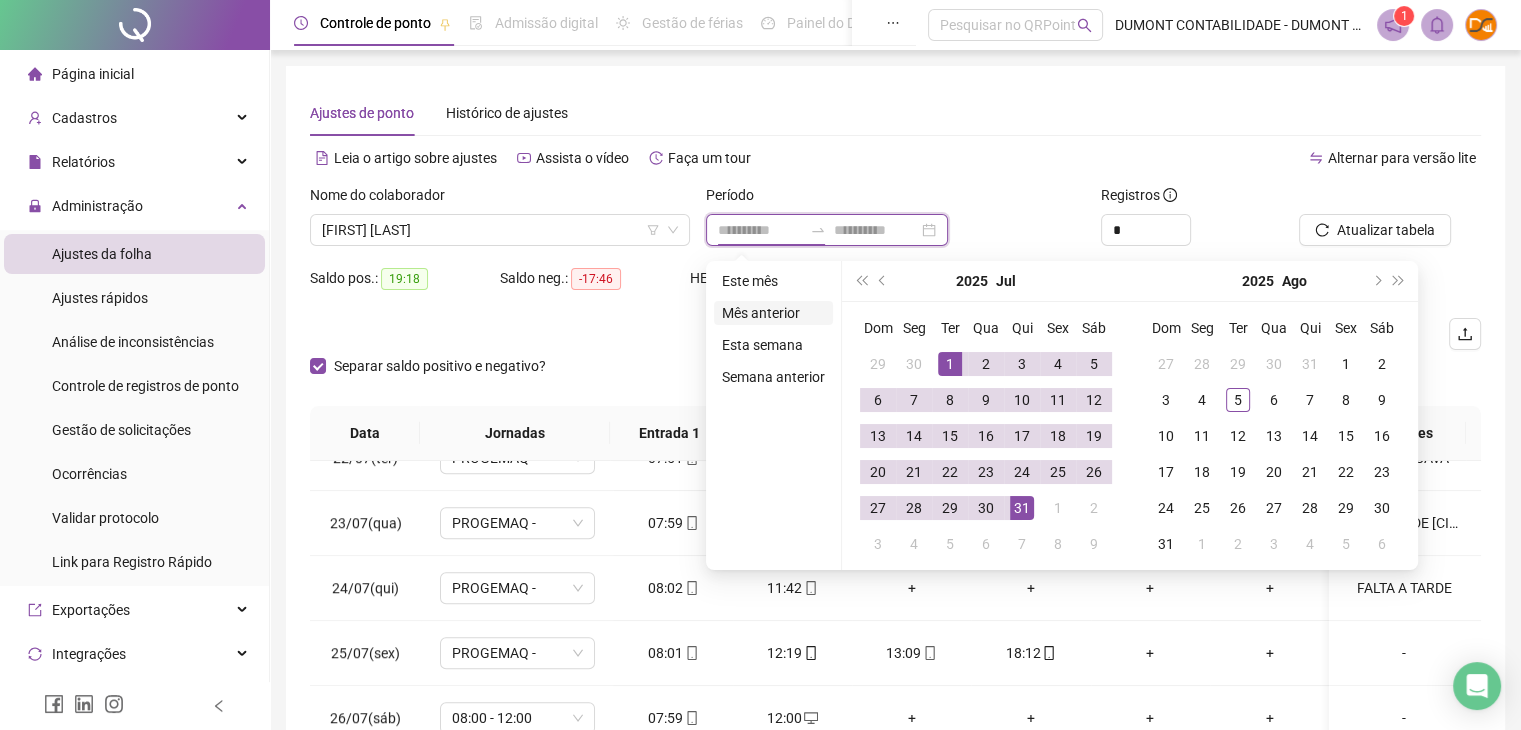 type on "**********" 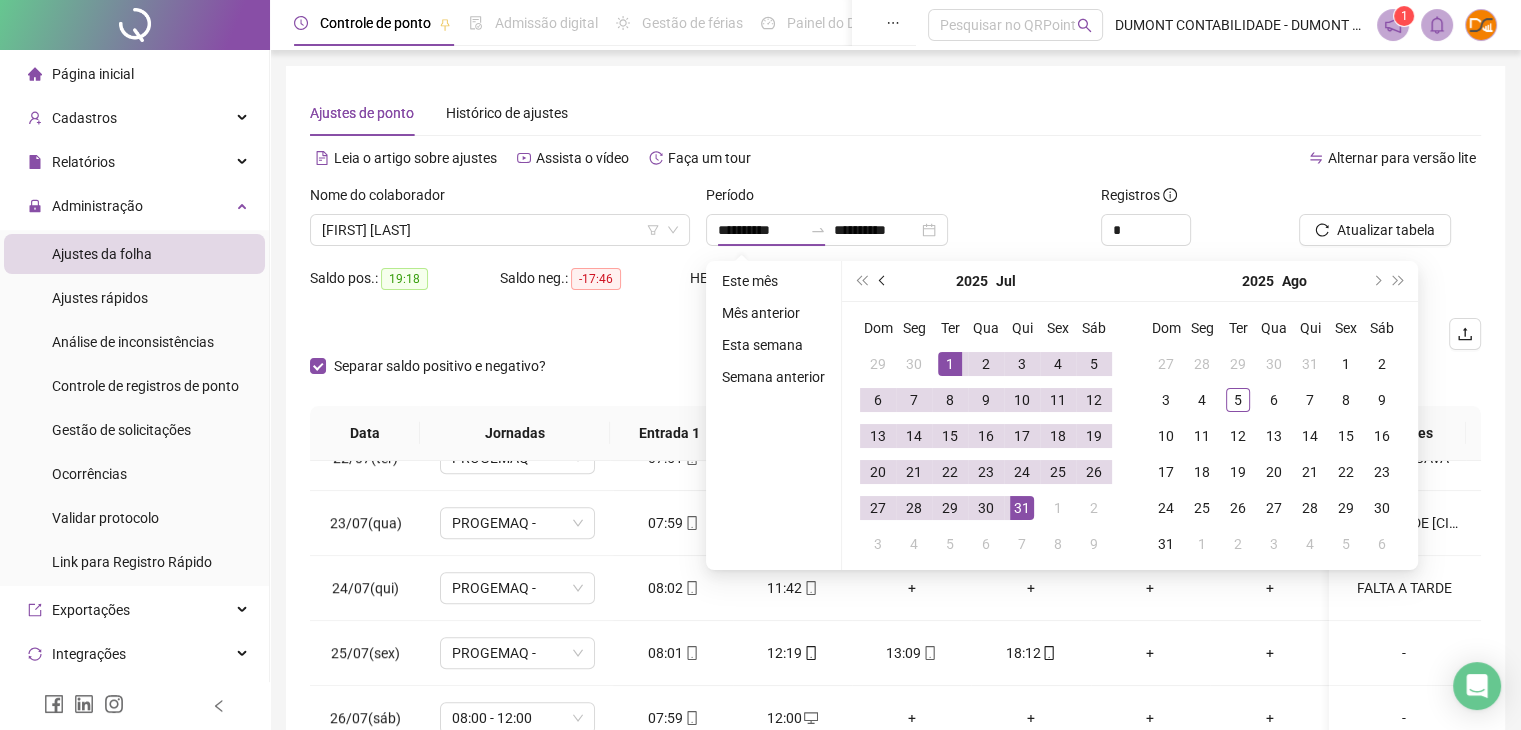 click at bounding box center [884, 281] 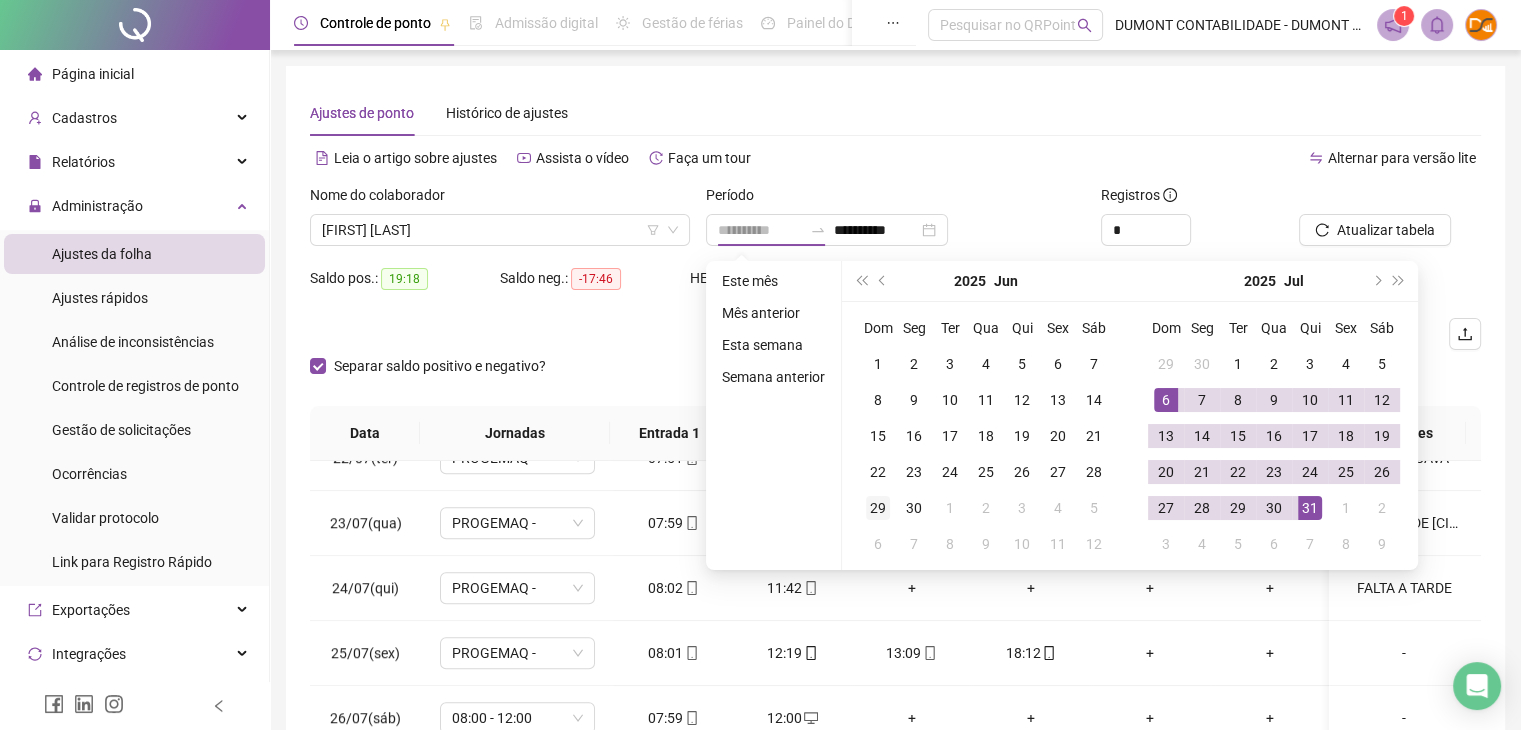 type on "**********" 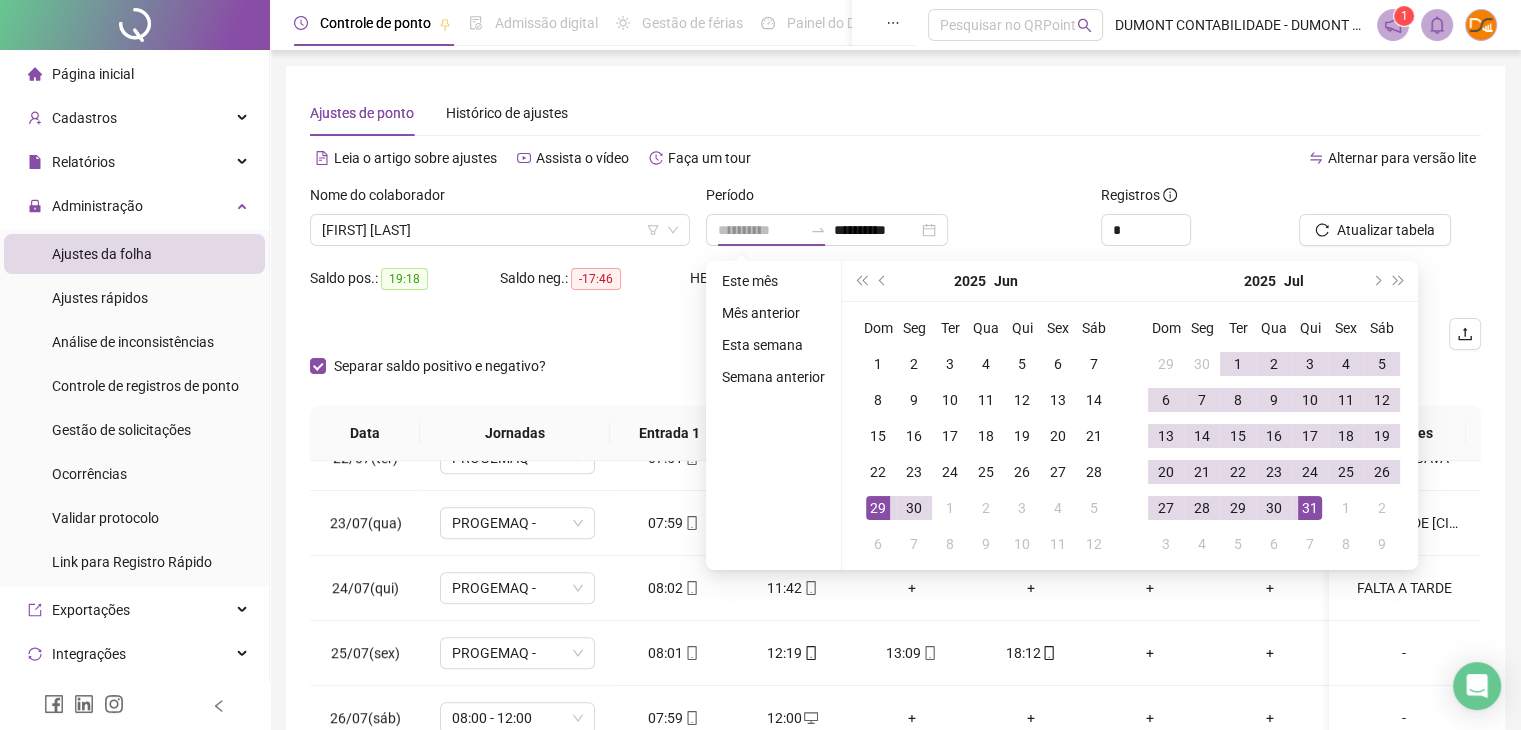 click on "29" at bounding box center (878, 508) 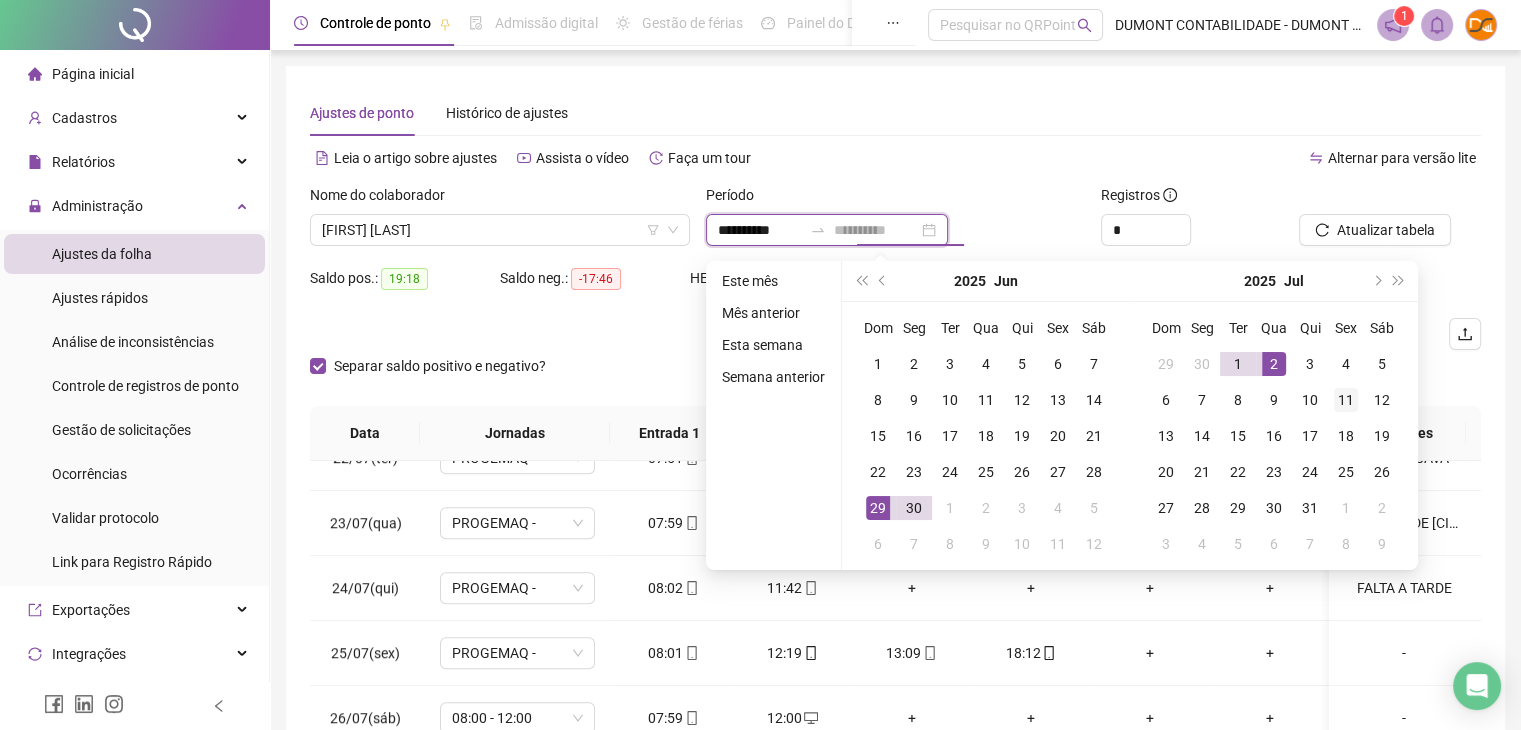 type on "**********" 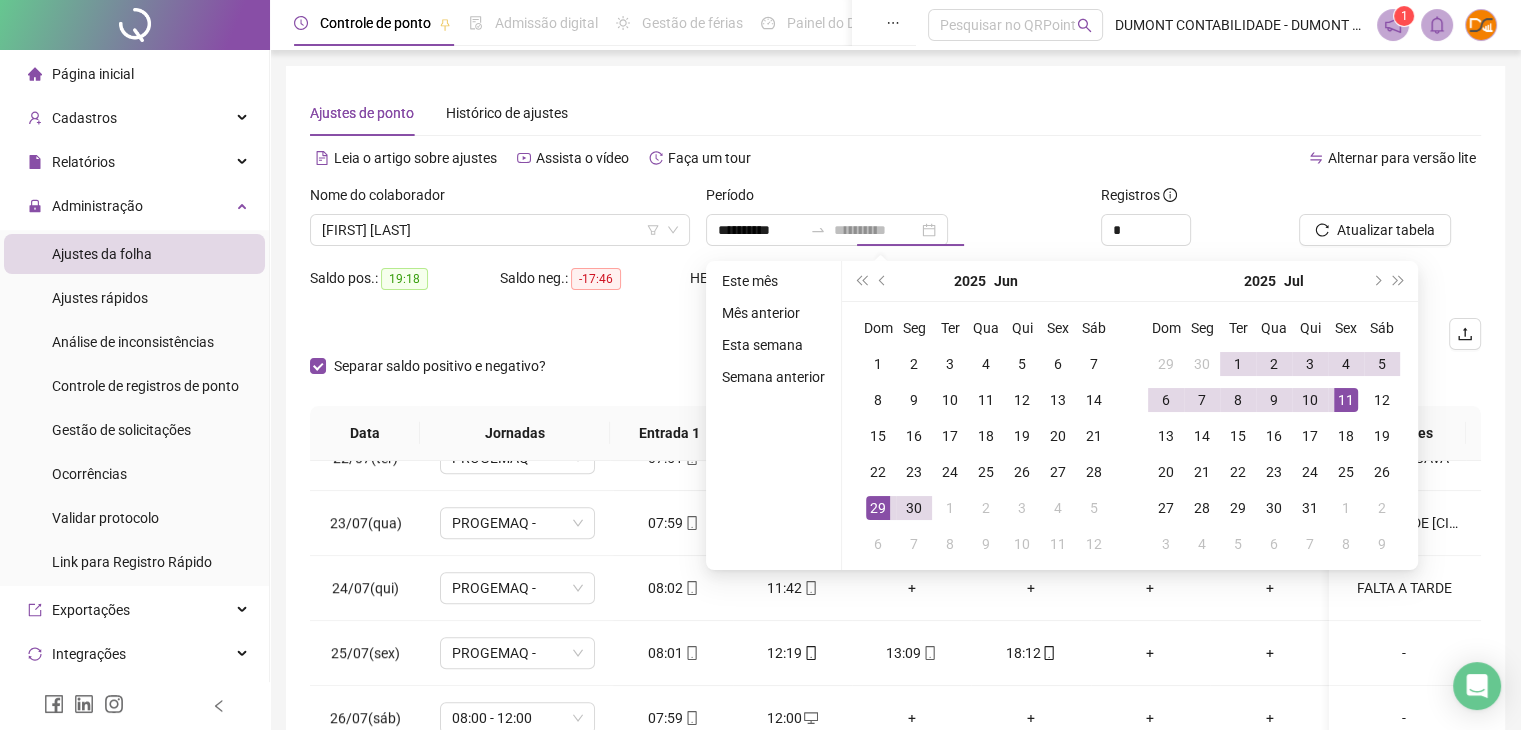 click on "11" at bounding box center [1346, 400] 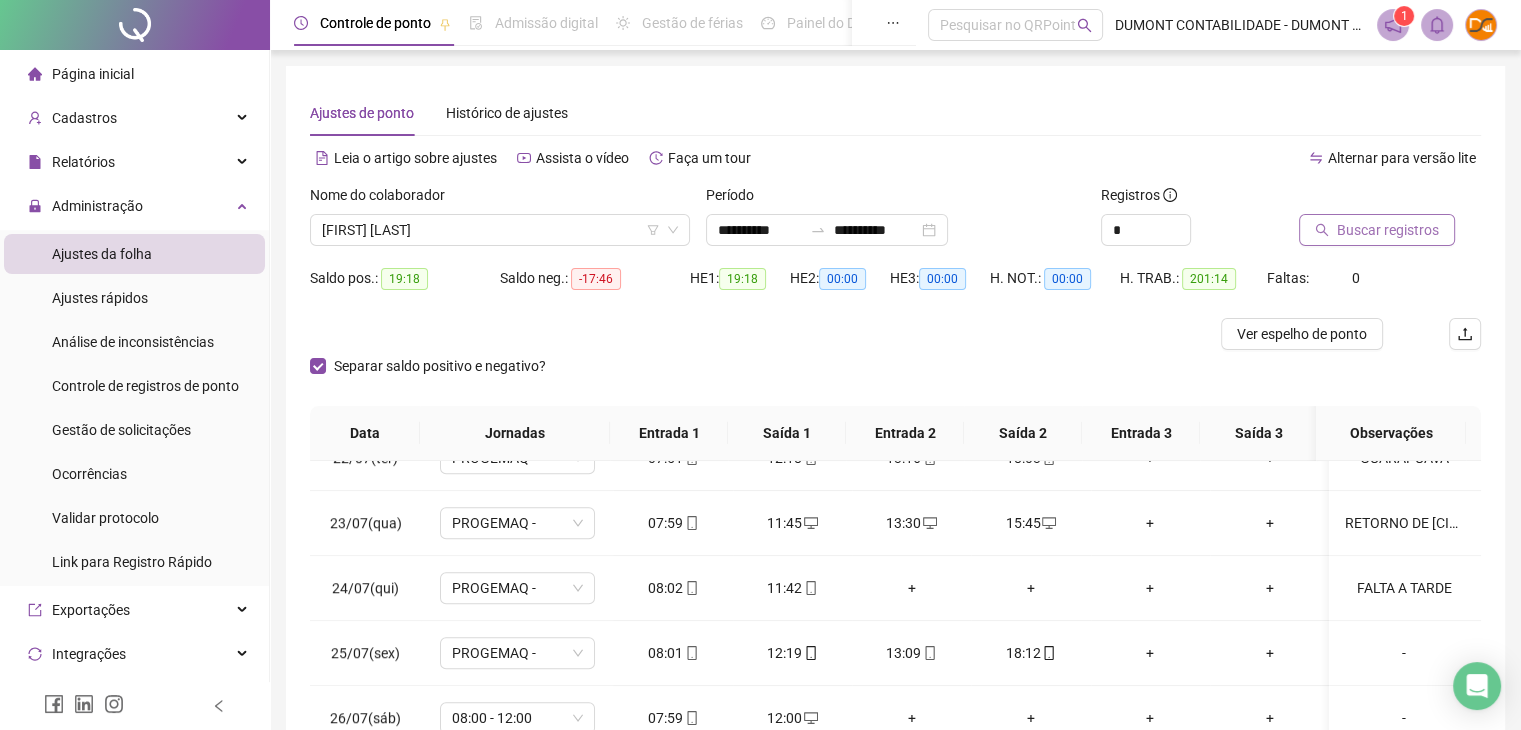 click on "Buscar registros" at bounding box center [1377, 230] 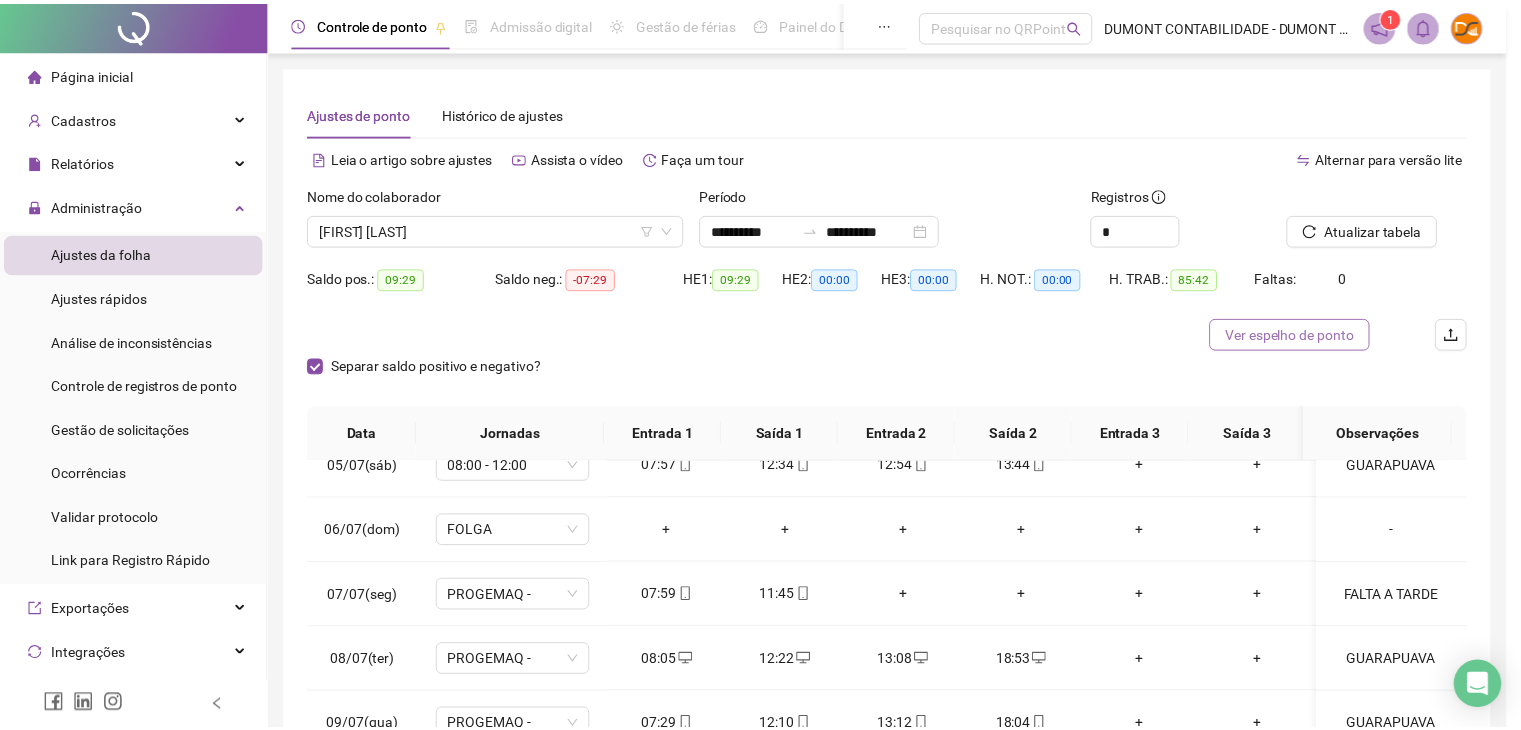 scroll, scrollTop: 415, scrollLeft: 0, axis: vertical 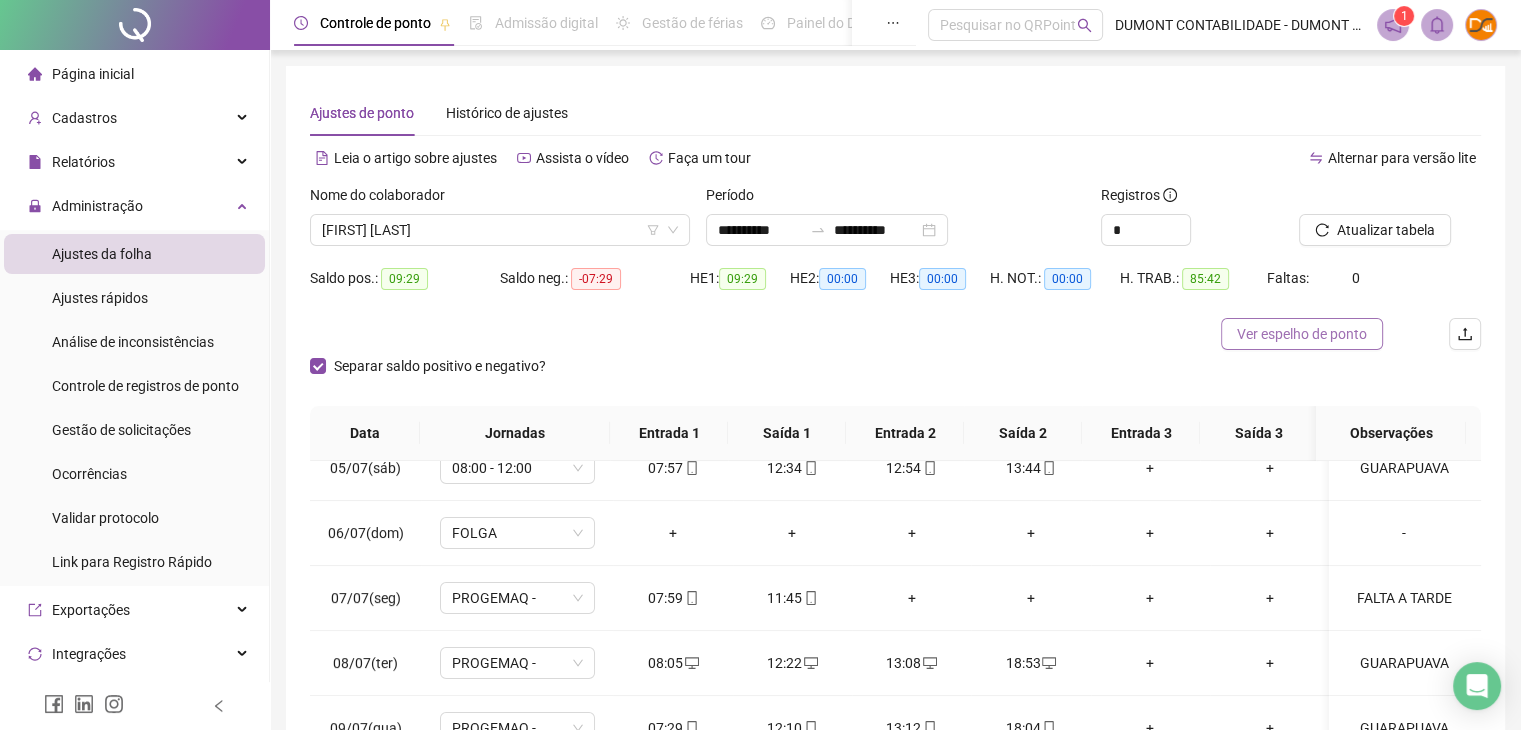 click on "Ver espelho de ponto" at bounding box center (1302, 334) 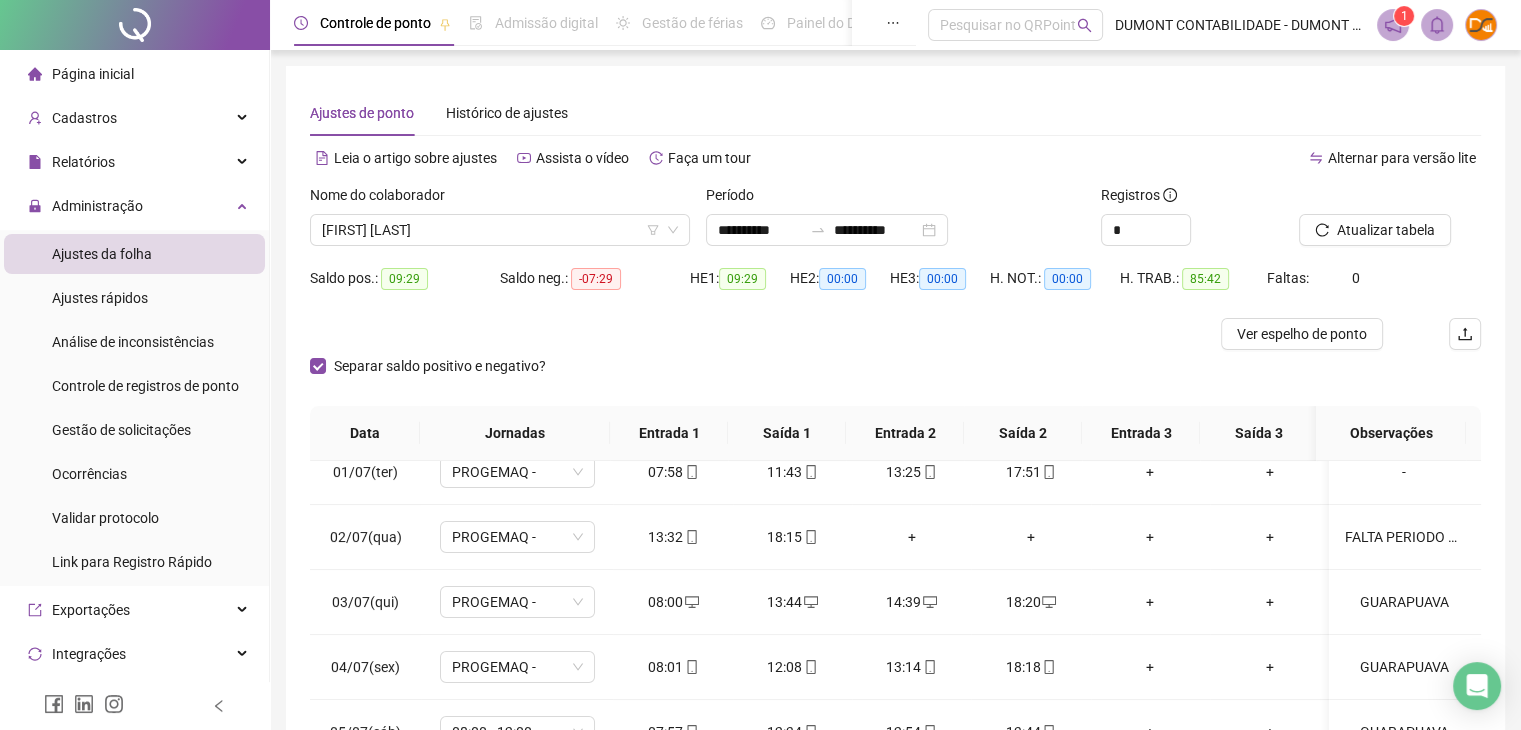 scroll, scrollTop: 0, scrollLeft: 0, axis: both 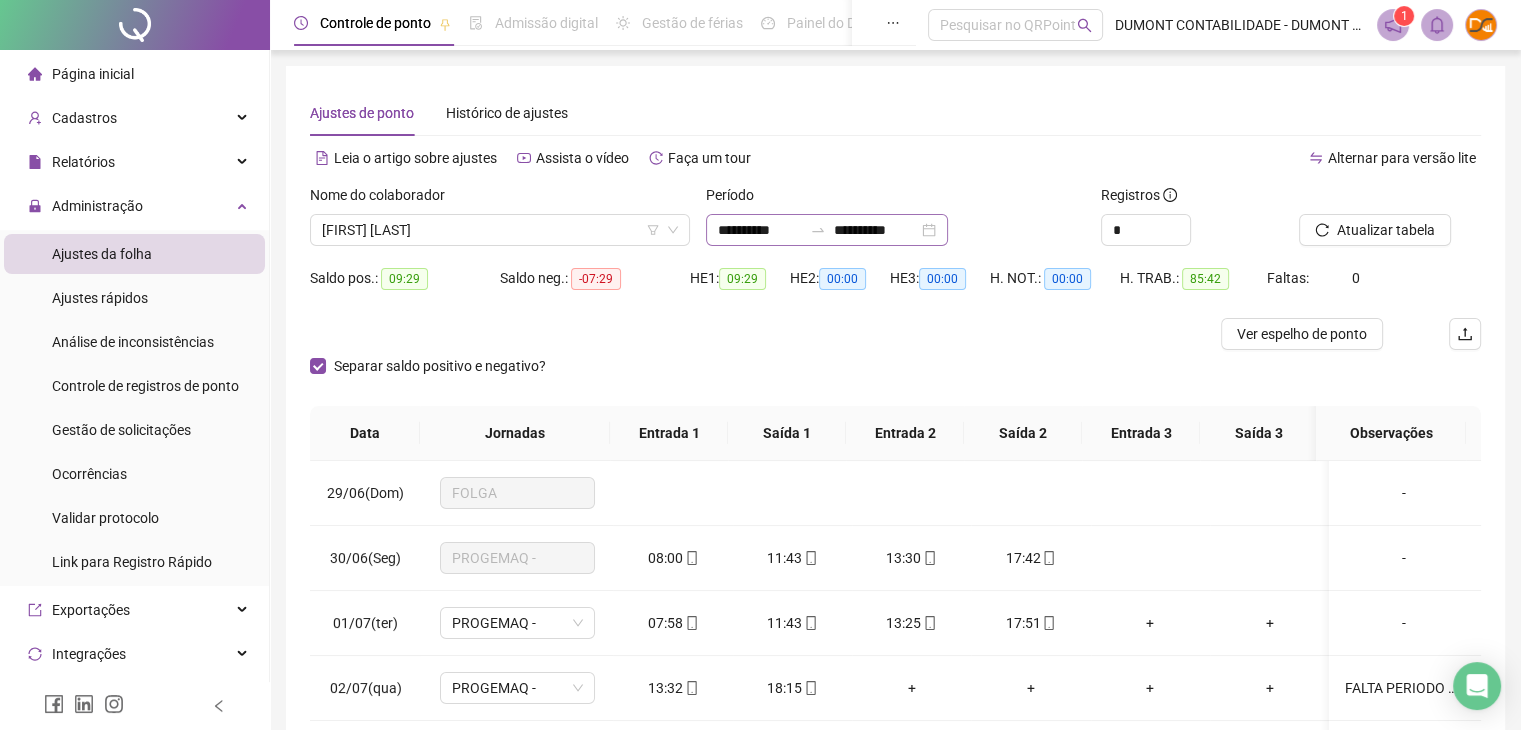 click on "**********" at bounding box center (827, 230) 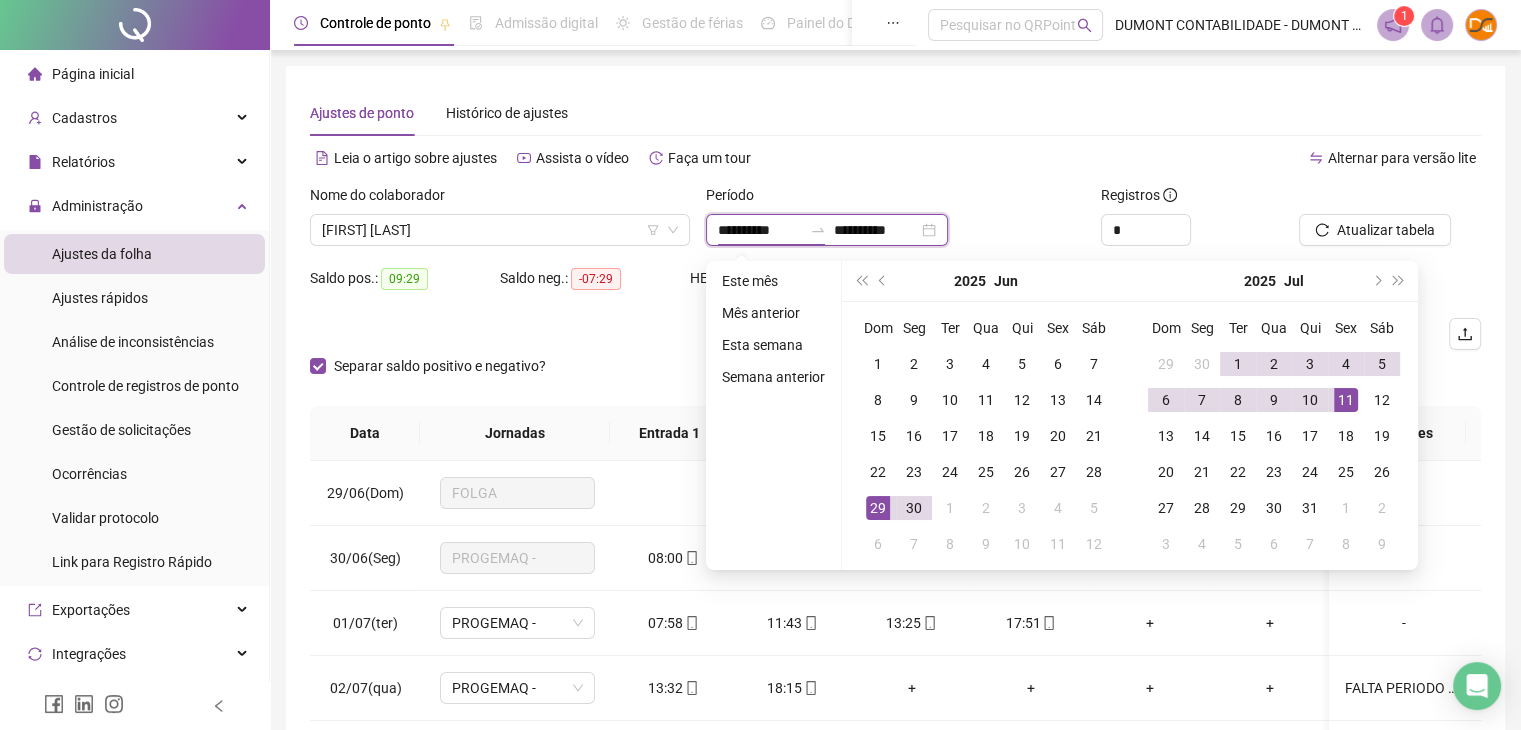 type on "**********" 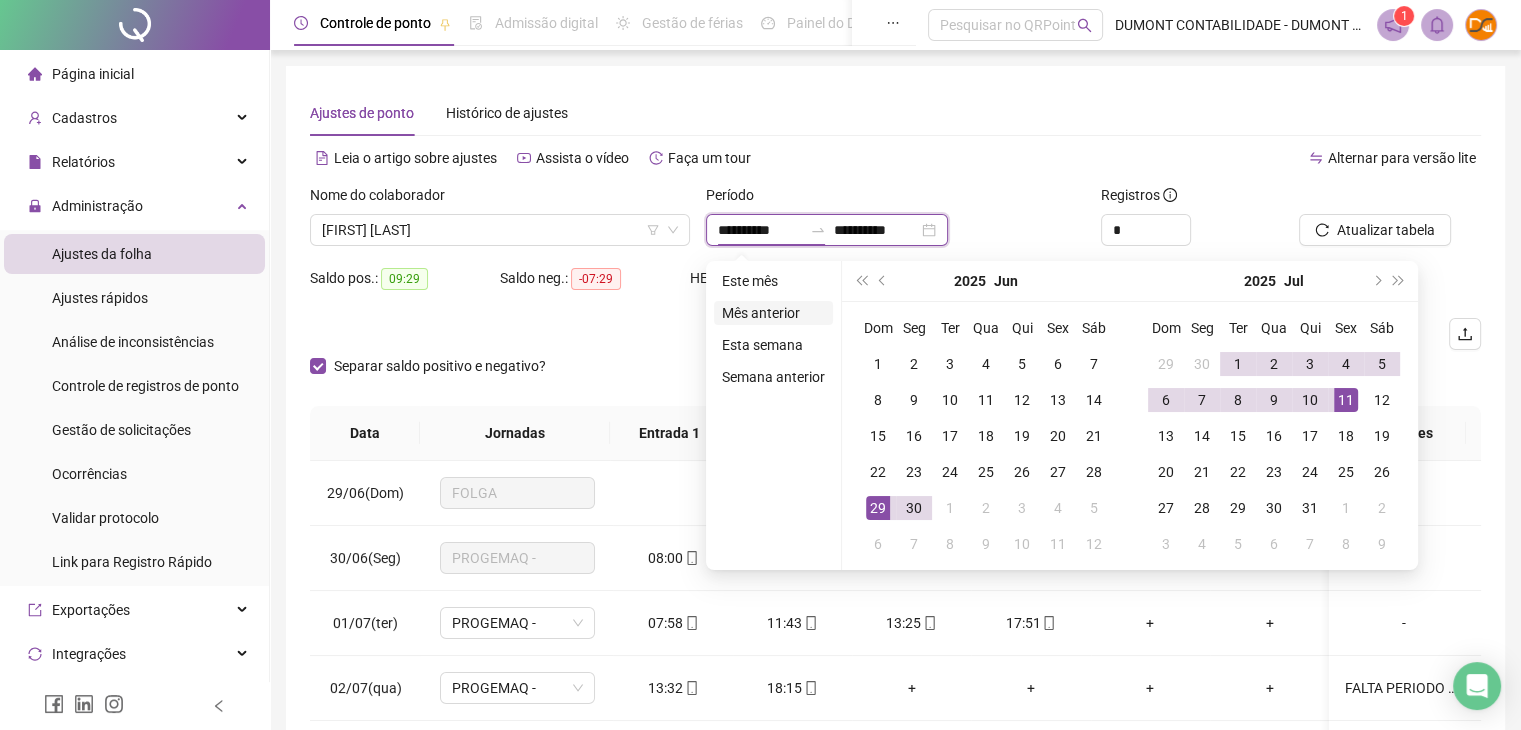 type on "**********" 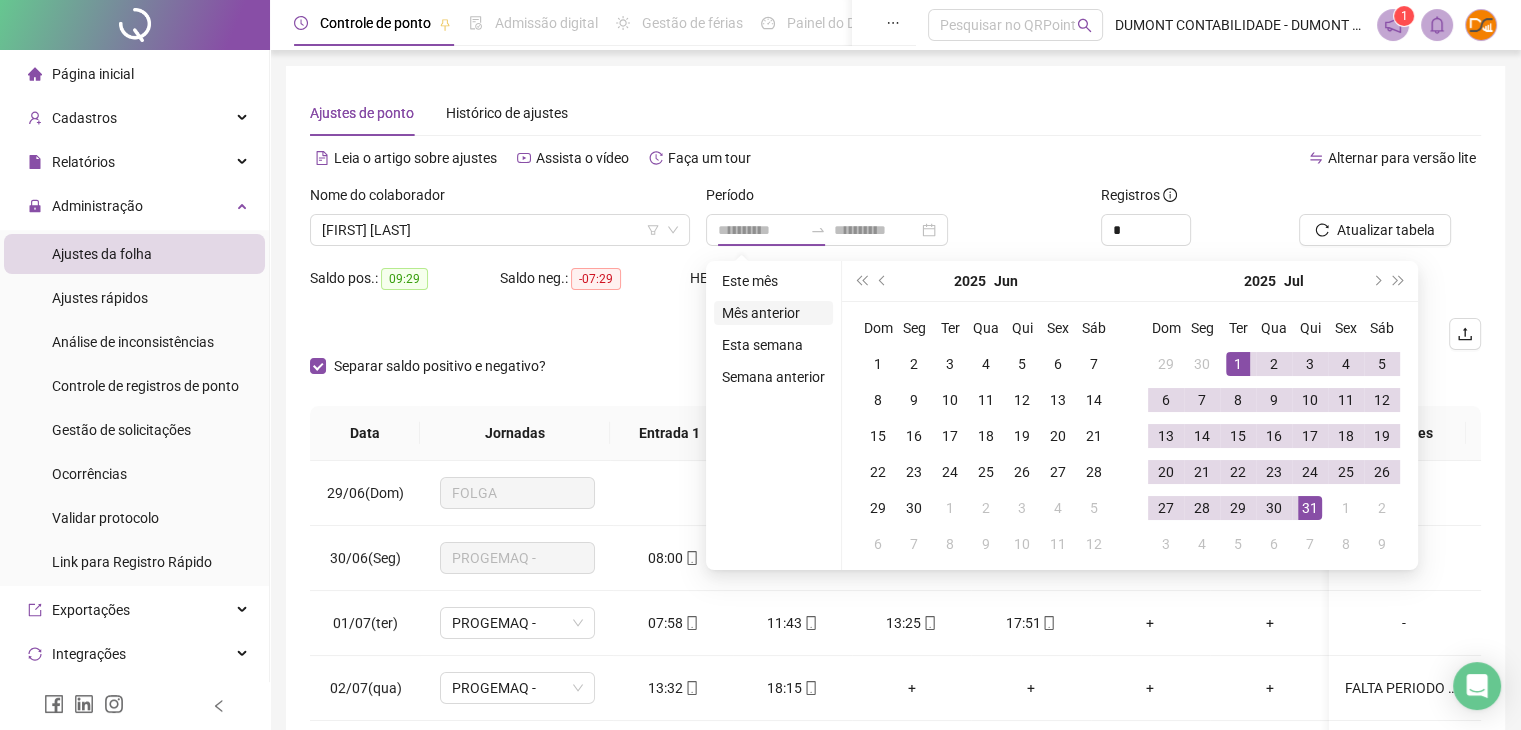 click on "Mês anterior" at bounding box center [773, 313] 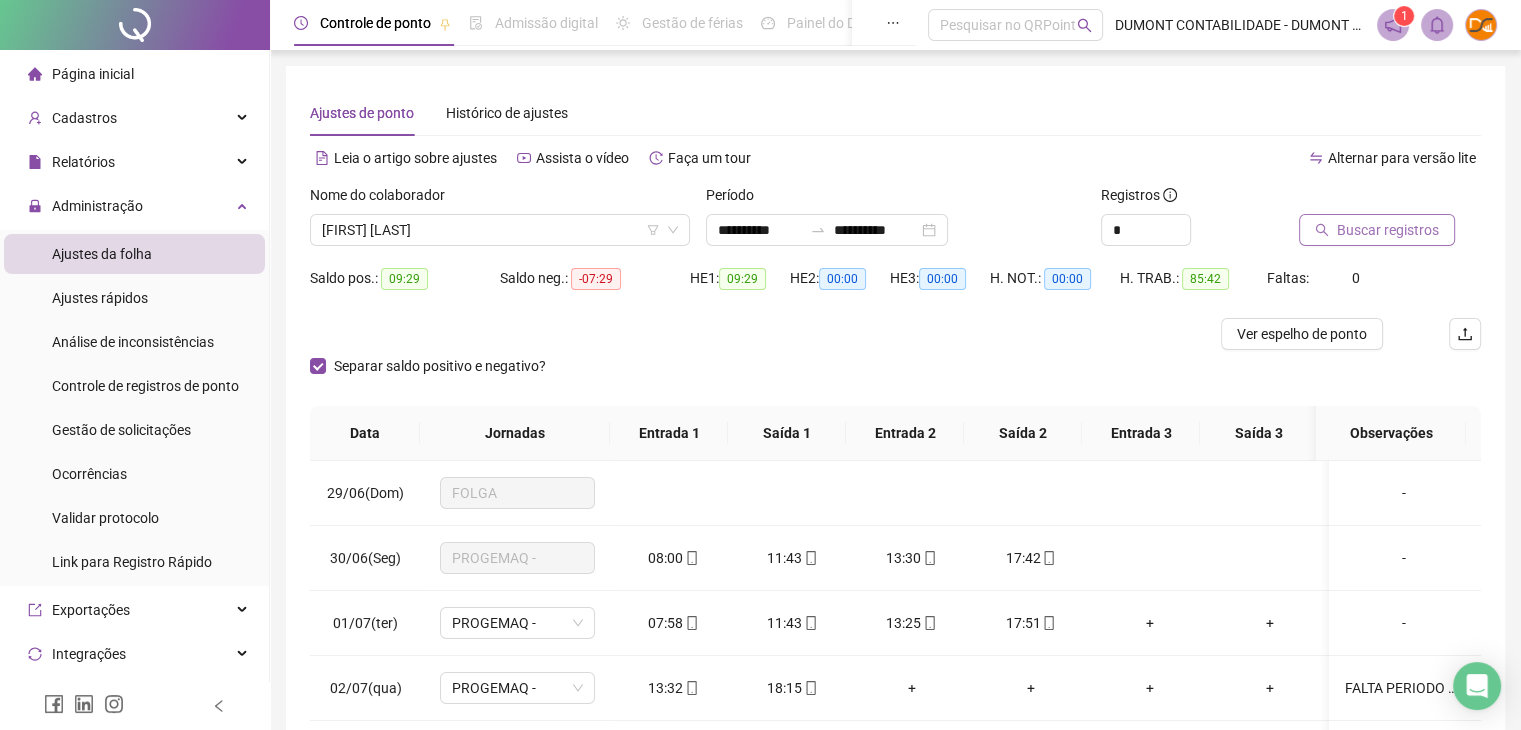 click on "Buscar registros" at bounding box center (1388, 230) 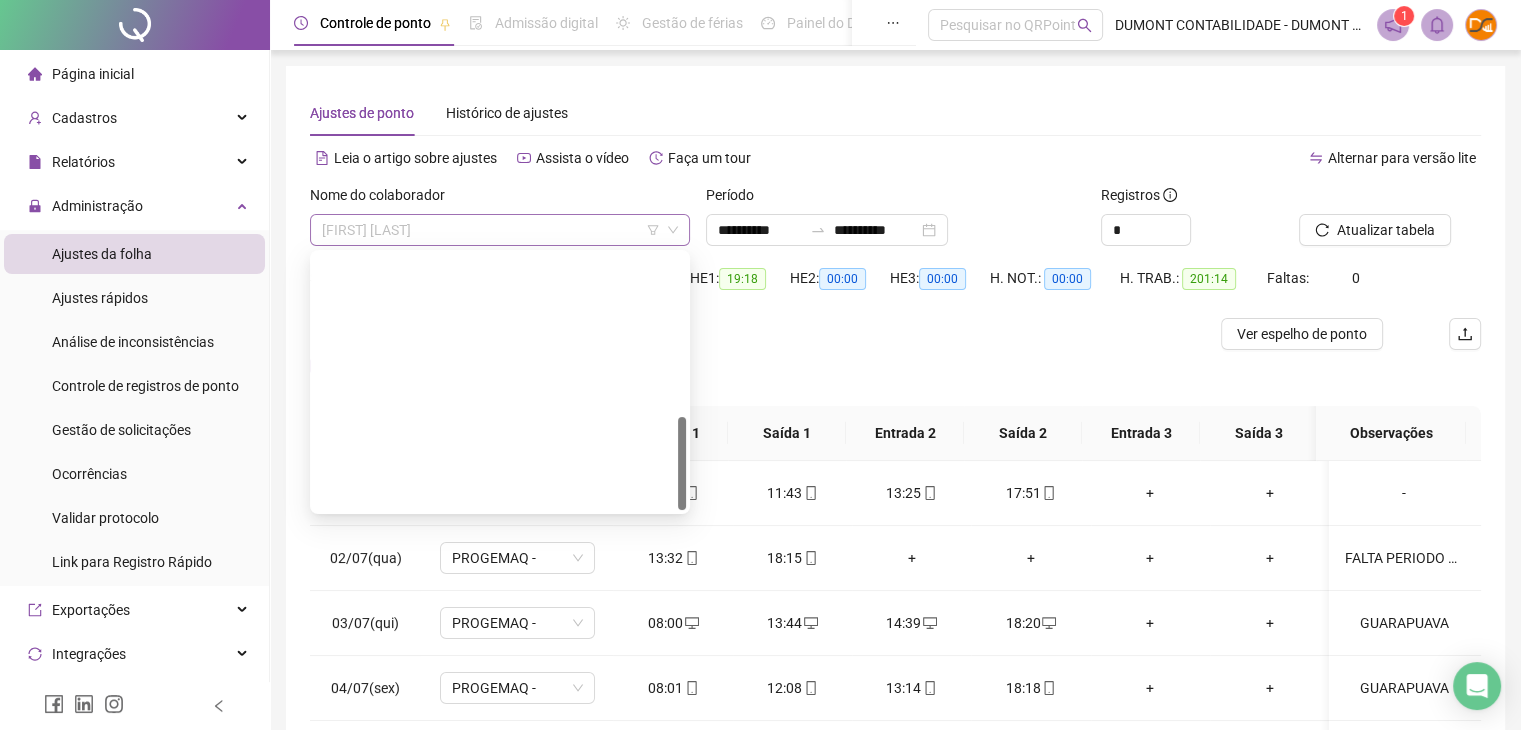 click on "[FIRST] [LAST]" at bounding box center [500, 230] 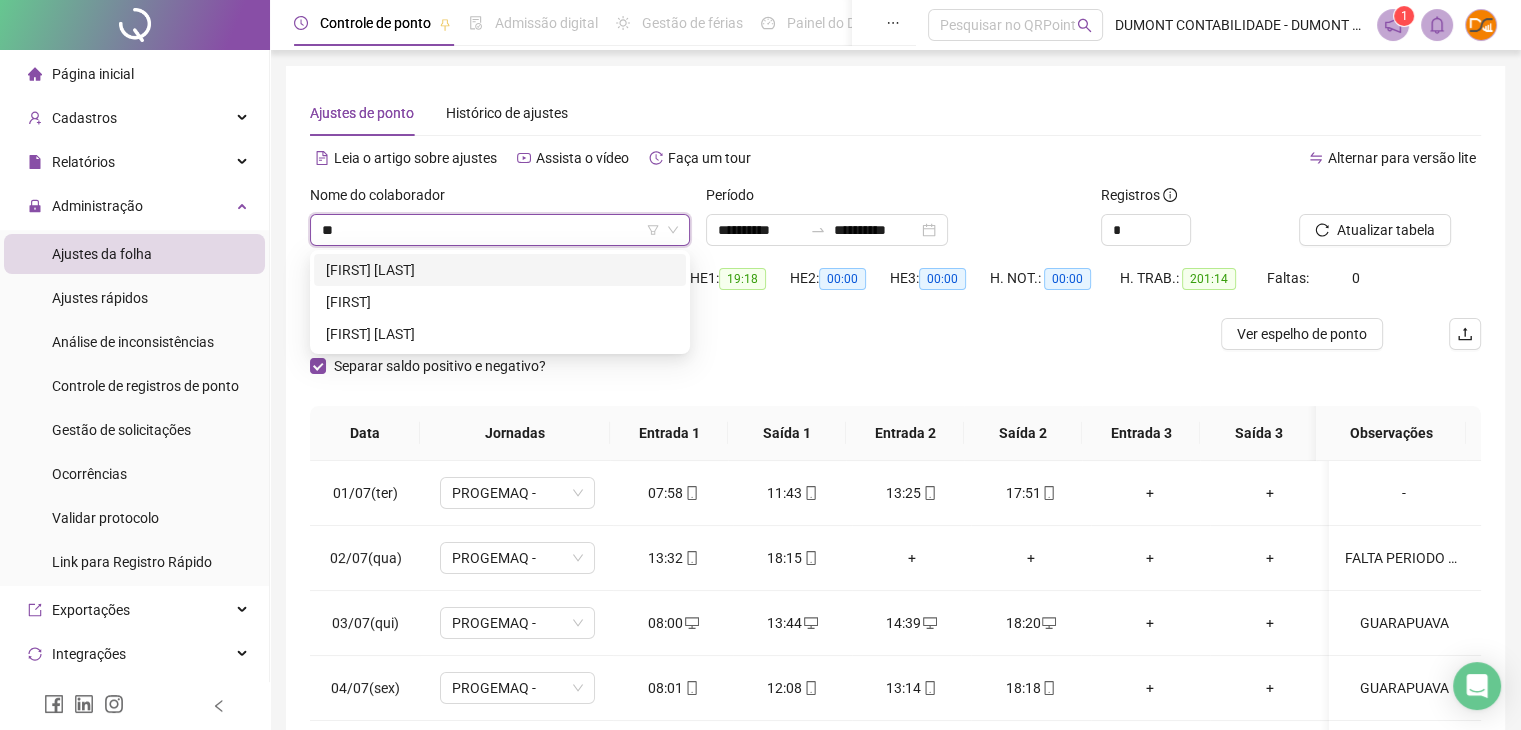 scroll, scrollTop: 0, scrollLeft: 0, axis: both 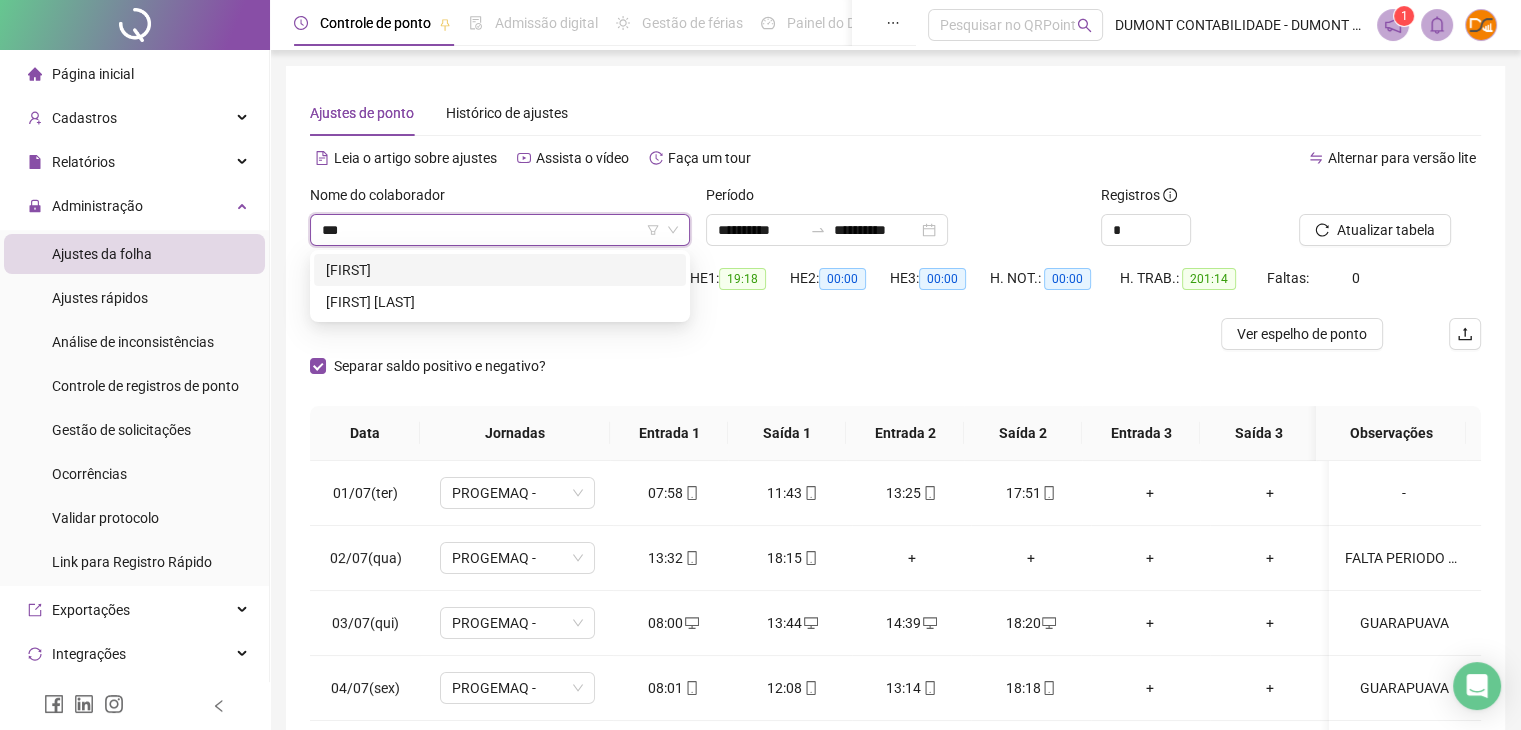 type on "****" 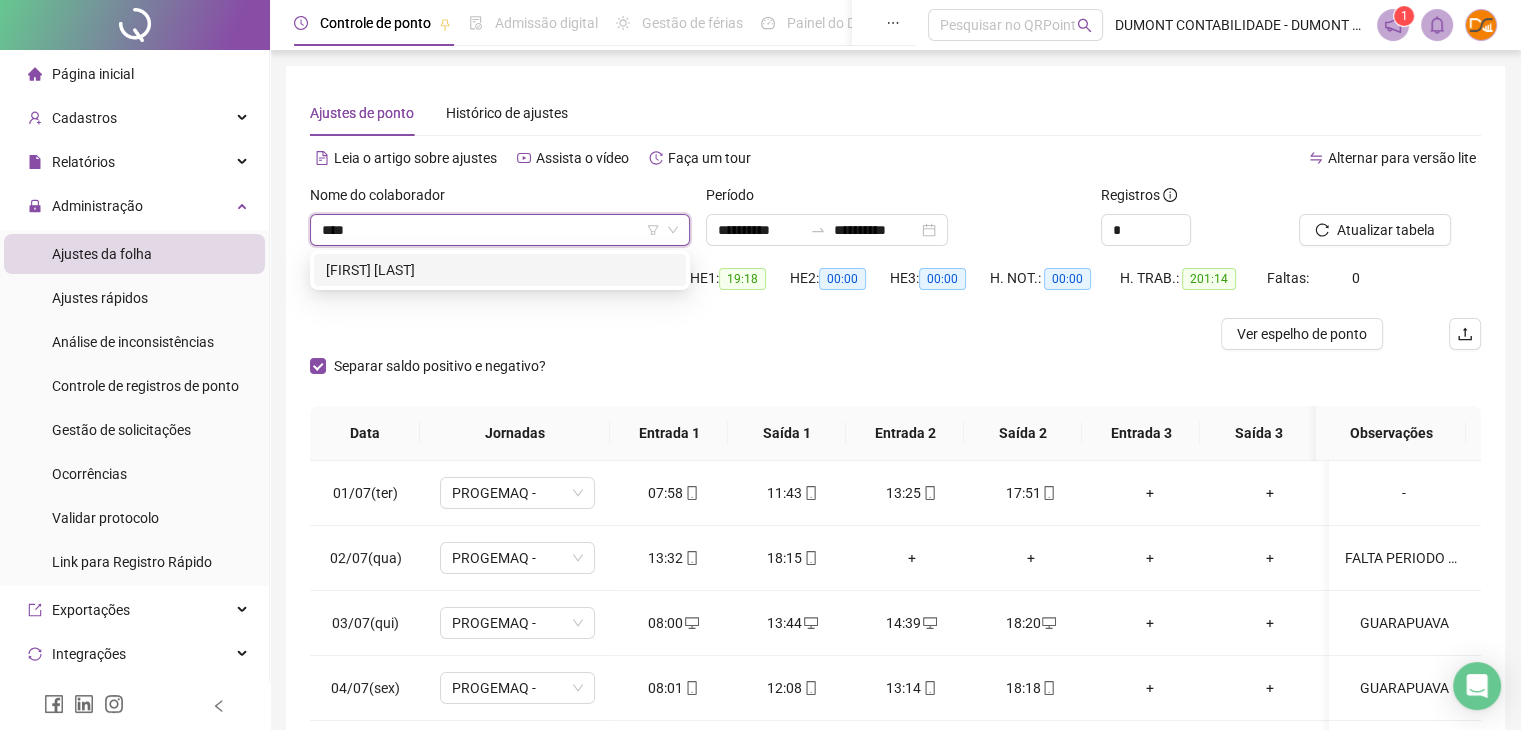 click on "[FIRST] [LAST]" at bounding box center (500, 270) 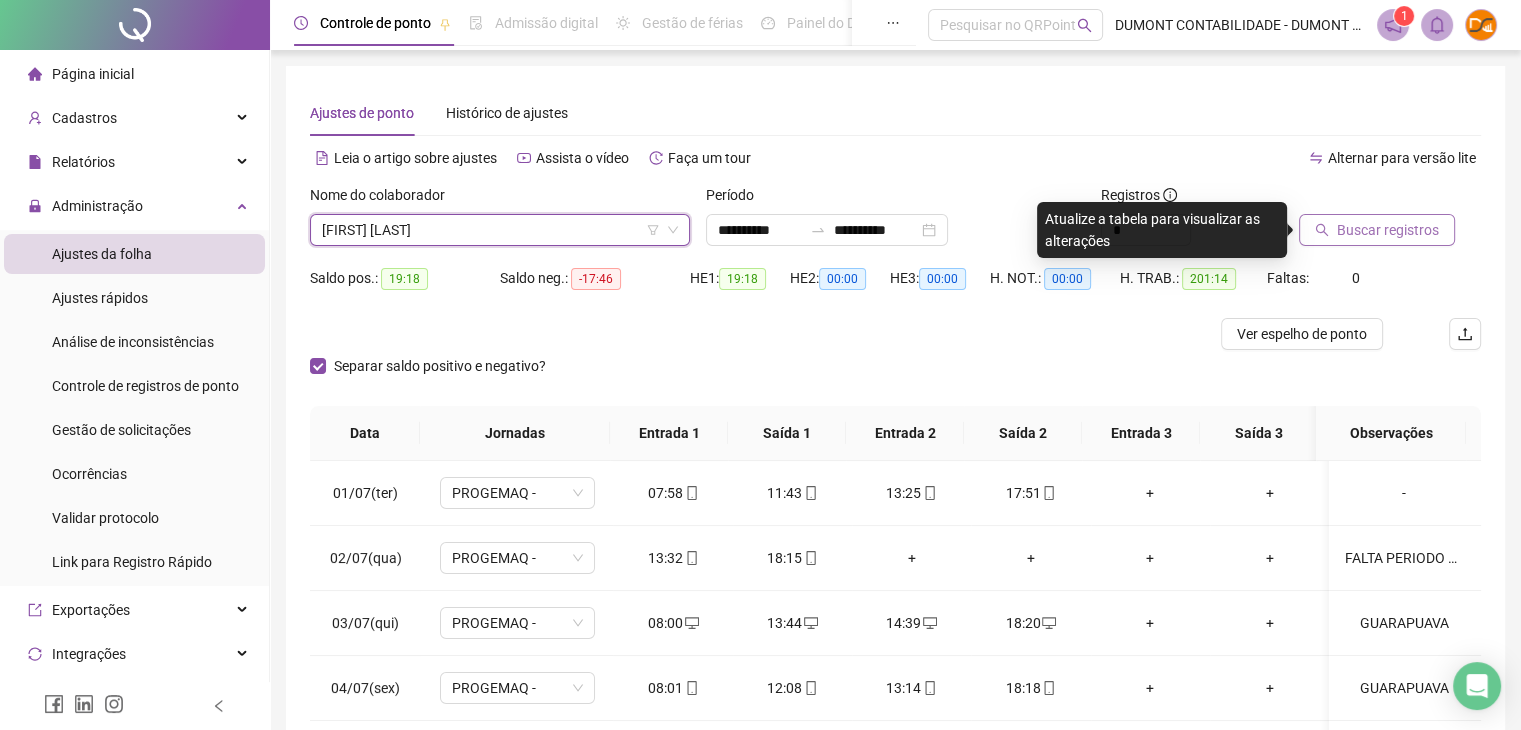click on "Buscar registros" at bounding box center [1388, 230] 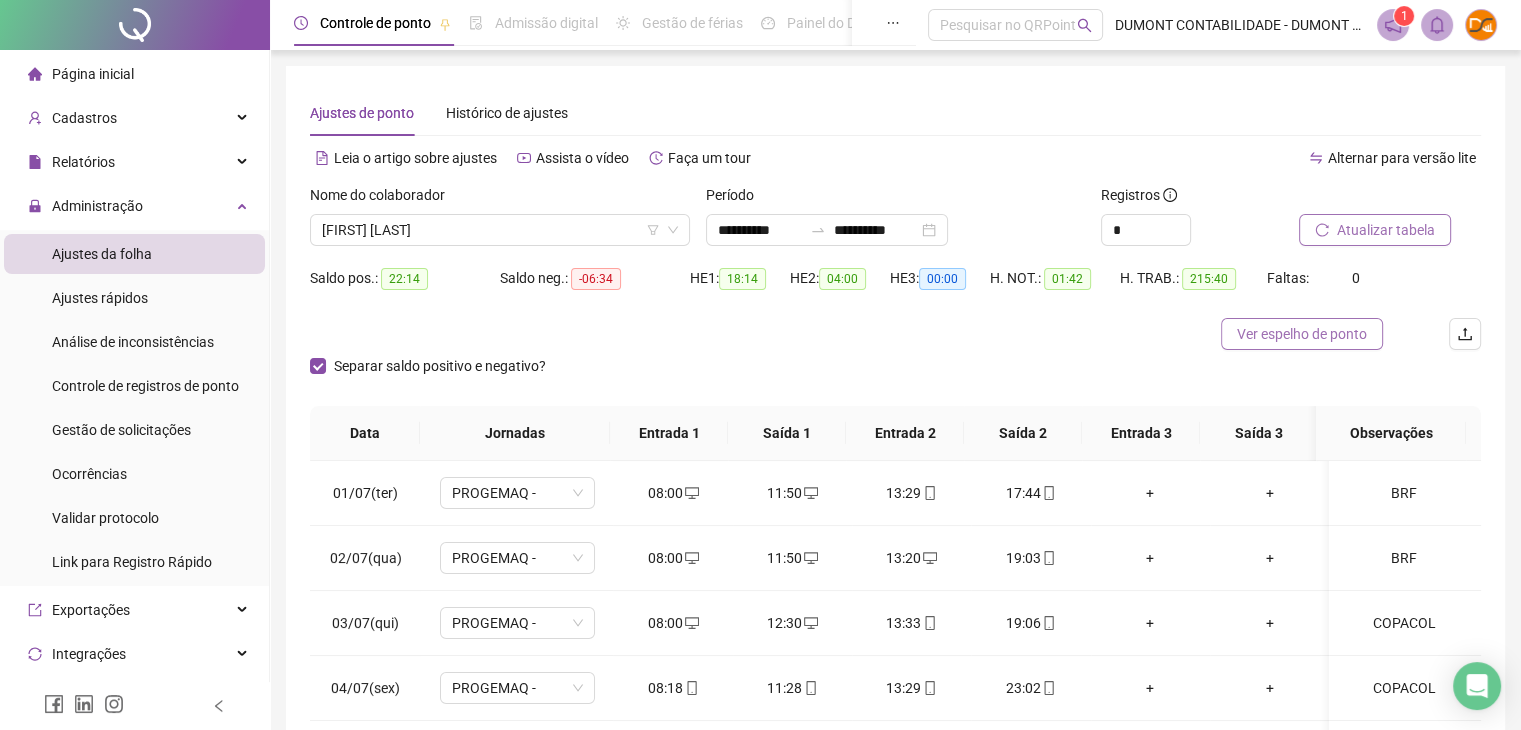 click on "Ver espelho de ponto" at bounding box center (1302, 334) 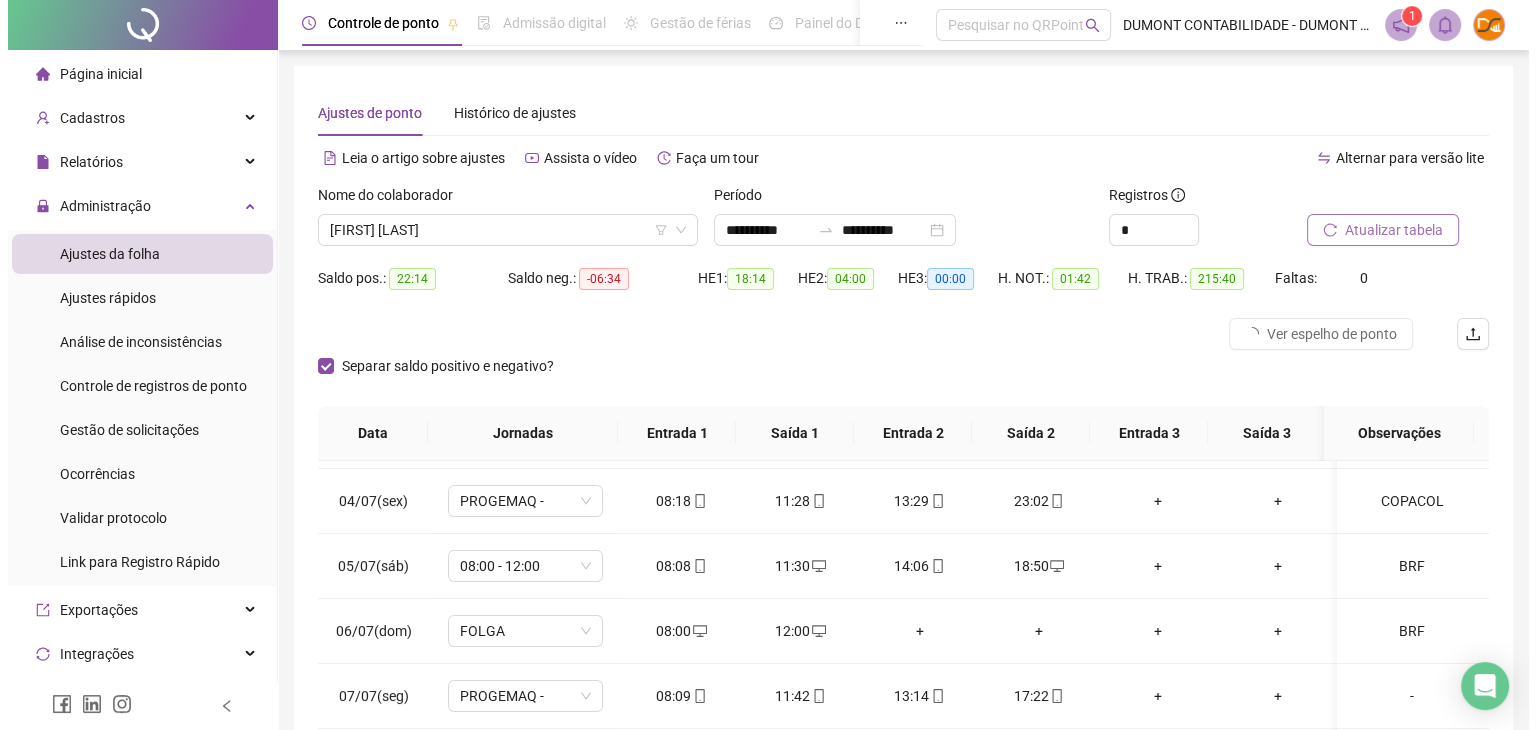 scroll, scrollTop: 200, scrollLeft: 0, axis: vertical 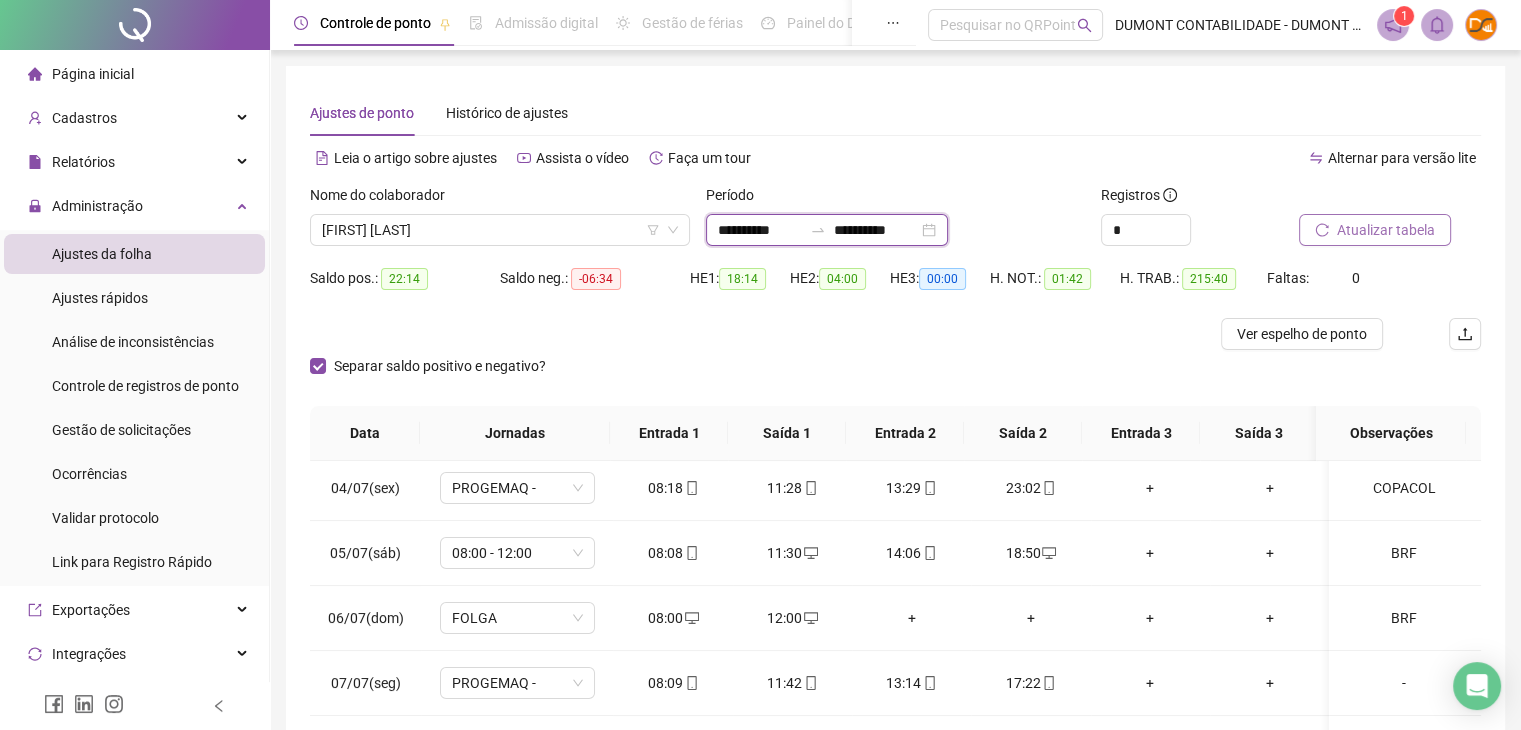 click on "**********" at bounding box center [760, 230] 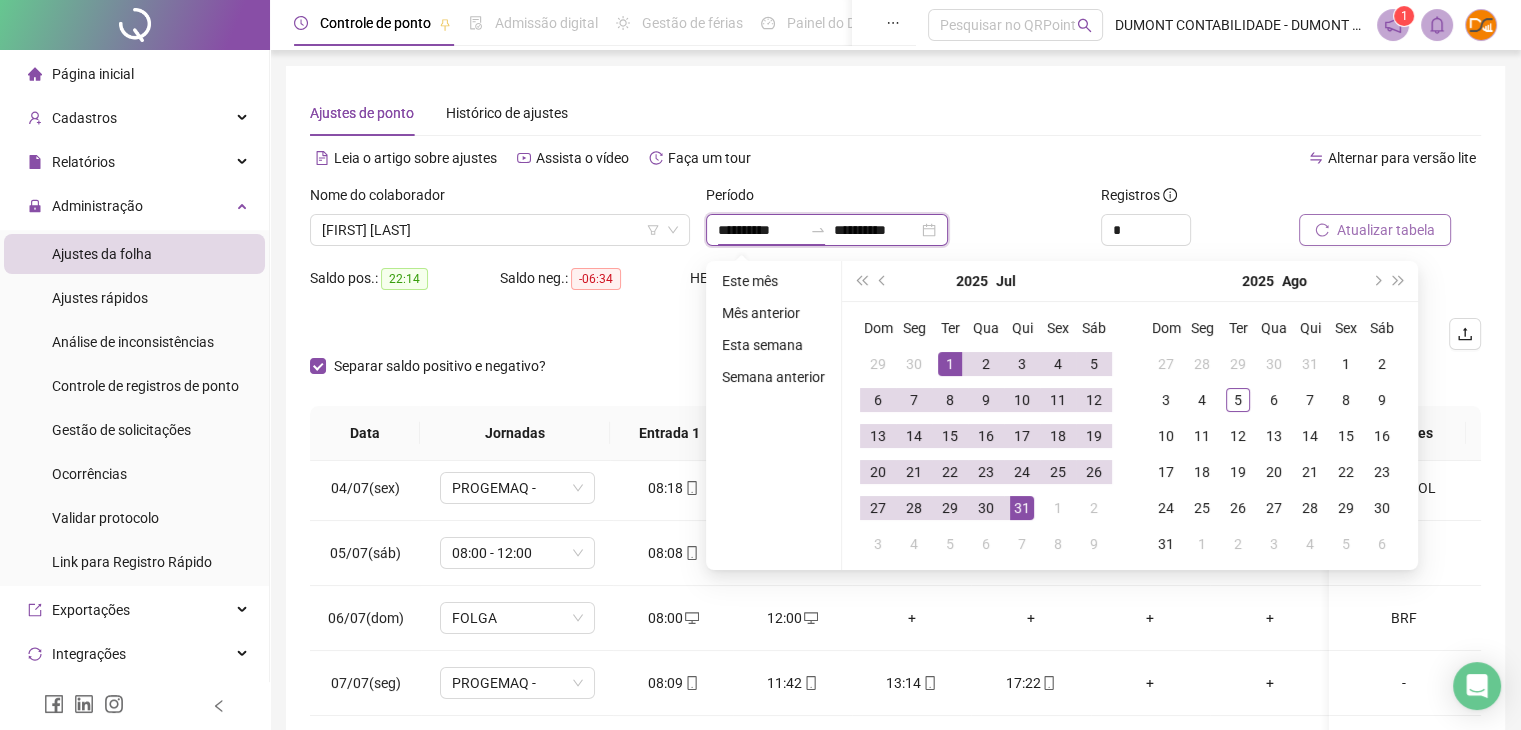 type on "**********" 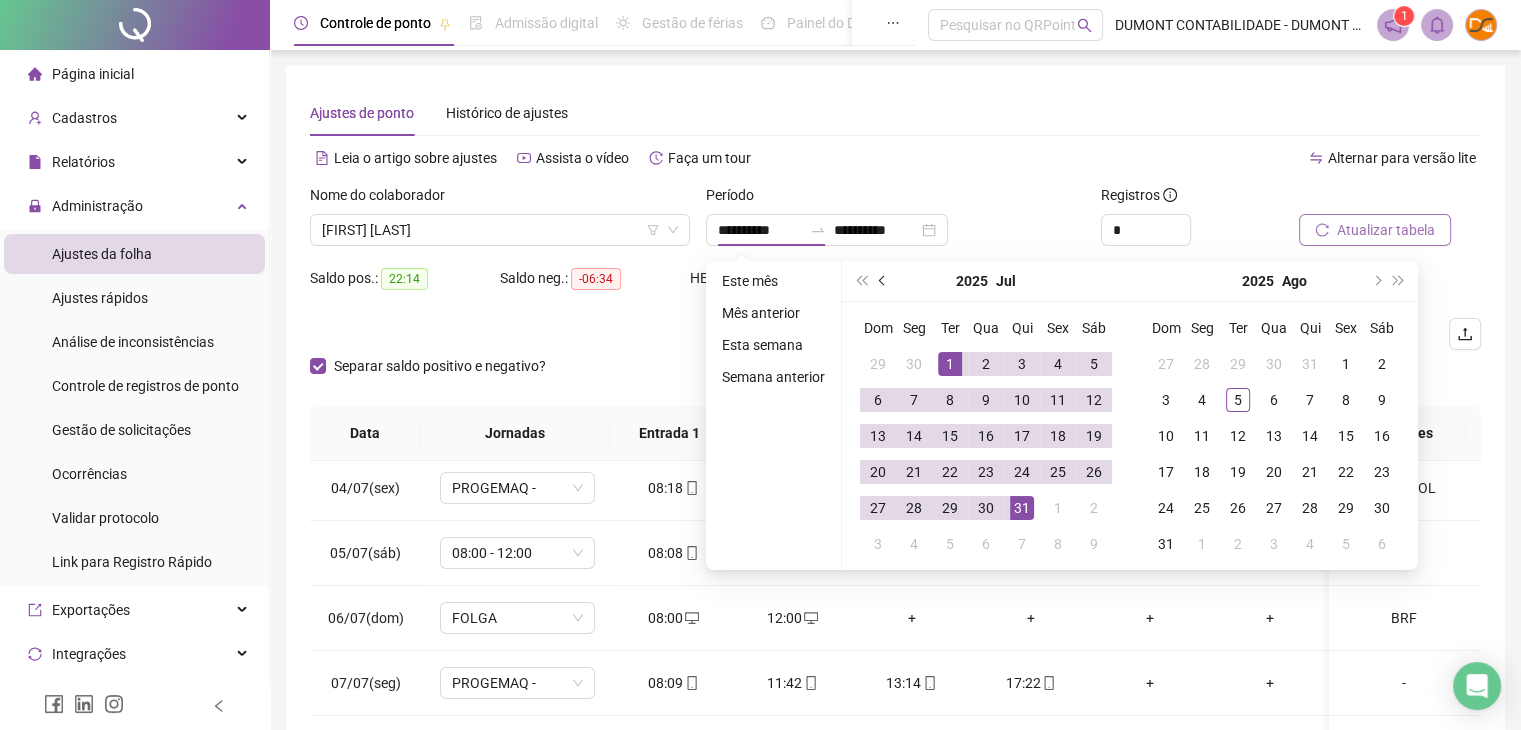 click at bounding box center (884, 281) 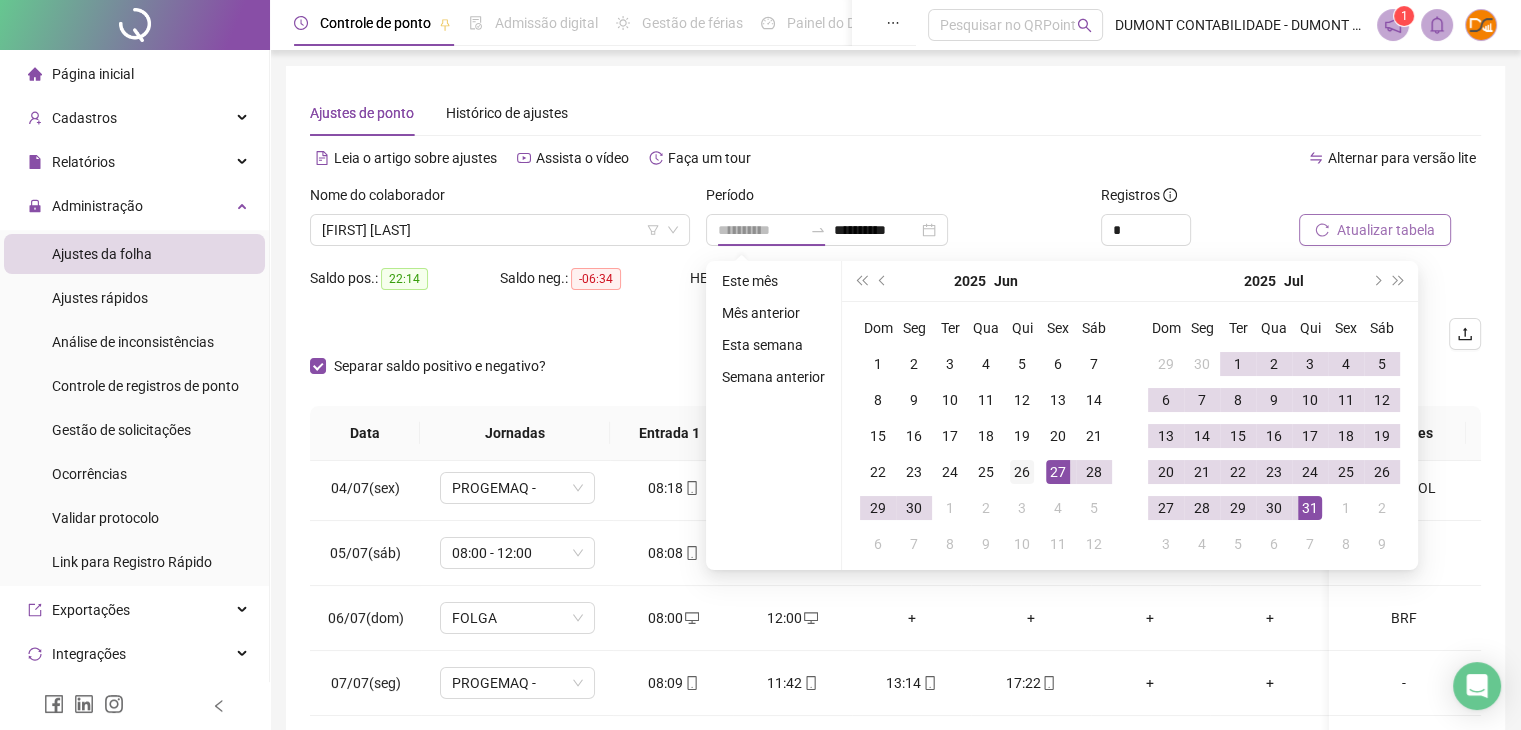 type on "**********" 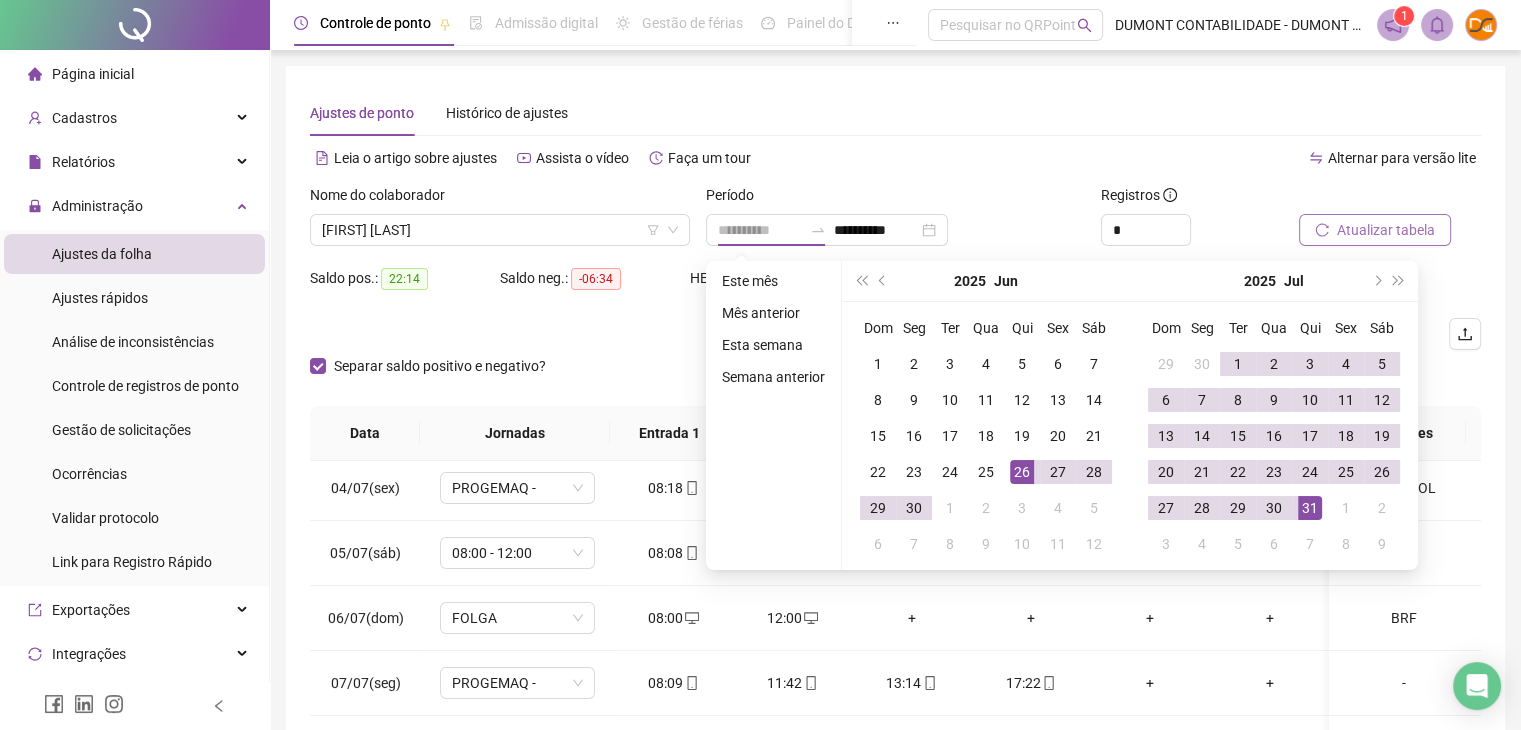click on "26" at bounding box center (1022, 472) 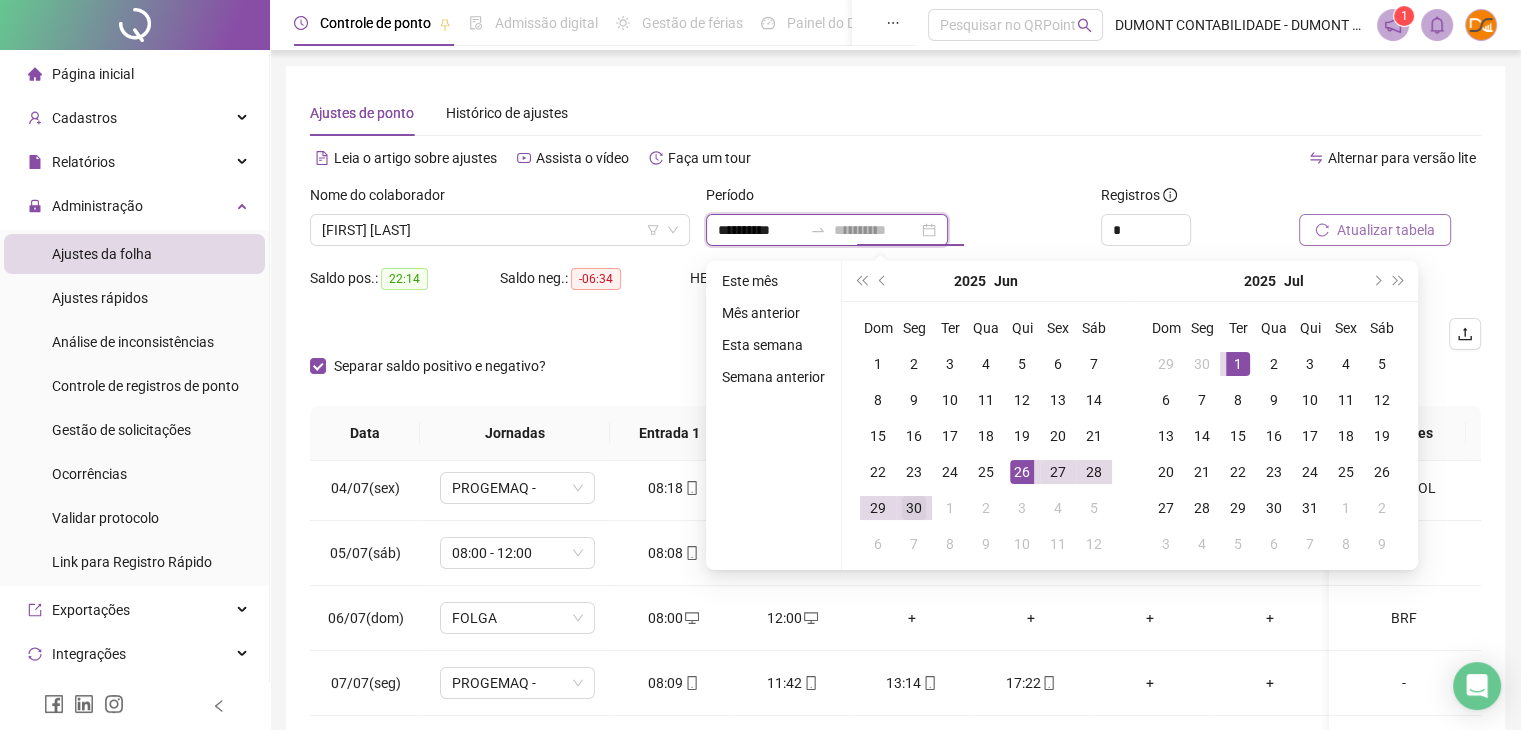 type on "**********" 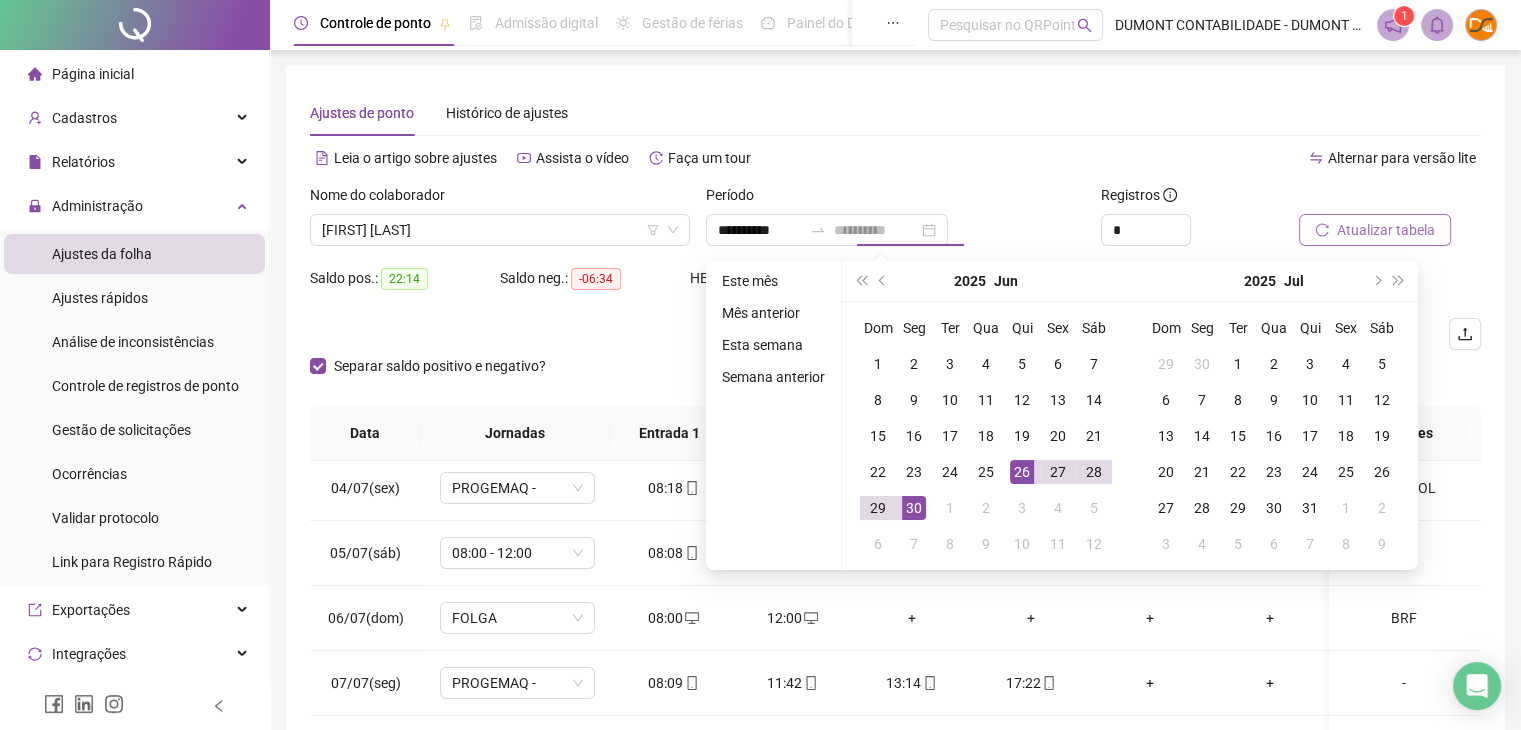 click on "30" at bounding box center [914, 508] 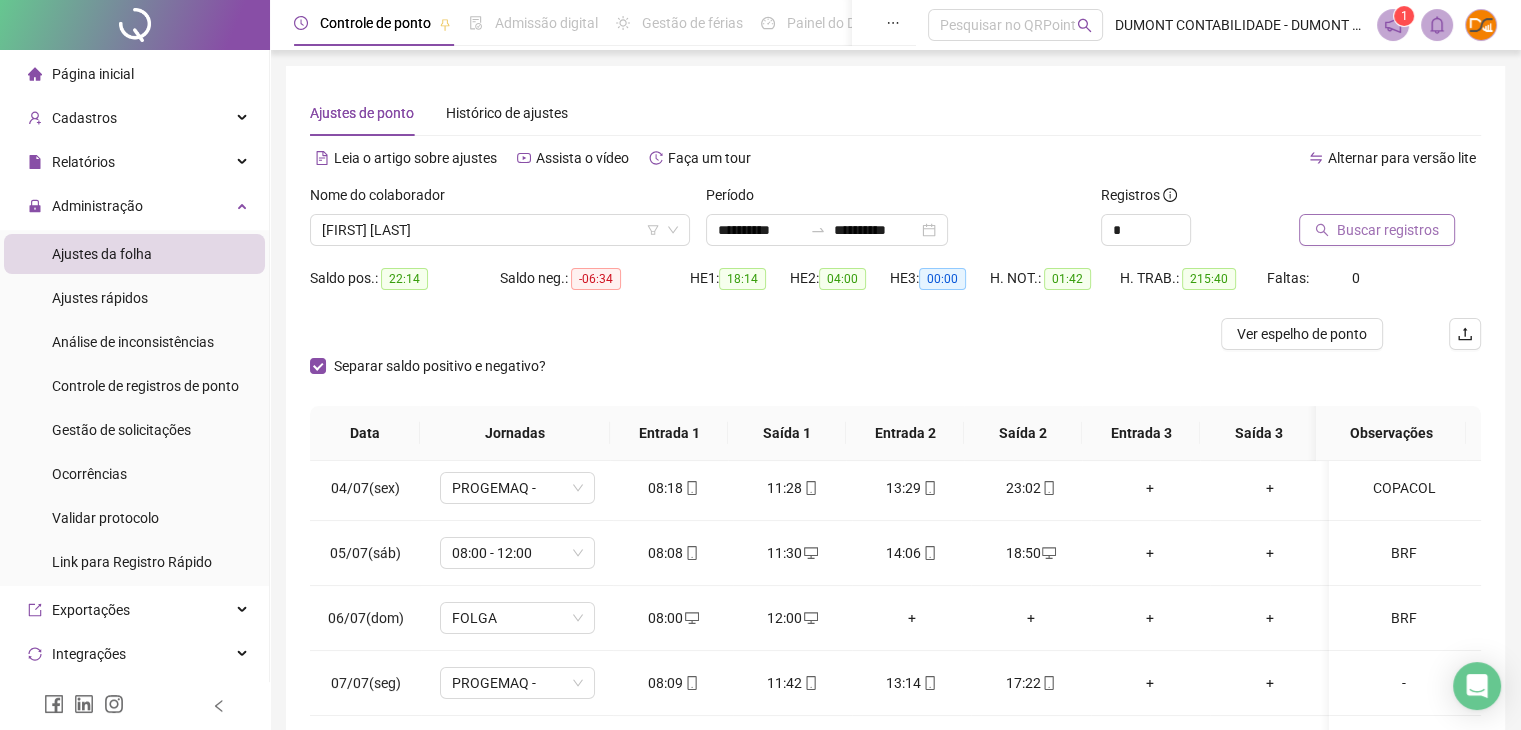 click on "Buscar registros" at bounding box center [1388, 230] 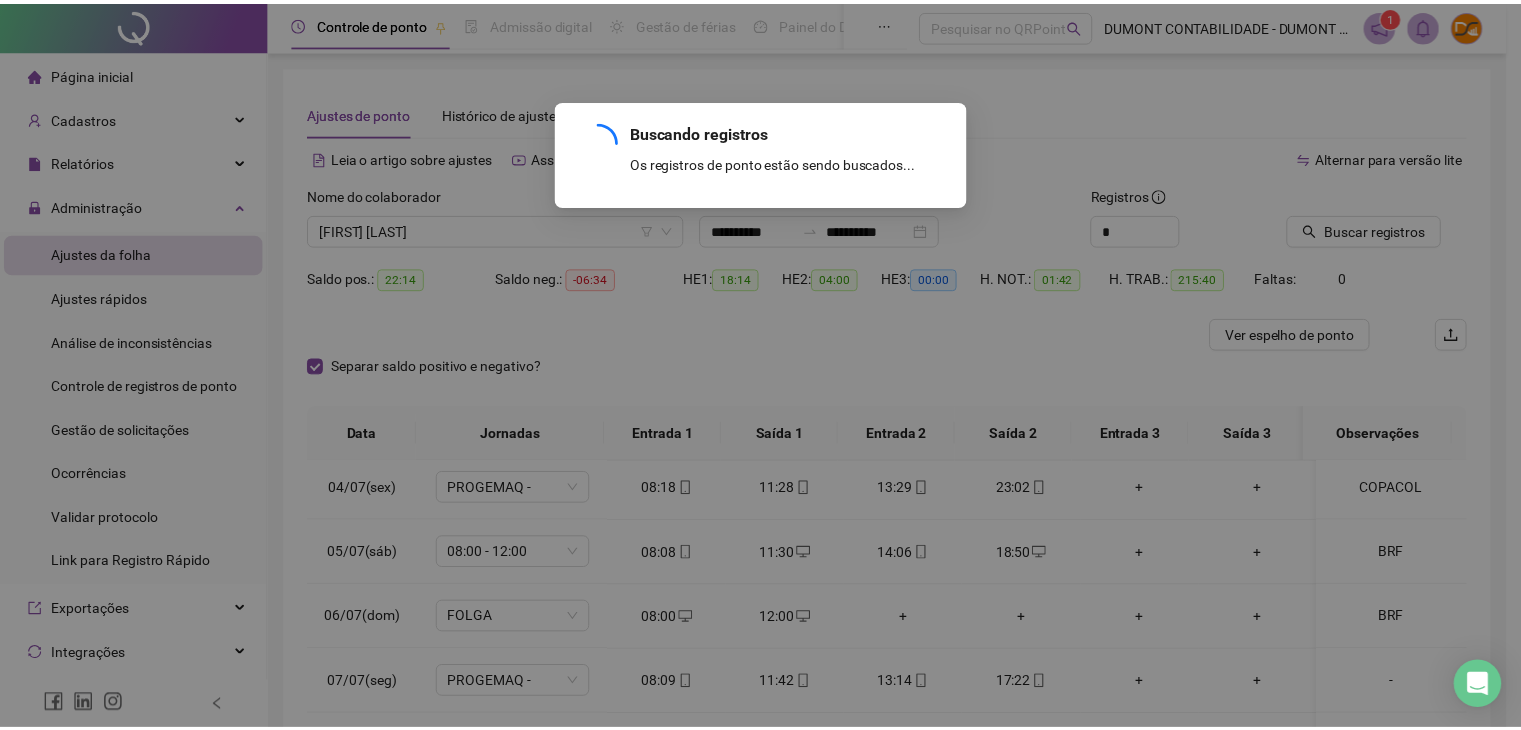 scroll, scrollTop: 0, scrollLeft: 0, axis: both 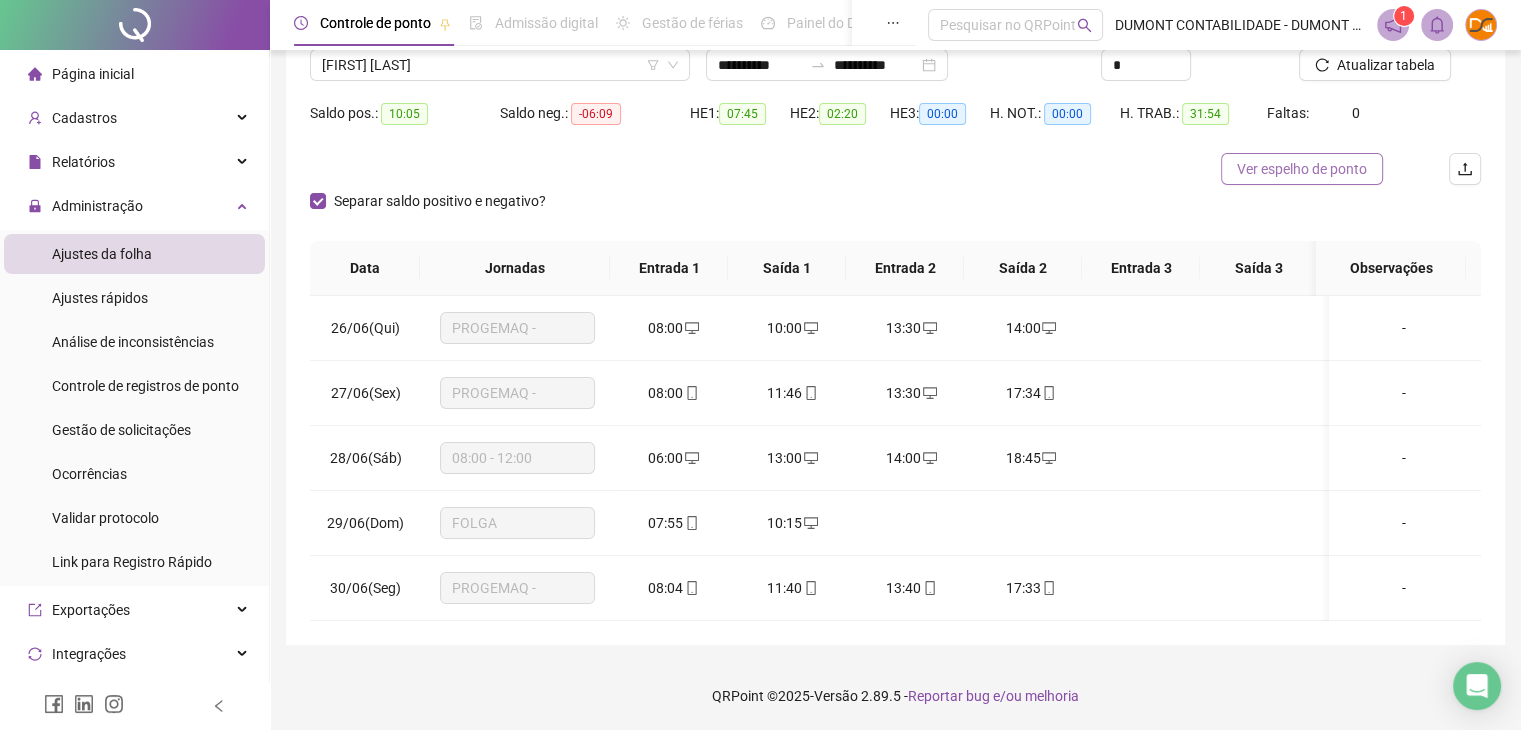 click on "Ver espelho de ponto" at bounding box center (1302, 169) 